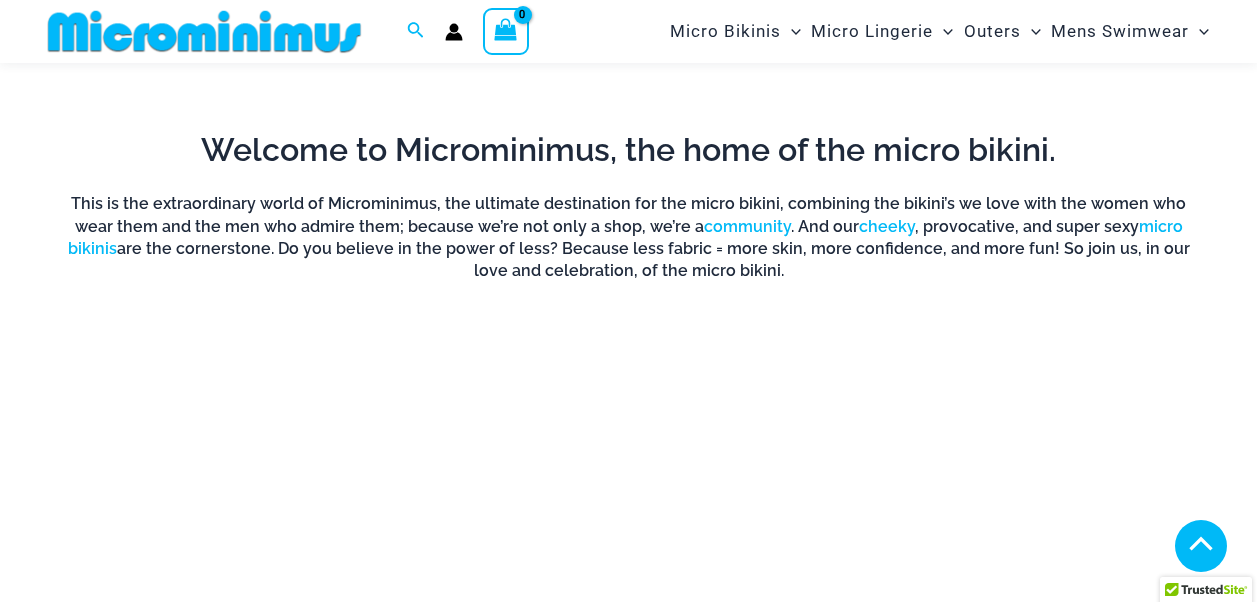 scroll, scrollTop: 1282, scrollLeft: 0, axis: vertical 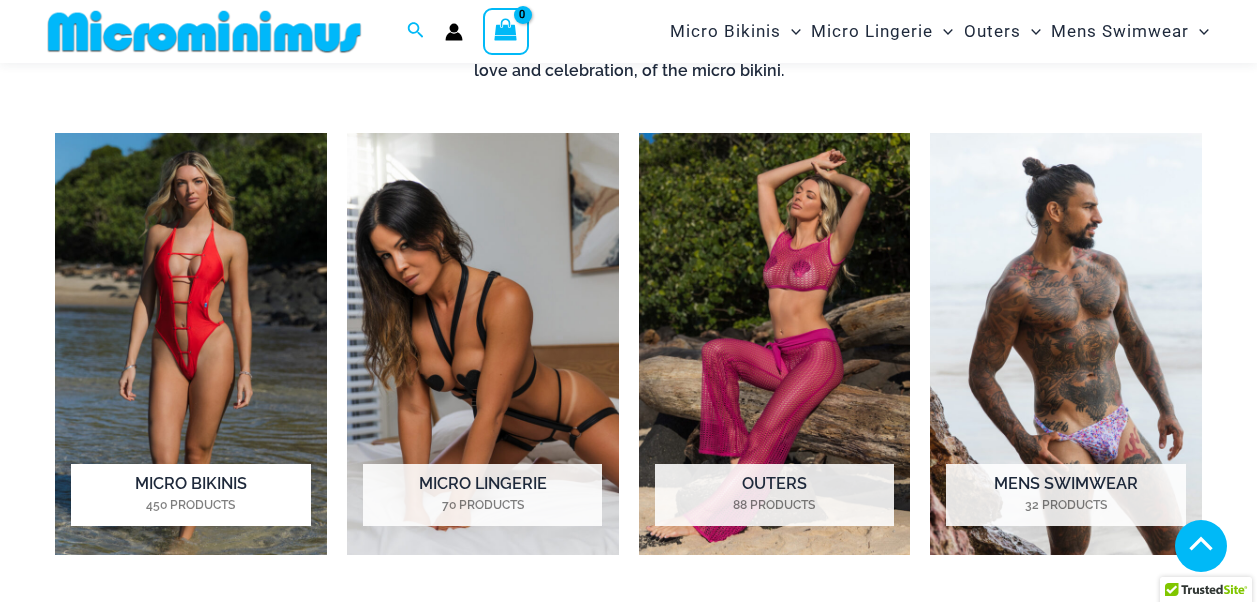 click at bounding box center (191, 344) 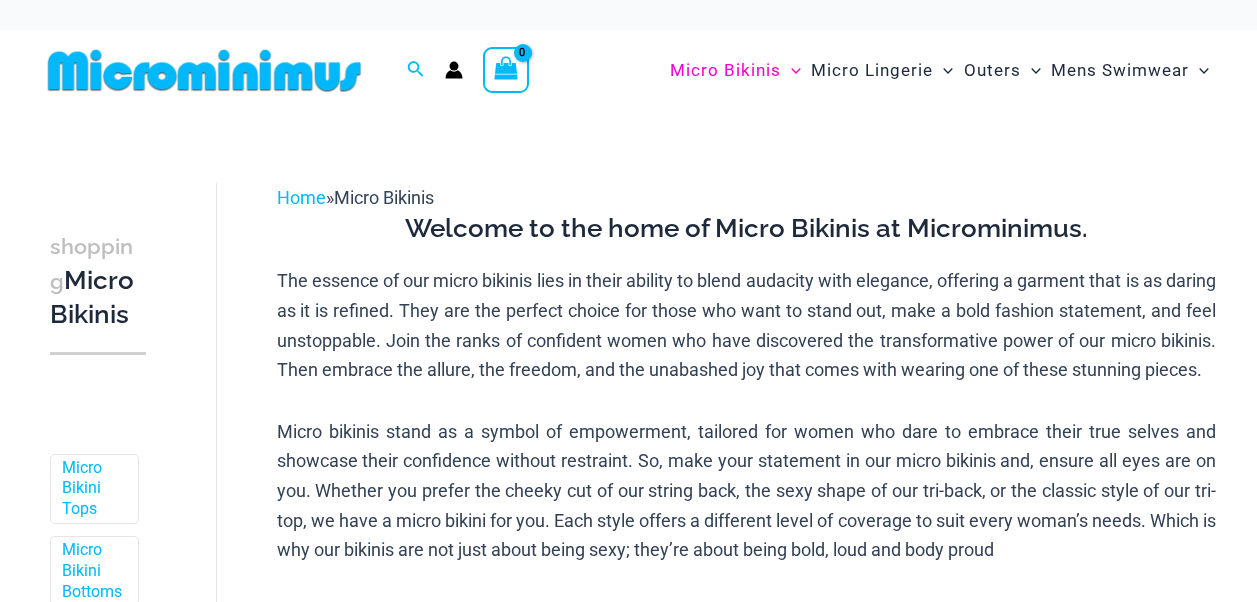 scroll, scrollTop: 0, scrollLeft: 0, axis: both 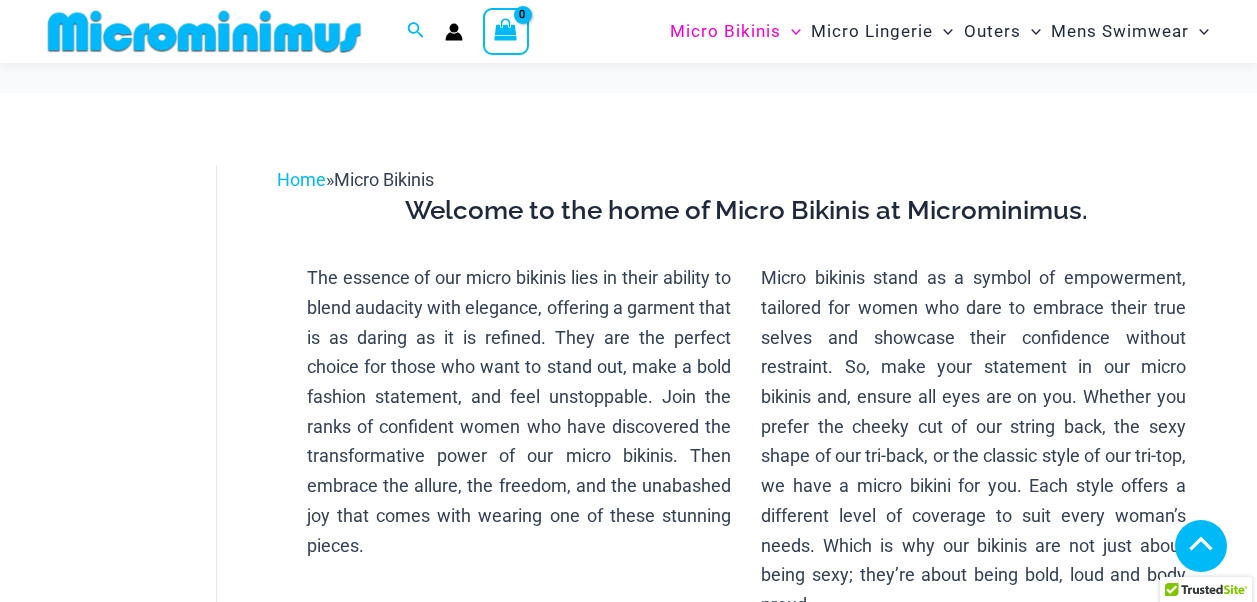 click at bounding box center [387, 941] 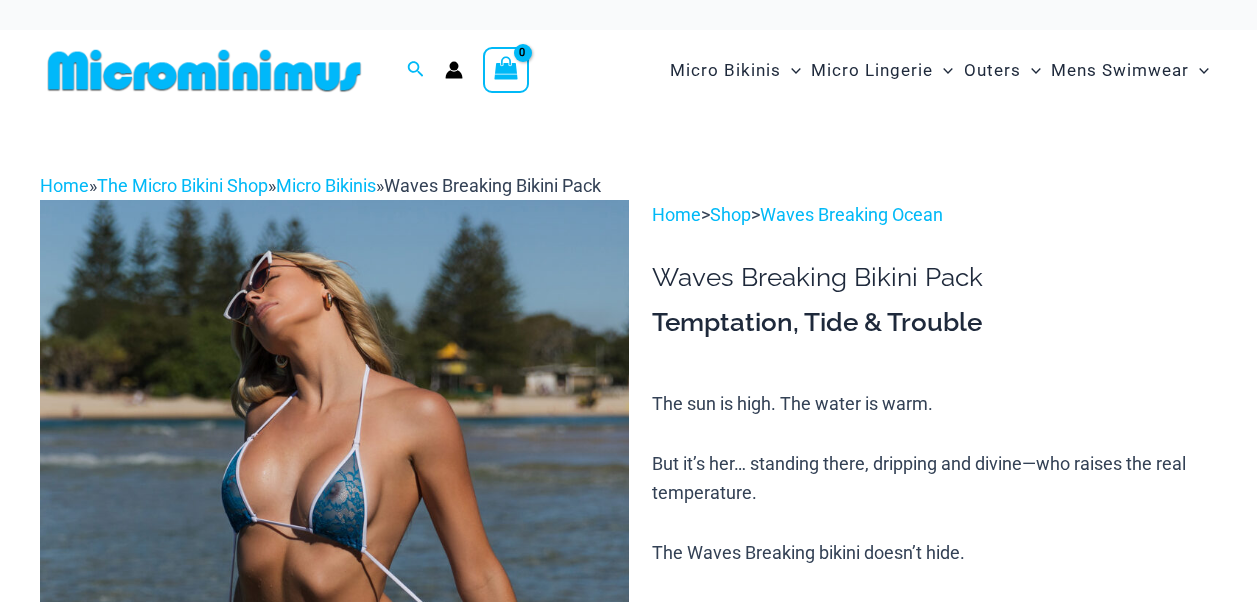 scroll, scrollTop: 0, scrollLeft: 0, axis: both 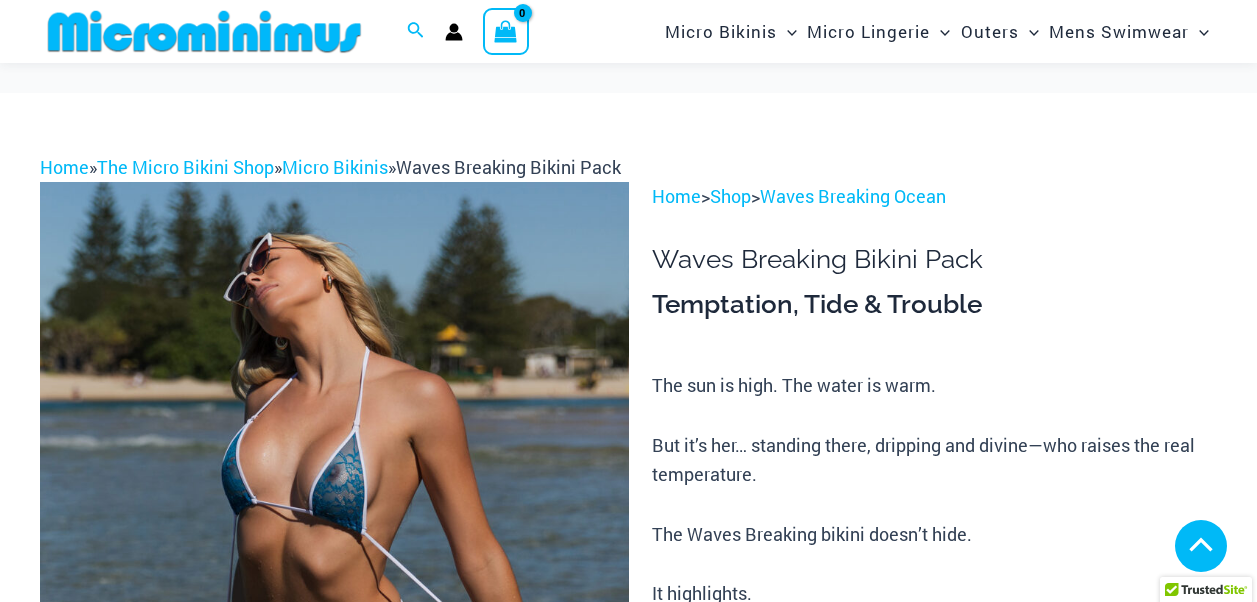 click at bounding box center [131, 1222] 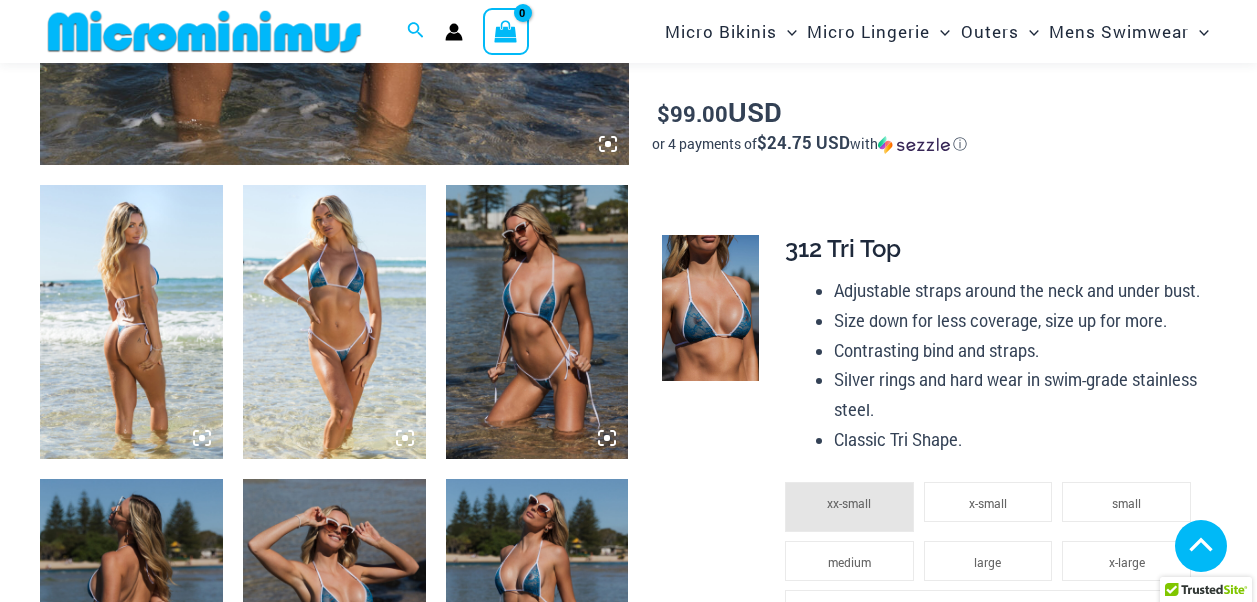 click at bounding box center (131, 322) 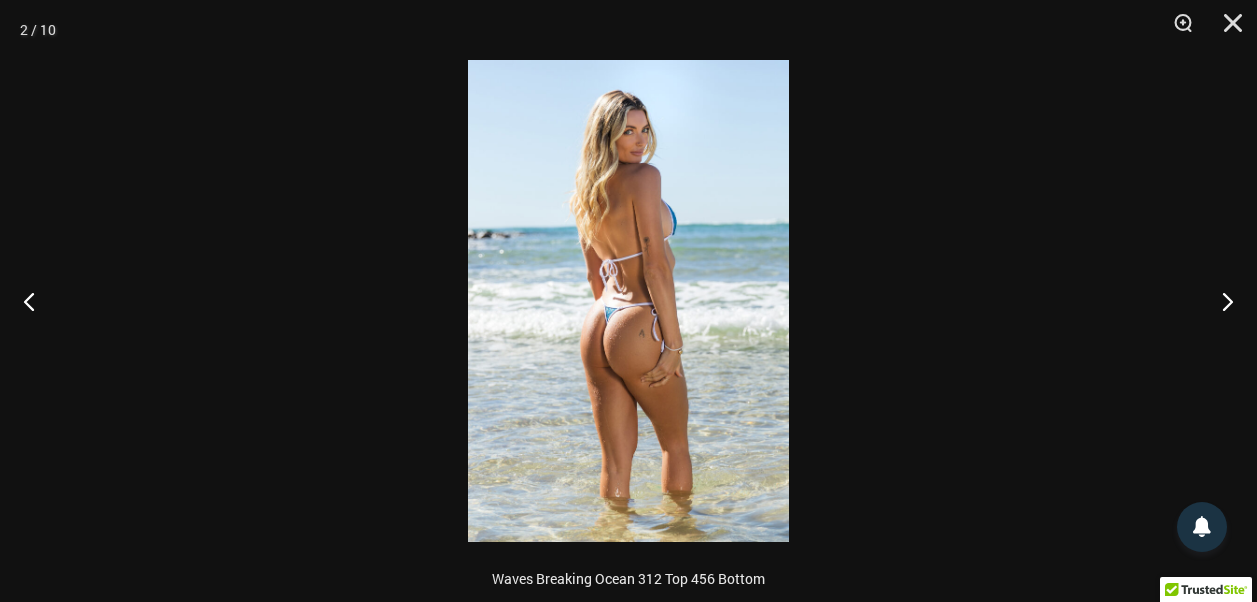 click at bounding box center (628, 301) 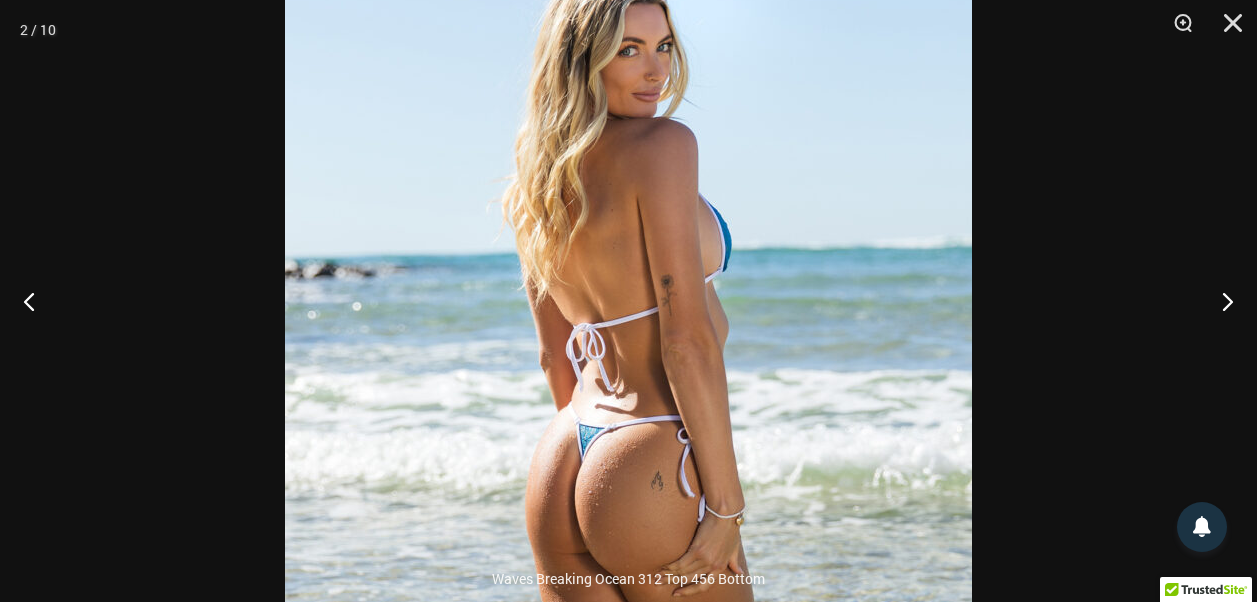 click at bounding box center (628, 412) 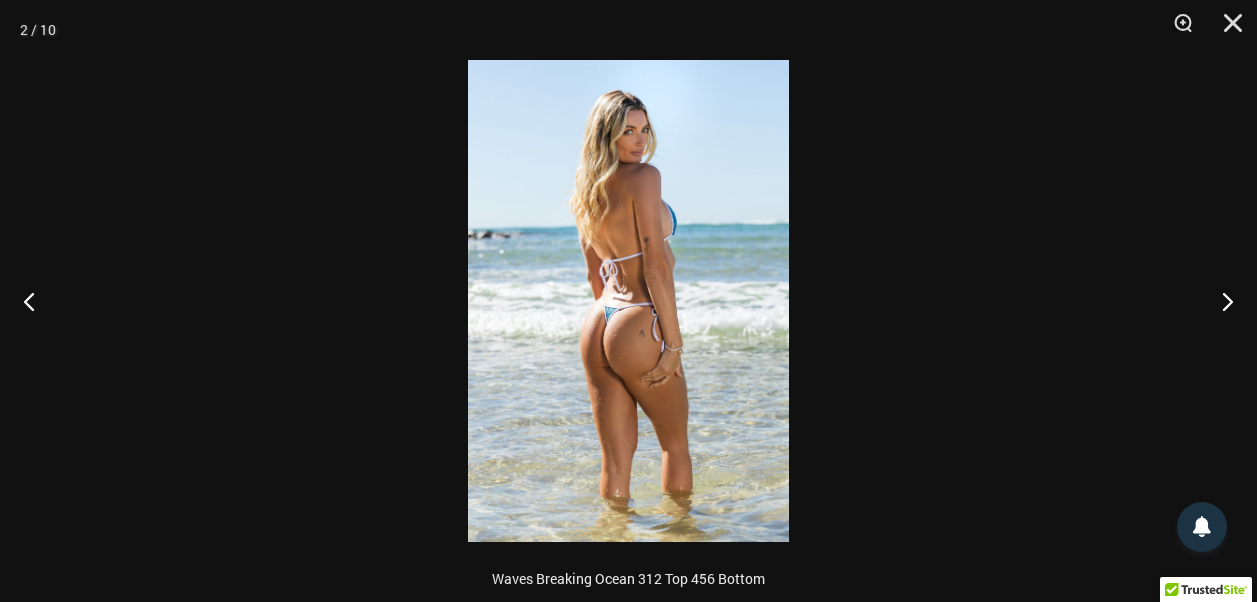 click at bounding box center [628, 301] 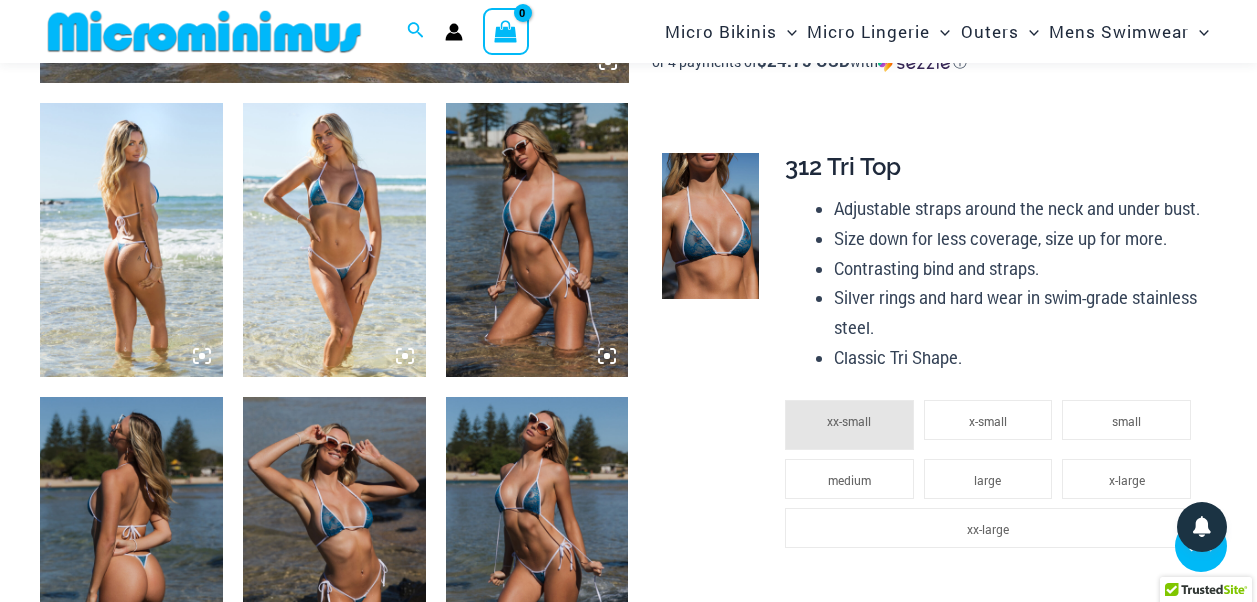 scroll, scrollTop: 1000, scrollLeft: 0, axis: vertical 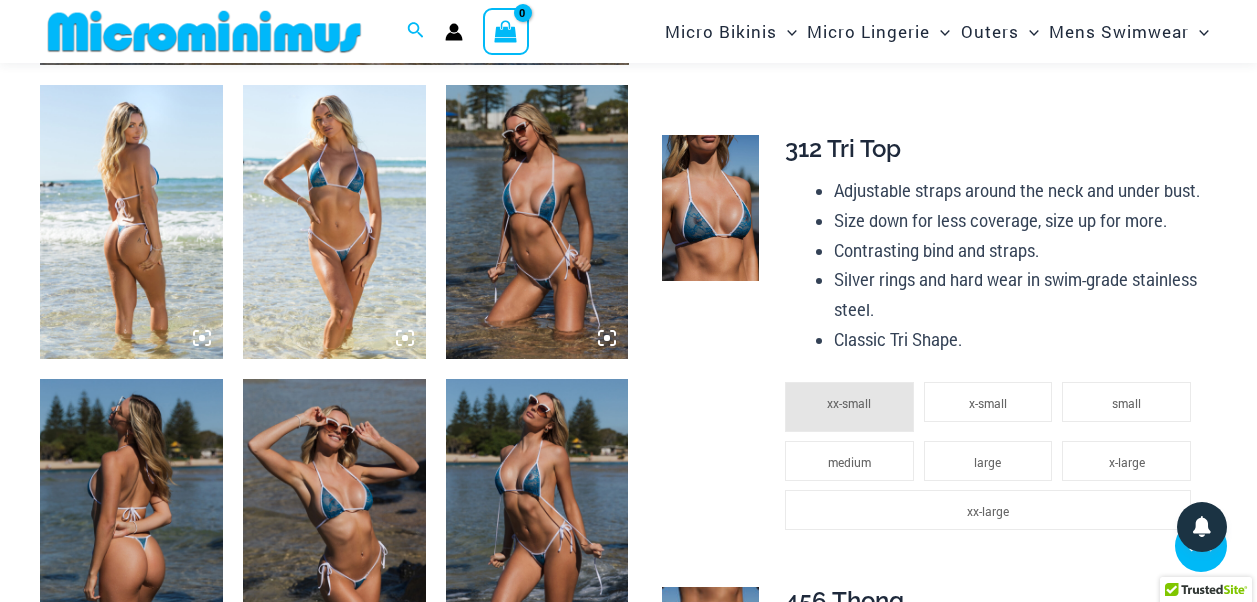 click at bounding box center [334, 222] 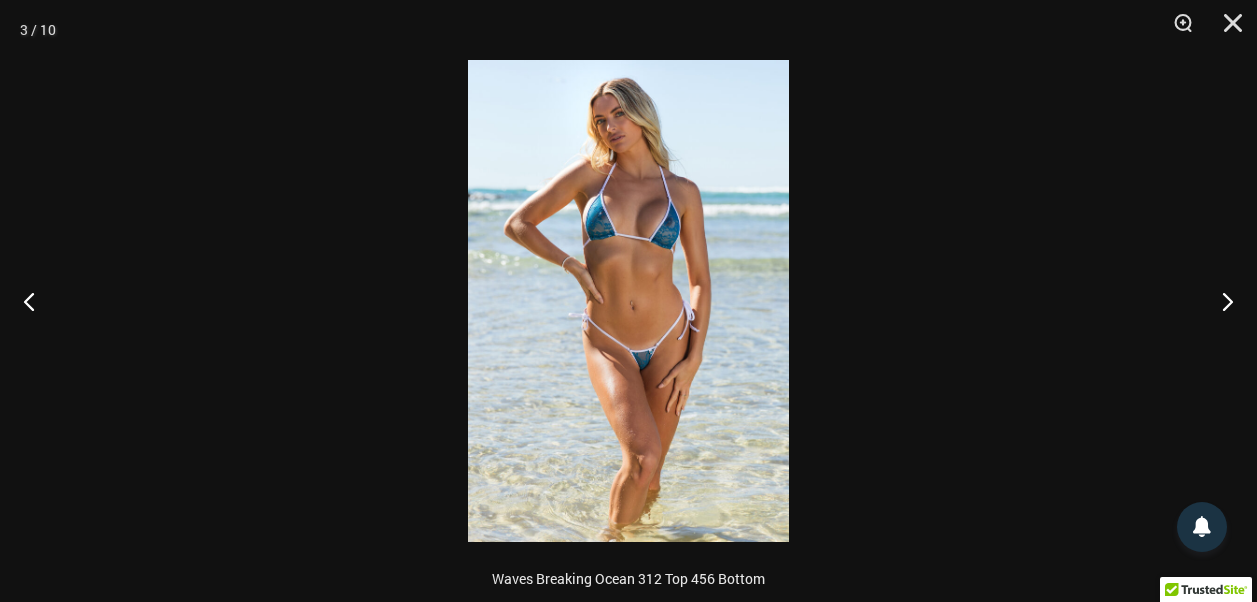 click at bounding box center [628, 301] 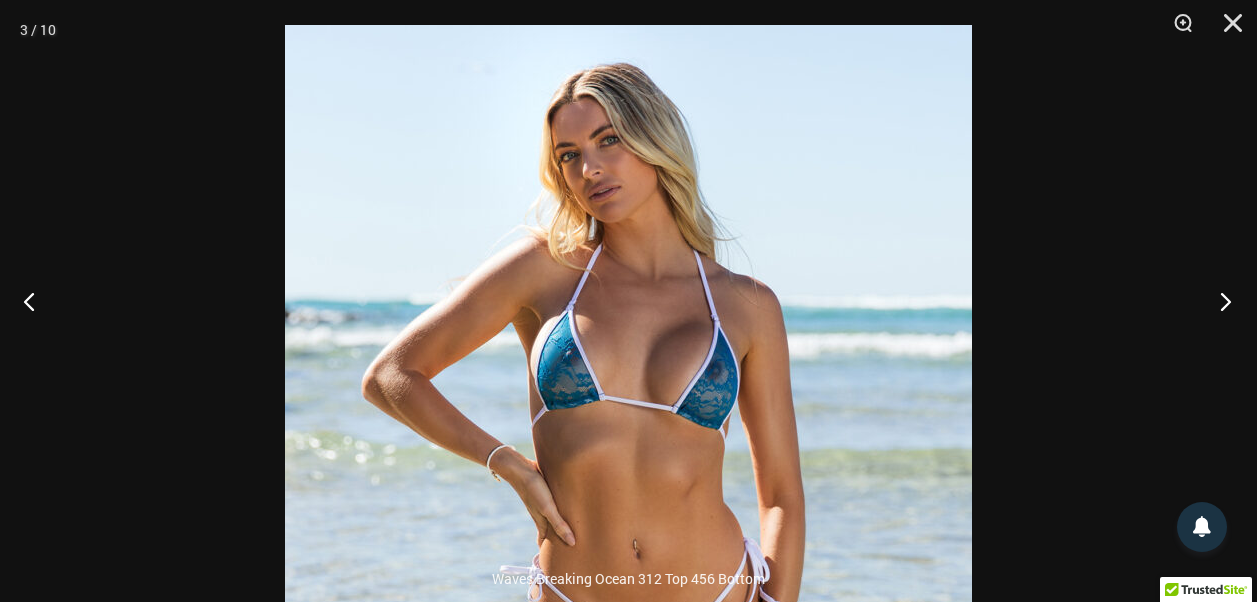 click at bounding box center (1219, 301) 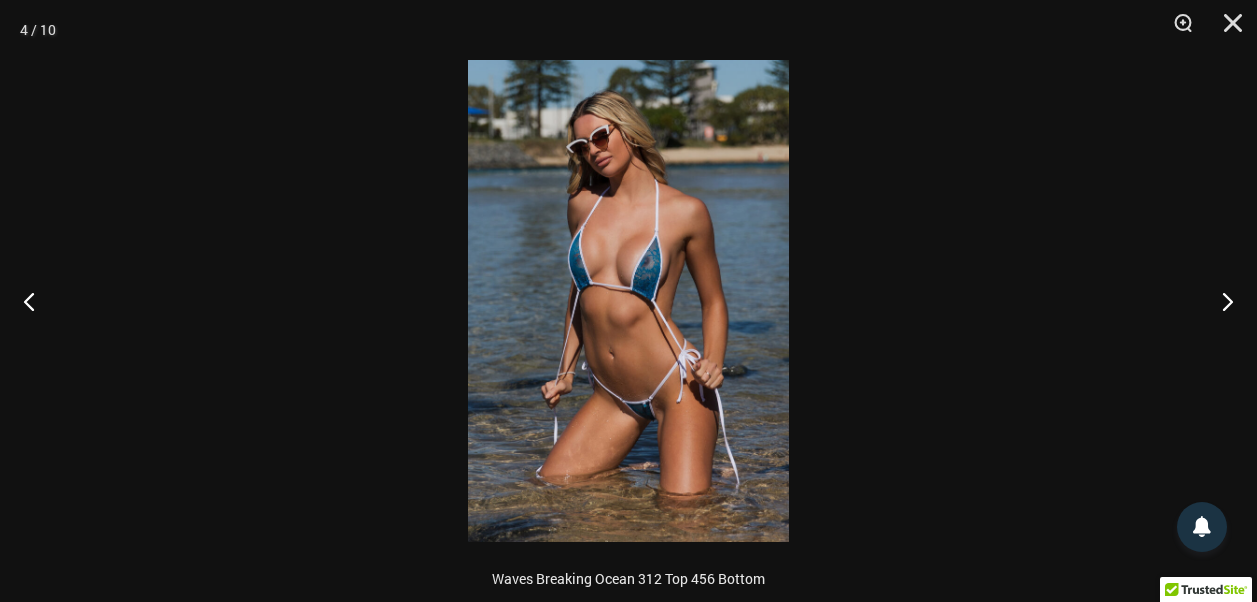 click at bounding box center [628, 301] 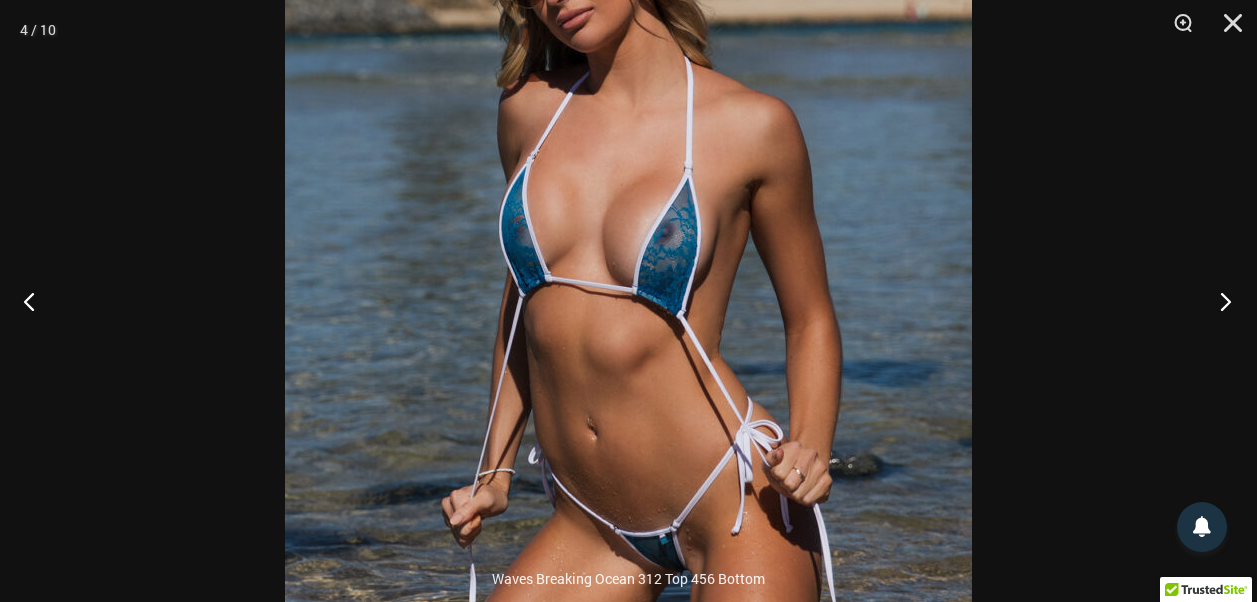 click at bounding box center (1219, 301) 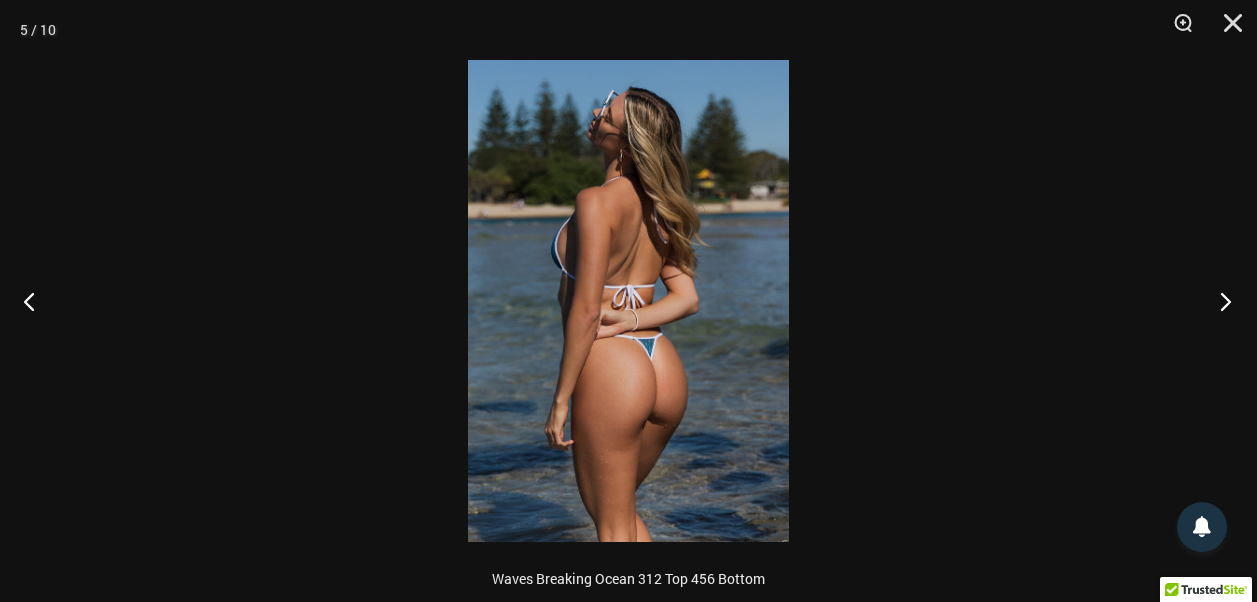 click at bounding box center [1219, 301] 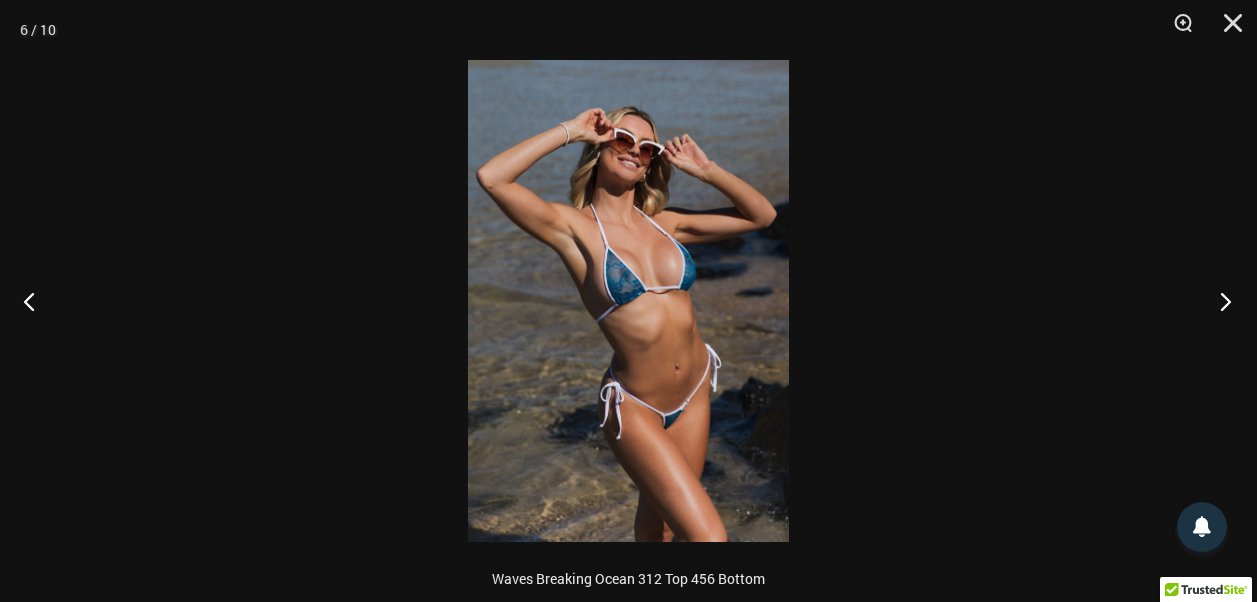click at bounding box center [1219, 301] 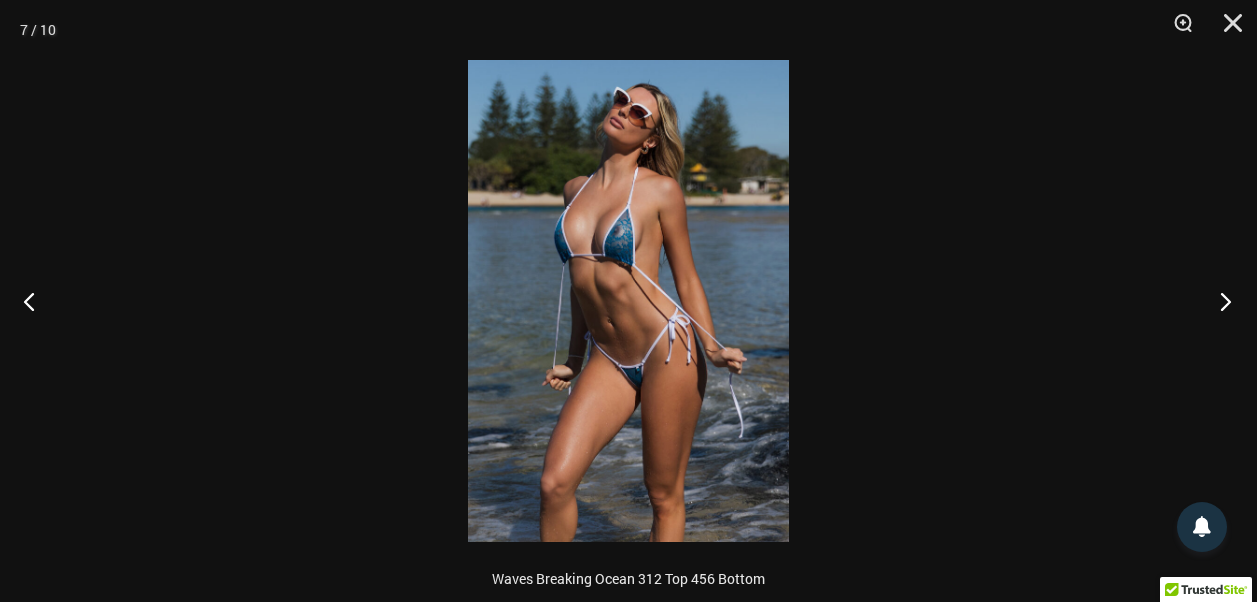 click at bounding box center (1219, 301) 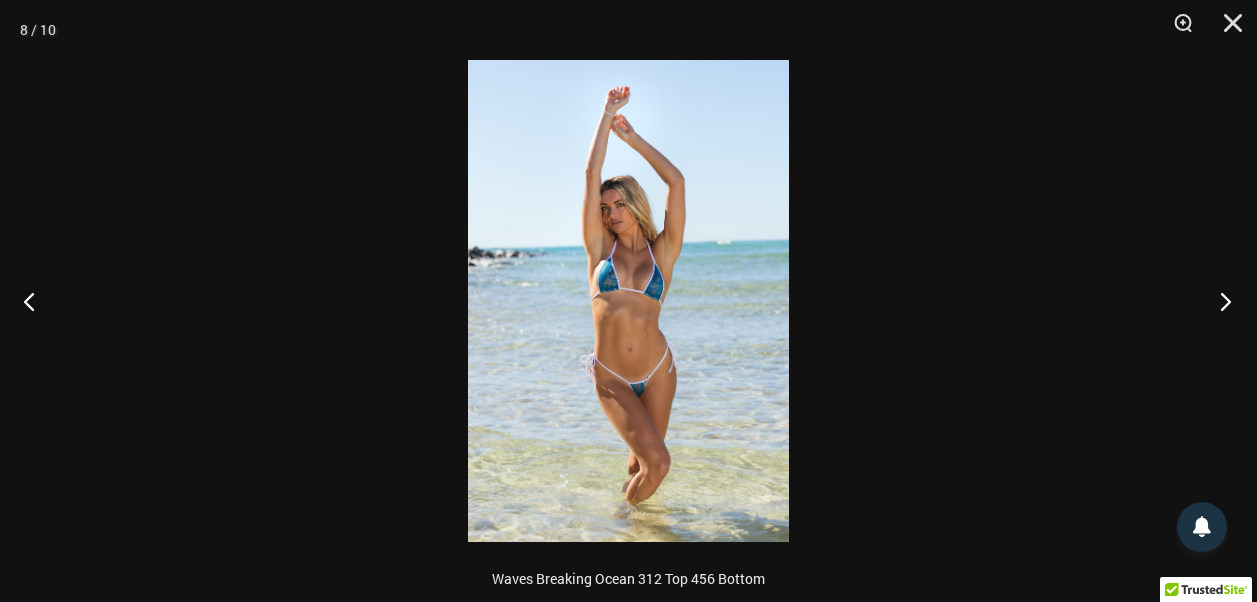 click at bounding box center [1219, 301] 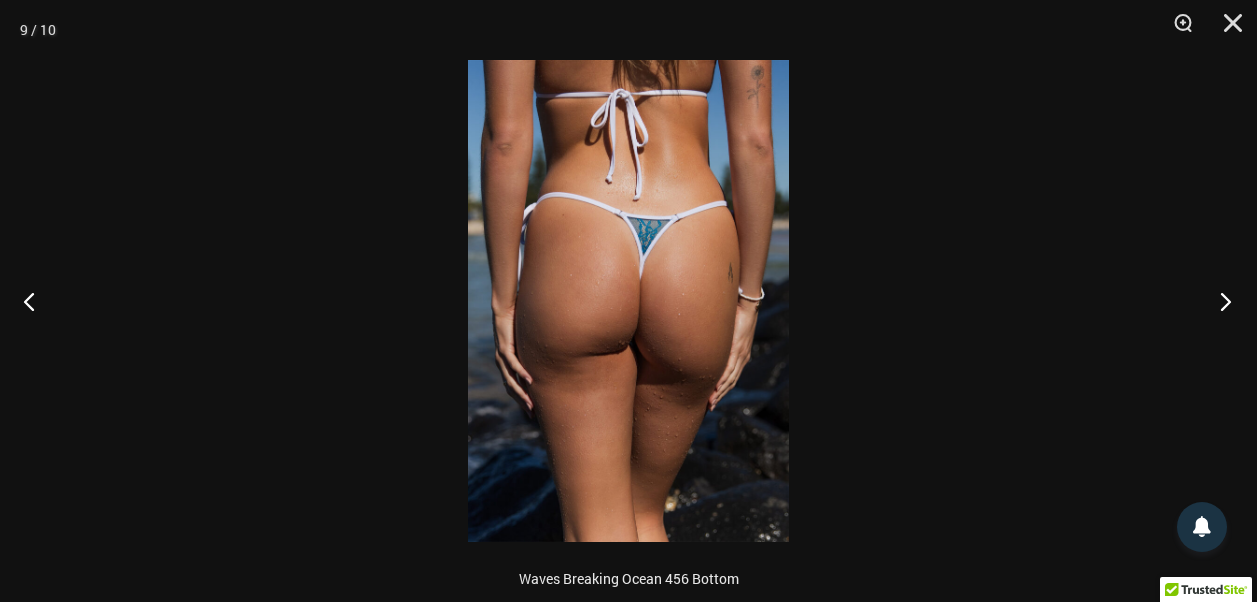click at bounding box center (1219, 301) 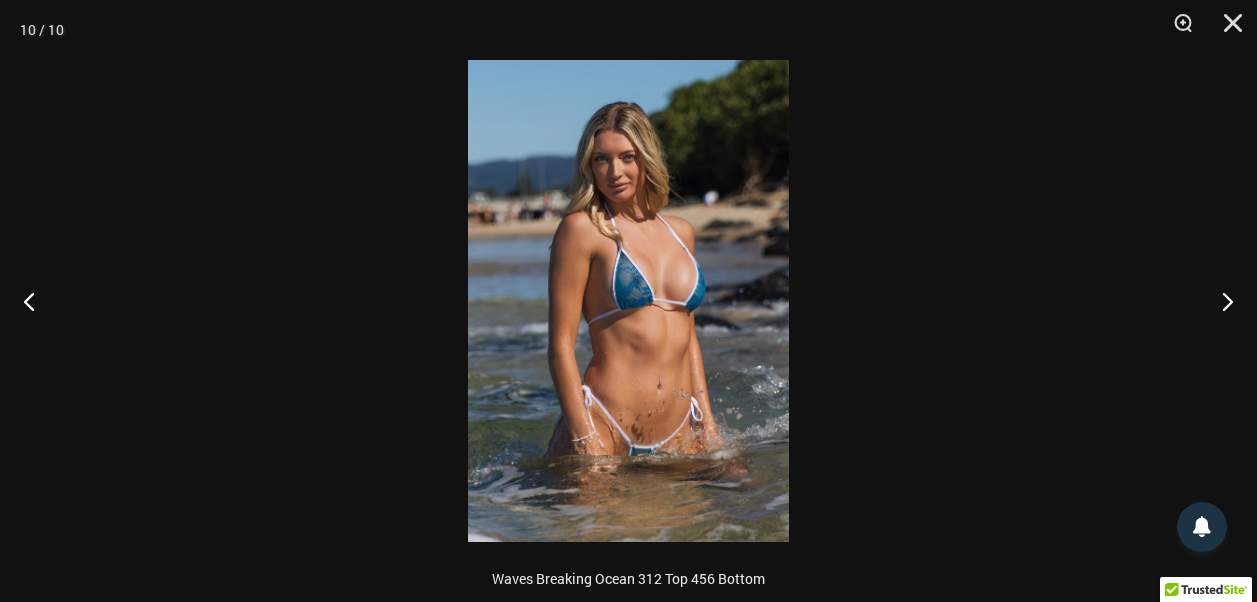 click at bounding box center [628, 301] 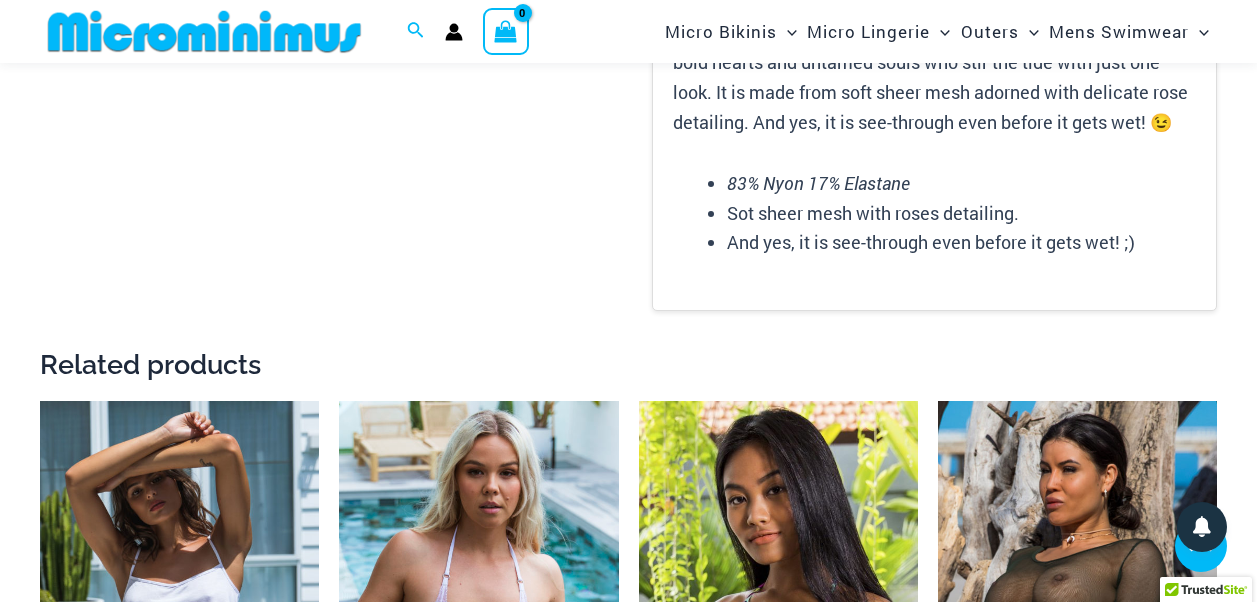 scroll, scrollTop: 3100, scrollLeft: 0, axis: vertical 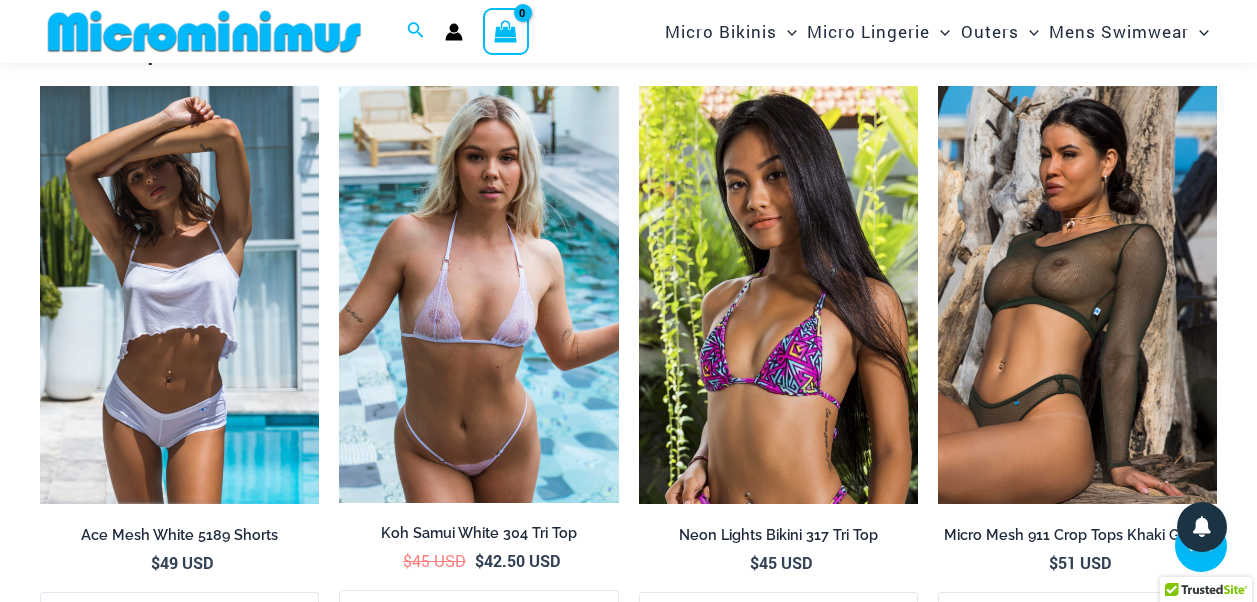 click at bounding box center (778, 295) 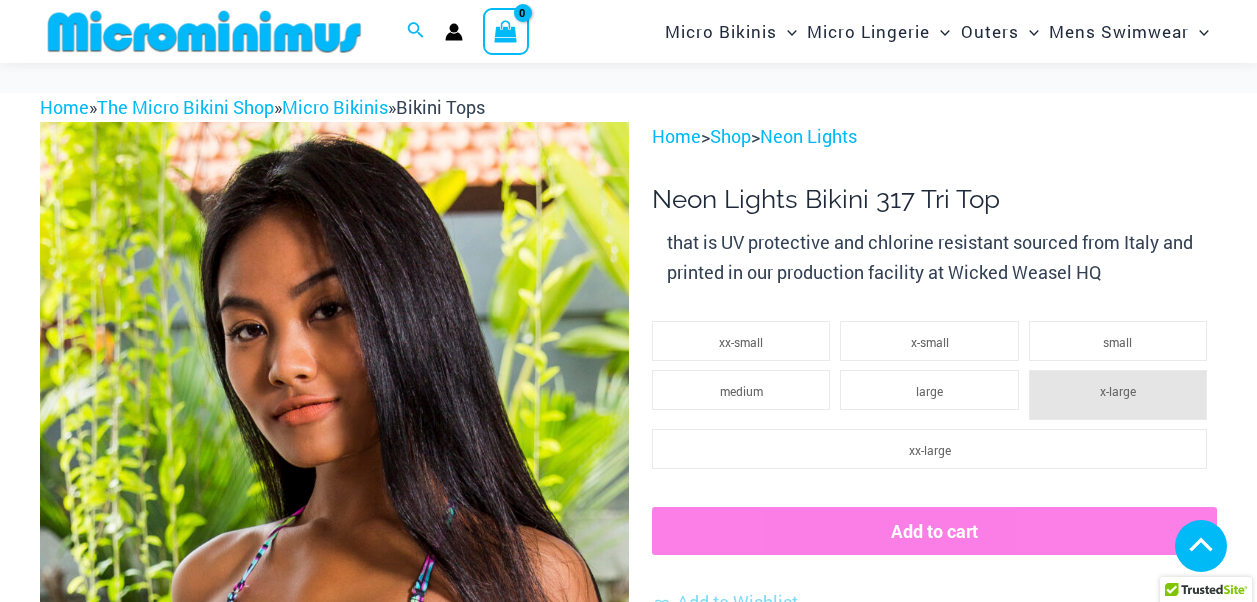 scroll, scrollTop: 1082, scrollLeft: 0, axis: vertical 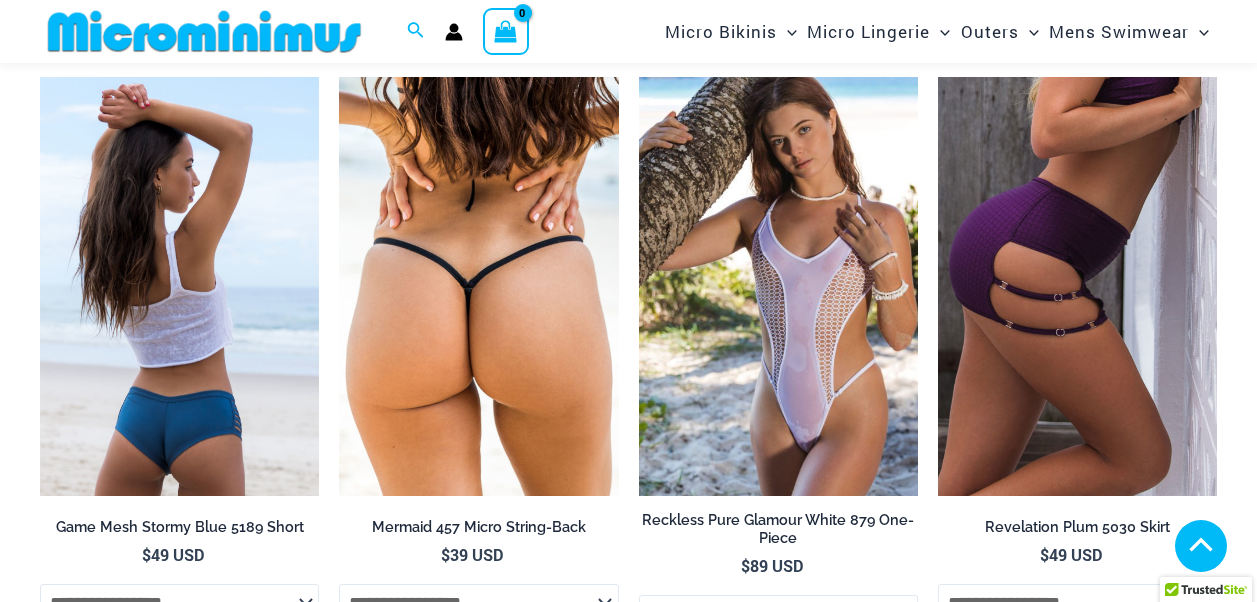 click at bounding box center (179, 286) 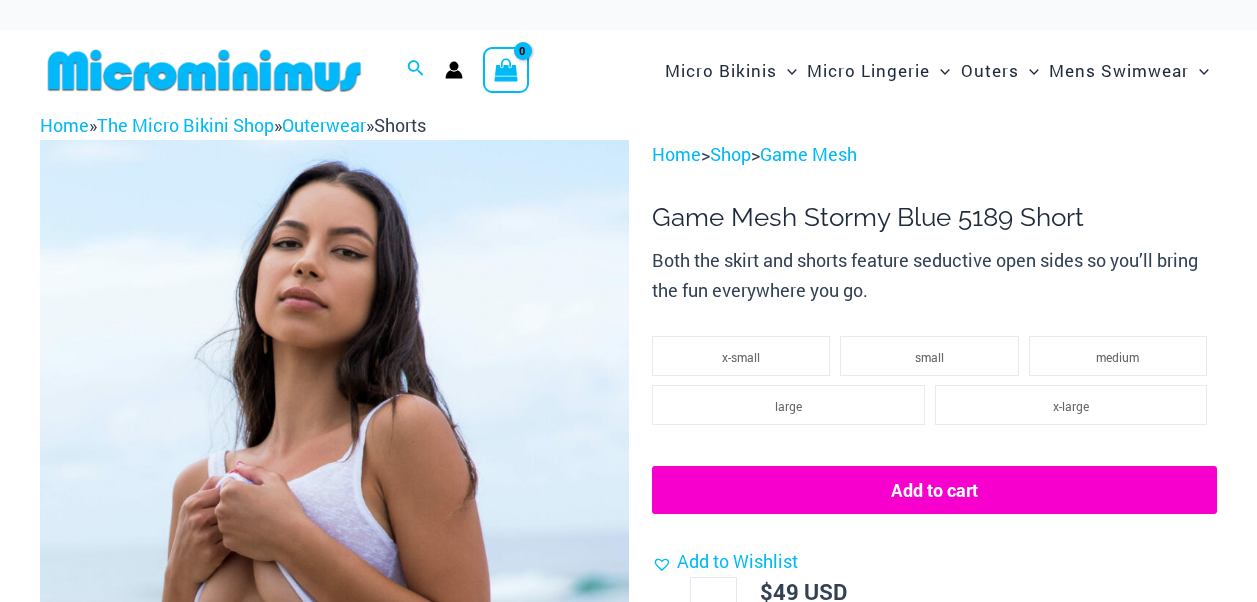 scroll, scrollTop: 0, scrollLeft: 0, axis: both 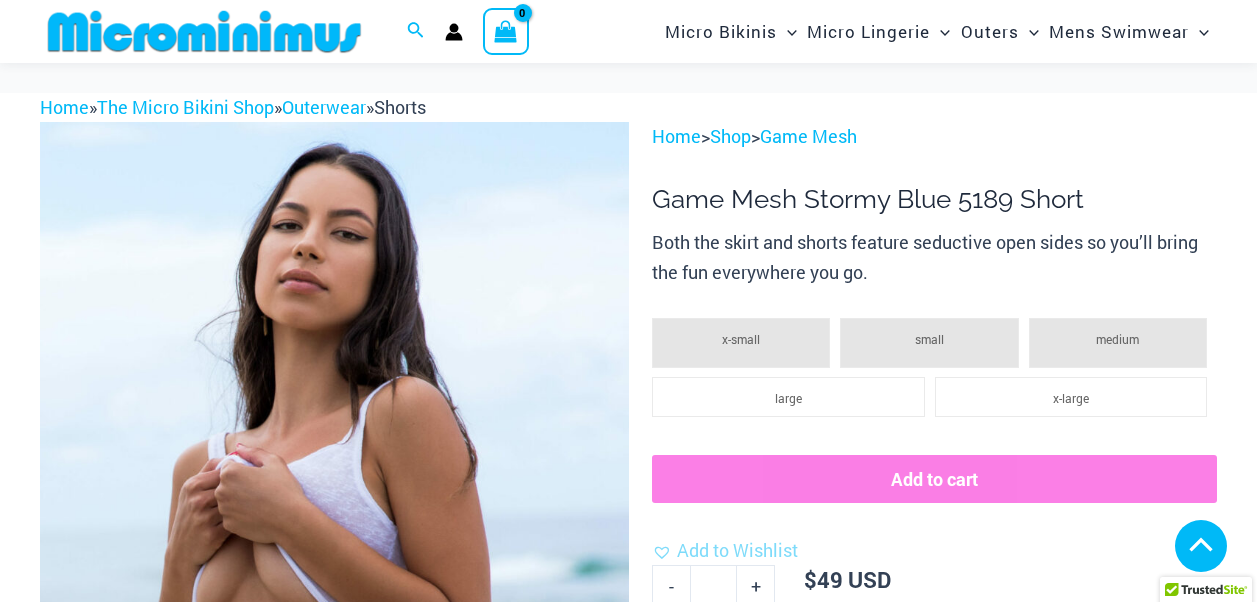 click at bounding box center [131, 1162] 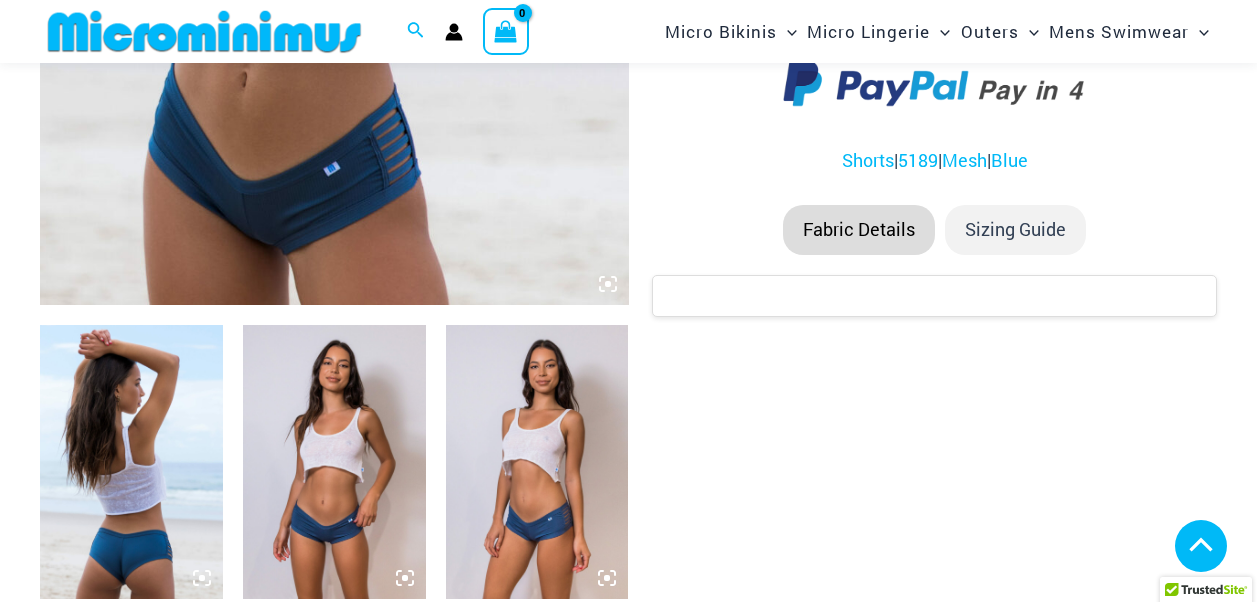 click at bounding box center [131, 462] 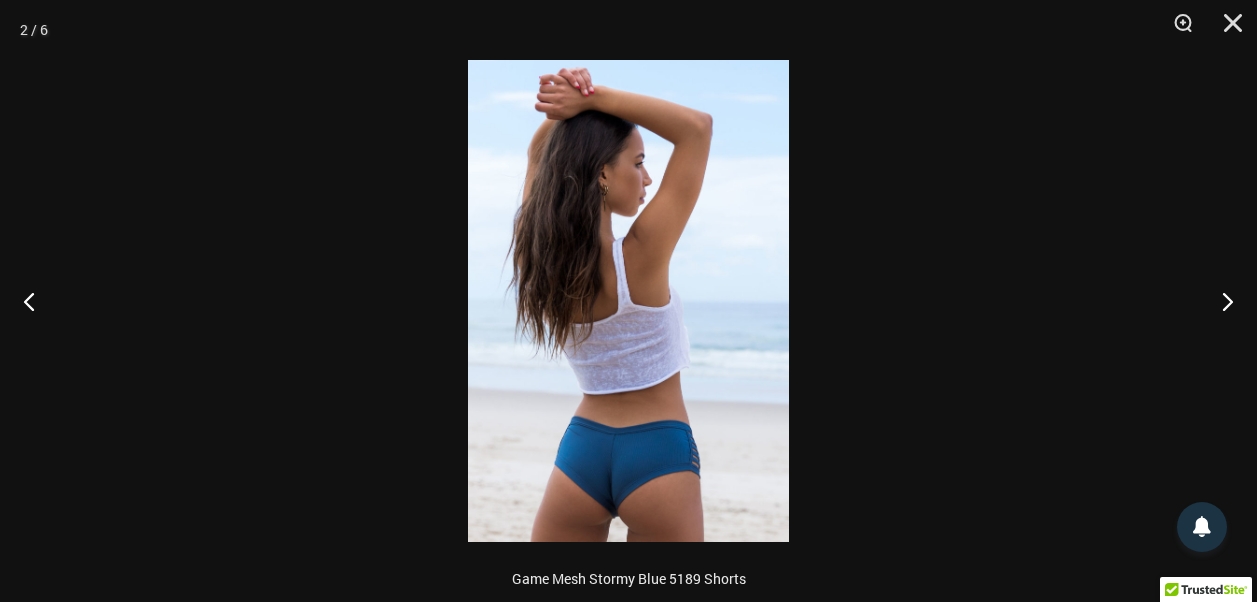 click at bounding box center (628, 301) 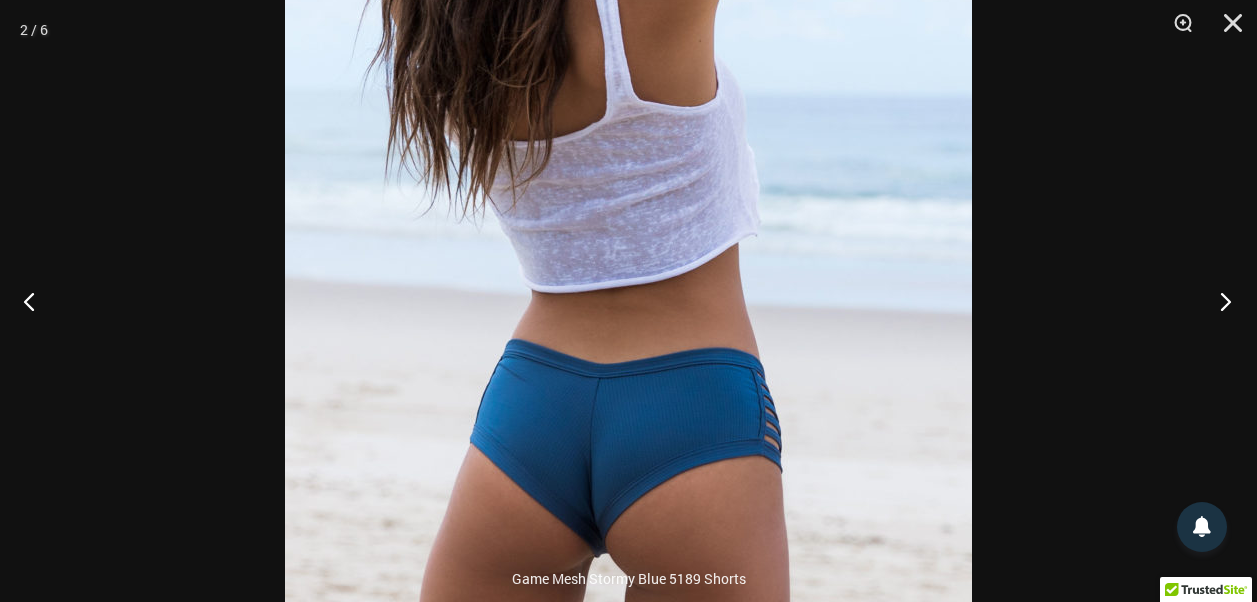 click at bounding box center (1219, 301) 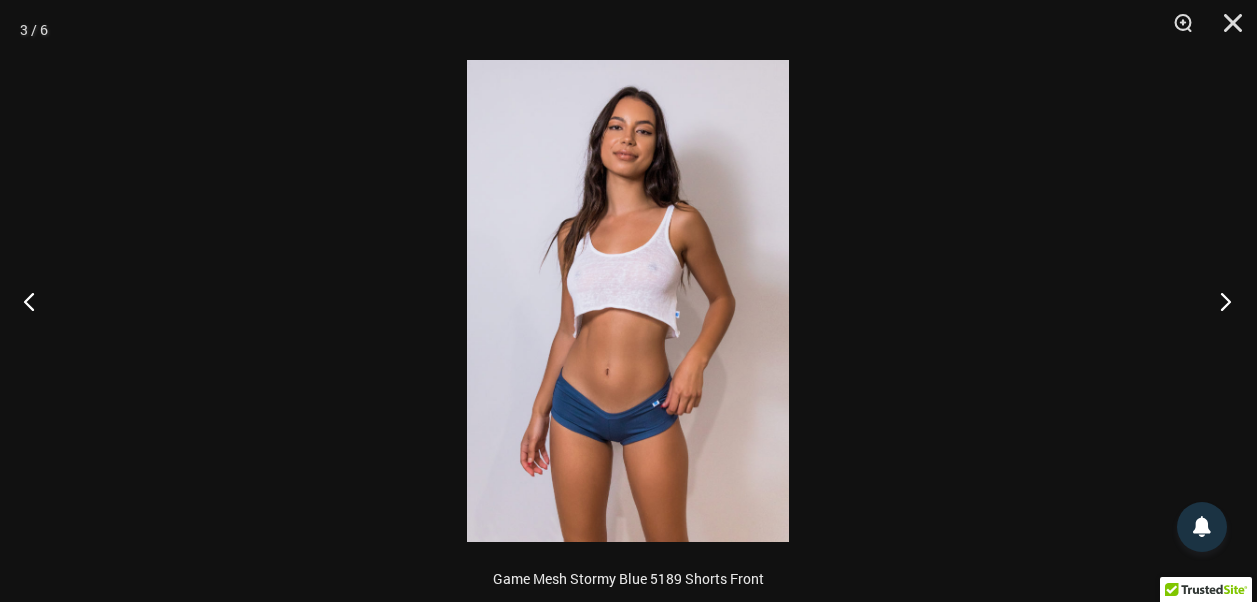 click at bounding box center (1219, 301) 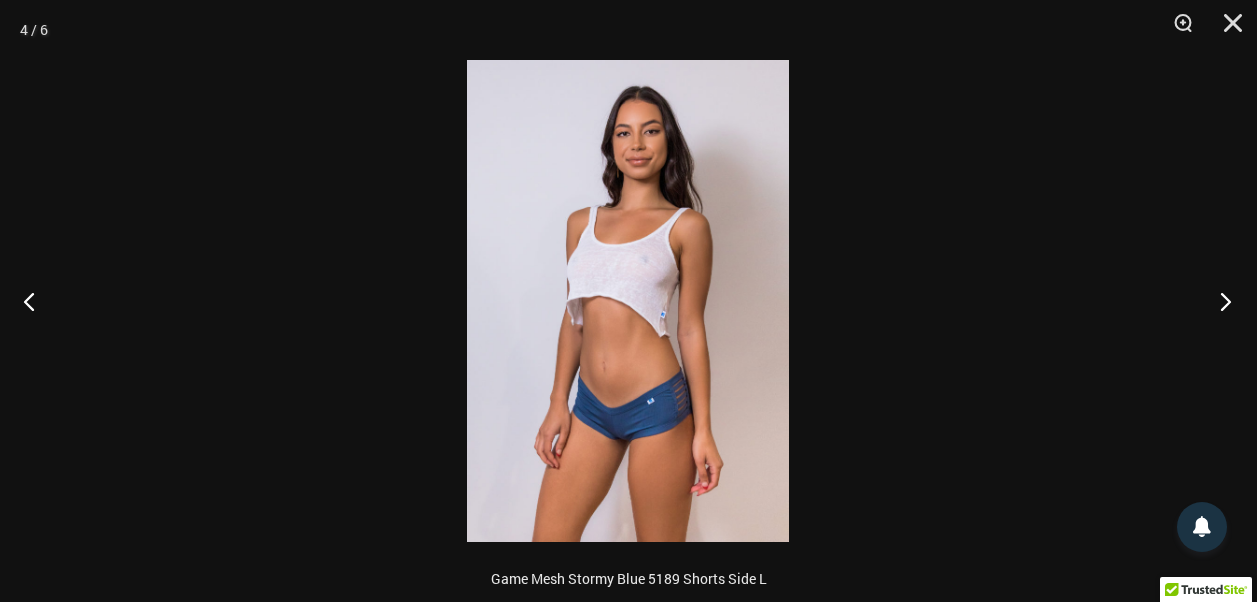 click at bounding box center (1219, 301) 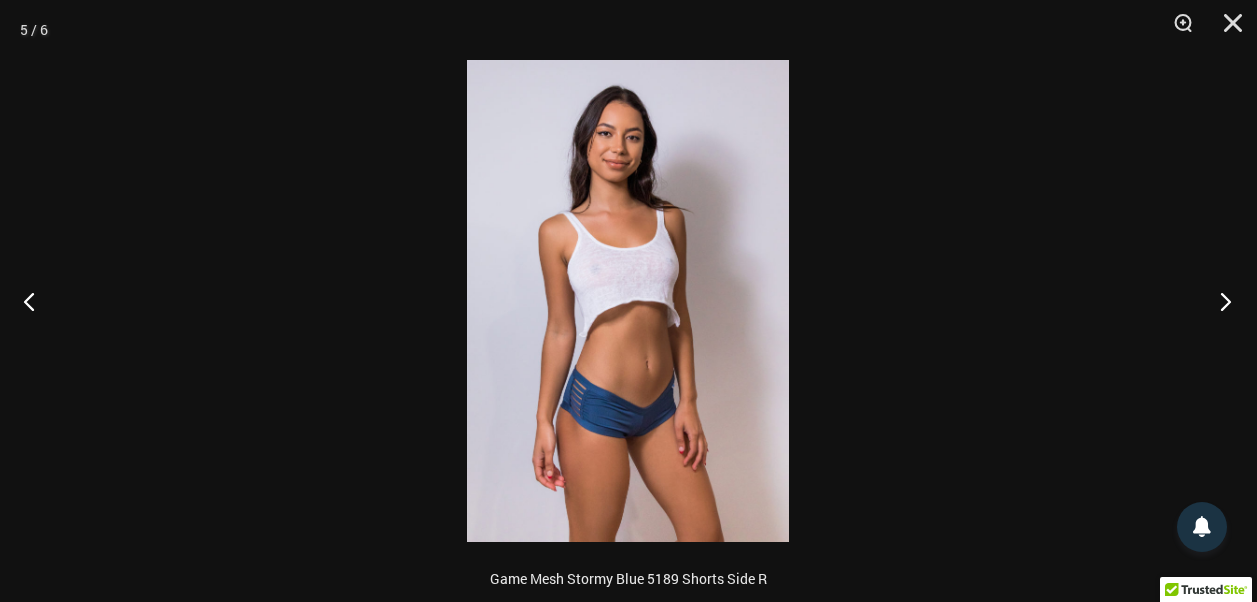 click at bounding box center (1219, 301) 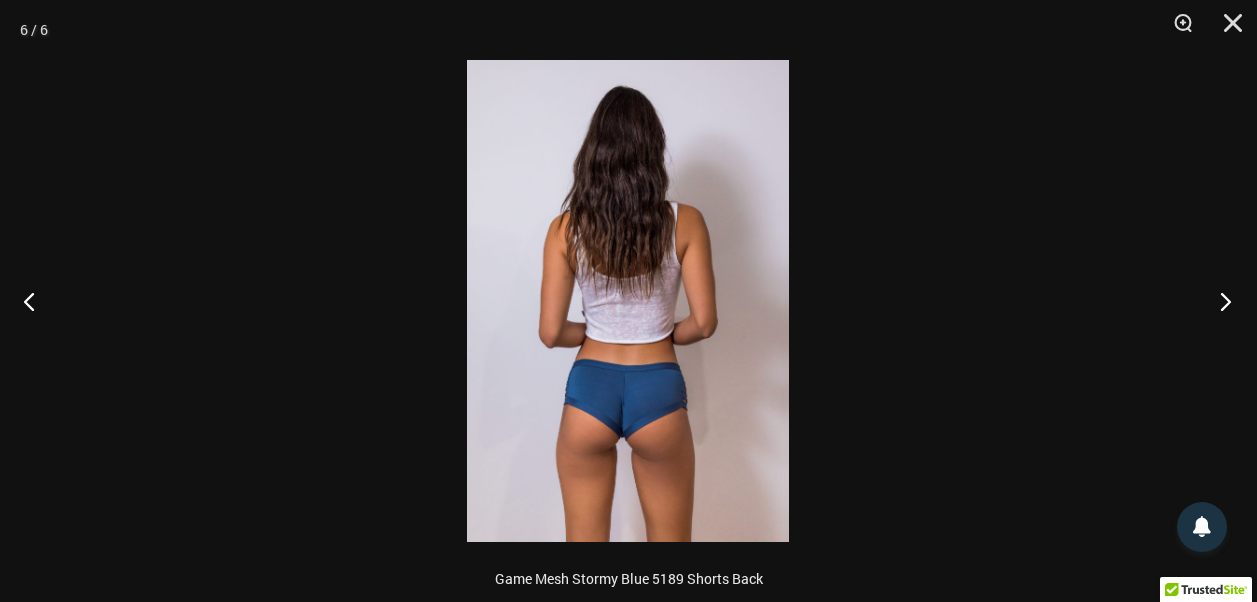 click at bounding box center (1219, 301) 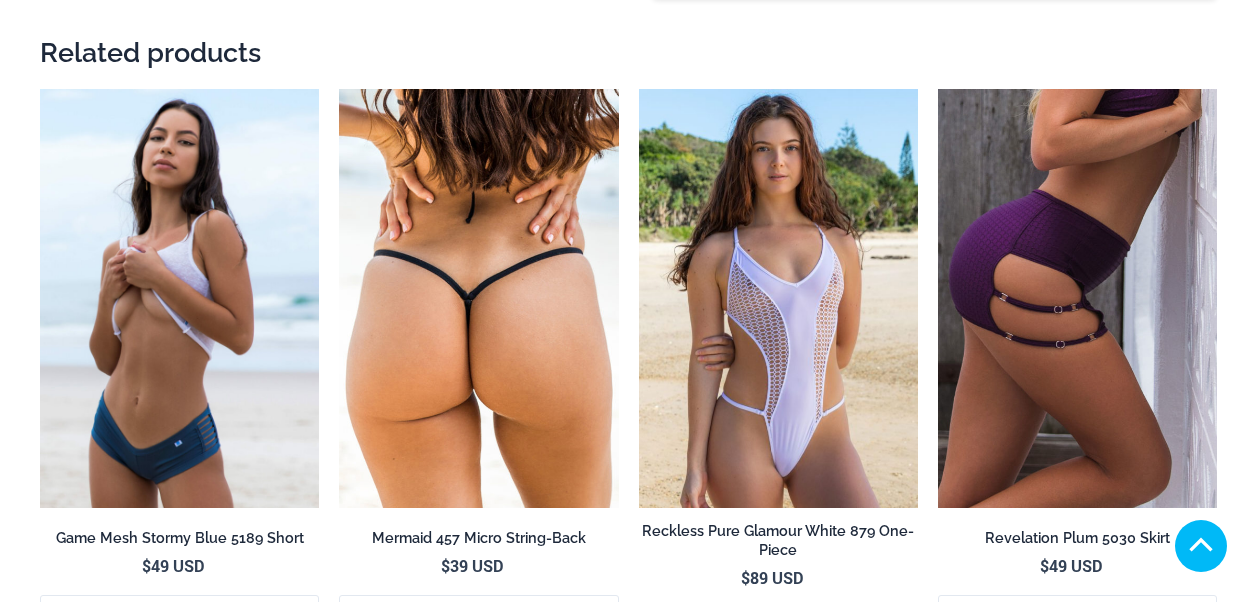 scroll, scrollTop: 1084, scrollLeft: 0, axis: vertical 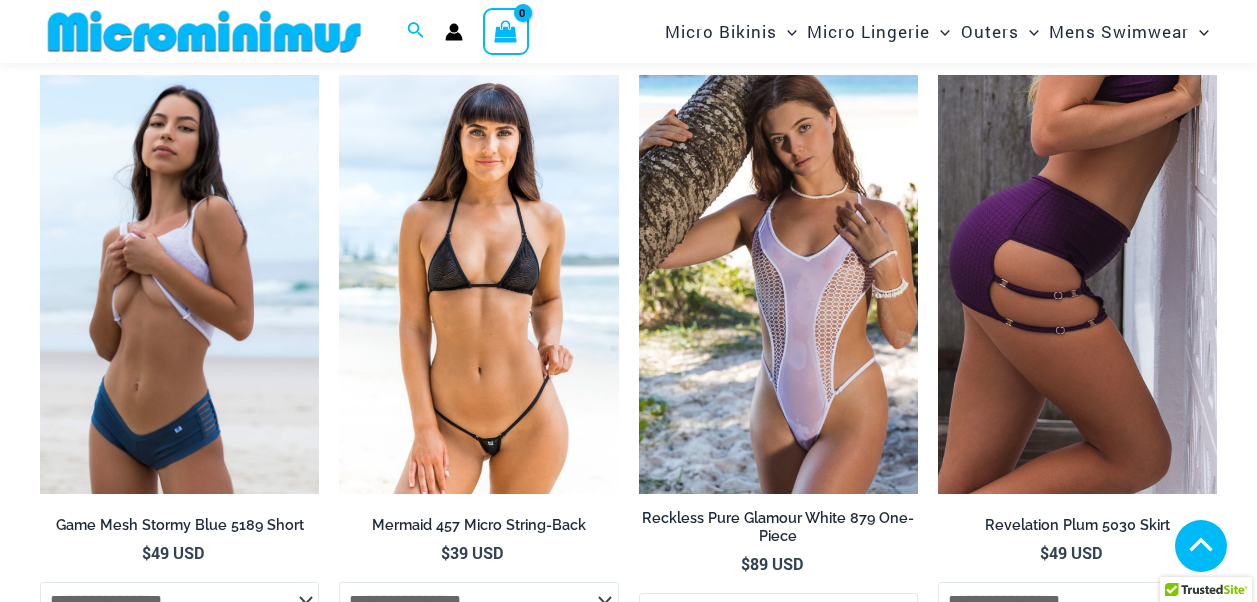click at bounding box center (478, 284) 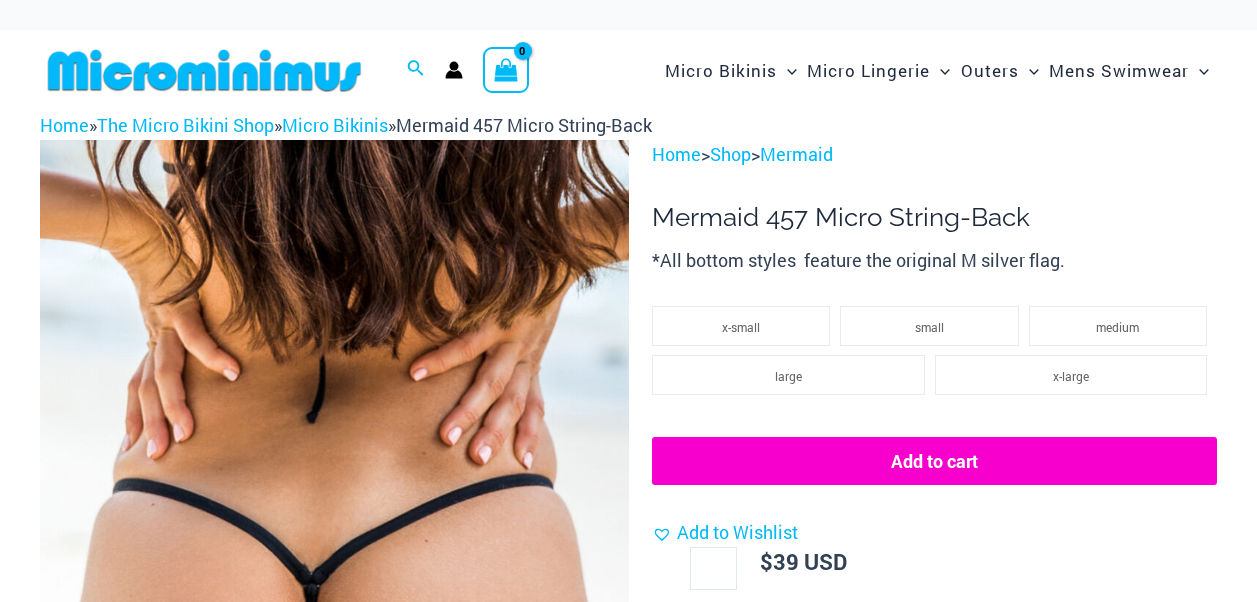 scroll, scrollTop: 300, scrollLeft: 0, axis: vertical 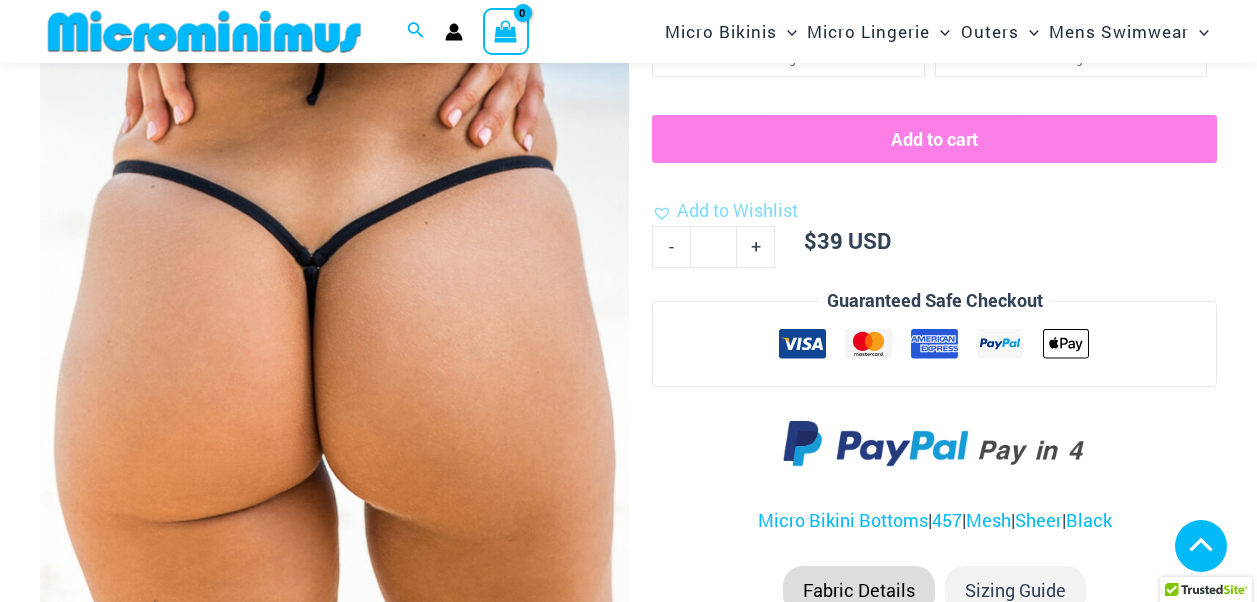 click at bounding box center (537, 862) 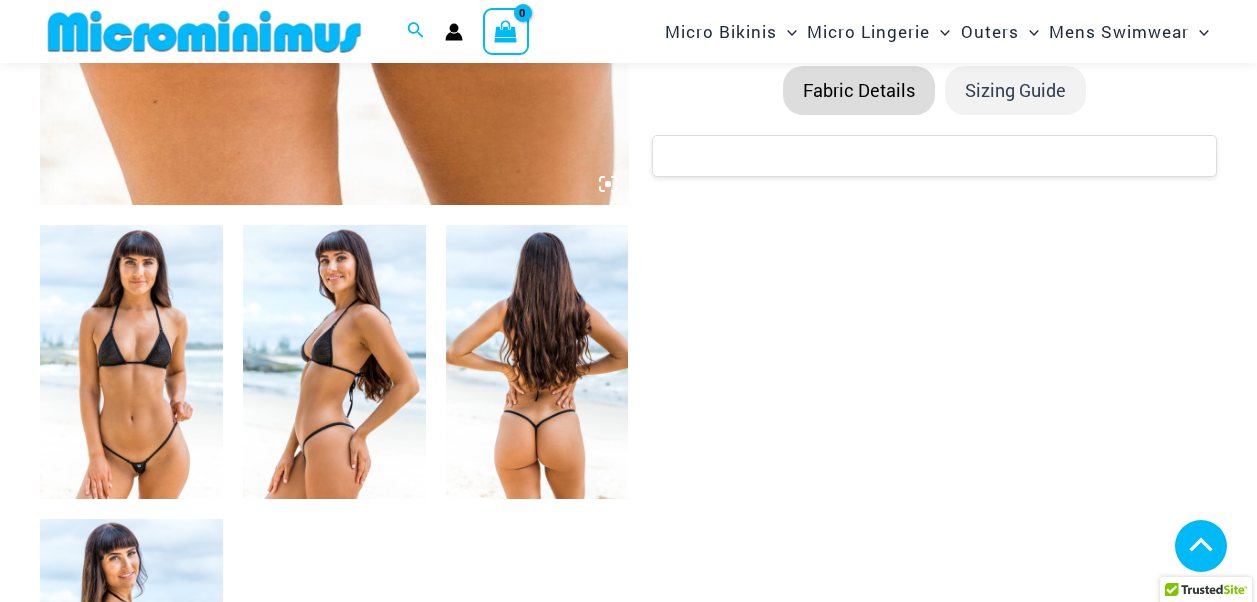 click at bounding box center [537, 362] 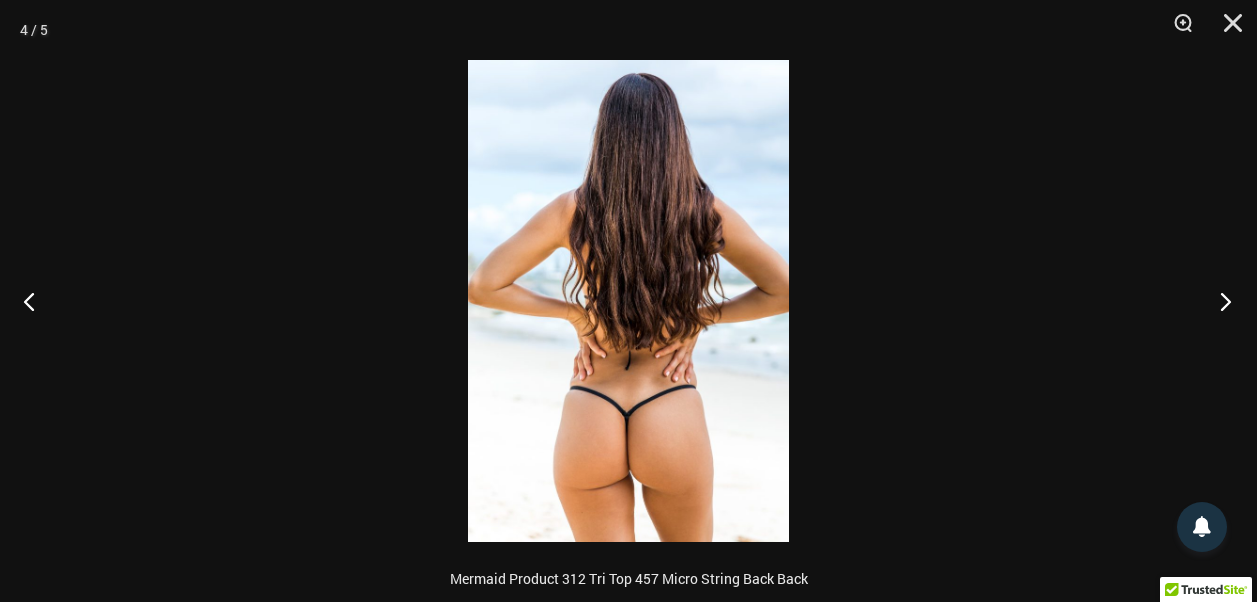 click at bounding box center (1219, 301) 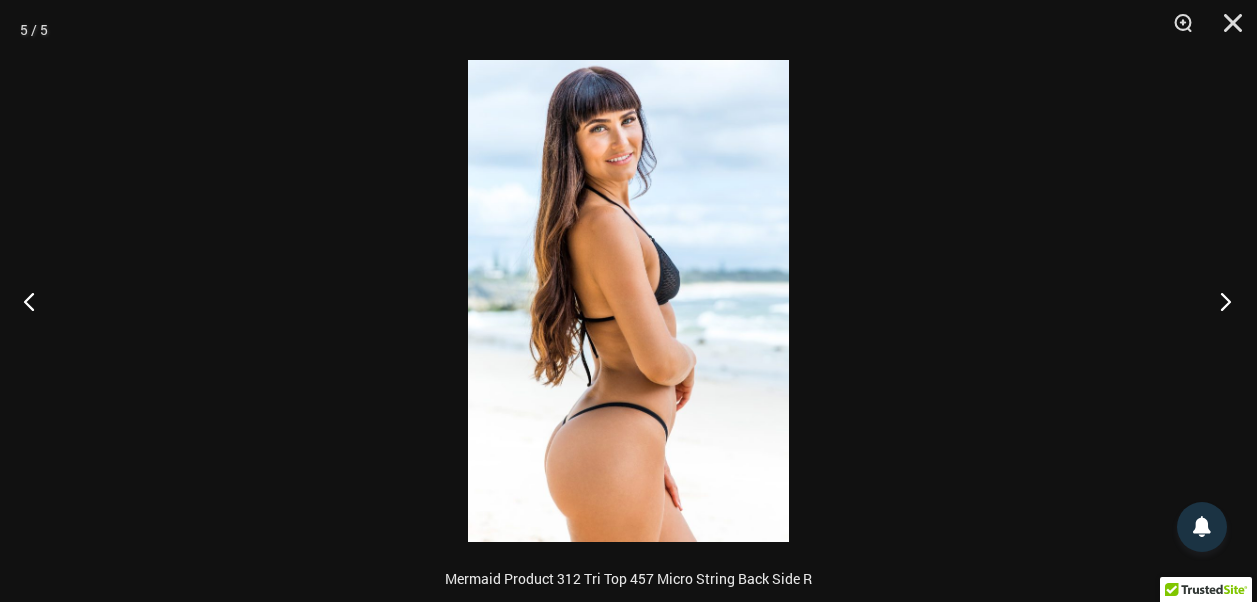 click at bounding box center (1219, 301) 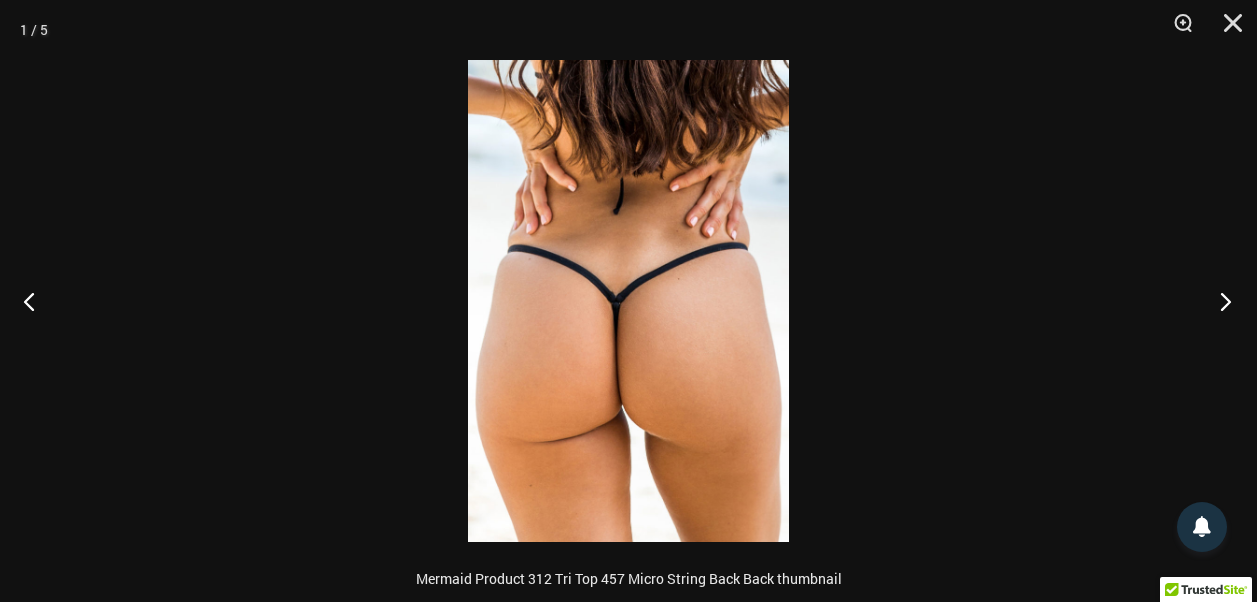 click at bounding box center [1219, 301] 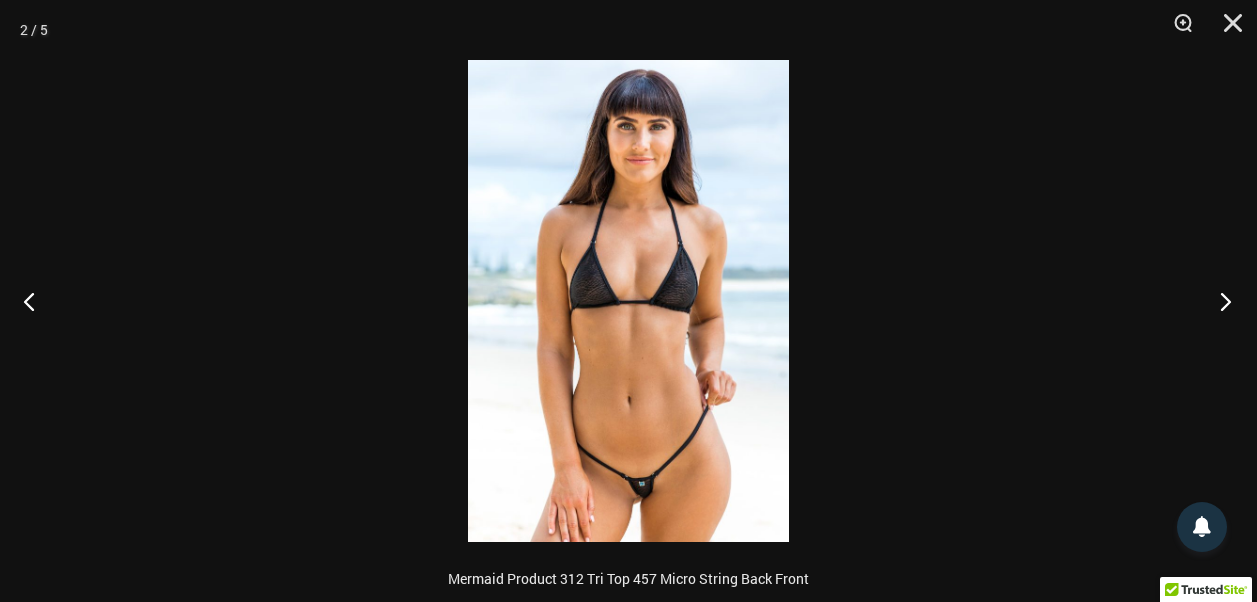 click at bounding box center (1219, 301) 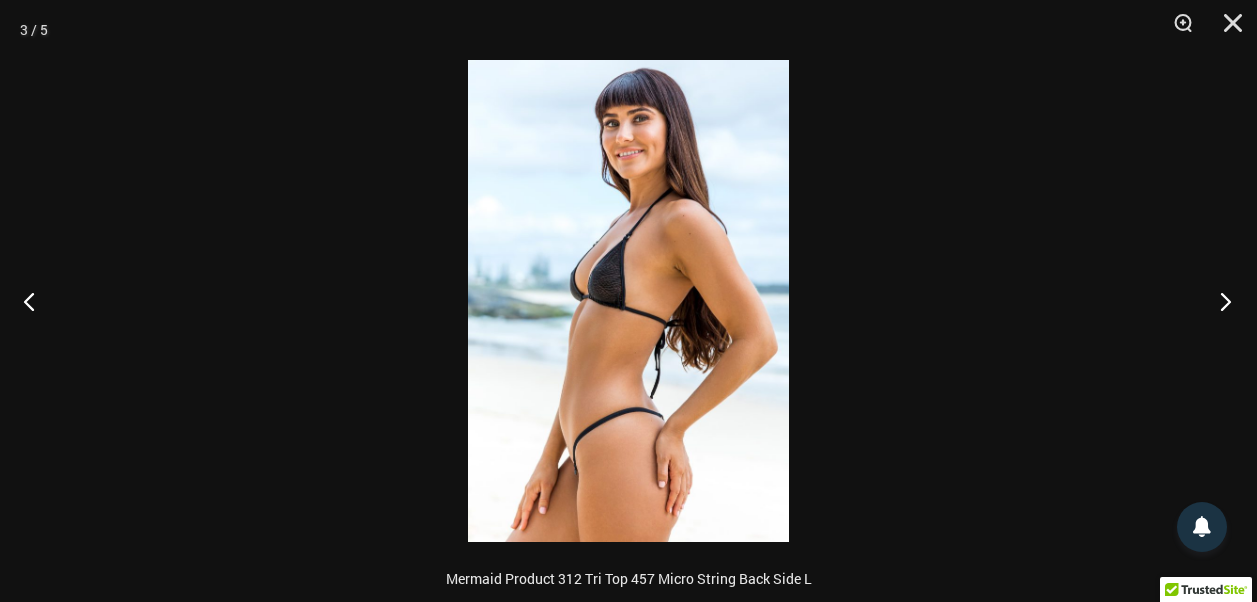 click at bounding box center [1219, 301] 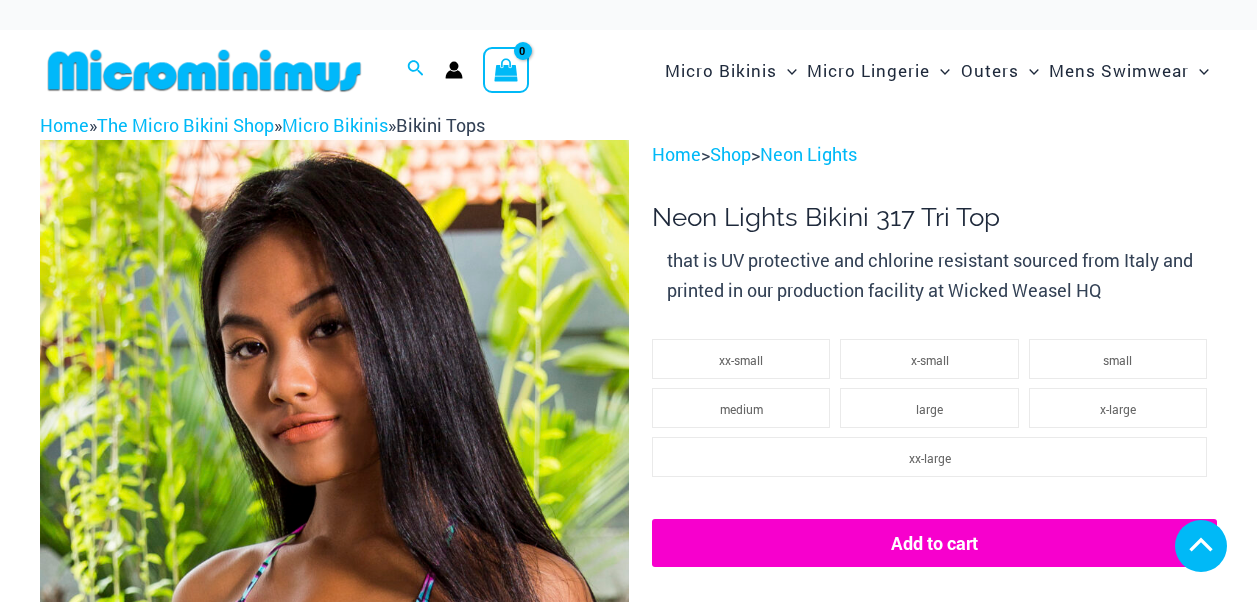 scroll, scrollTop: 1084, scrollLeft: 0, axis: vertical 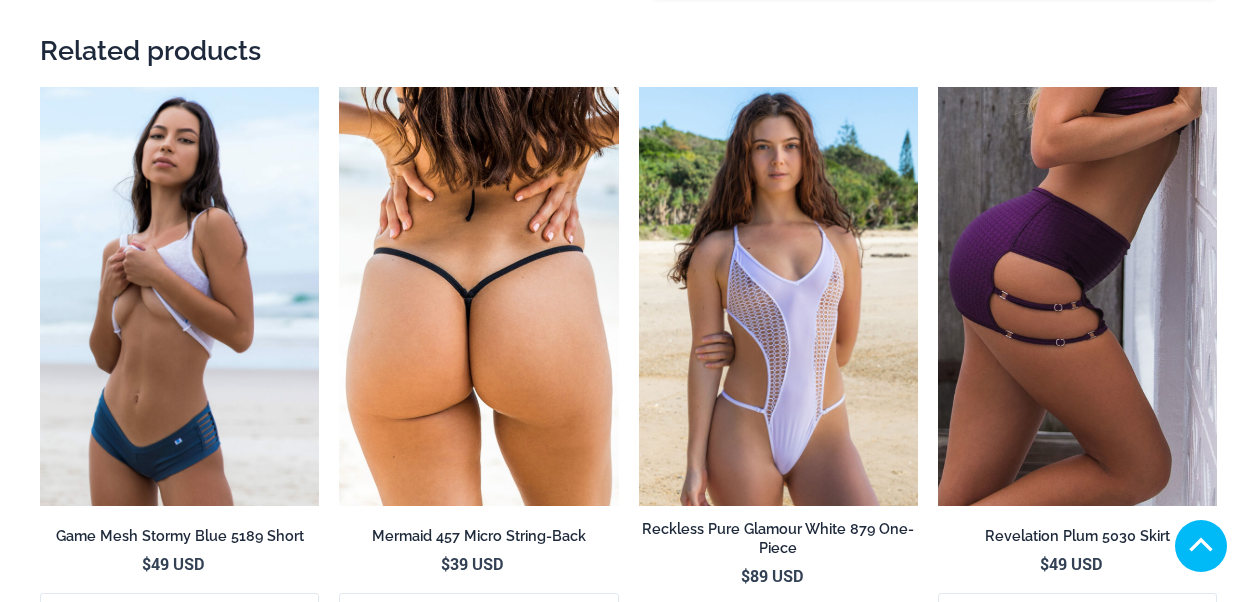 click at bounding box center [778, 296] 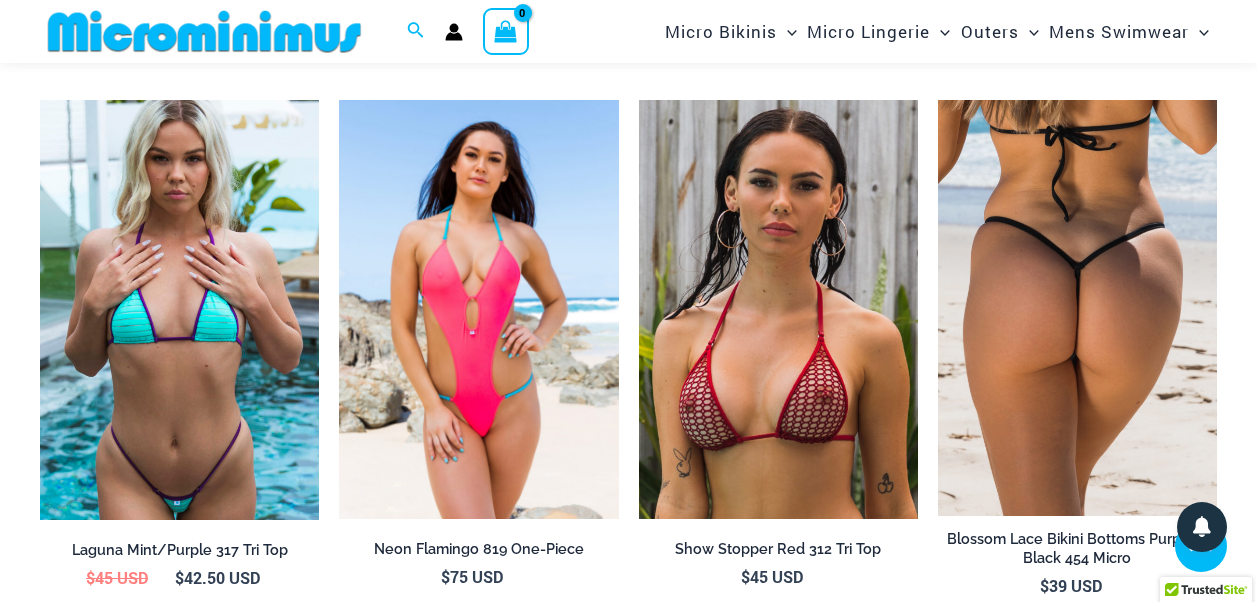 scroll, scrollTop: 1672, scrollLeft: 0, axis: vertical 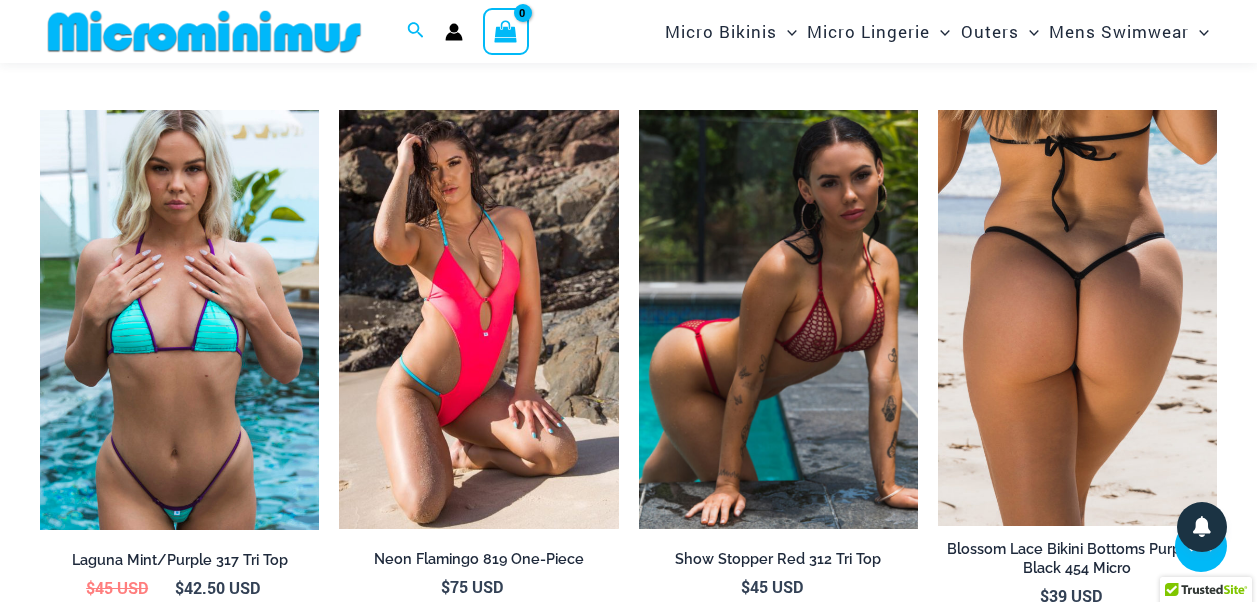 click at bounding box center (778, 319) 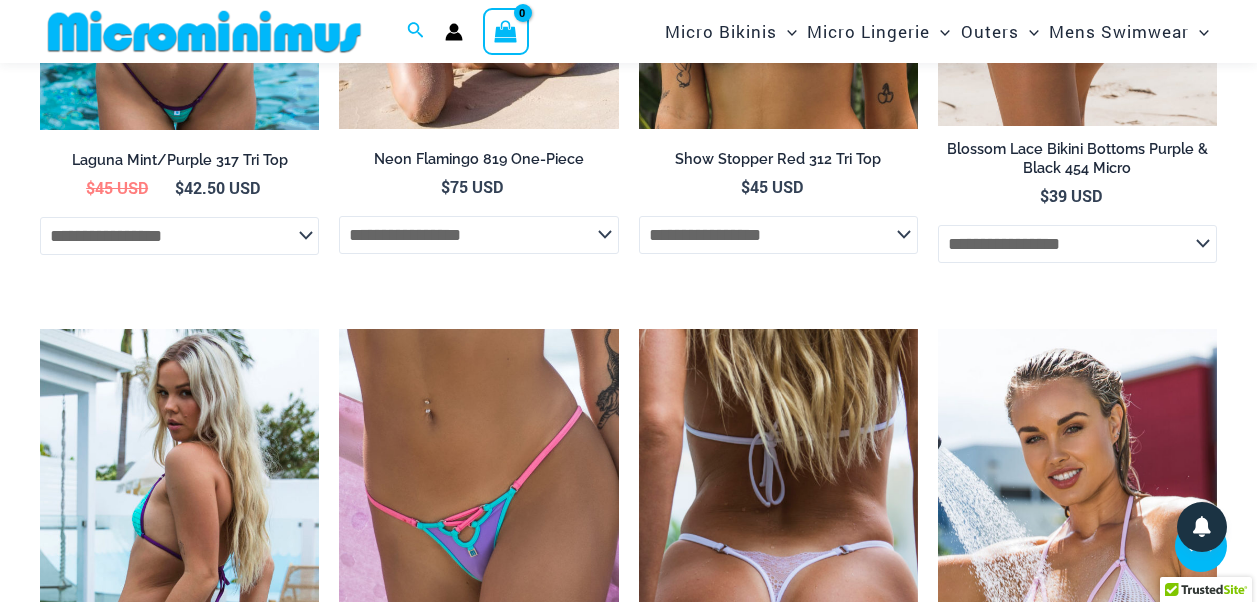 scroll, scrollTop: 2272, scrollLeft: 0, axis: vertical 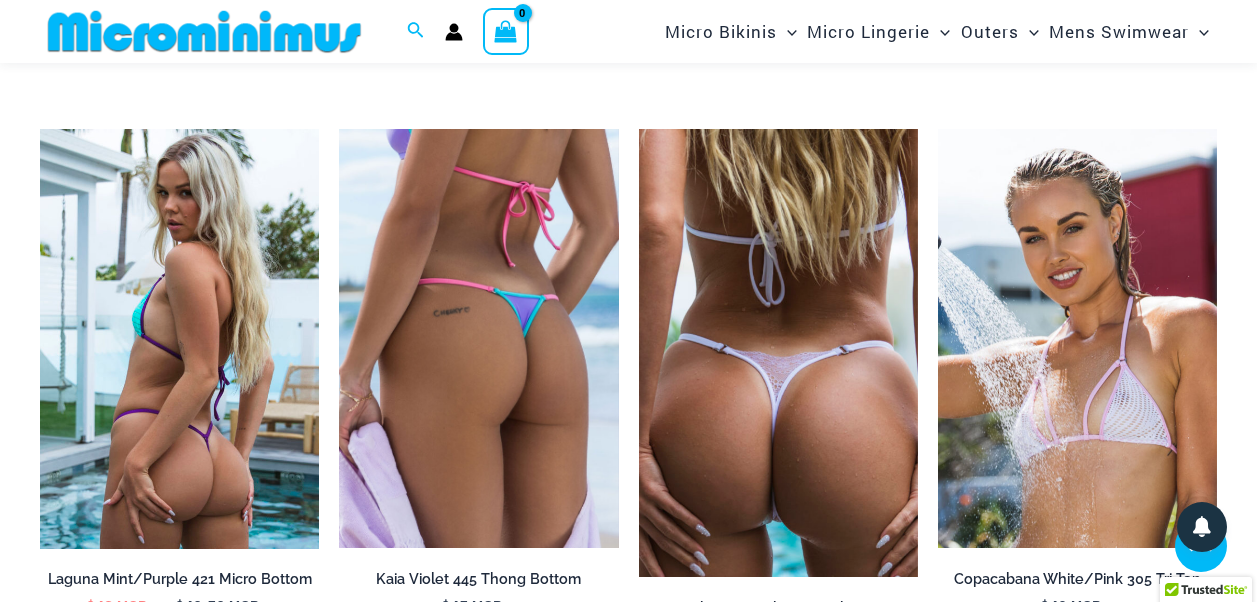 click at bounding box center (478, 338) 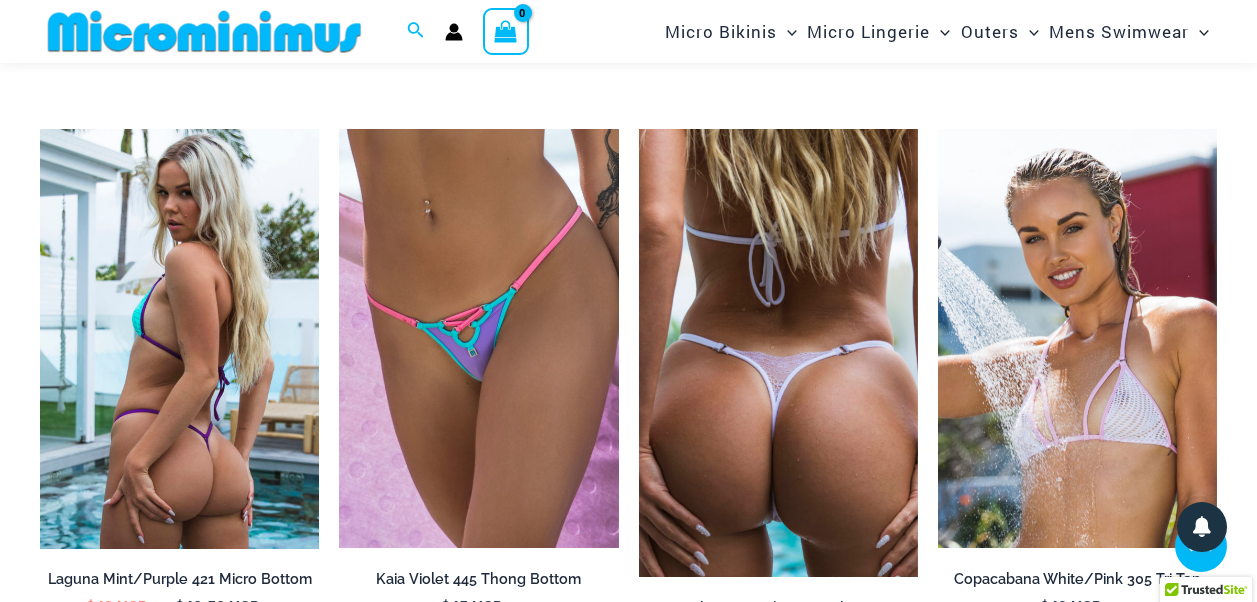 click at bounding box center (778, 353) 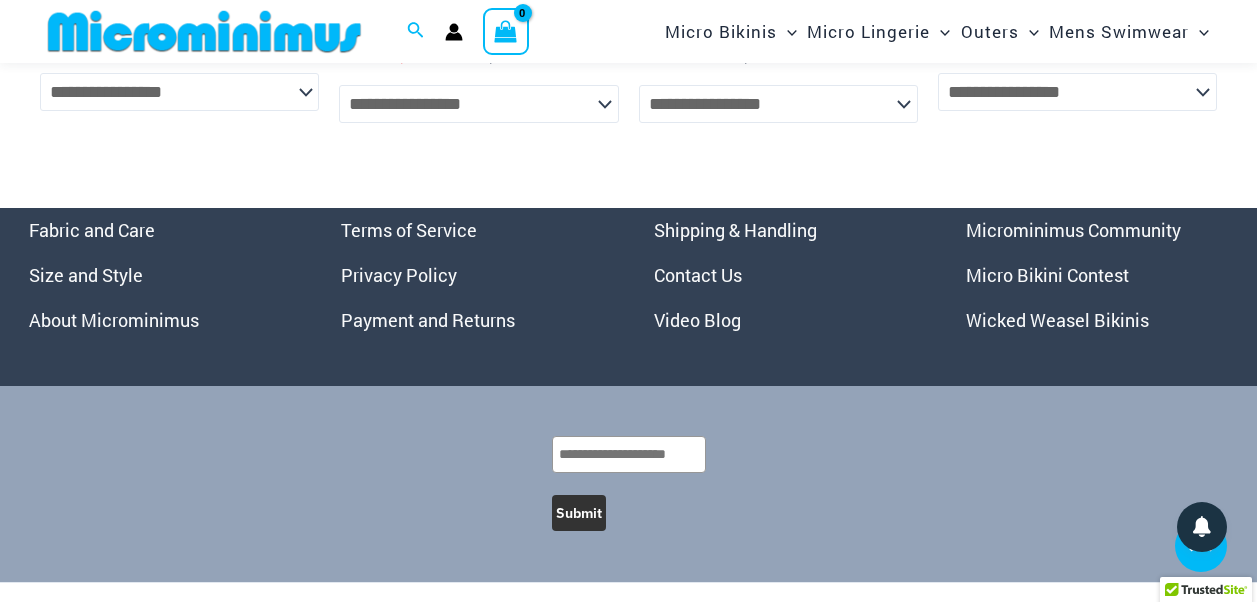 scroll, scrollTop: 4184, scrollLeft: 0, axis: vertical 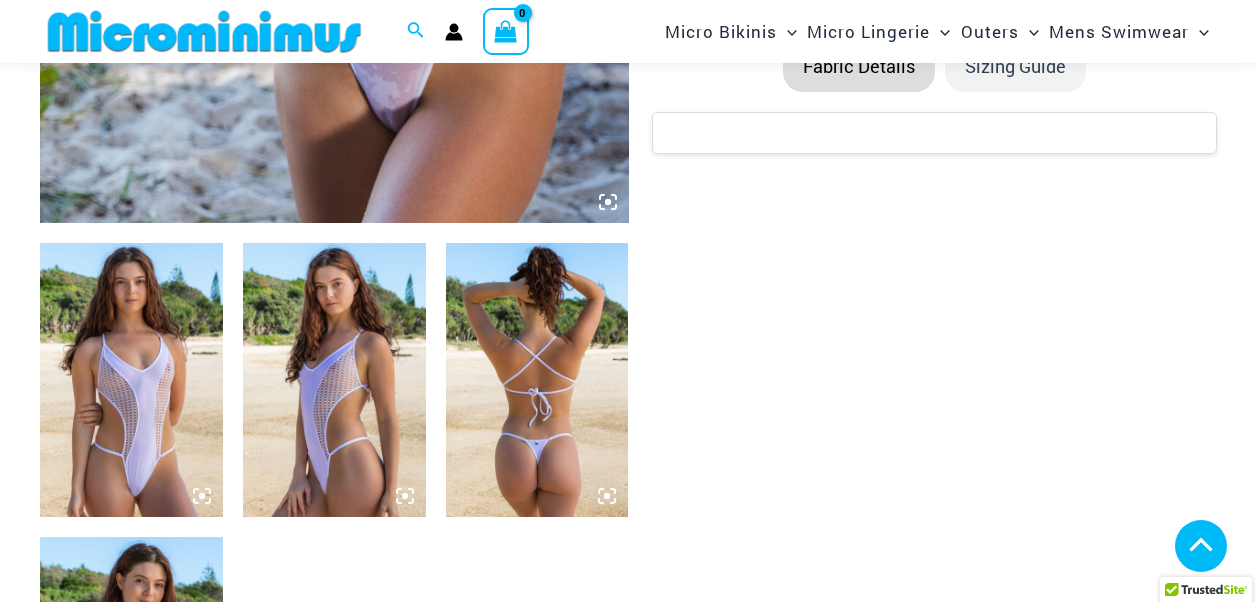 click at bounding box center [131, 380] 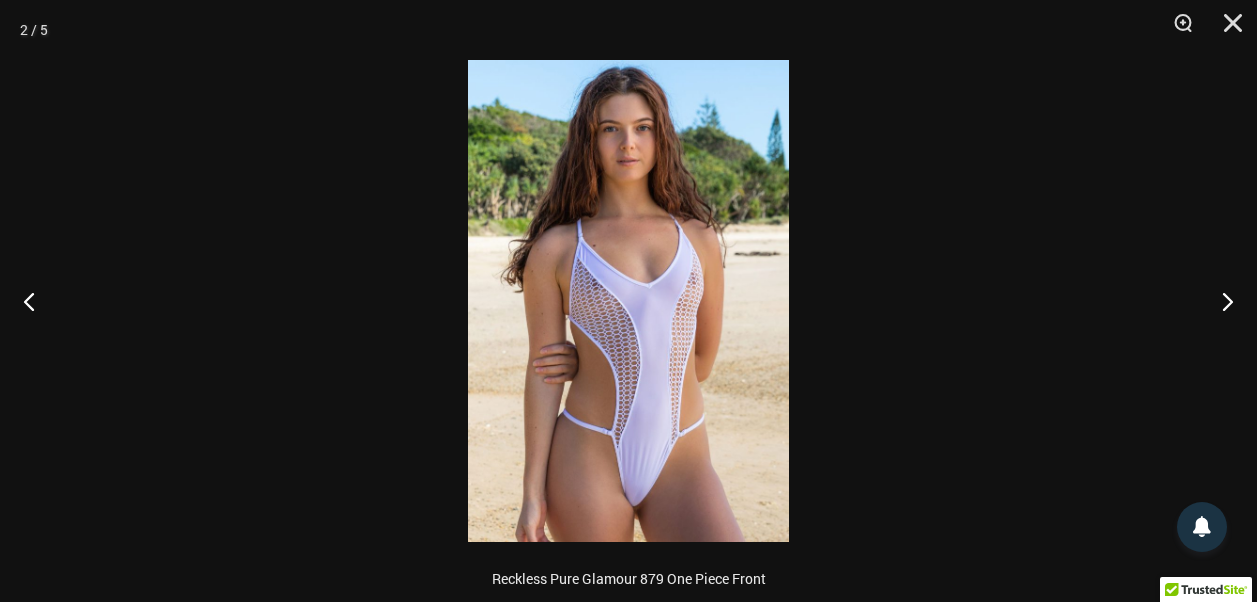 click at bounding box center [628, 301] 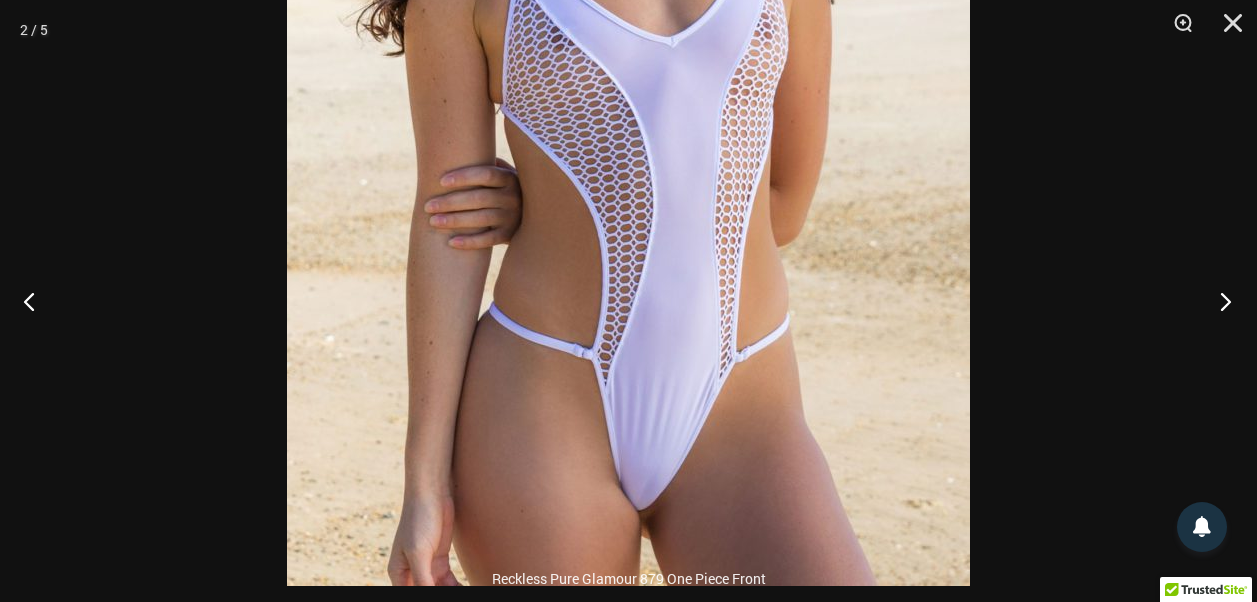 click at bounding box center (1219, 301) 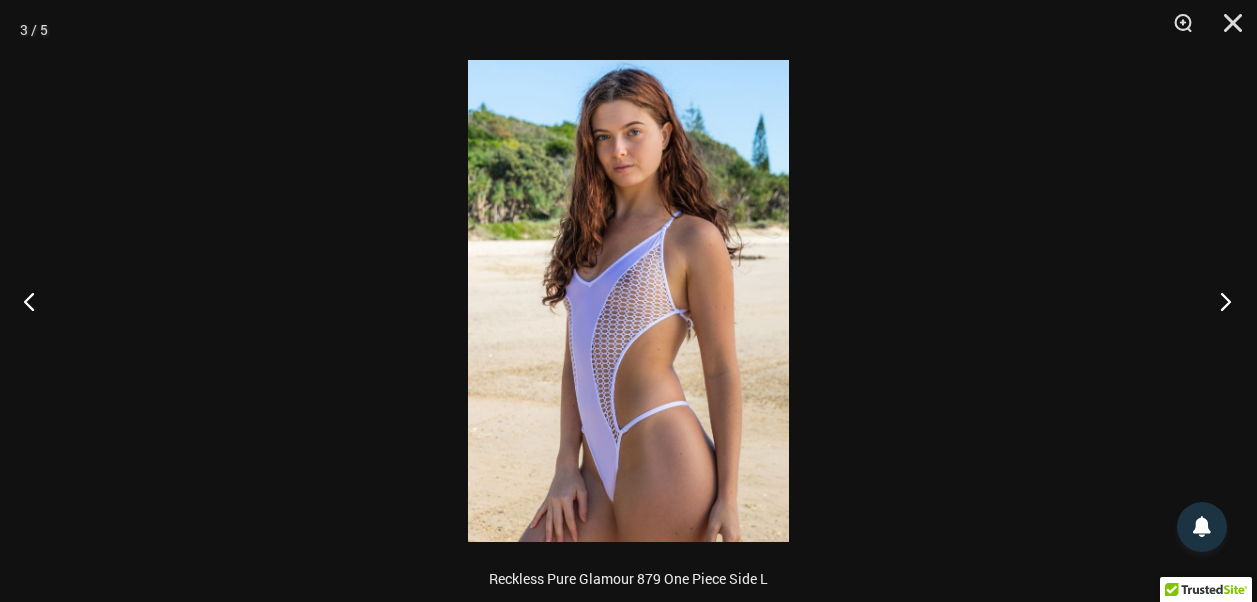 click at bounding box center (1219, 301) 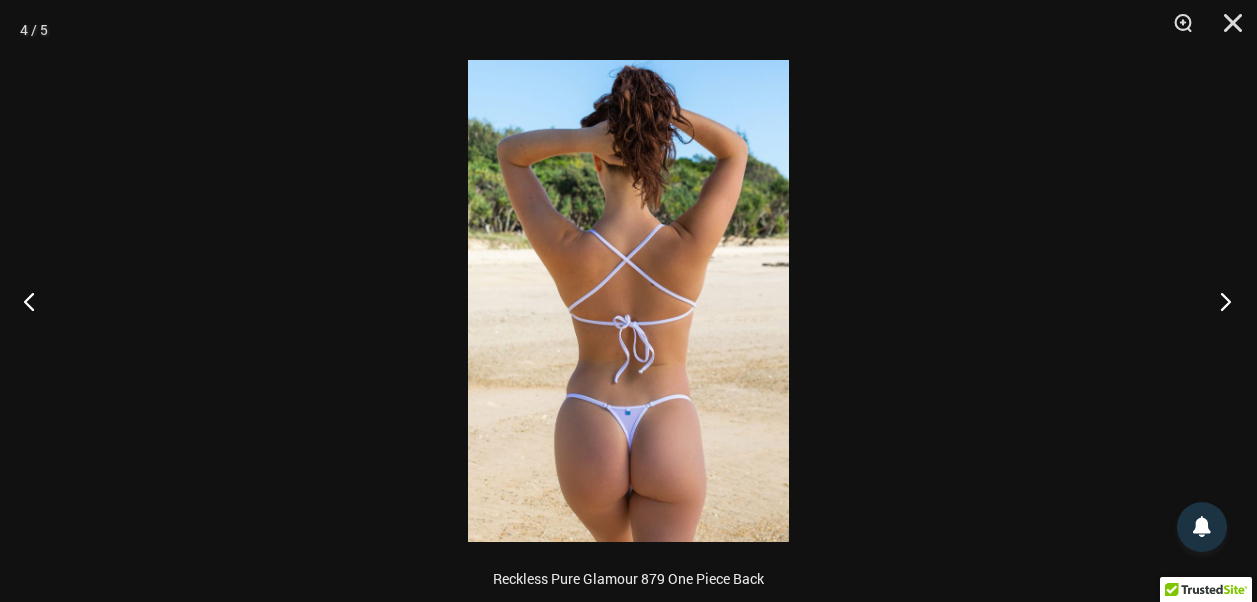 click at bounding box center [1219, 301] 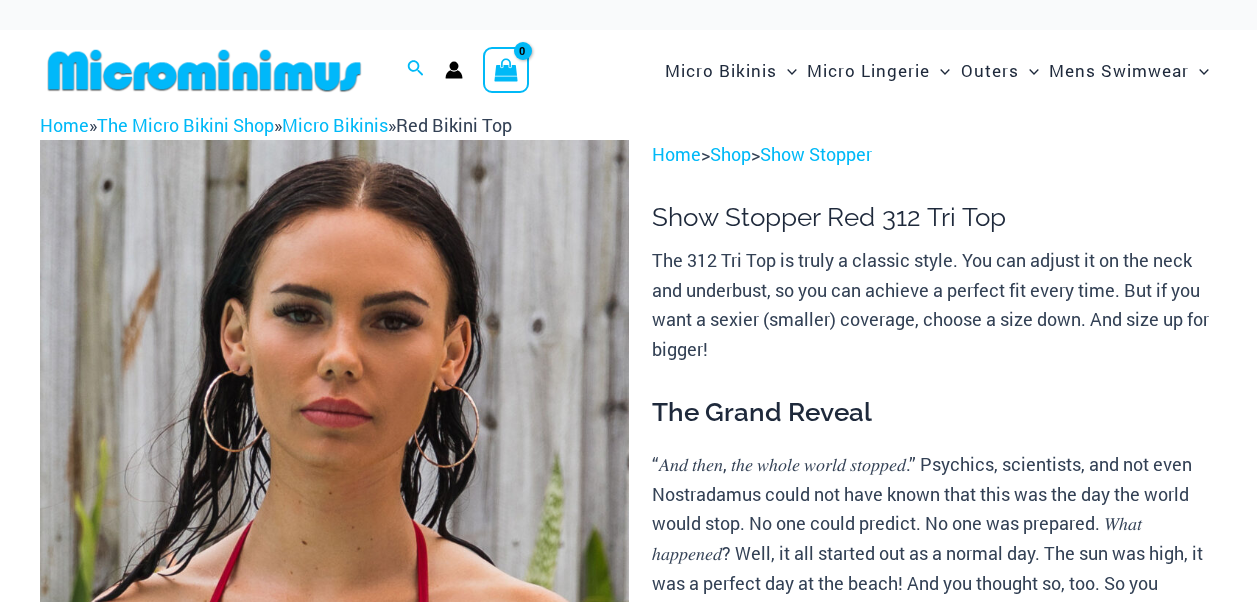 scroll, scrollTop: 0, scrollLeft: 0, axis: both 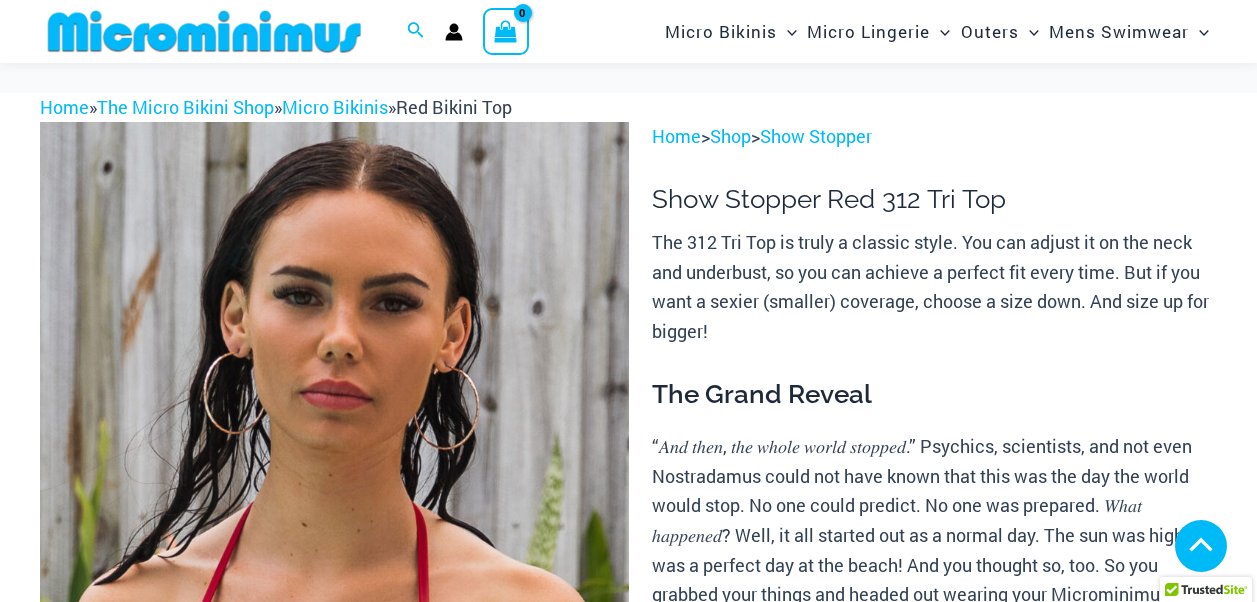 drag, startPoint x: 338, startPoint y: 281, endPoint x: 393, endPoint y: 257, distance: 60.00833 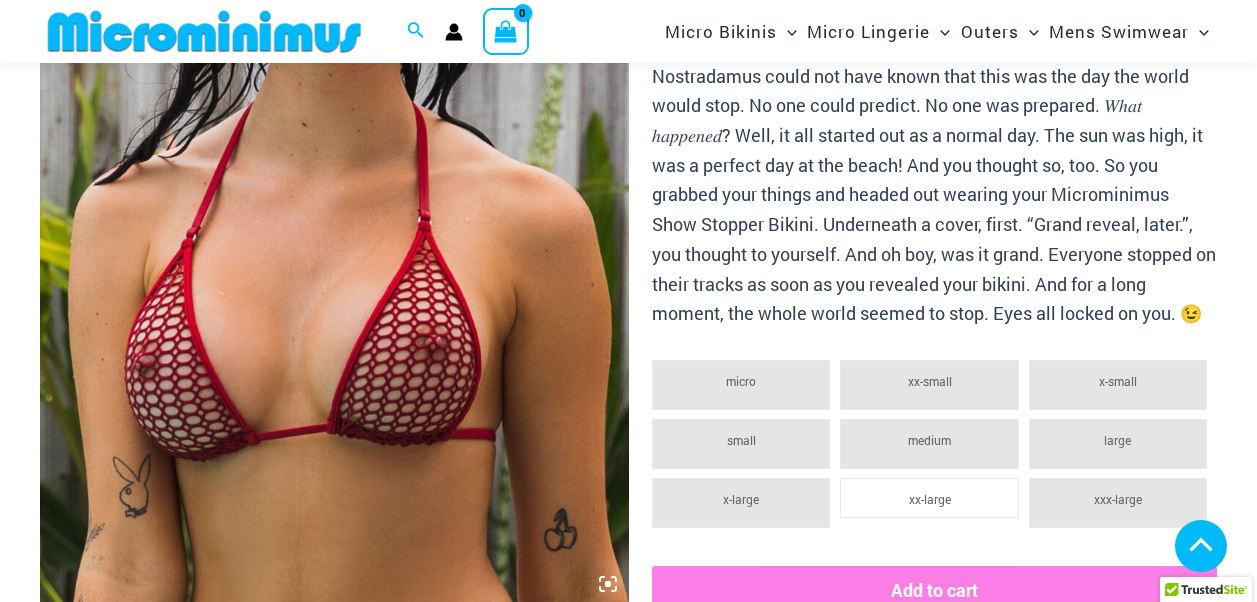 click at bounding box center (131, 762) 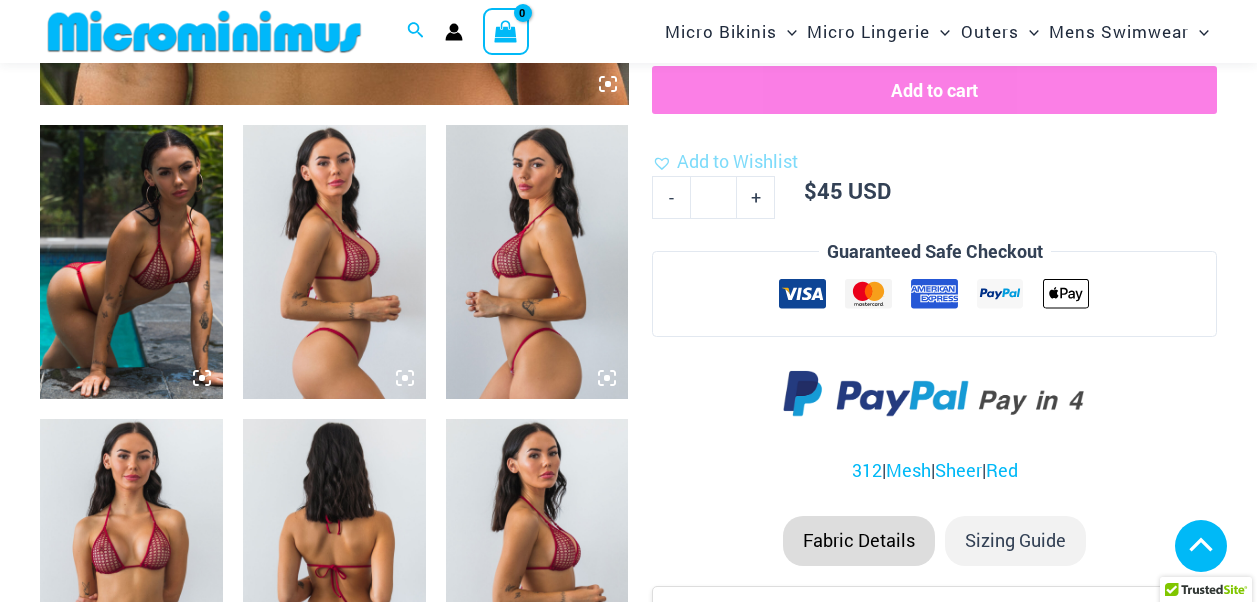 click at bounding box center (131, 262) 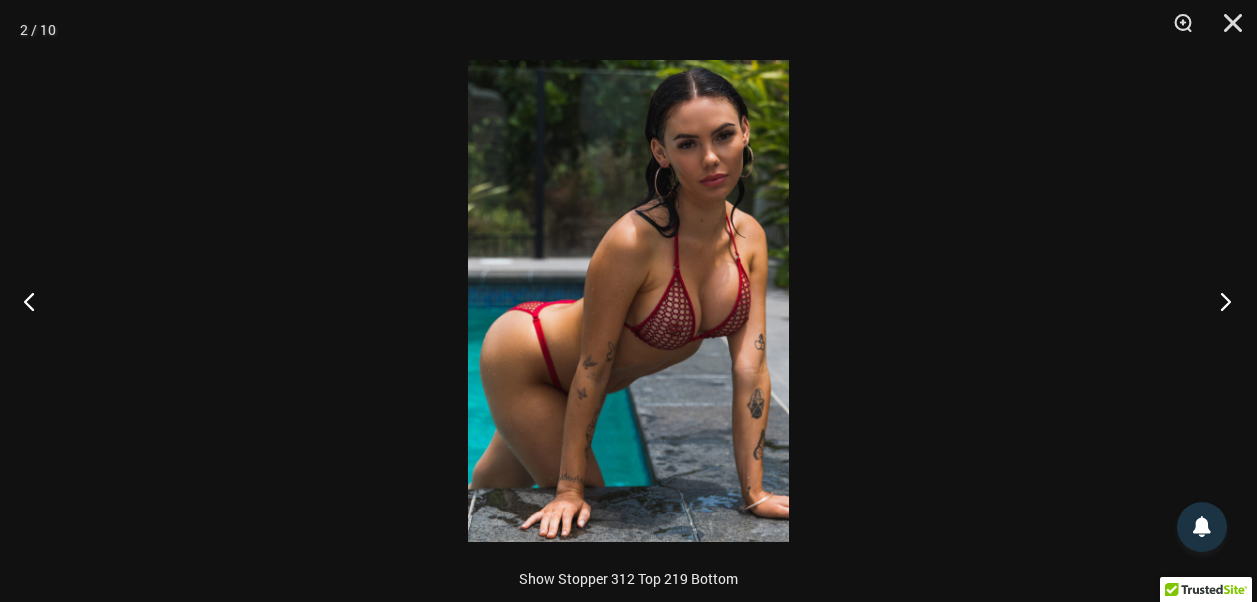 click at bounding box center [1219, 301] 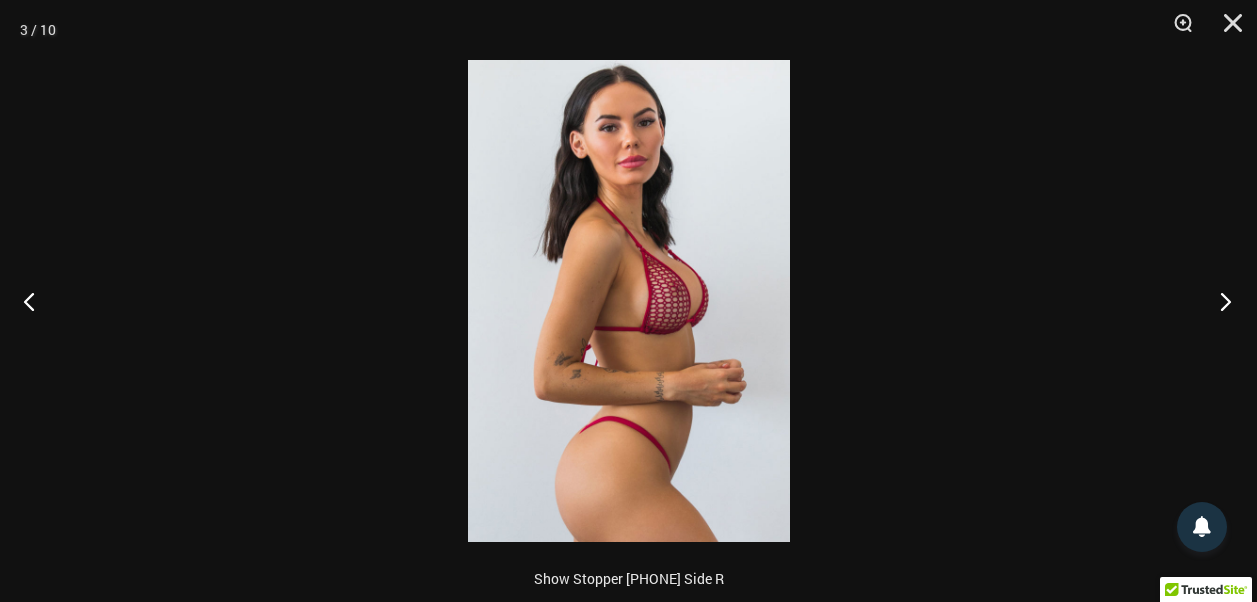 click at bounding box center (1219, 301) 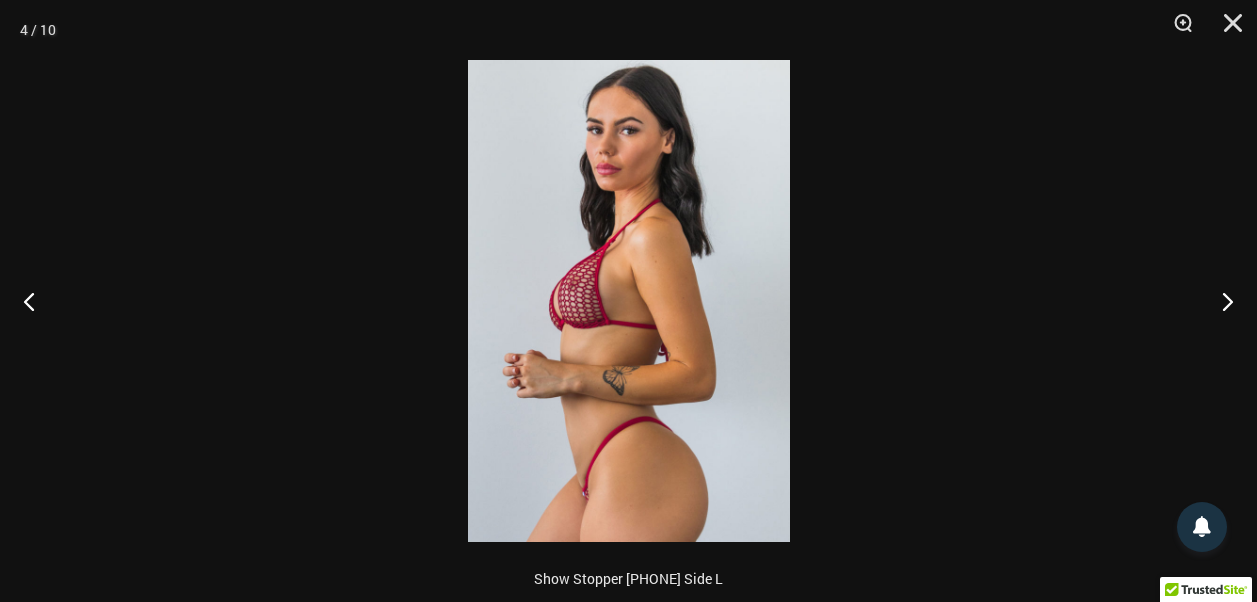 drag, startPoint x: 343, startPoint y: 326, endPoint x: 356, endPoint y: 327, distance: 13.038404 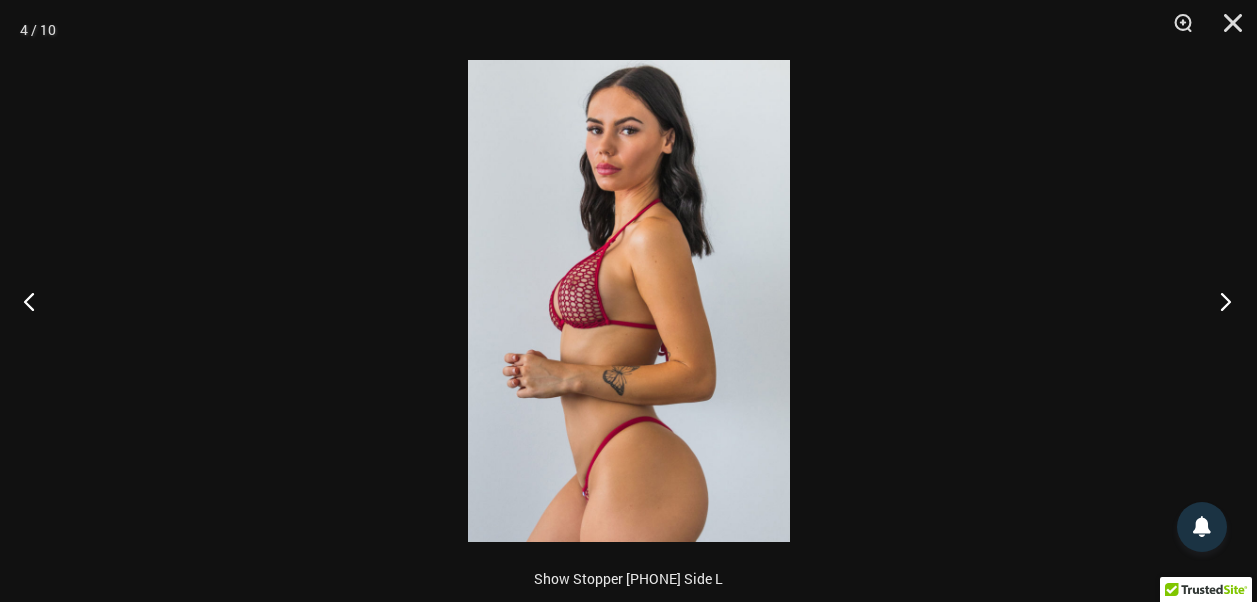 click at bounding box center (1219, 301) 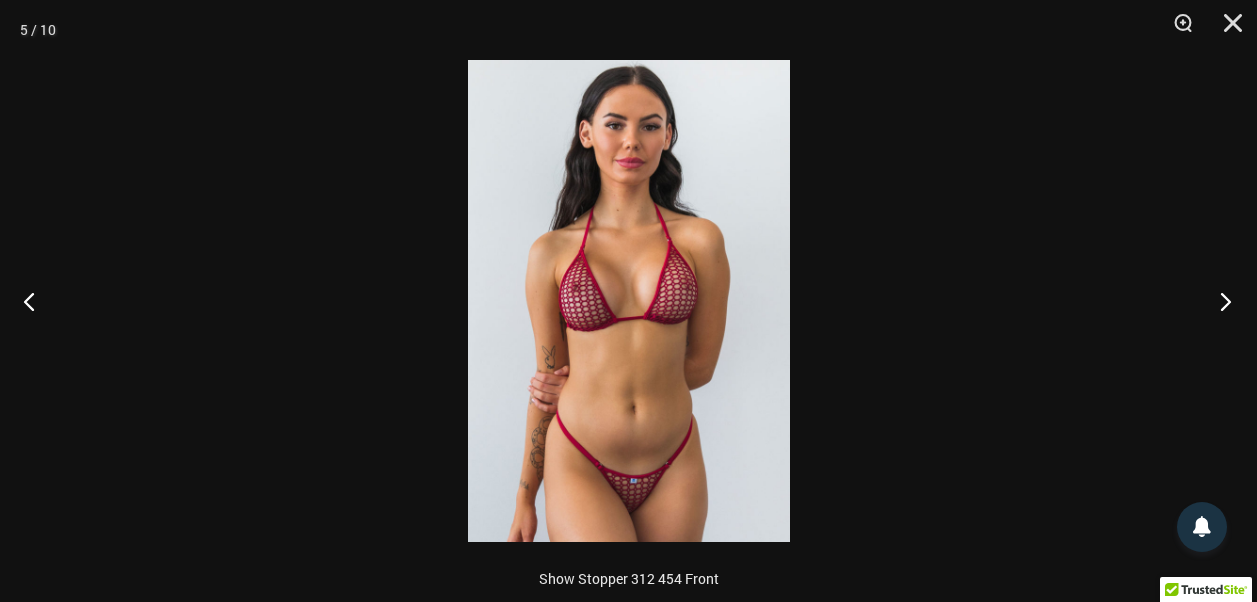 click at bounding box center [1219, 301] 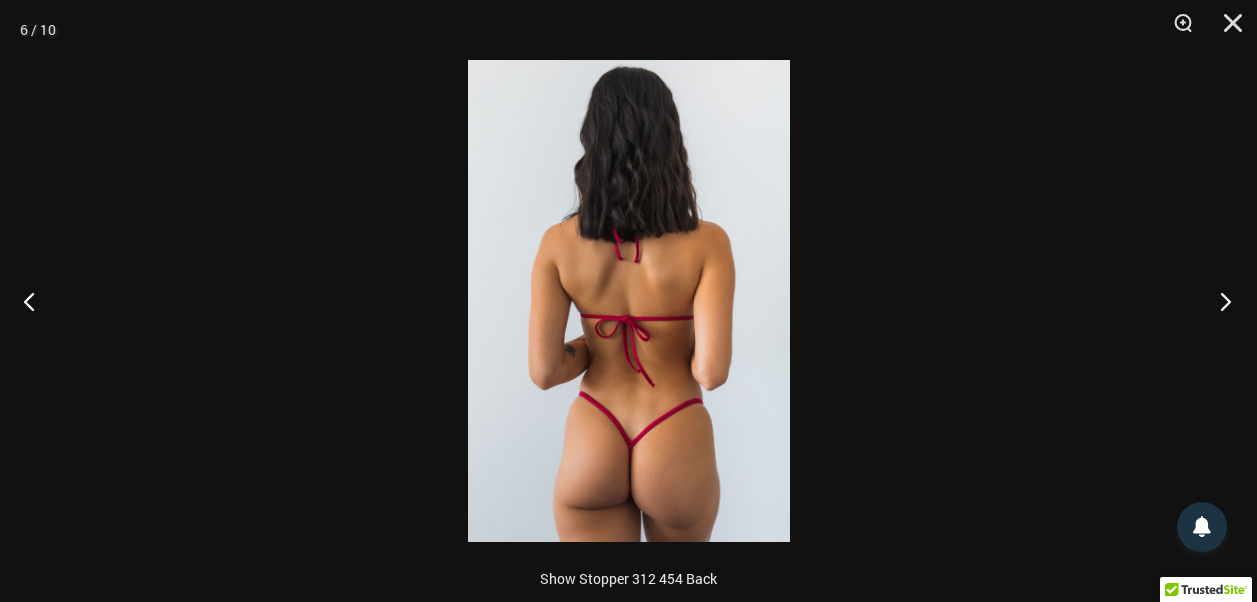 click at bounding box center (1219, 301) 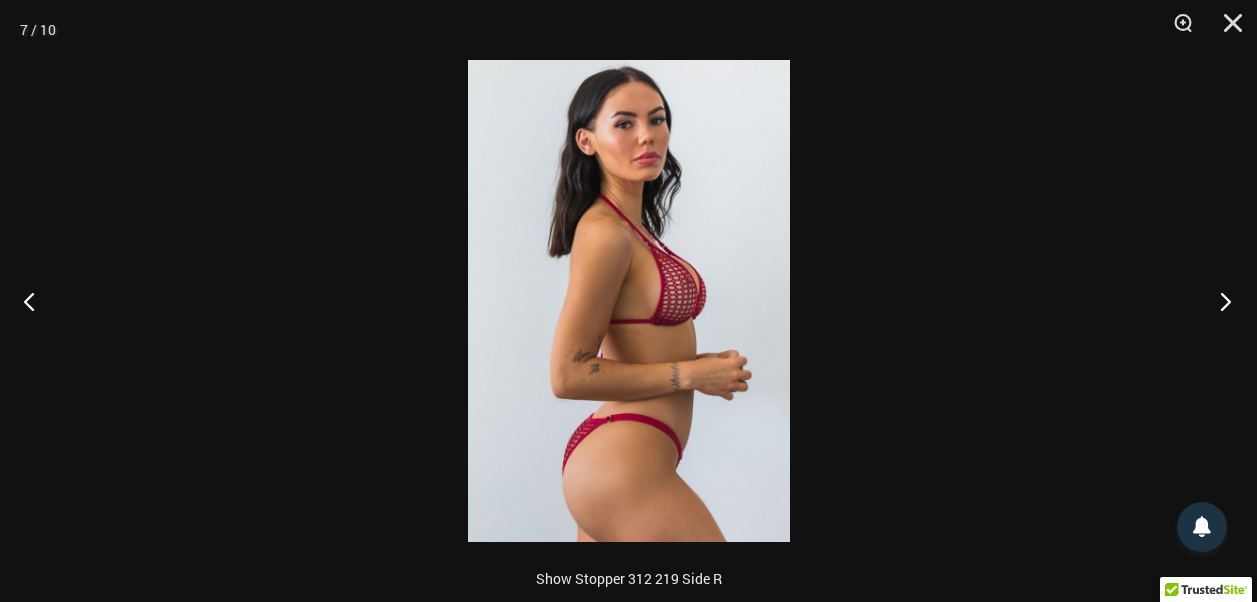 click at bounding box center [1219, 301] 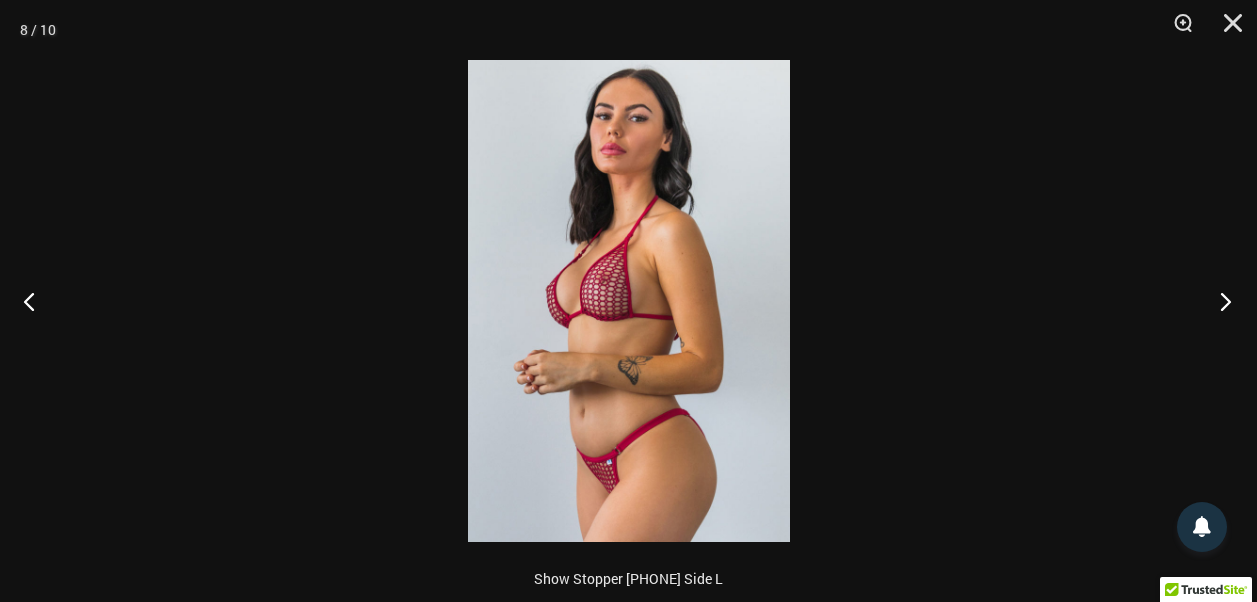 click at bounding box center [1219, 301] 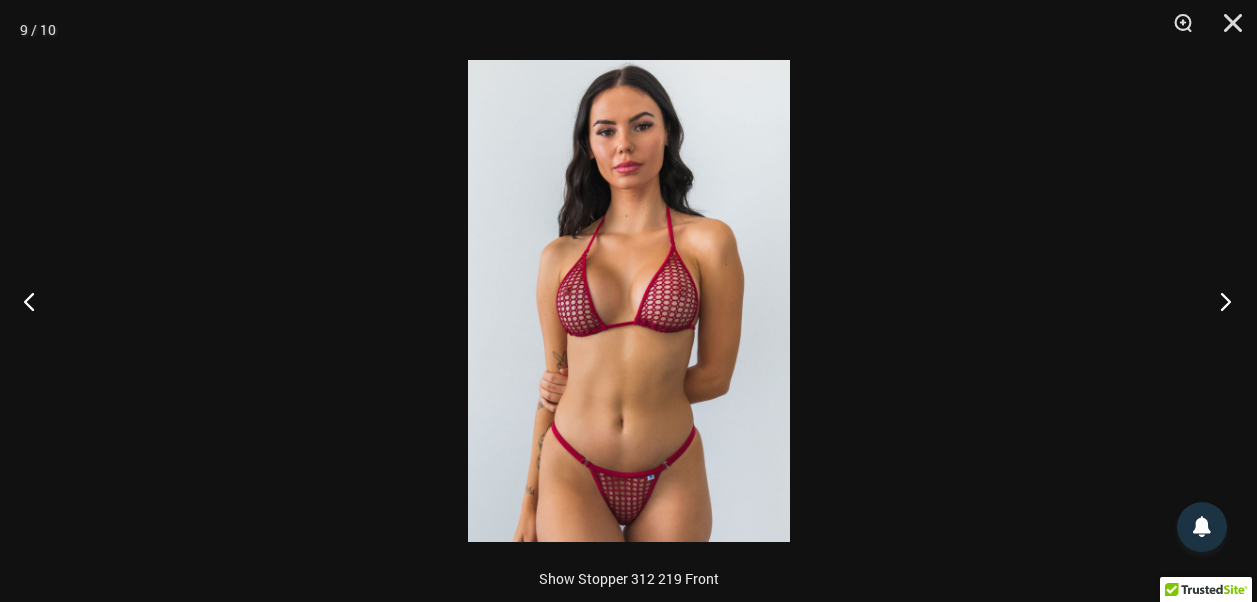 click at bounding box center (1219, 301) 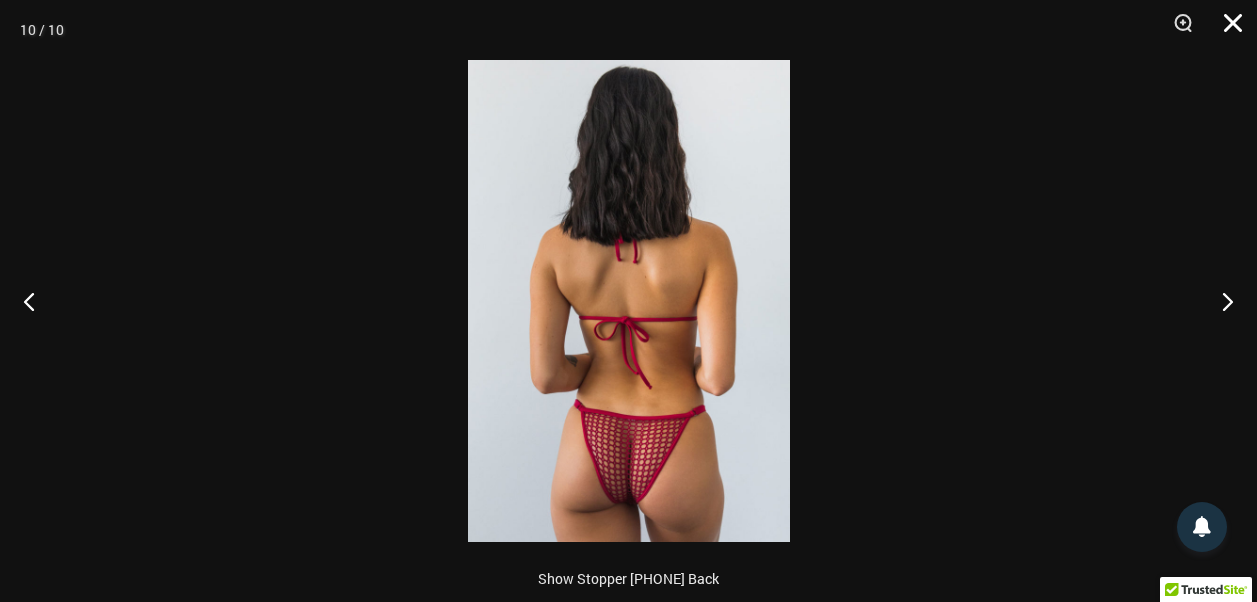 click at bounding box center (1226, 30) 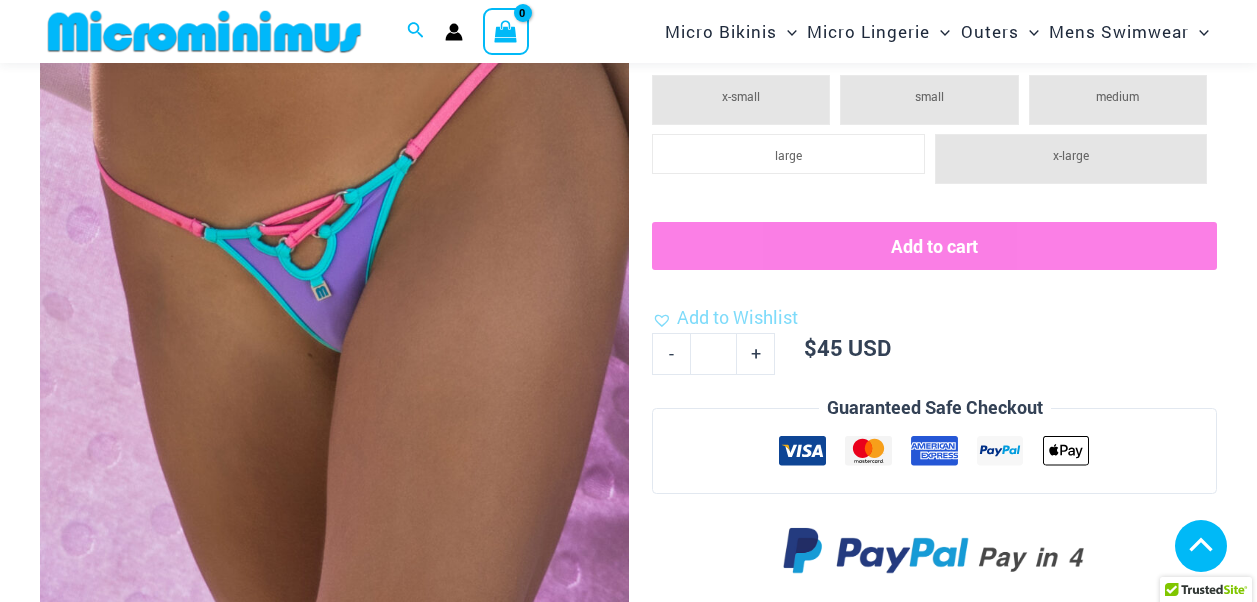 scroll, scrollTop: 966, scrollLeft: 0, axis: vertical 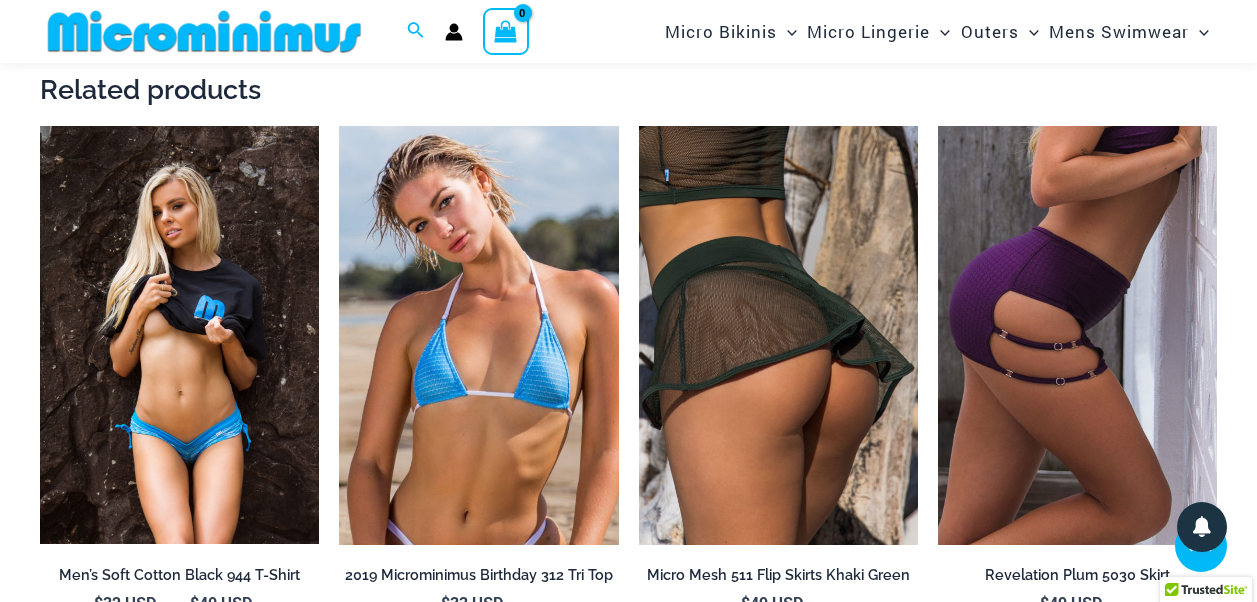 click at bounding box center [179, 335] 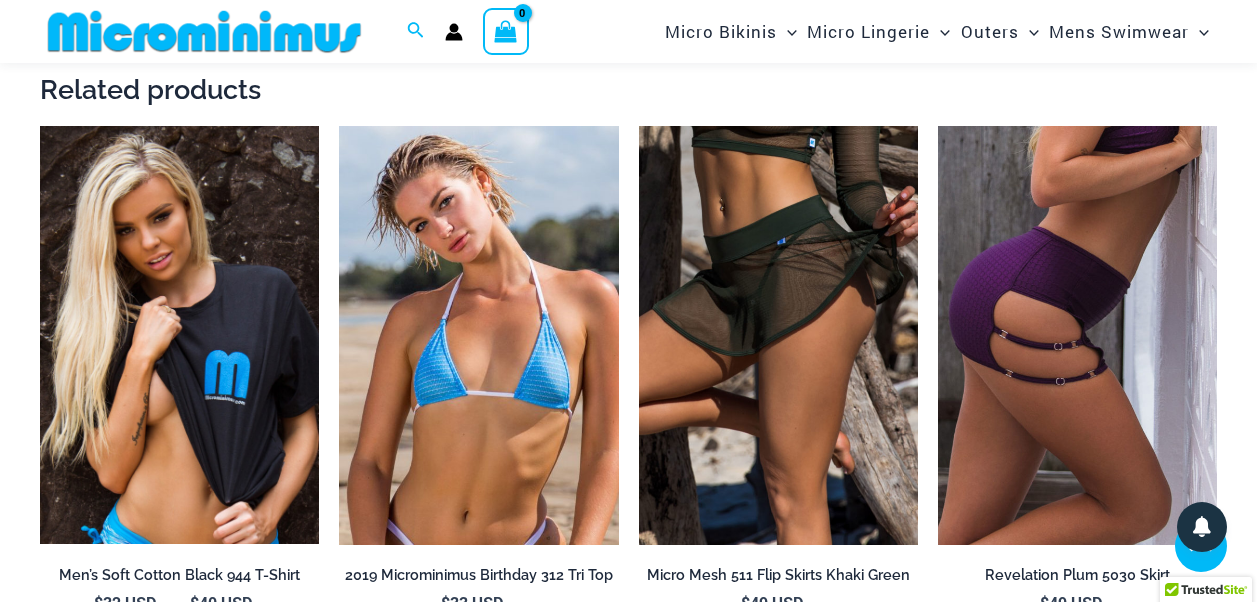 click at bounding box center (778, 335) 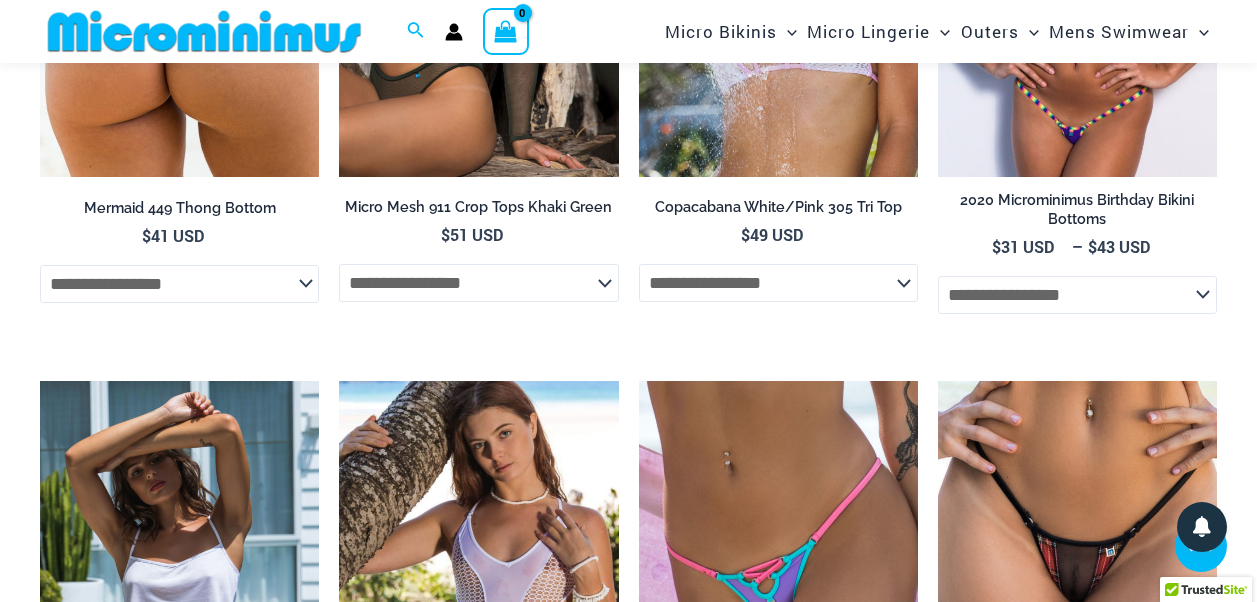 scroll, scrollTop: 2882, scrollLeft: 0, axis: vertical 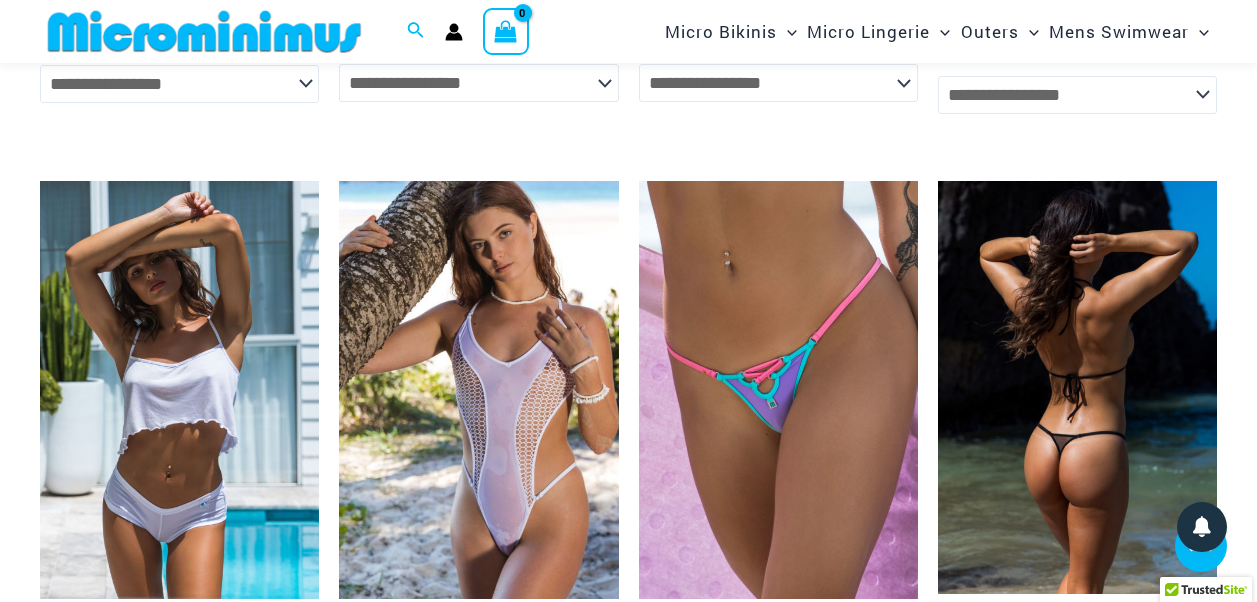 click at bounding box center (1077, 388) 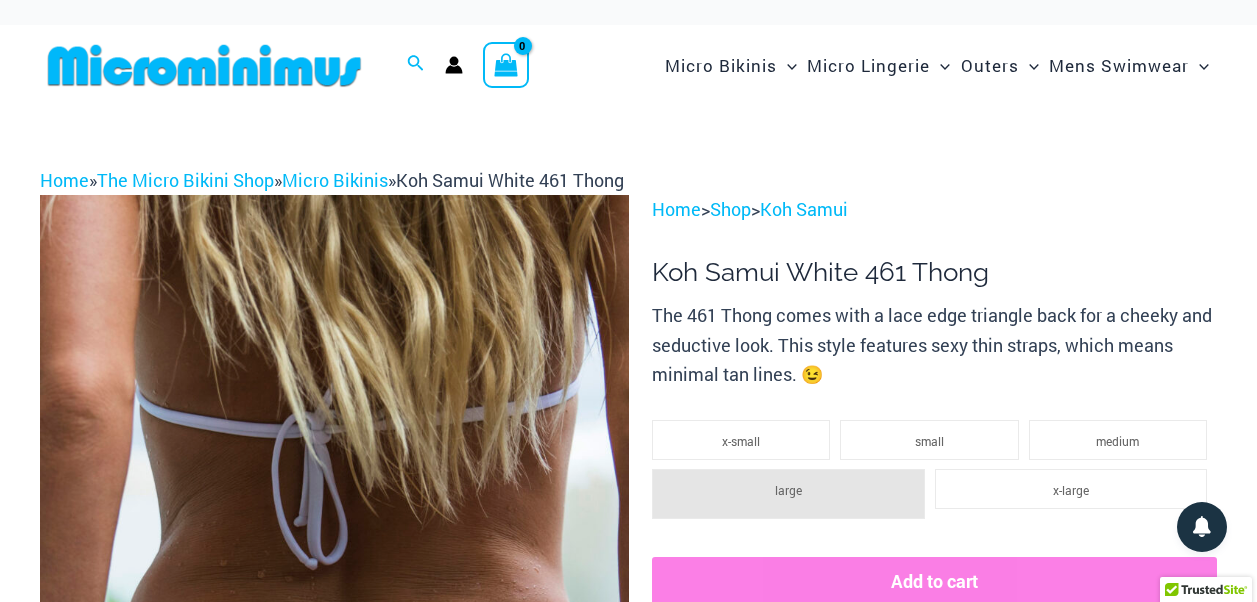 scroll, scrollTop: 0, scrollLeft: 0, axis: both 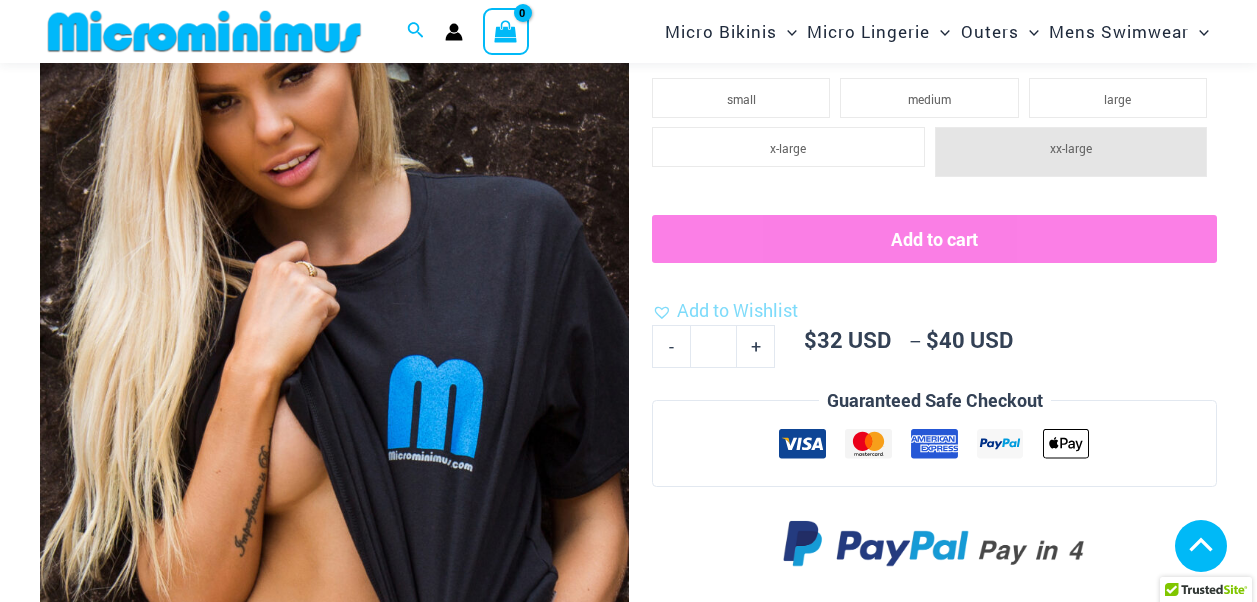 click at bounding box center (334, 1216) 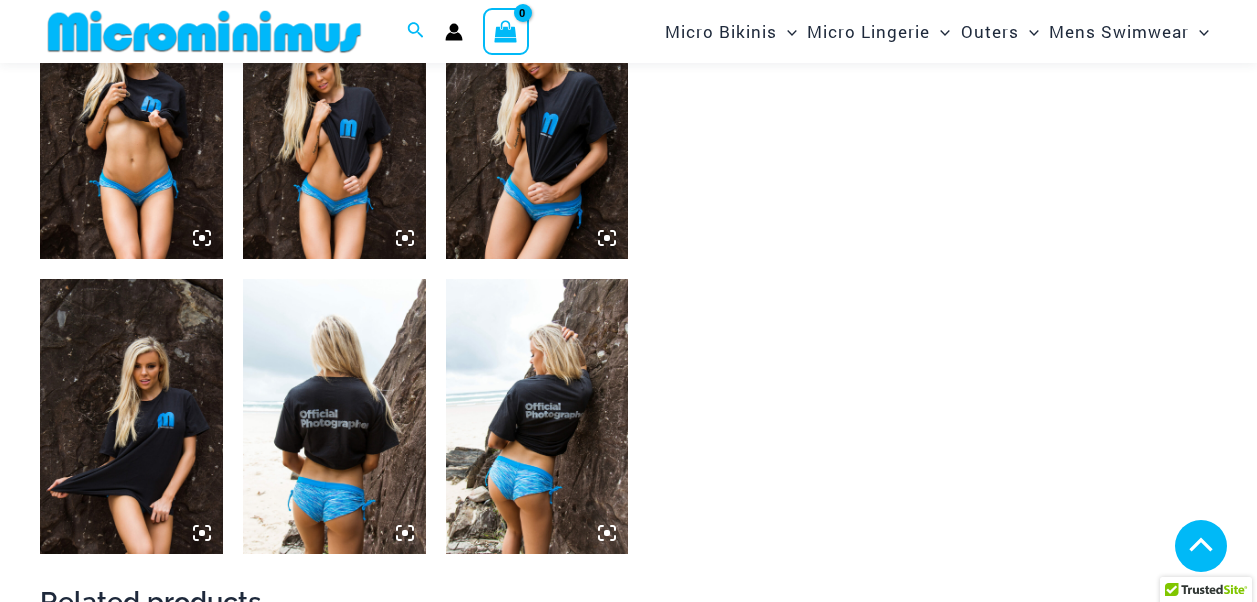 click at bounding box center (334, 416) 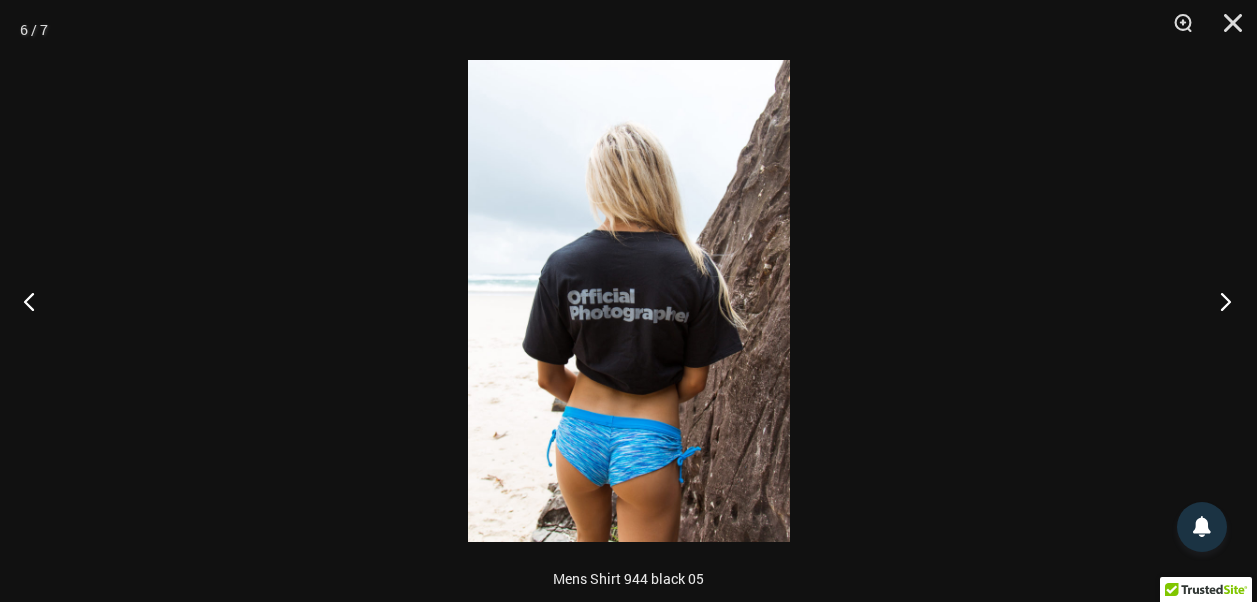 click at bounding box center (1219, 301) 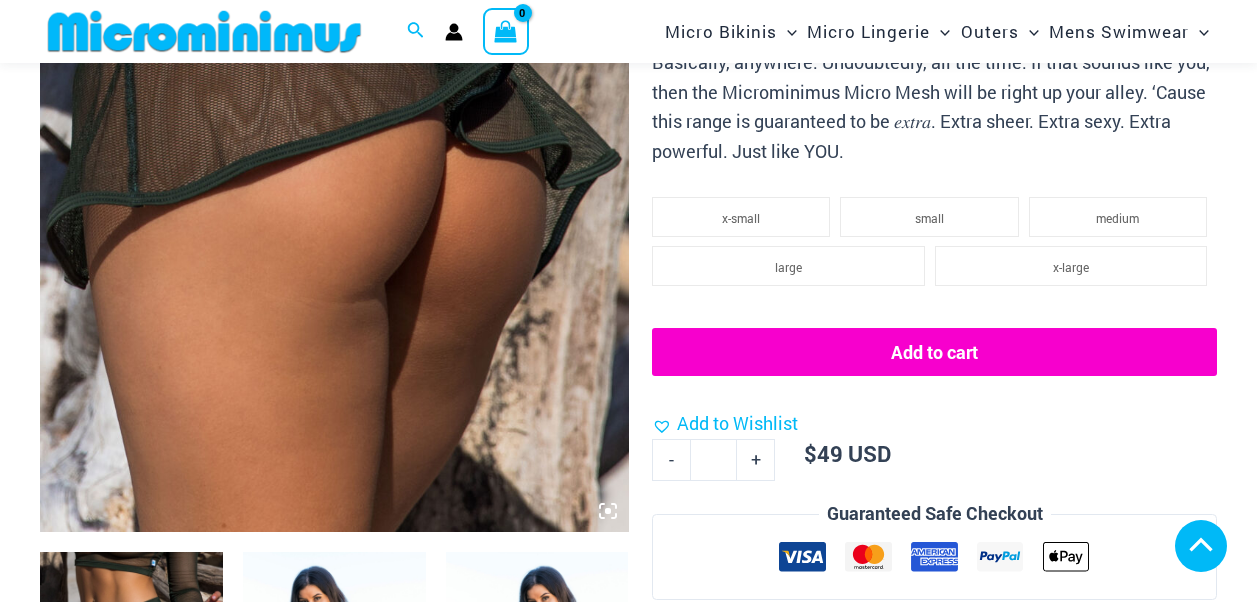 scroll, scrollTop: 537, scrollLeft: 0, axis: vertical 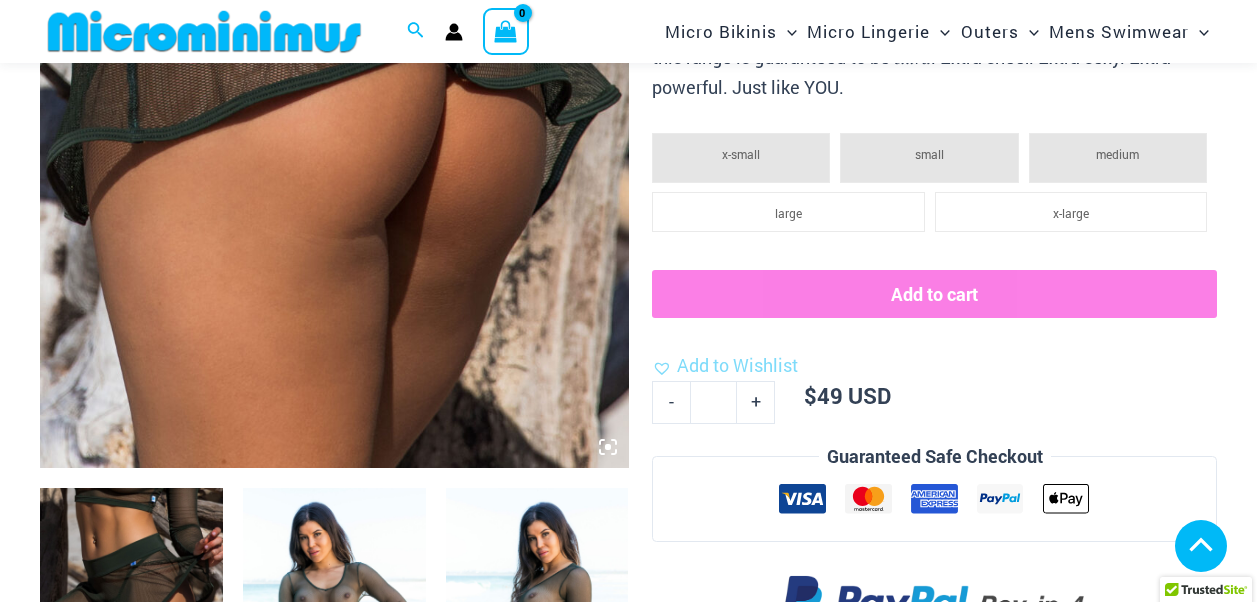 click at bounding box center (334, 625) 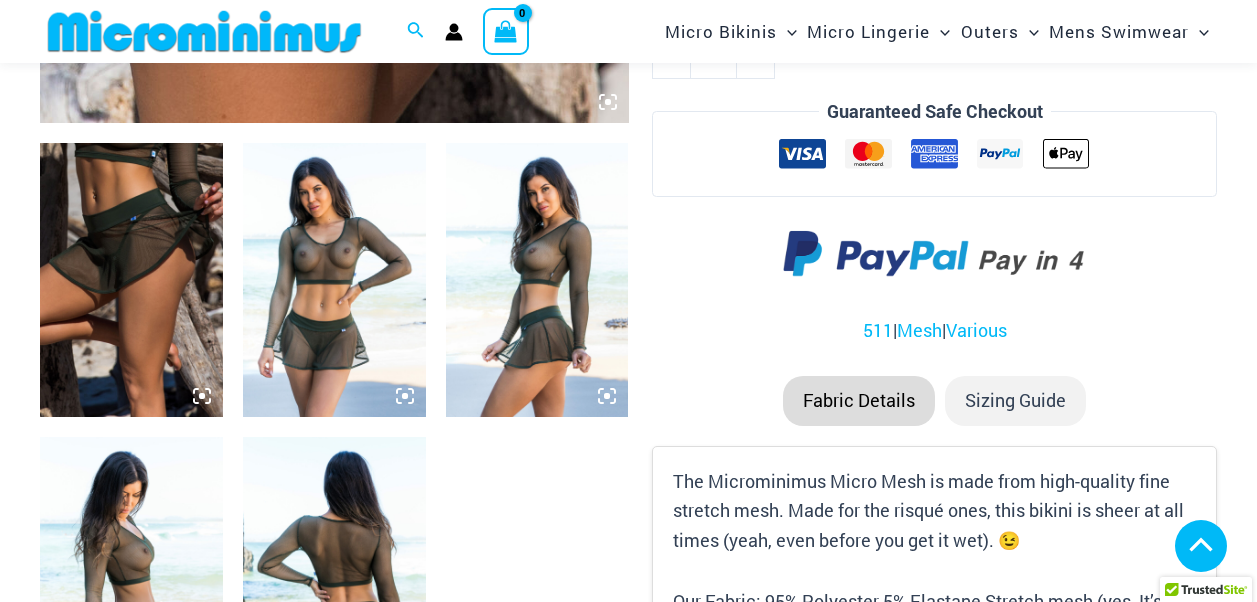 click at bounding box center (334, 280) 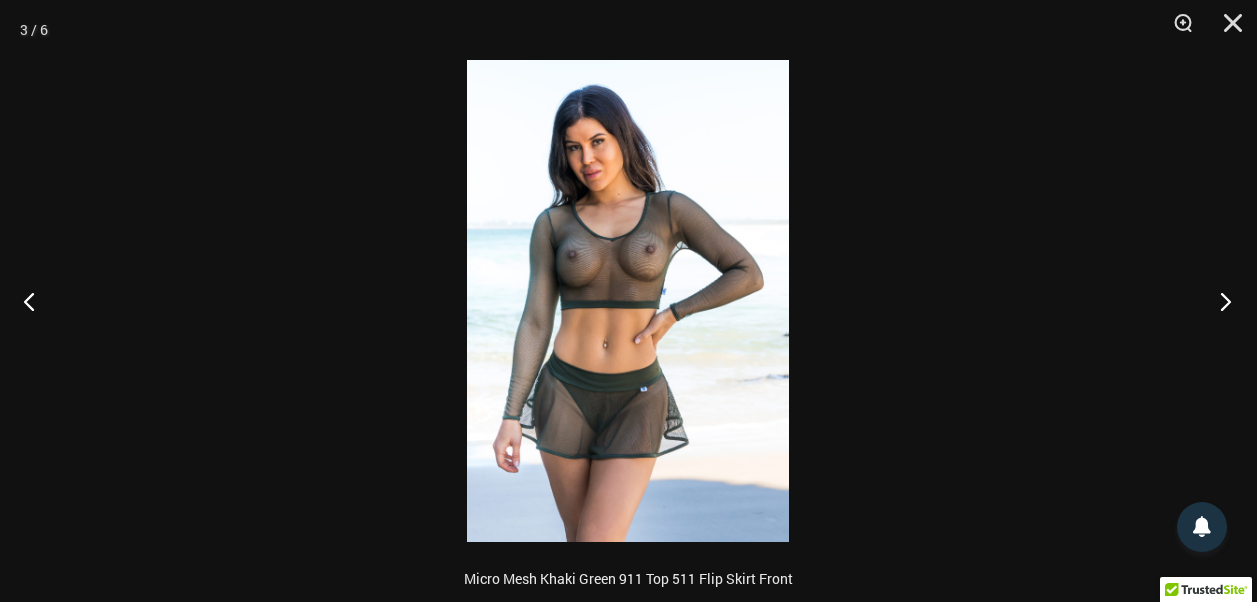 click at bounding box center [1219, 301] 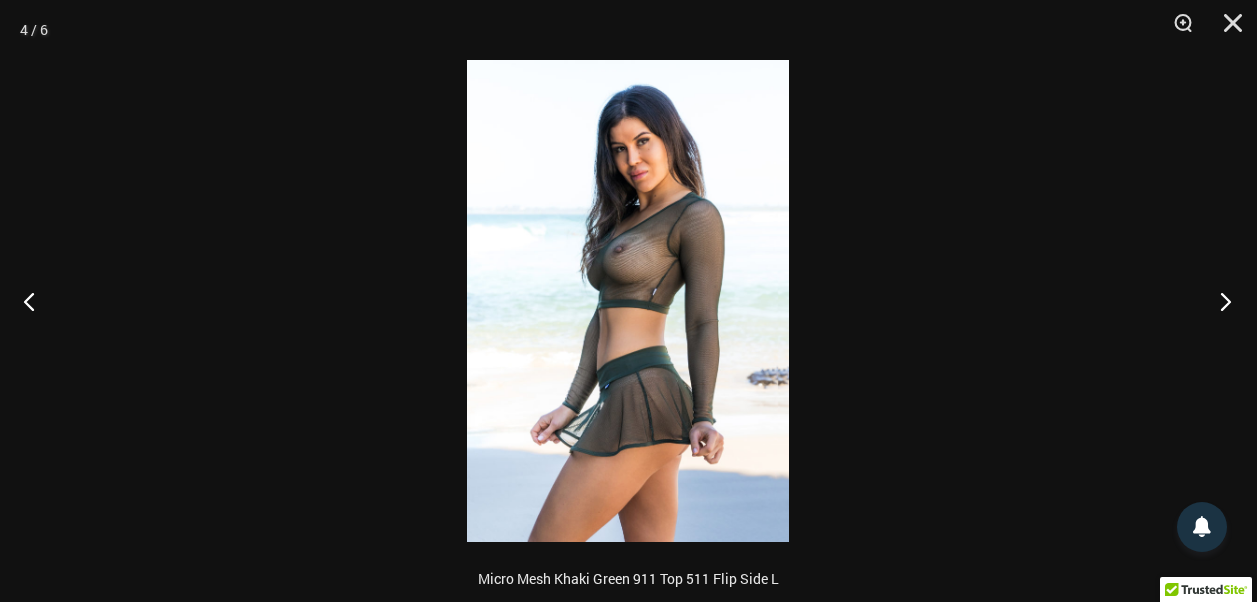 click at bounding box center [1219, 301] 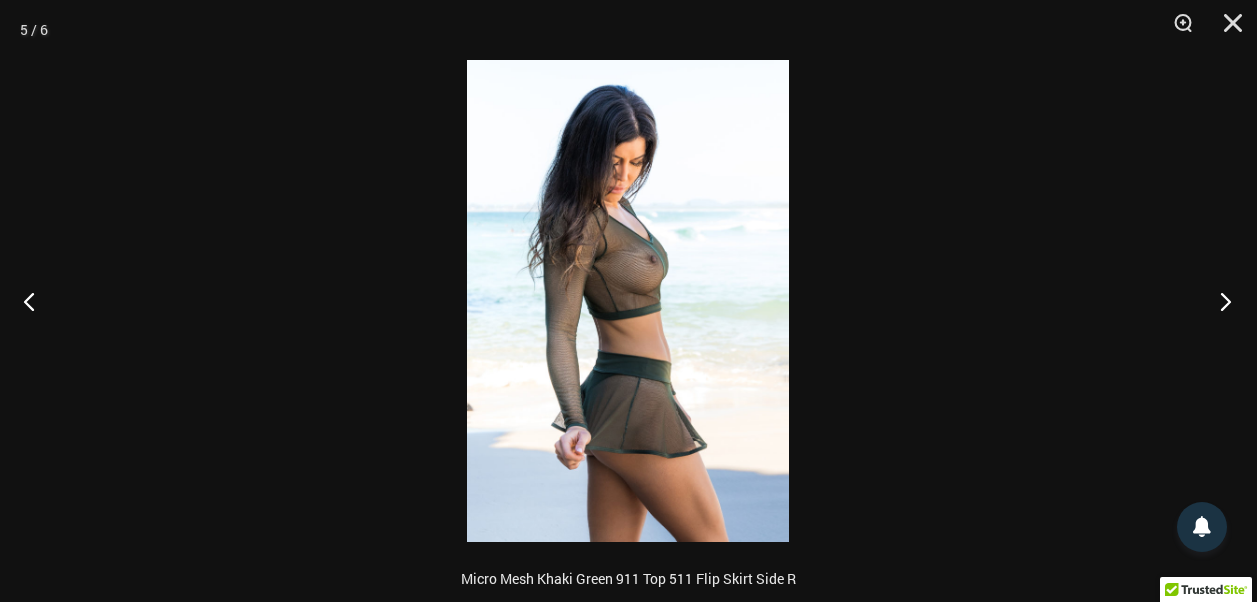 click at bounding box center (1219, 301) 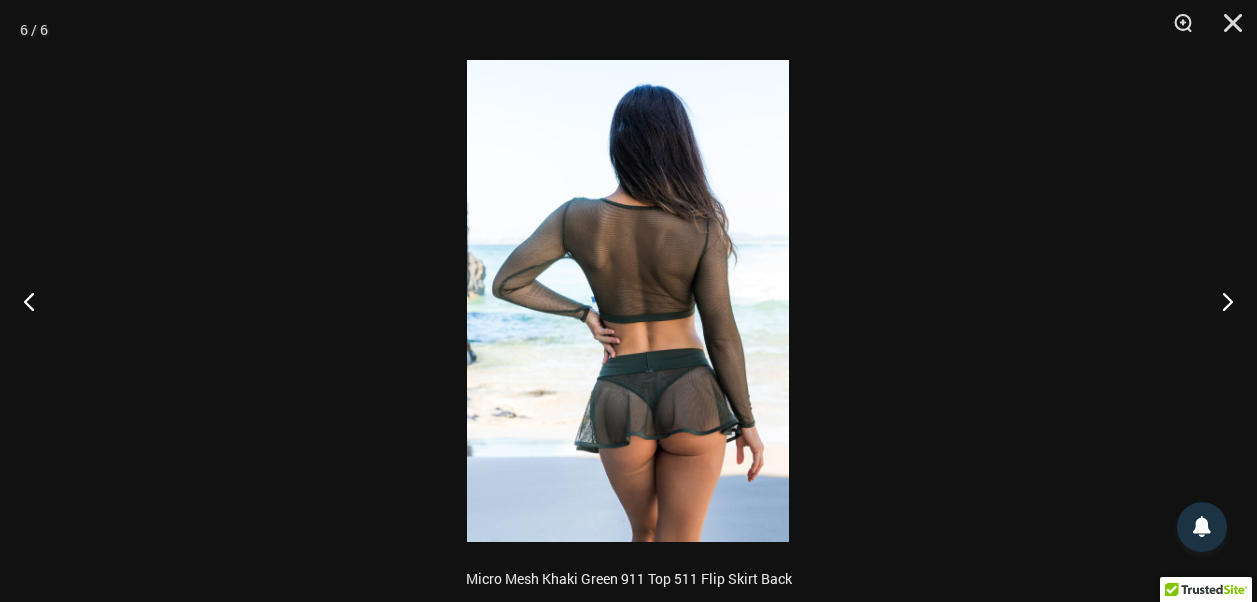 drag, startPoint x: 985, startPoint y: 348, endPoint x: 976, endPoint y: 341, distance: 11.401754 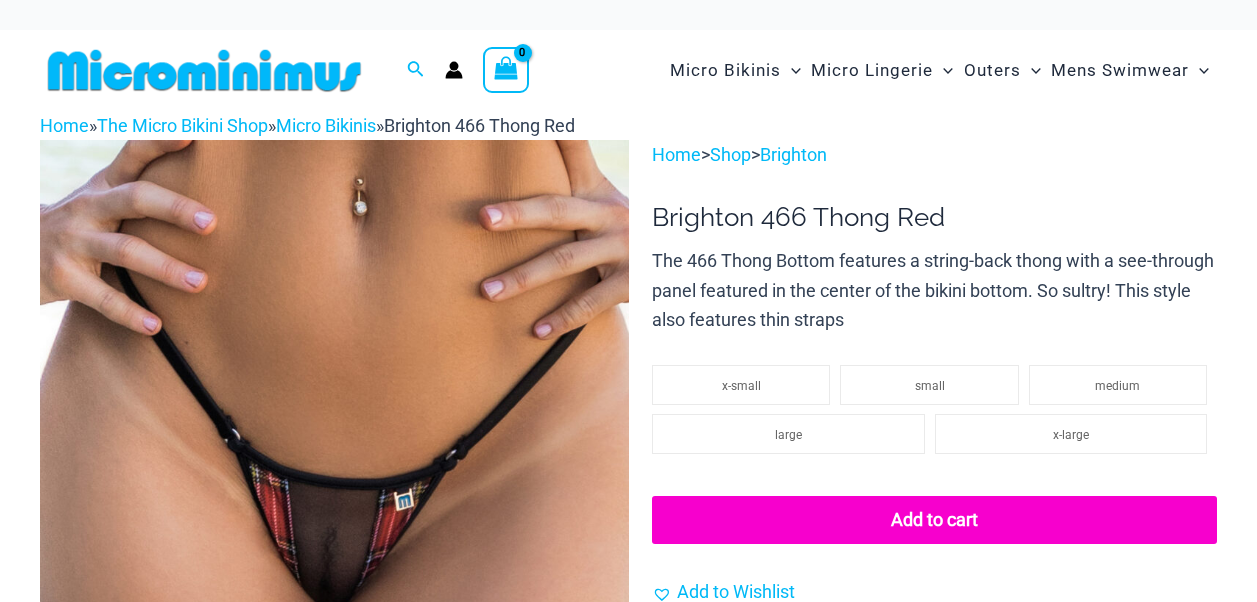 scroll, scrollTop: 0, scrollLeft: 0, axis: both 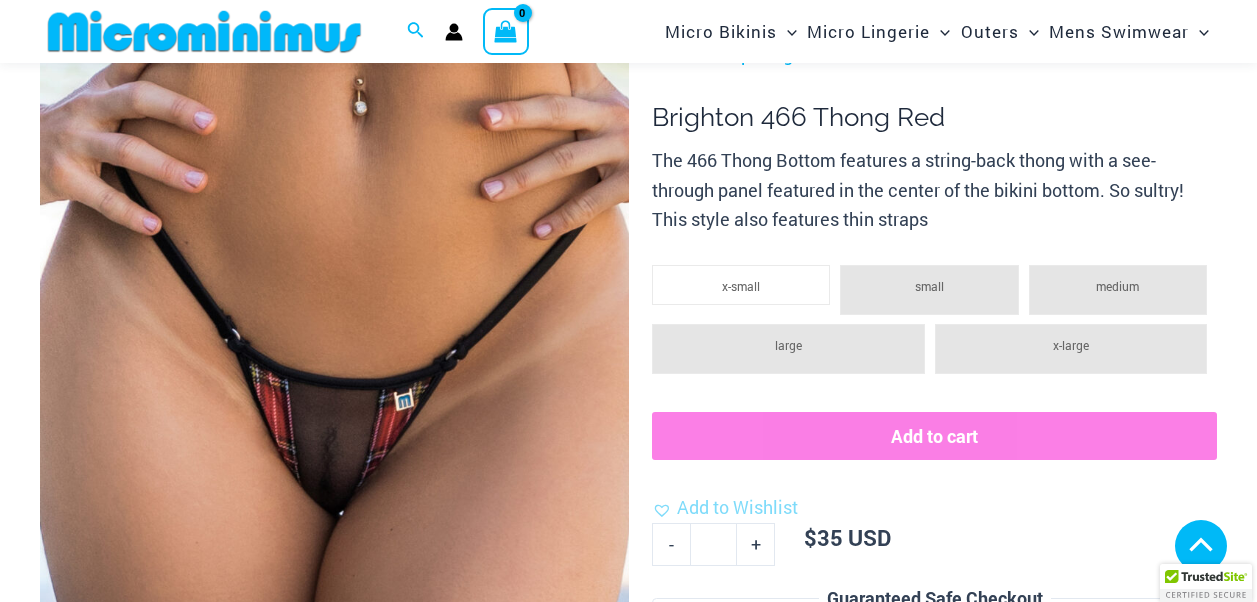 click at bounding box center [131, 1068] 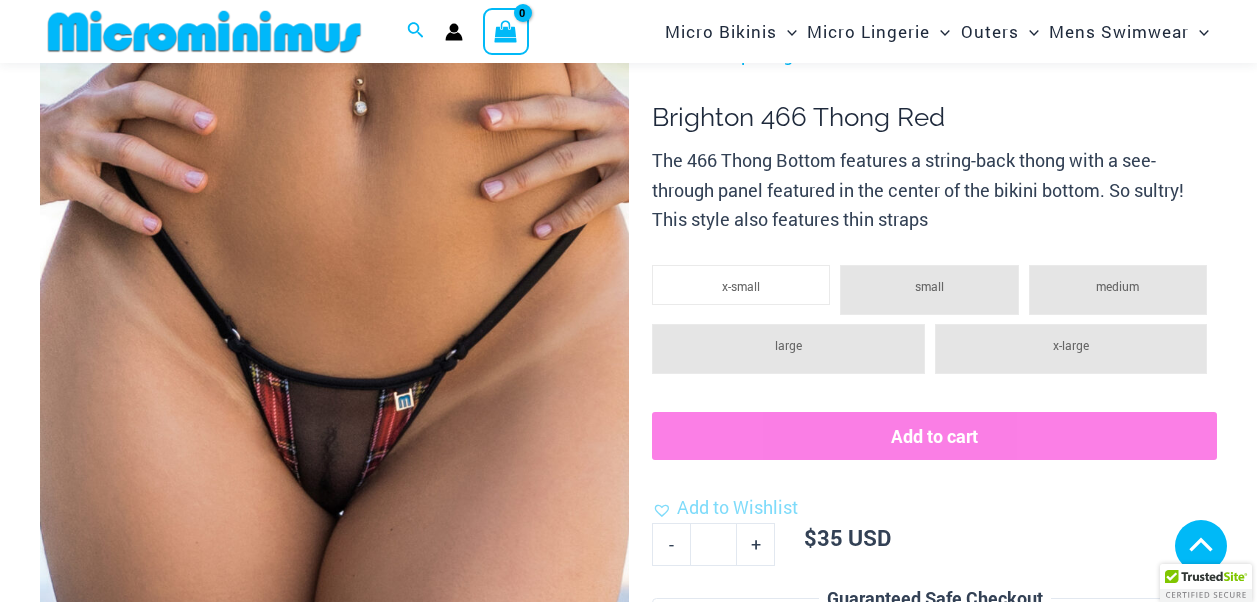 scroll, scrollTop: 882, scrollLeft: 0, axis: vertical 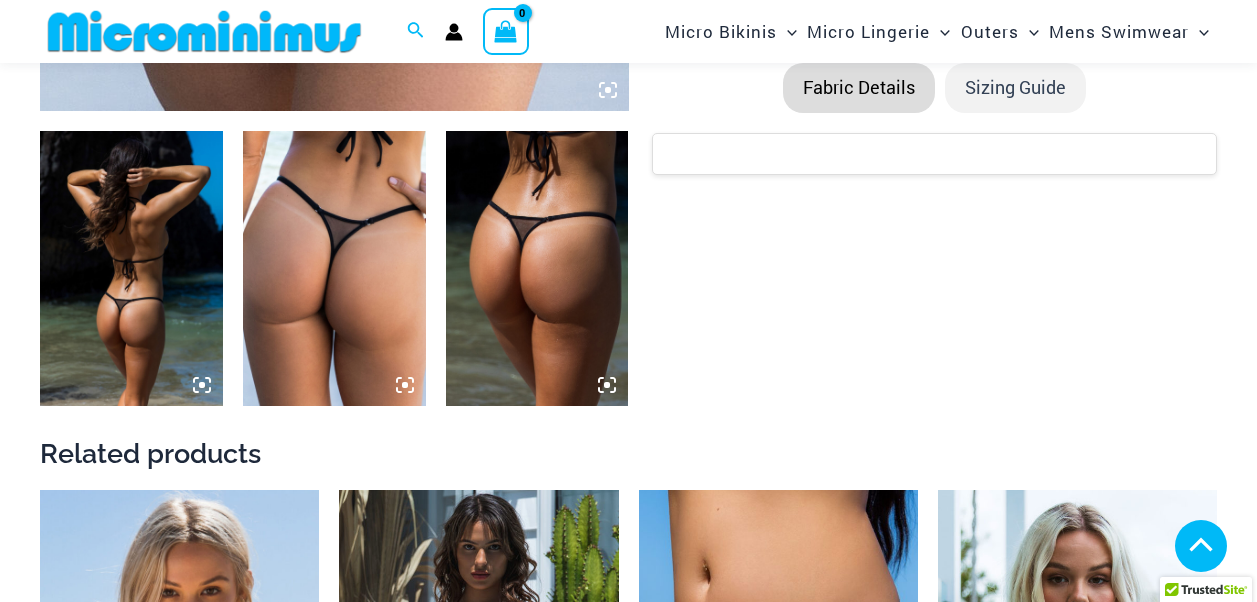 click at bounding box center (131, 268) 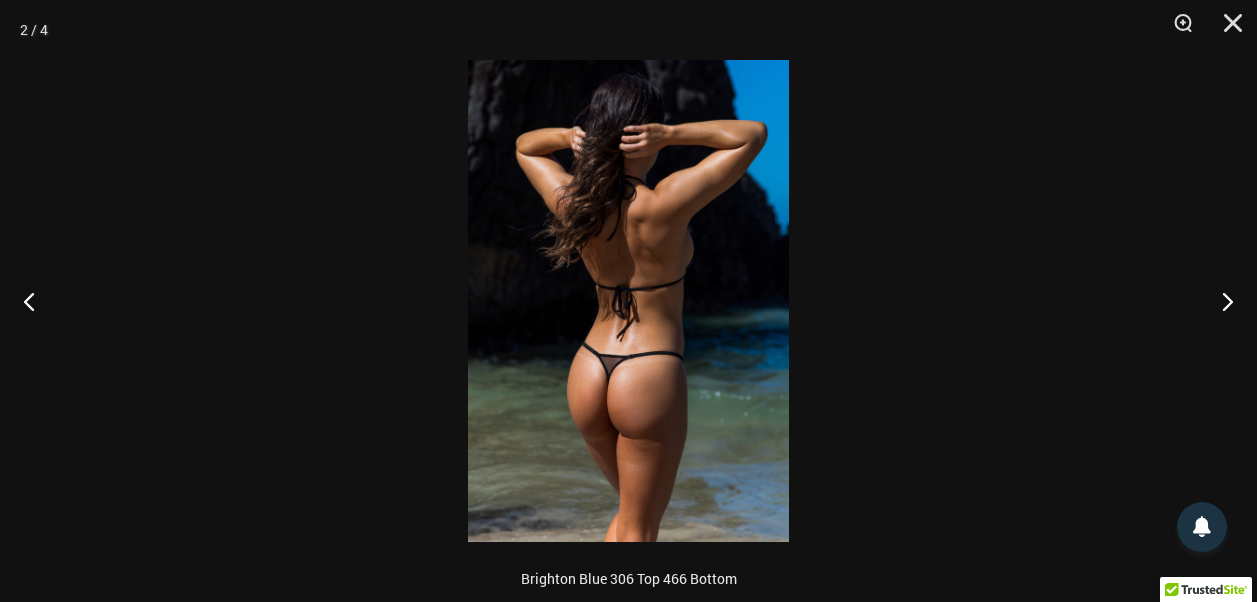 click at bounding box center (628, 301) 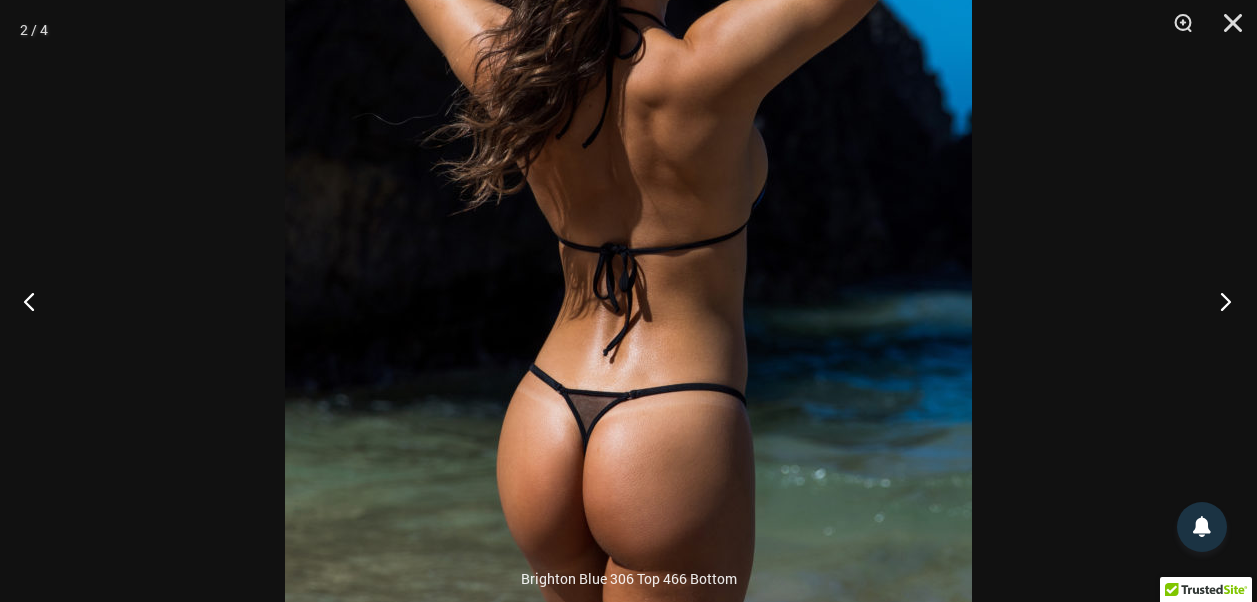 click at bounding box center (1219, 301) 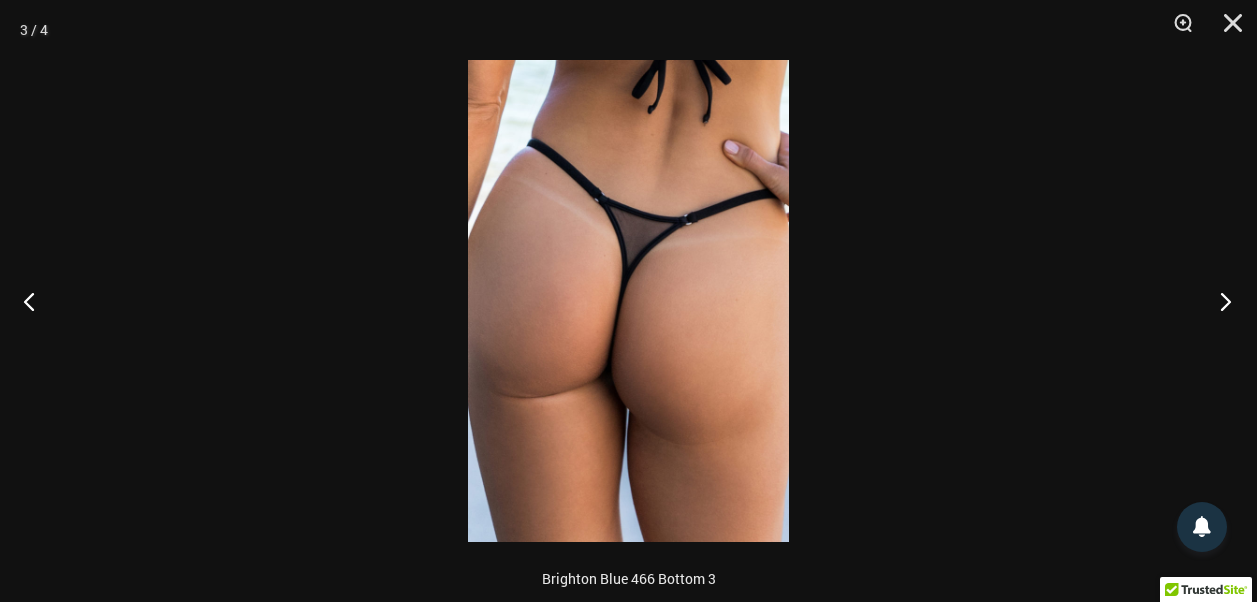 click at bounding box center [1219, 301] 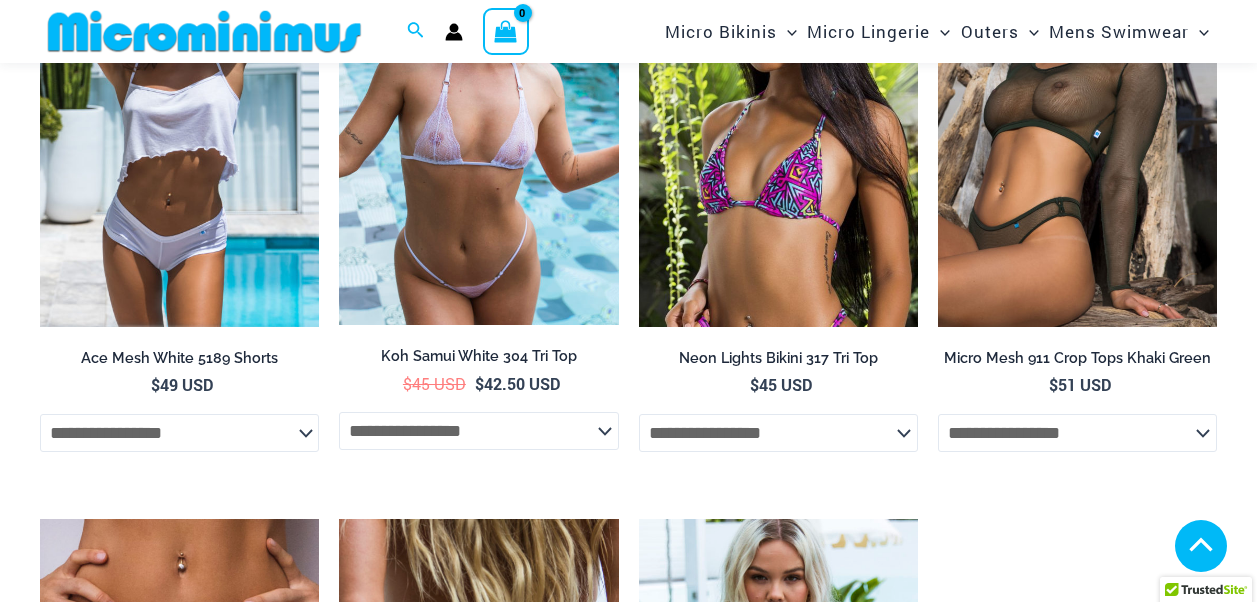scroll, scrollTop: 3061, scrollLeft: 0, axis: vertical 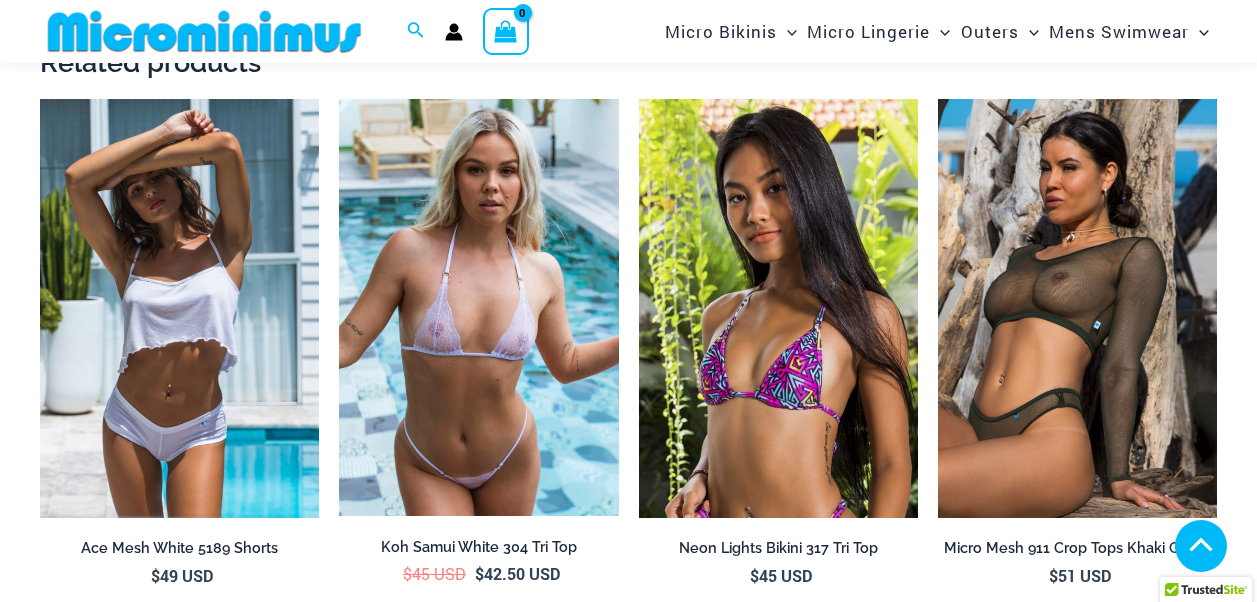 click at bounding box center (778, 308) 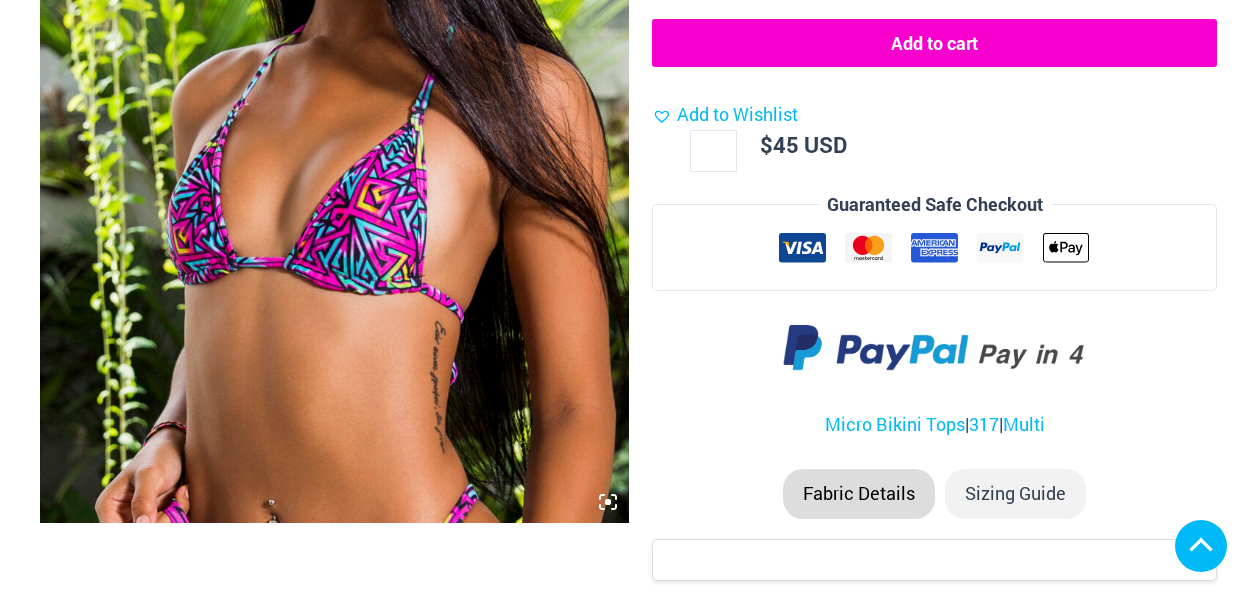 scroll, scrollTop: 900, scrollLeft: 0, axis: vertical 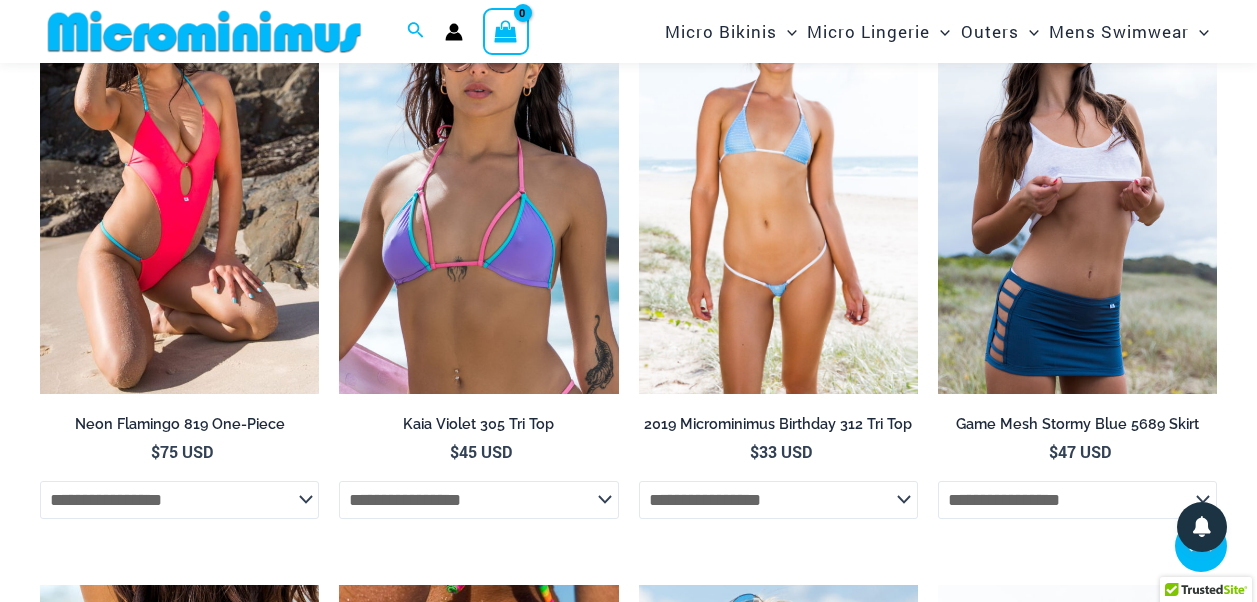 click at bounding box center (778, 184) 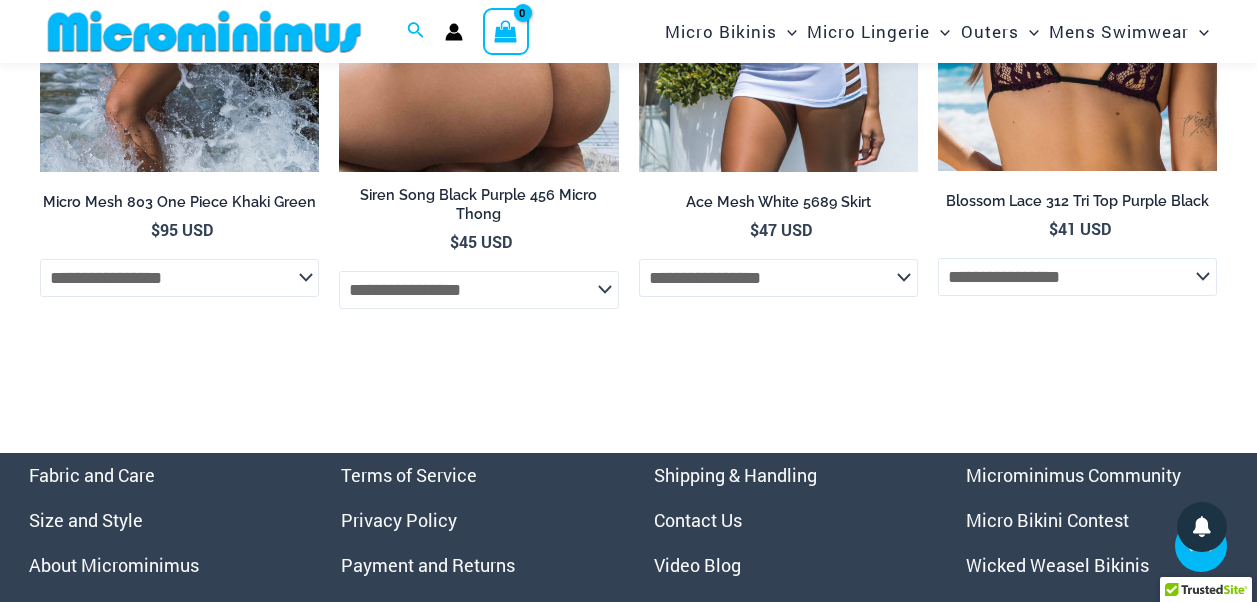 scroll, scrollTop: 5861, scrollLeft: 0, axis: vertical 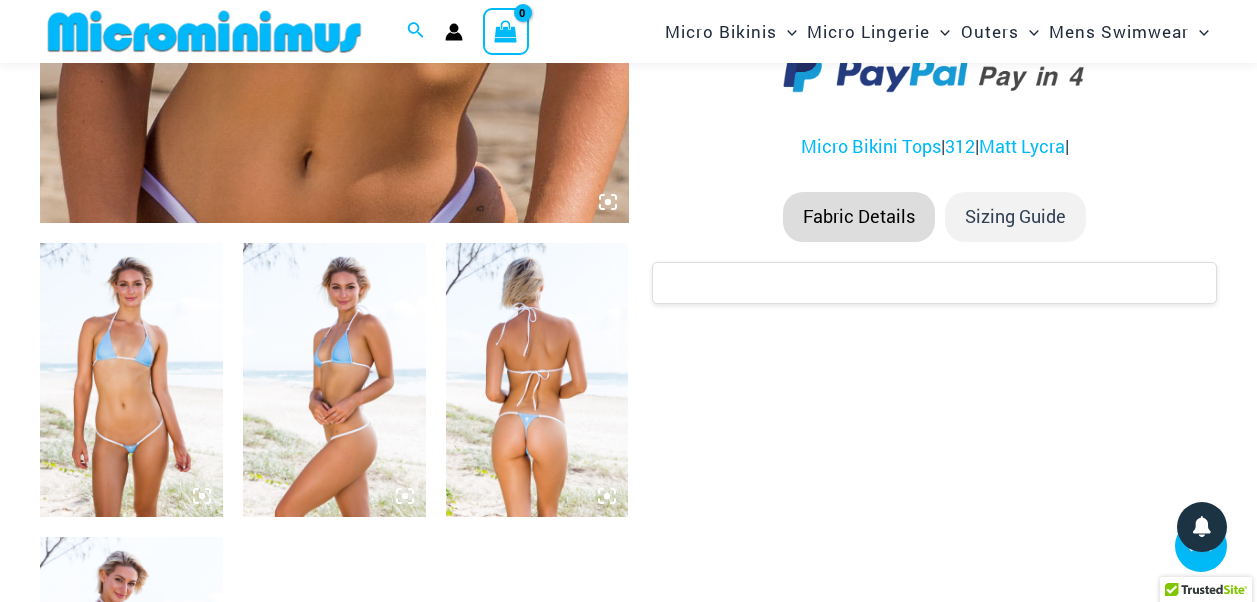 click at bounding box center [131, 380] 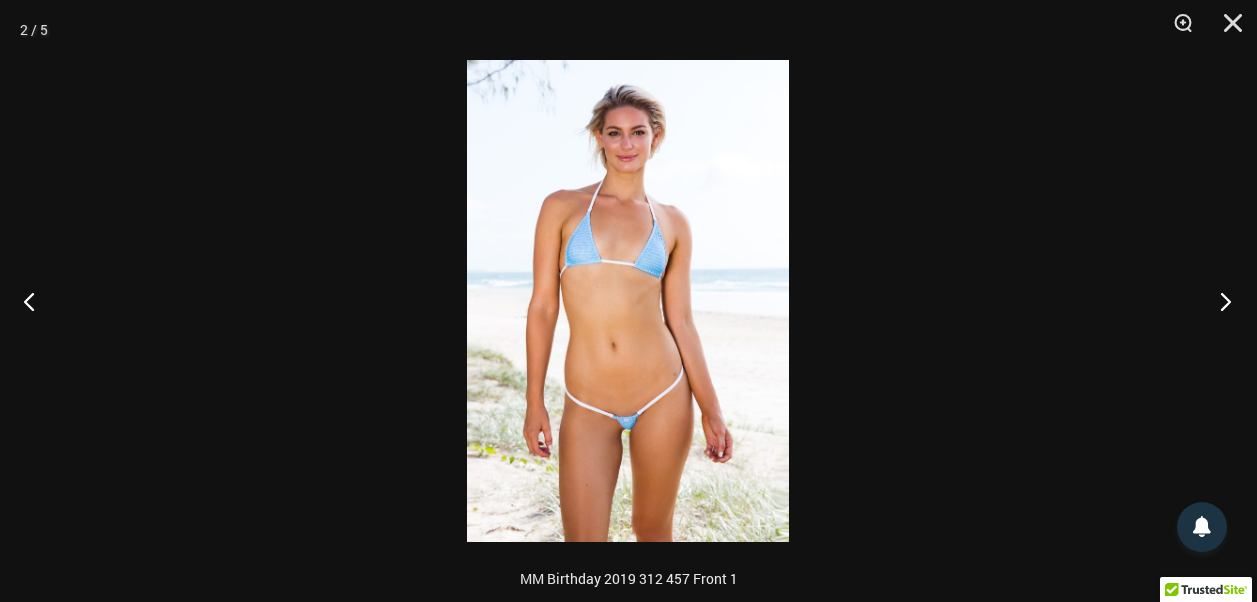 click at bounding box center [1219, 301] 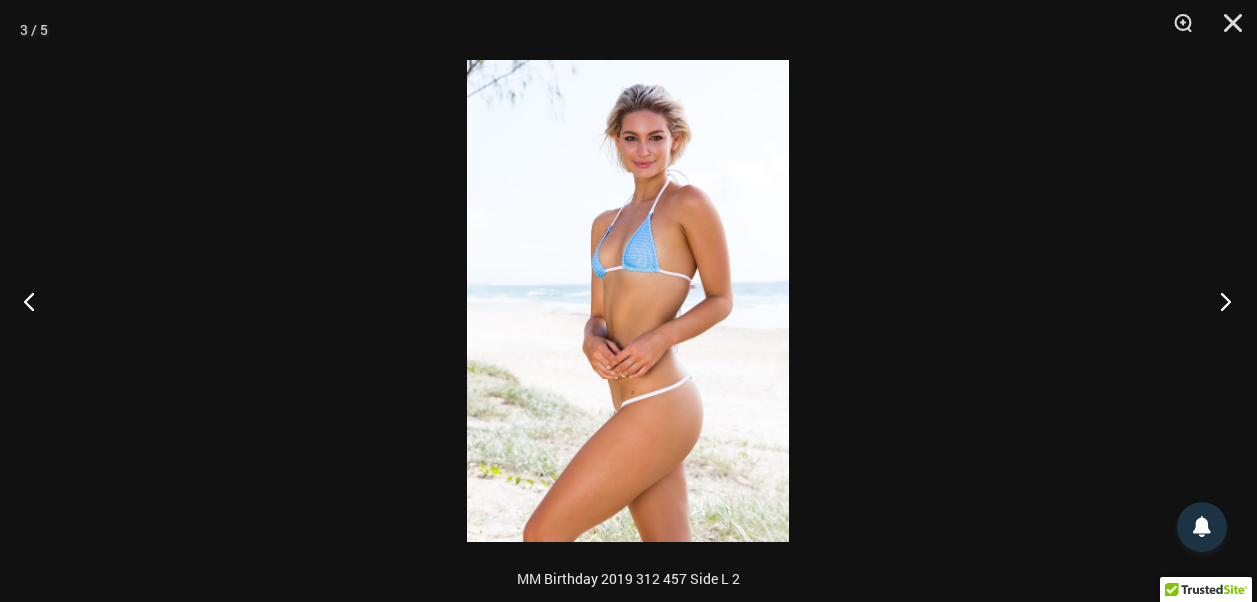 click at bounding box center [1219, 301] 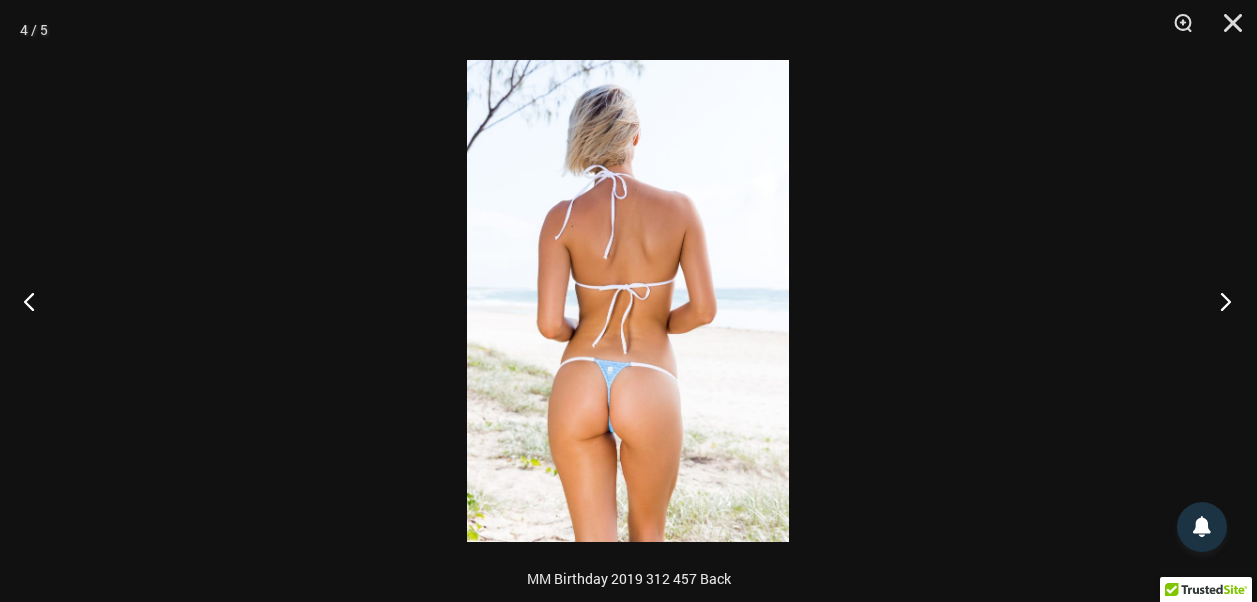 click at bounding box center (1219, 301) 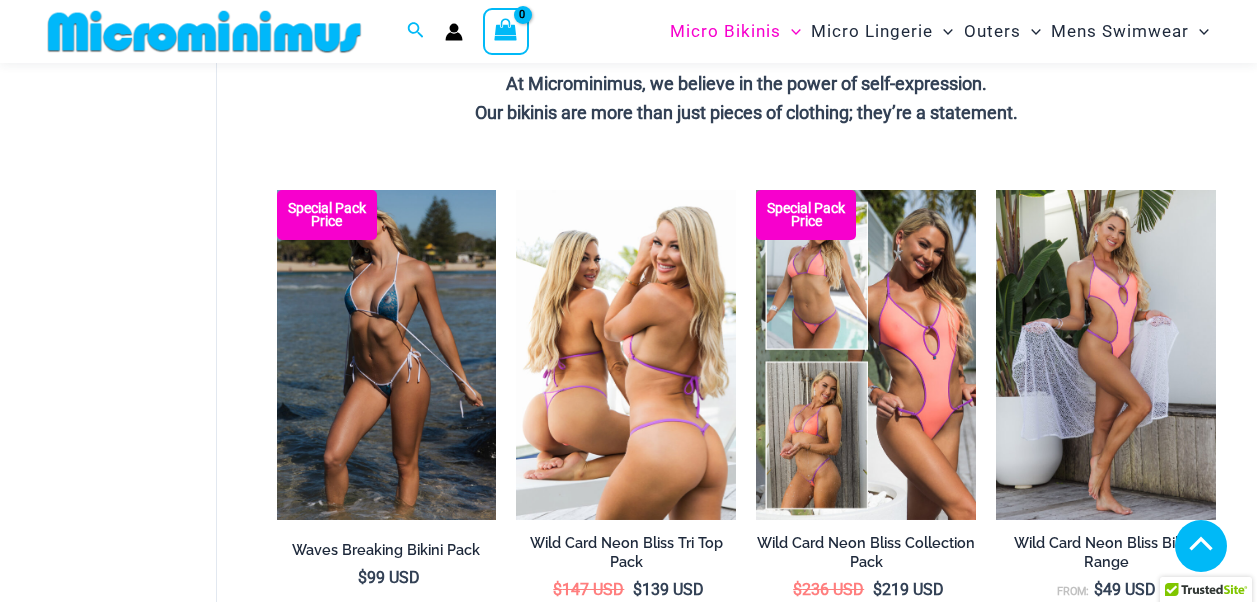 scroll, scrollTop: 568, scrollLeft: 0, axis: vertical 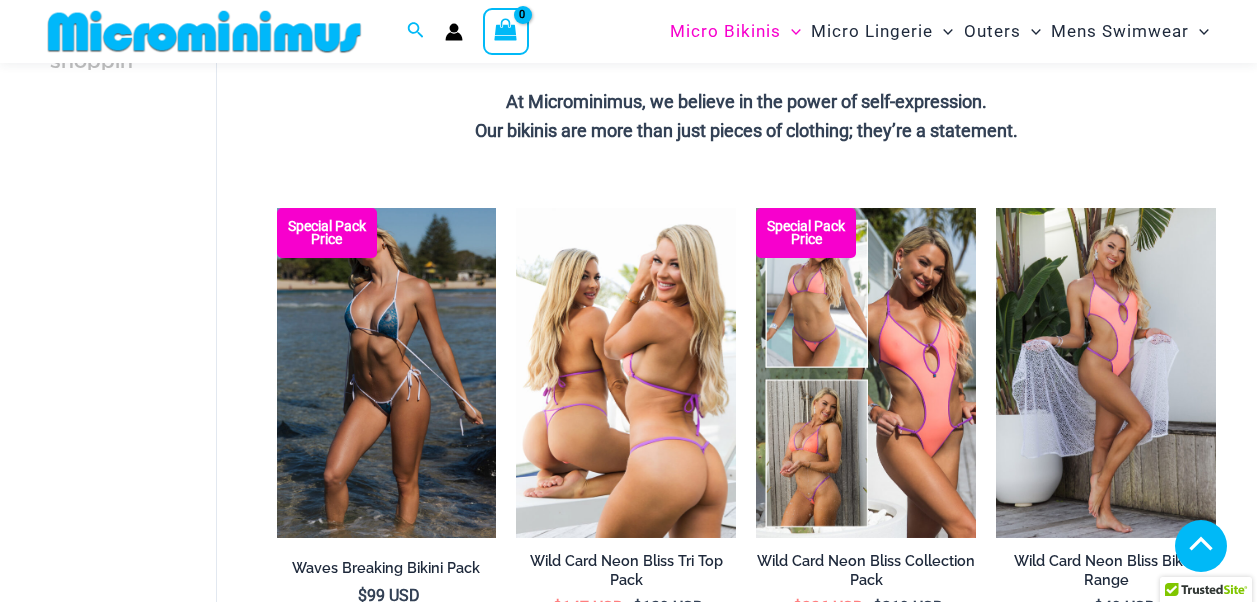 click at bounding box center (626, 373) 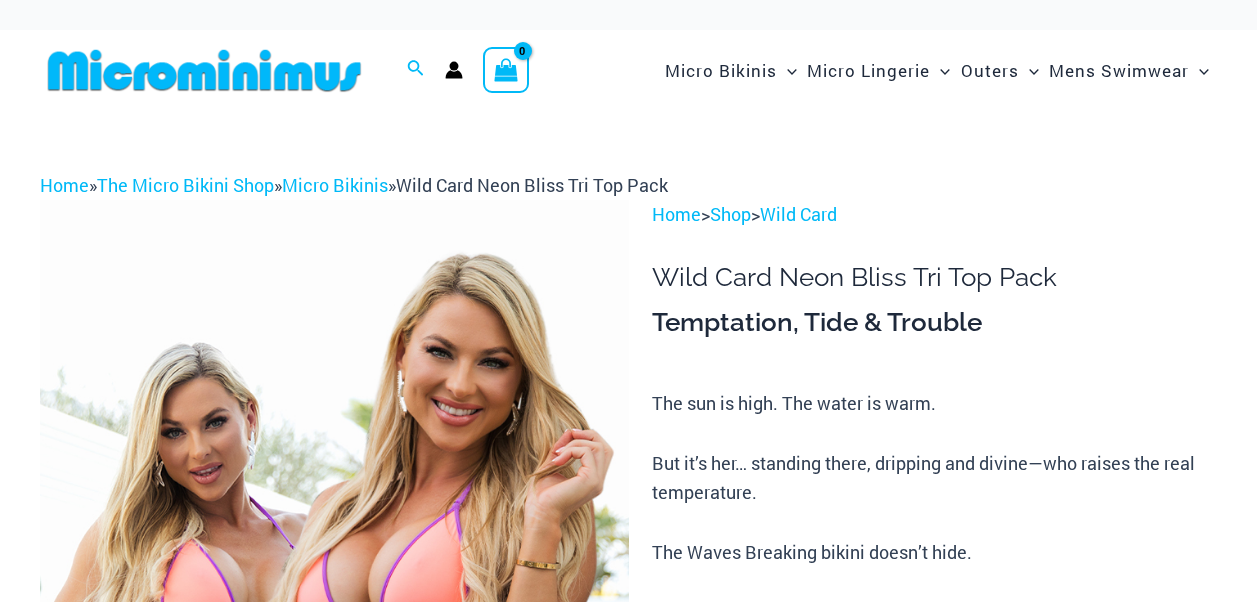 scroll, scrollTop: 200, scrollLeft: 0, axis: vertical 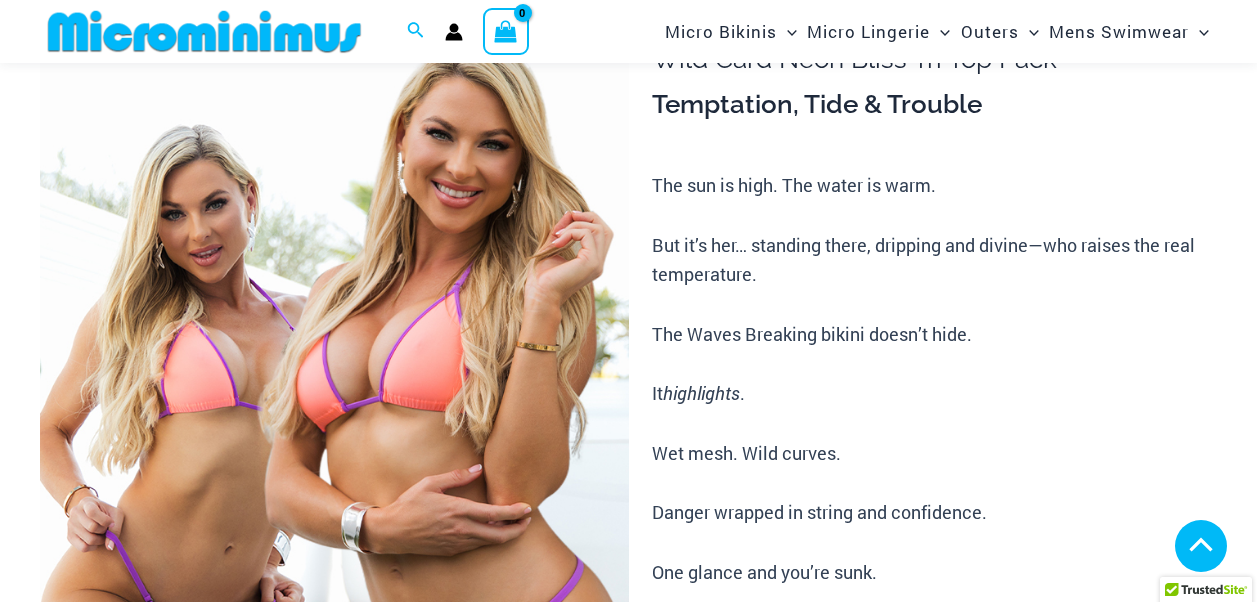 click at bounding box center [131, 1022] 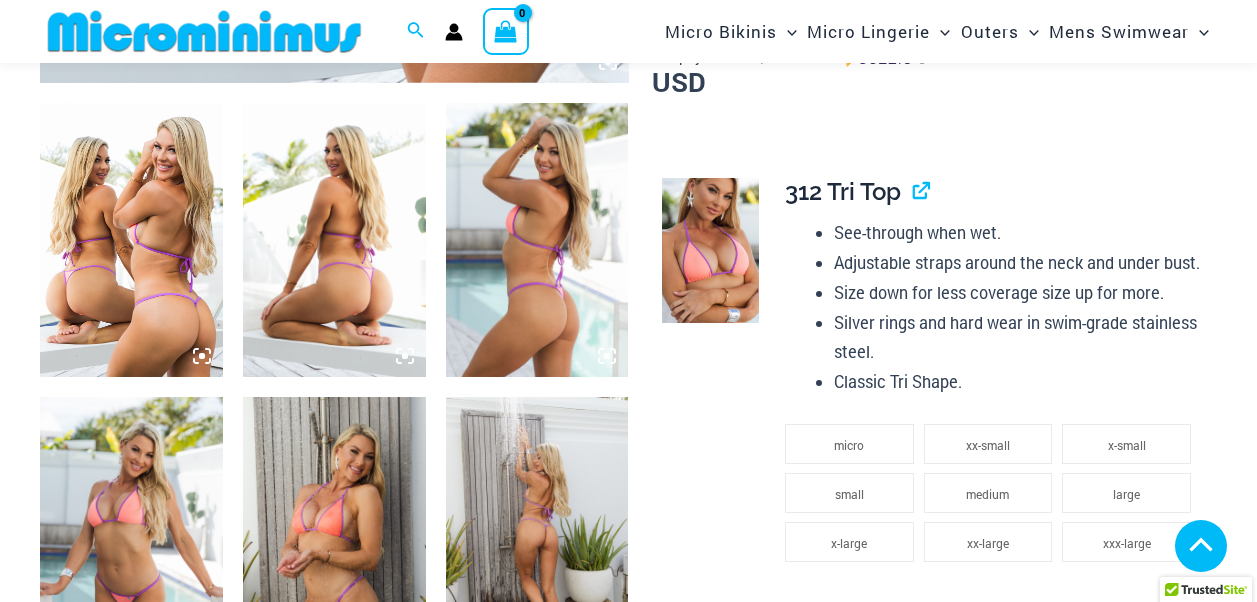 click at bounding box center (131, 240) 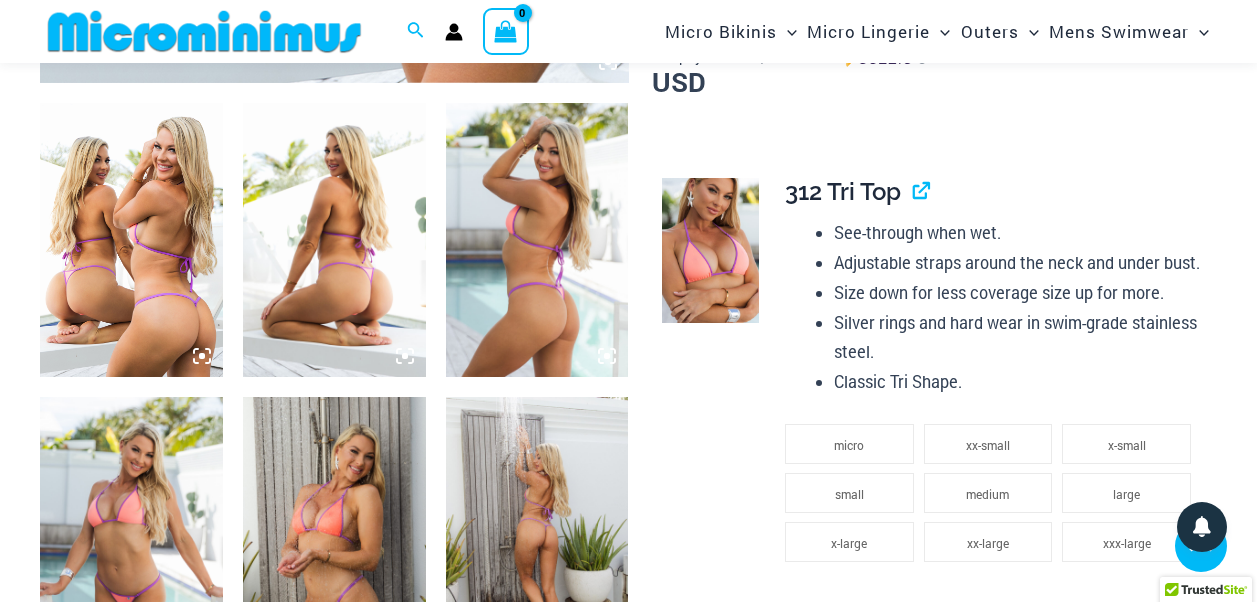 click at bounding box center [131, 240] 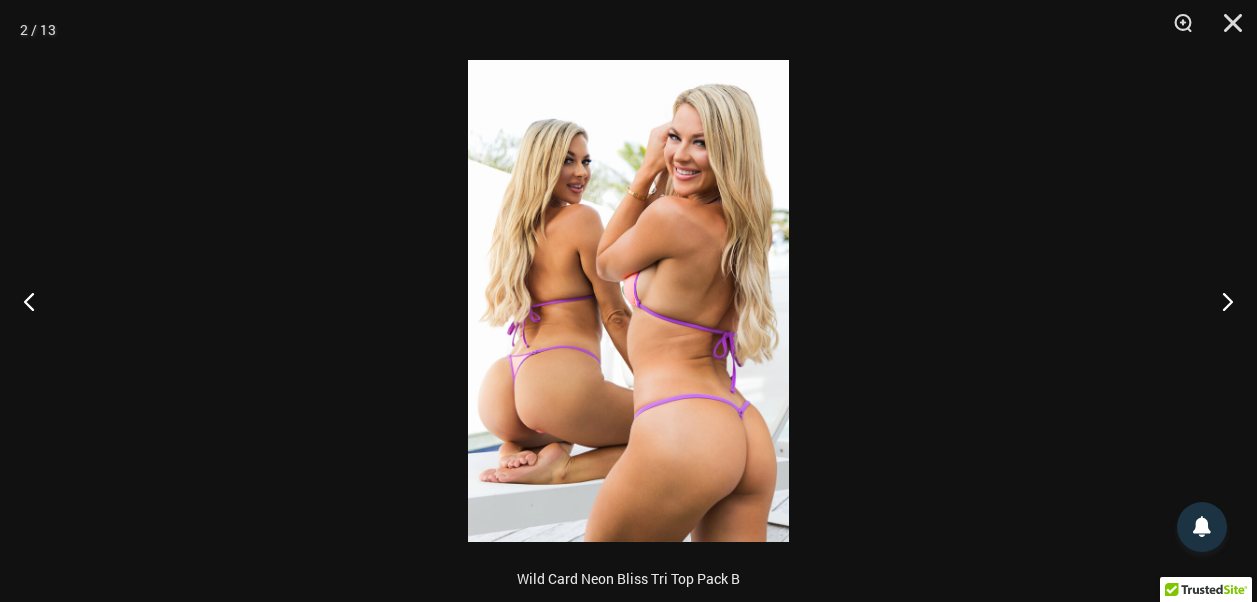 click at bounding box center [628, 301] 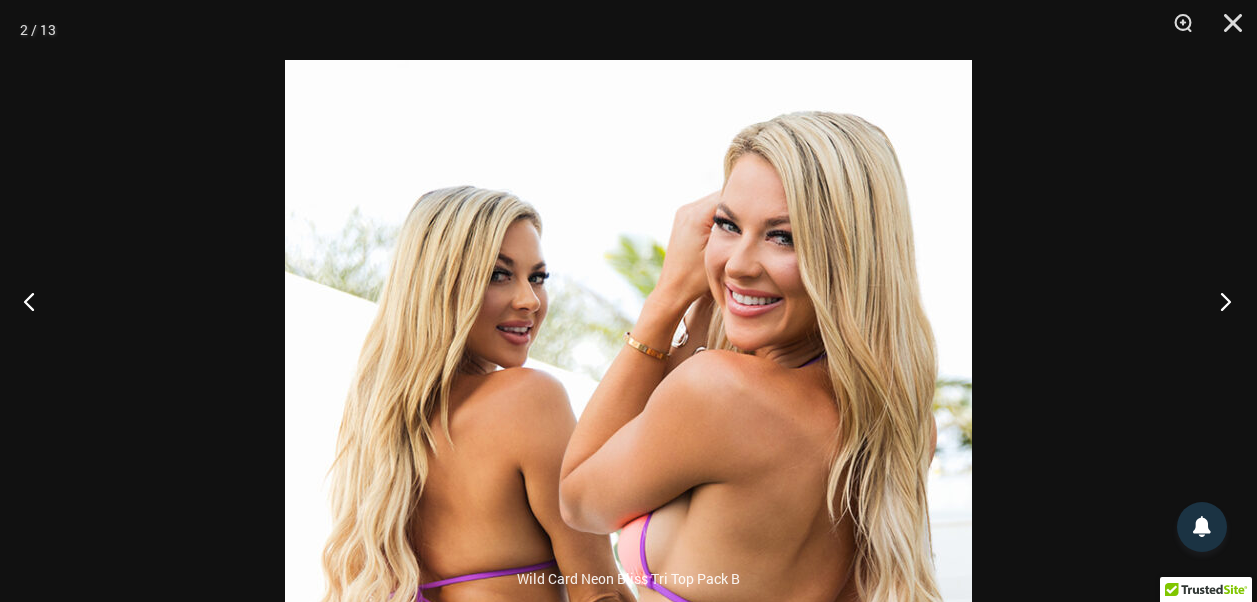 click at bounding box center (1219, 301) 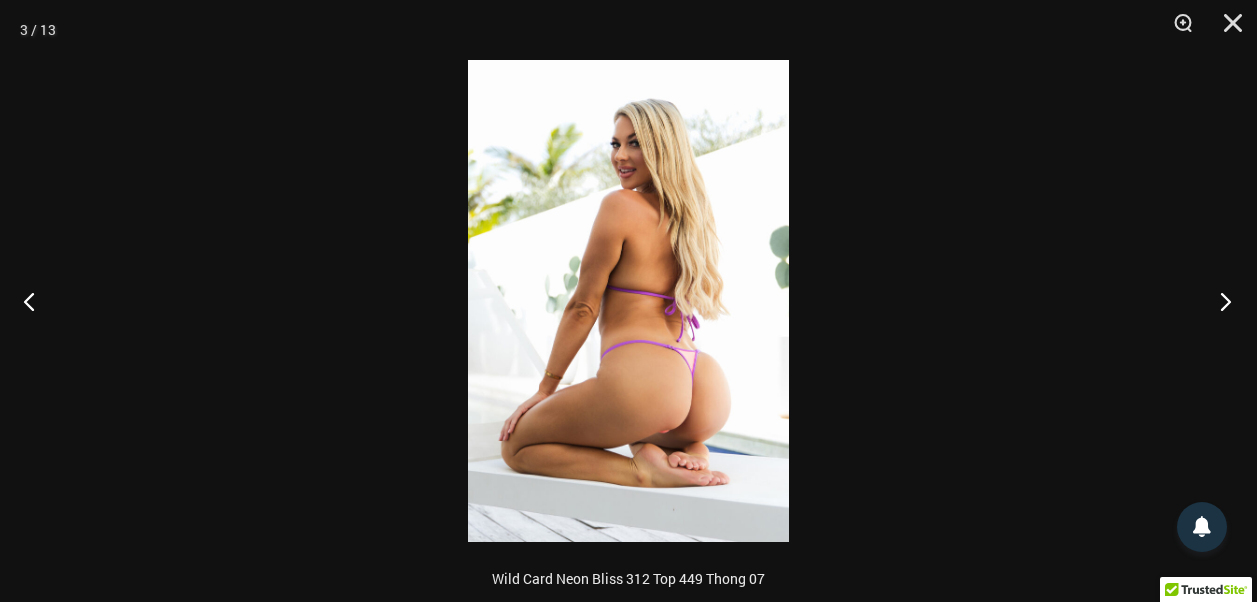 click at bounding box center [1219, 301] 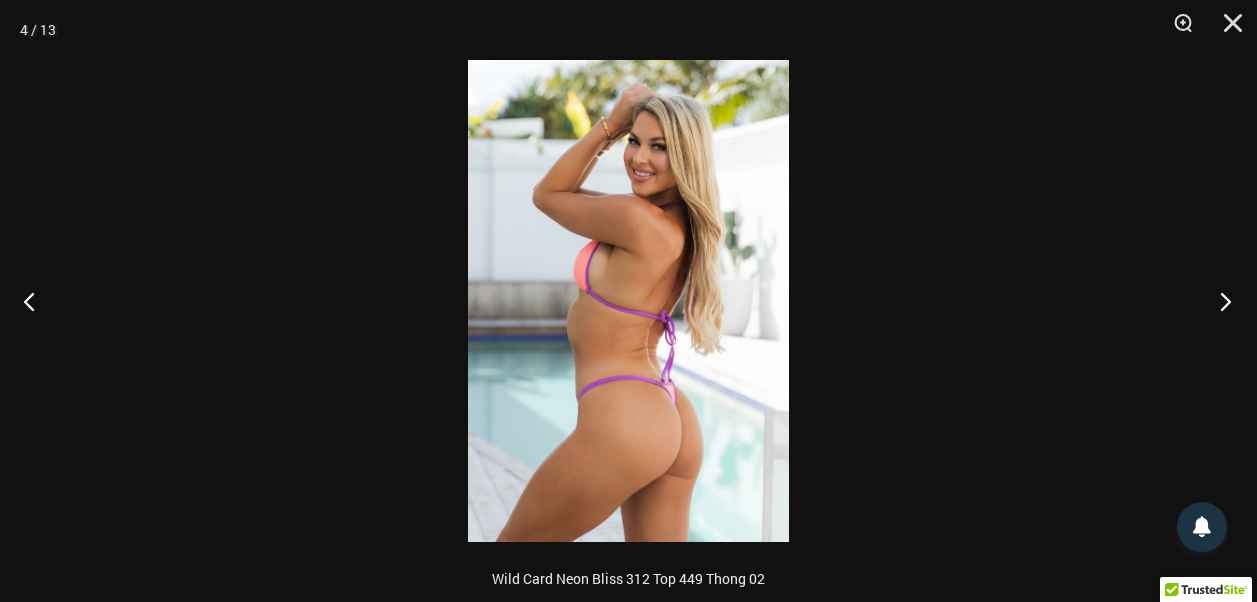 click at bounding box center (1219, 301) 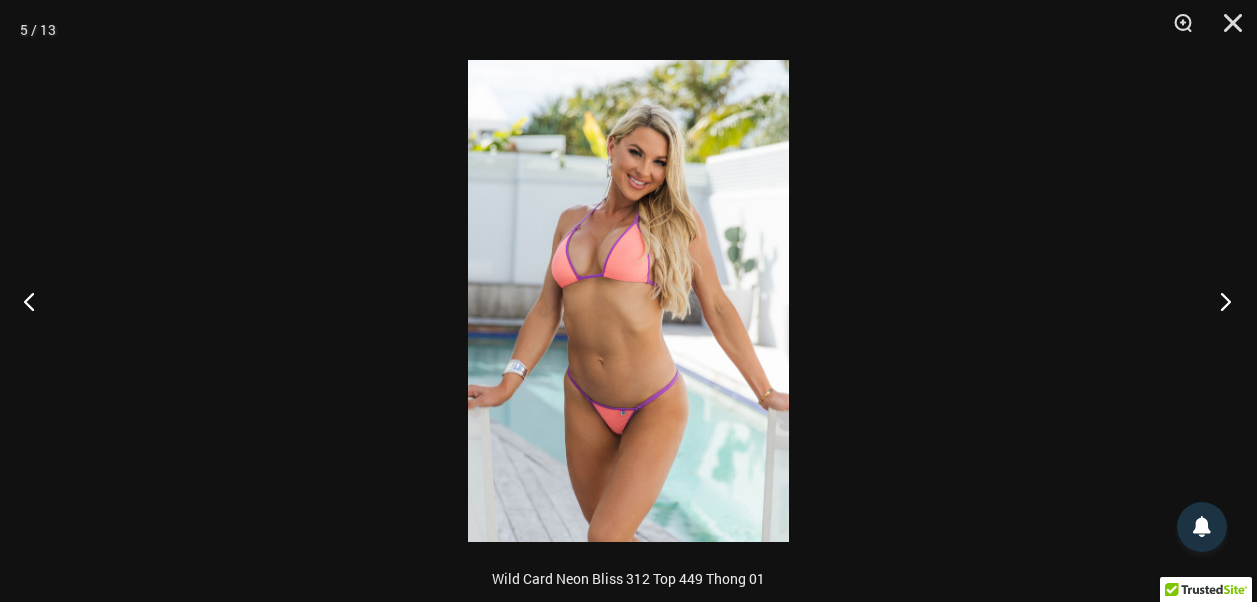 click at bounding box center (1219, 301) 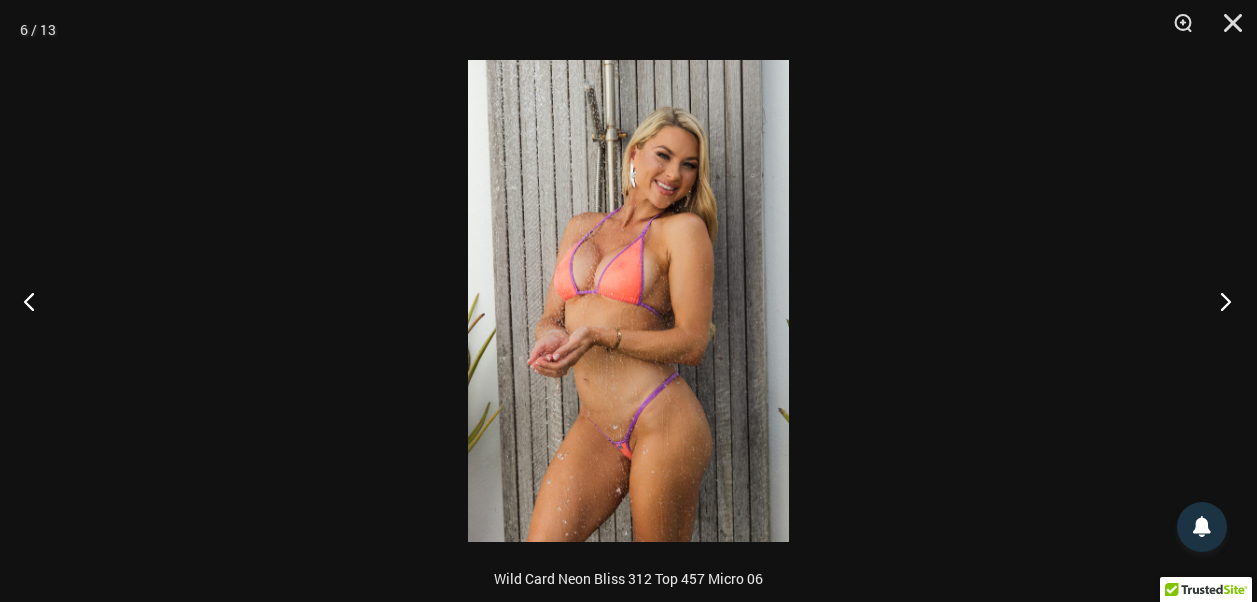 click at bounding box center (1219, 301) 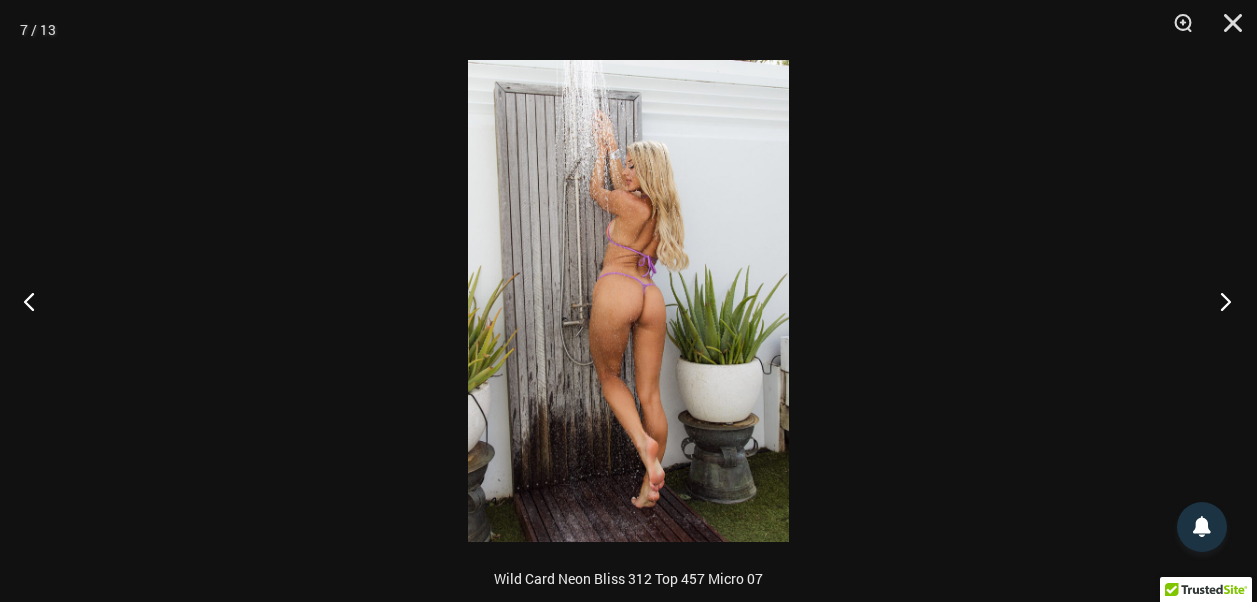 click at bounding box center (1219, 301) 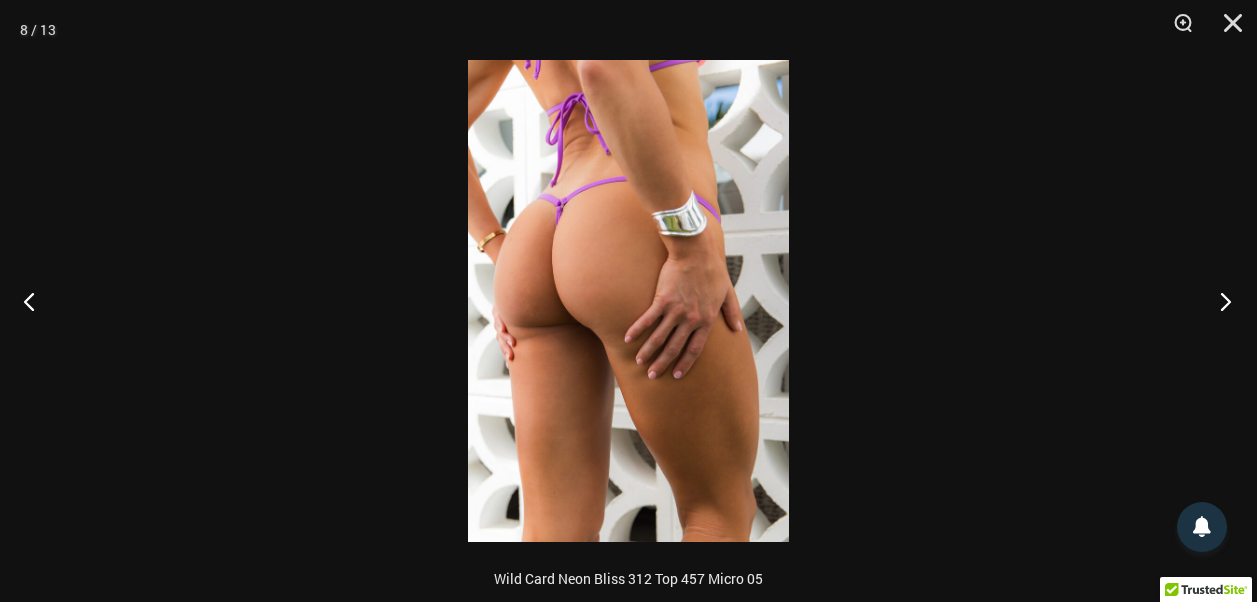 click at bounding box center [1219, 301] 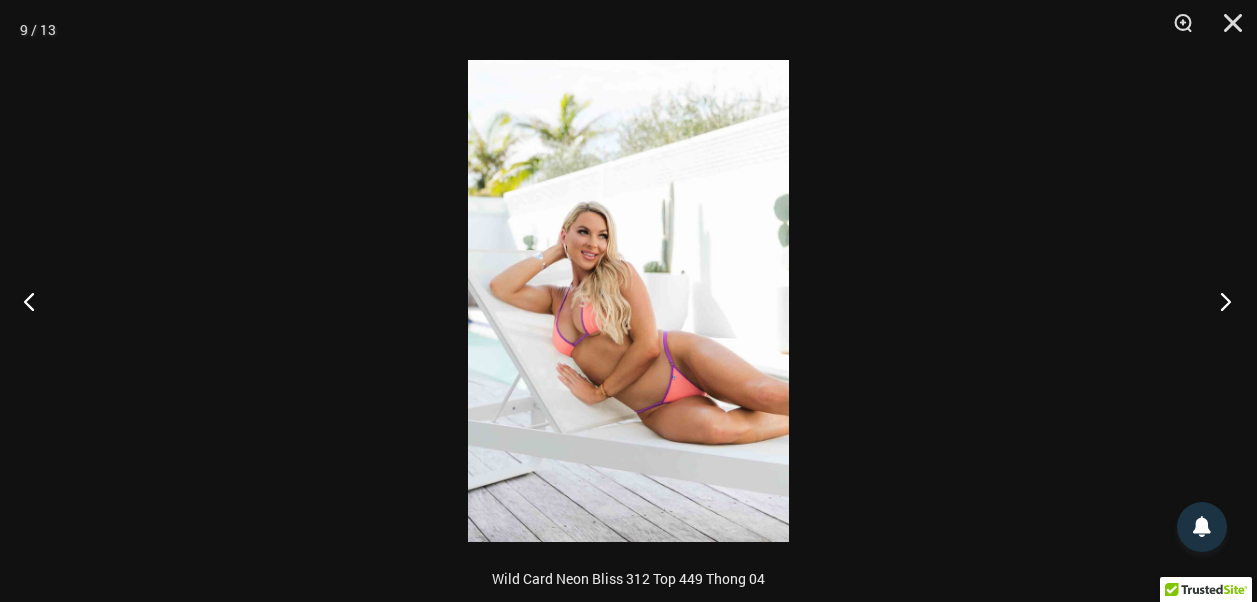 click at bounding box center (1219, 301) 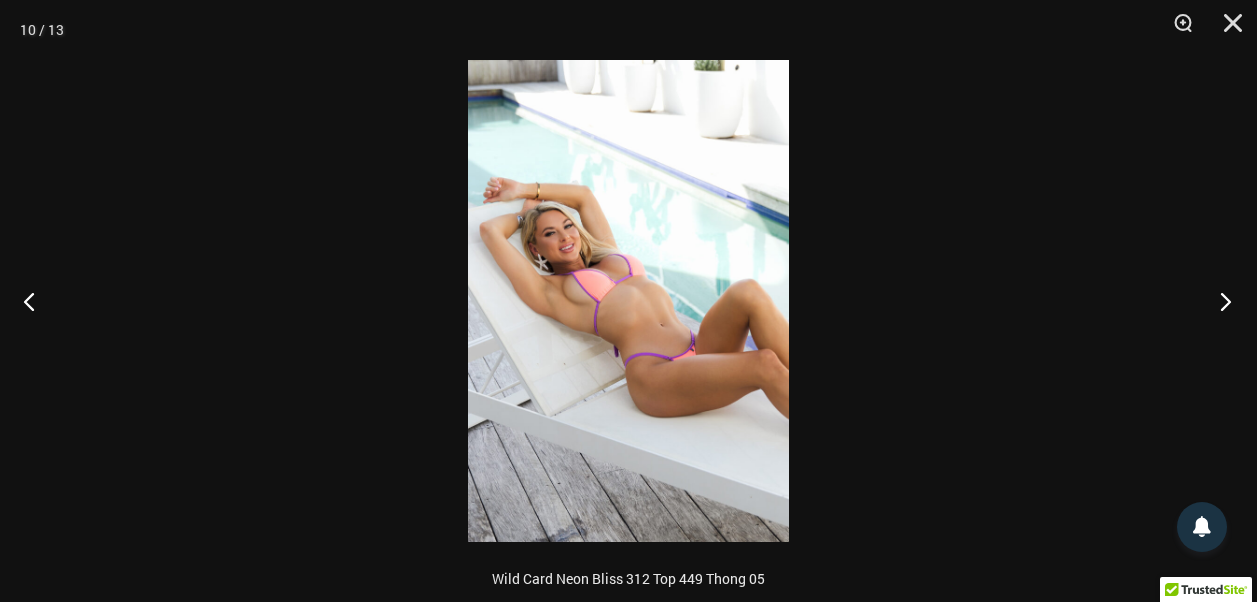 click at bounding box center (1219, 301) 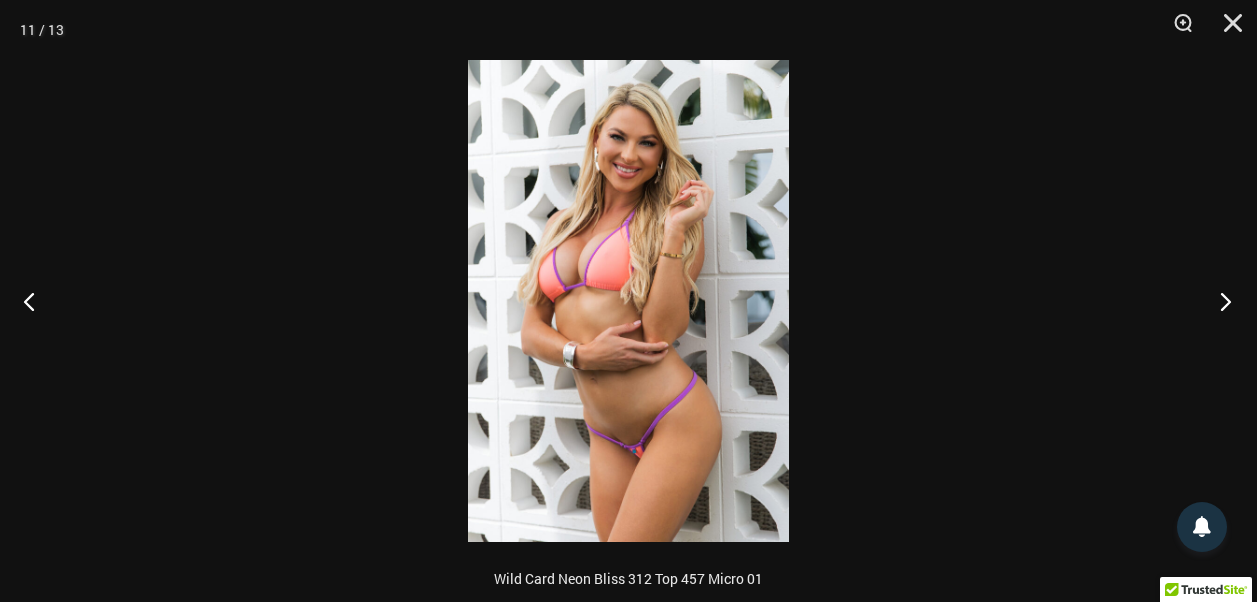 click at bounding box center [1219, 301] 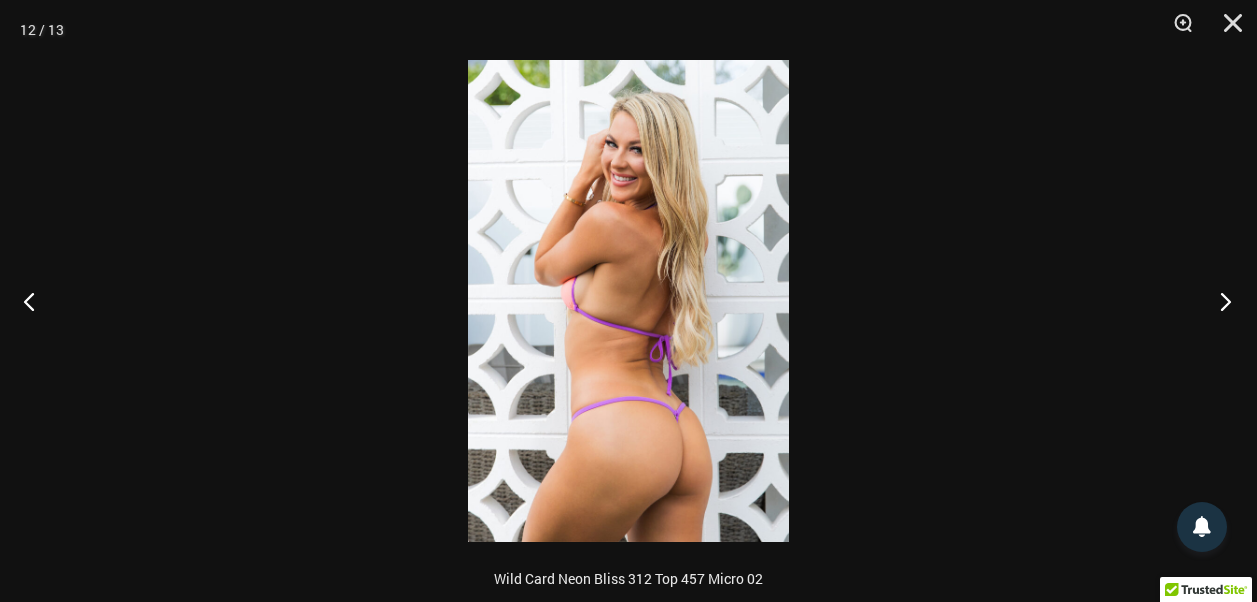 click at bounding box center [1219, 301] 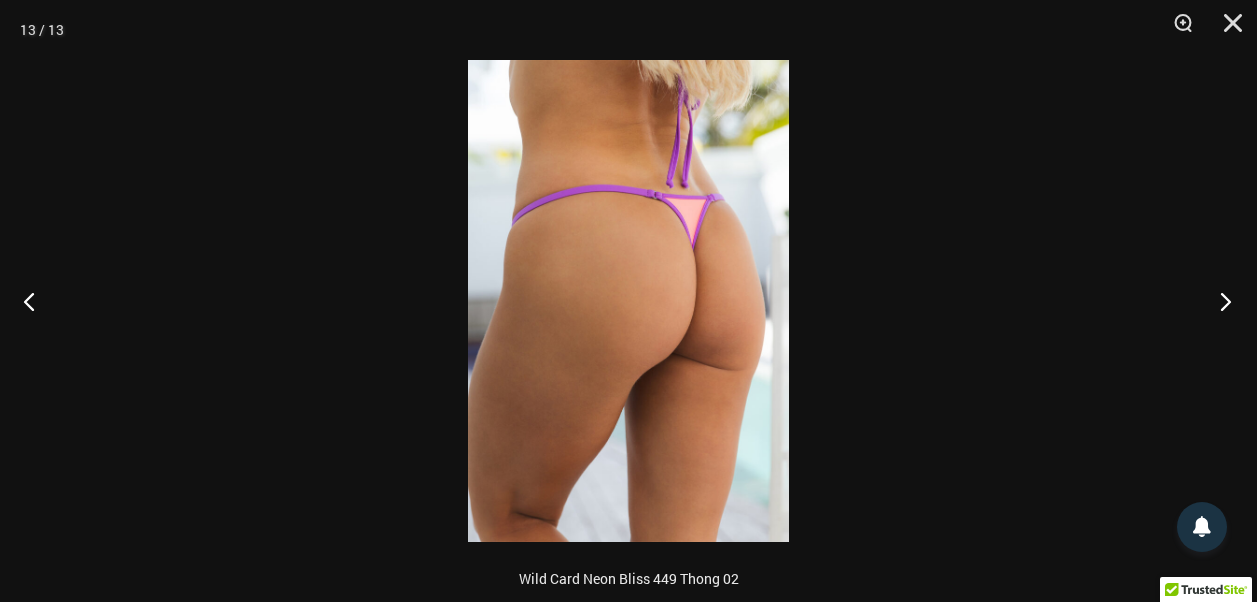 click at bounding box center [1219, 301] 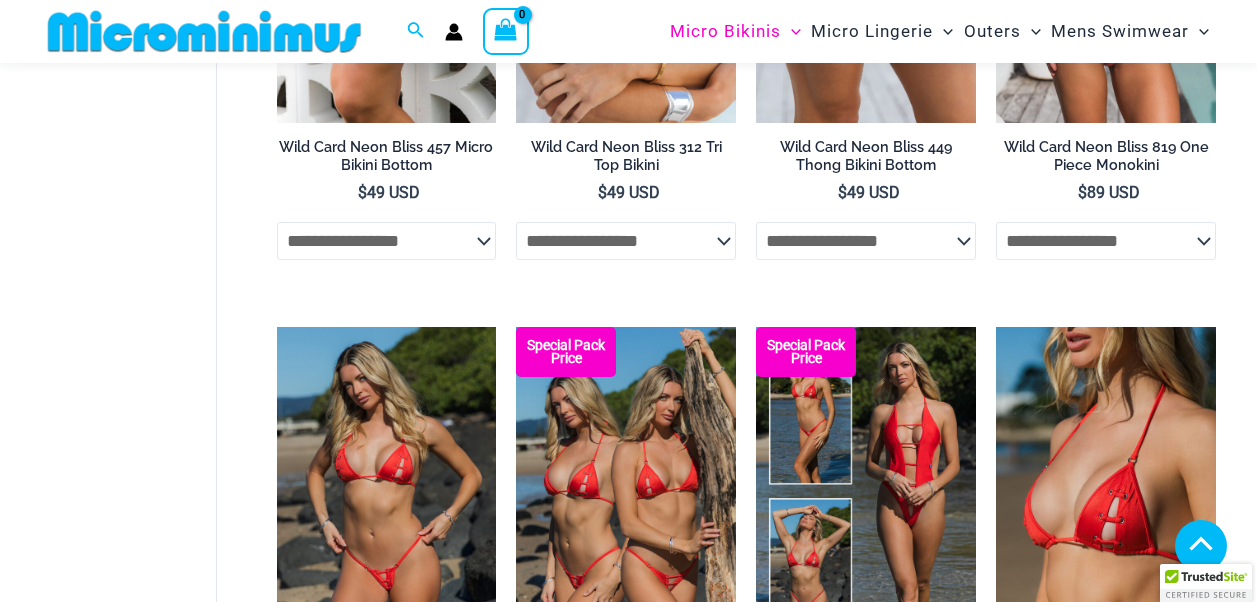 scroll, scrollTop: 1568, scrollLeft: 0, axis: vertical 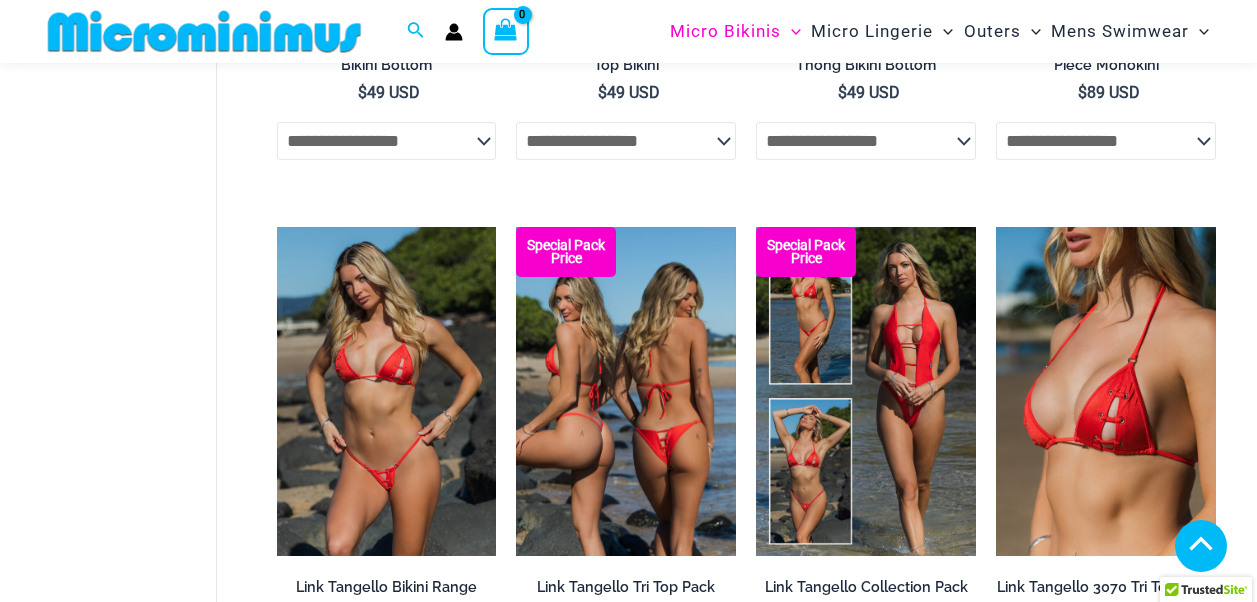 click at bounding box center (626, 392) 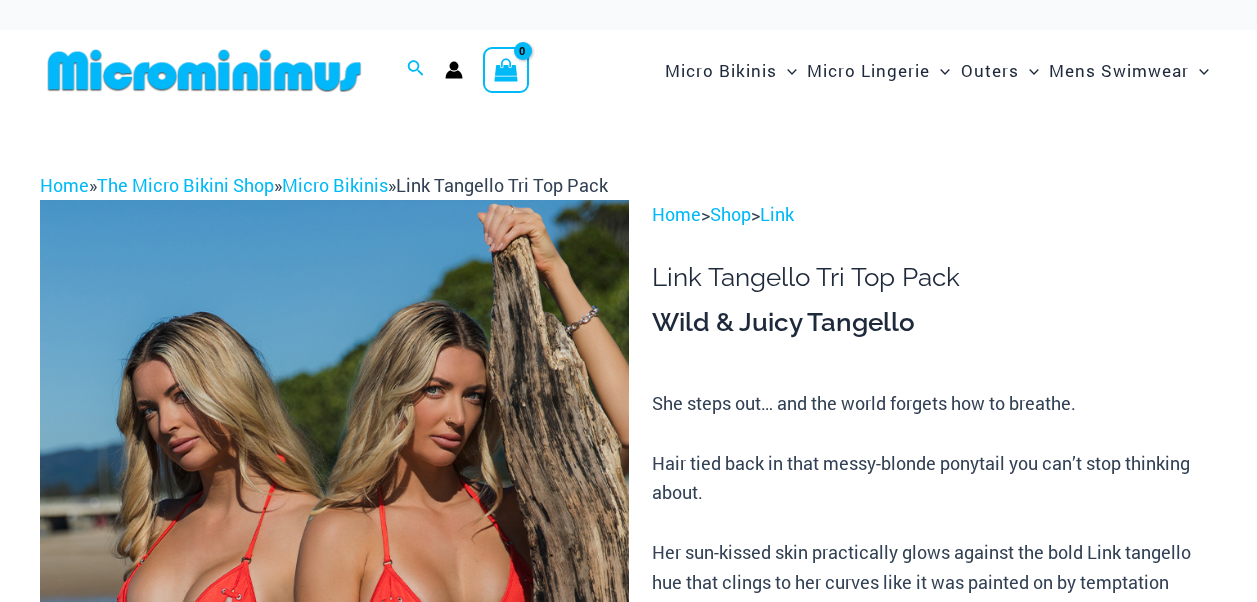 scroll, scrollTop: 300, scrollLeft: 0, axis: vertical 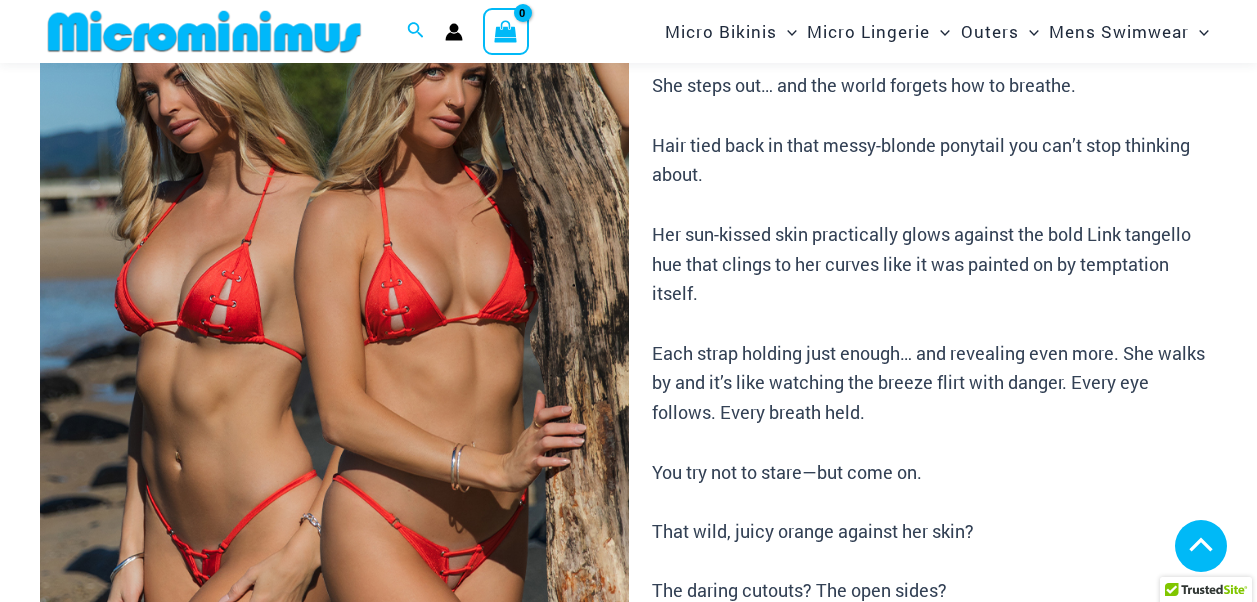 click 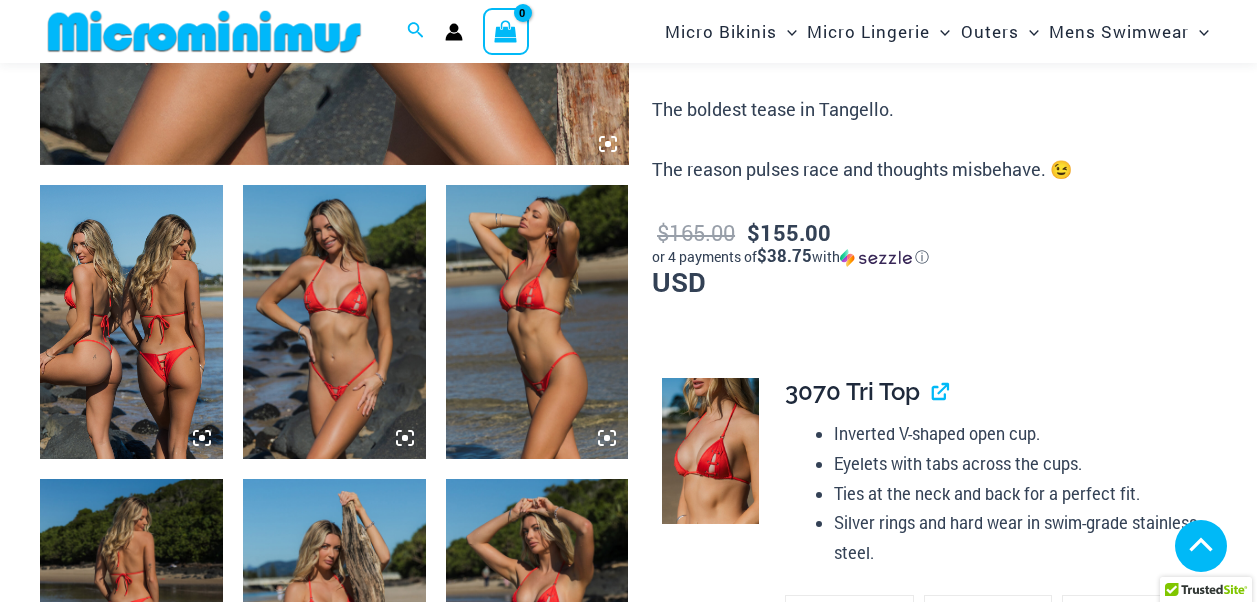click 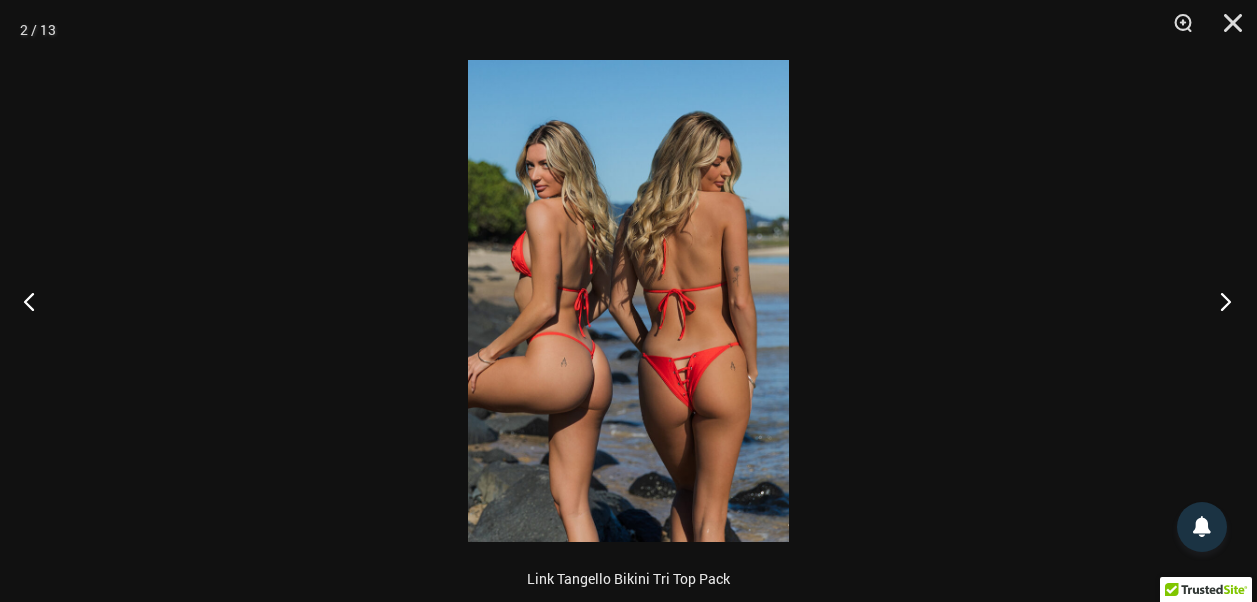click at bounding box center (1219, 301) 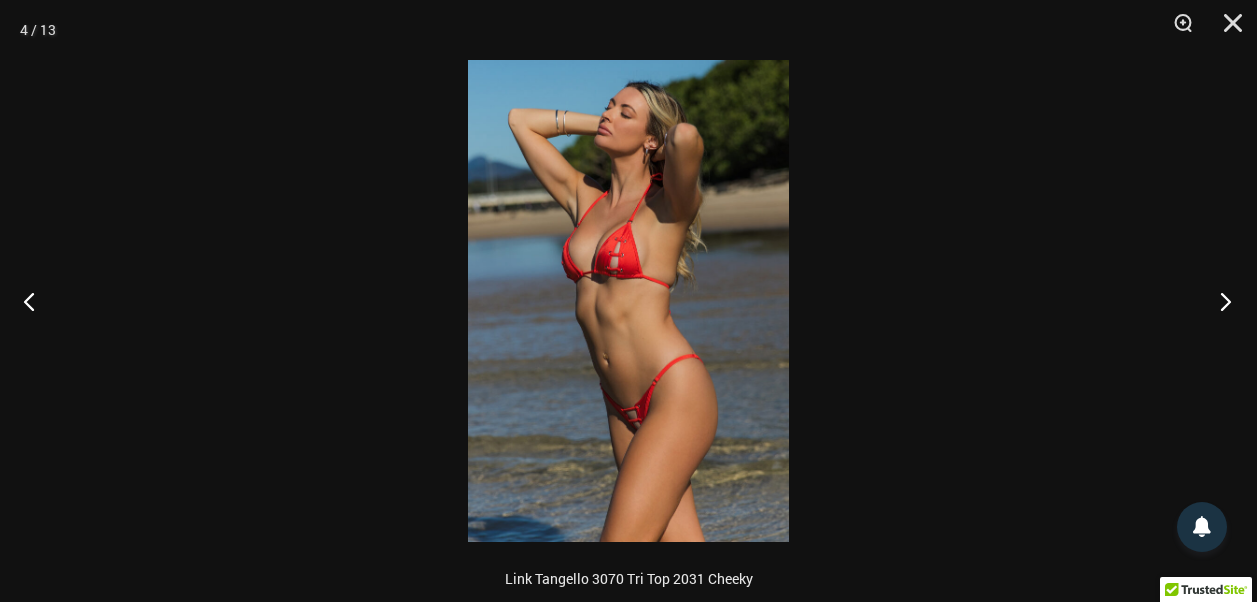 click at bounding box center (1219, 301) 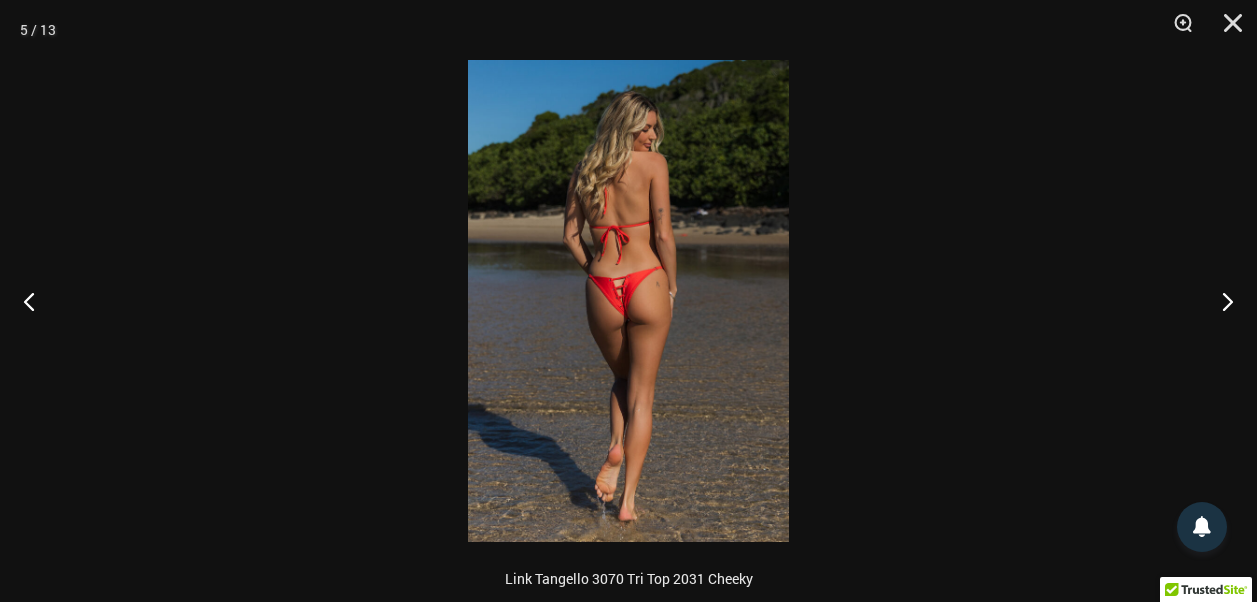 click at bounding box center [628, 301] 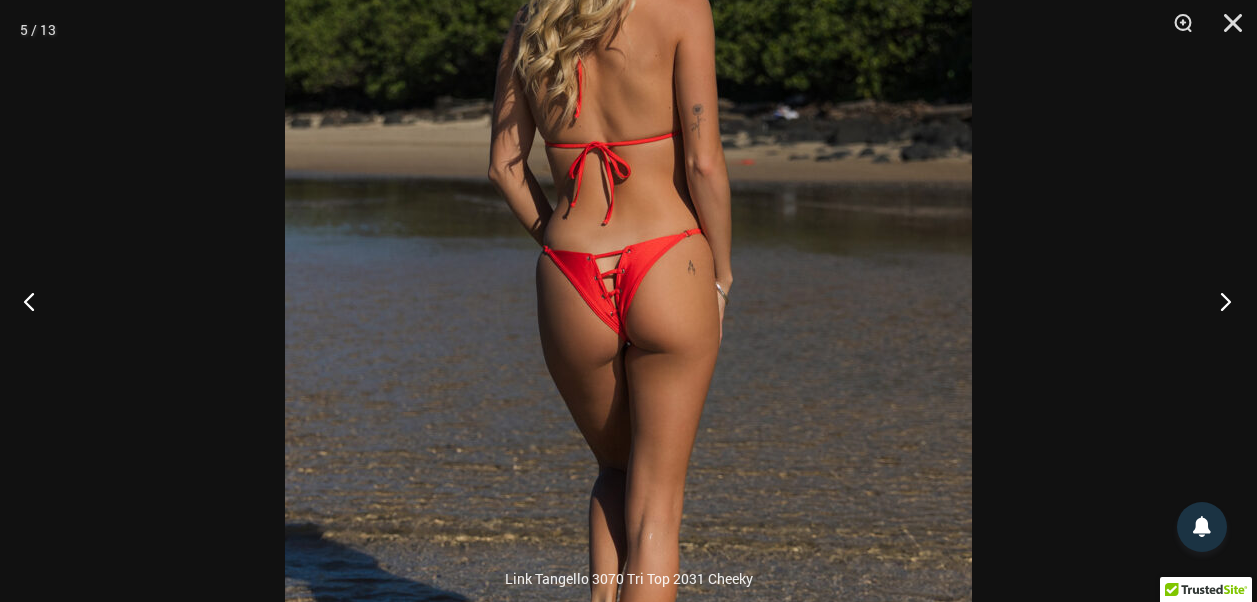 click at bounding box center [1219, 301] 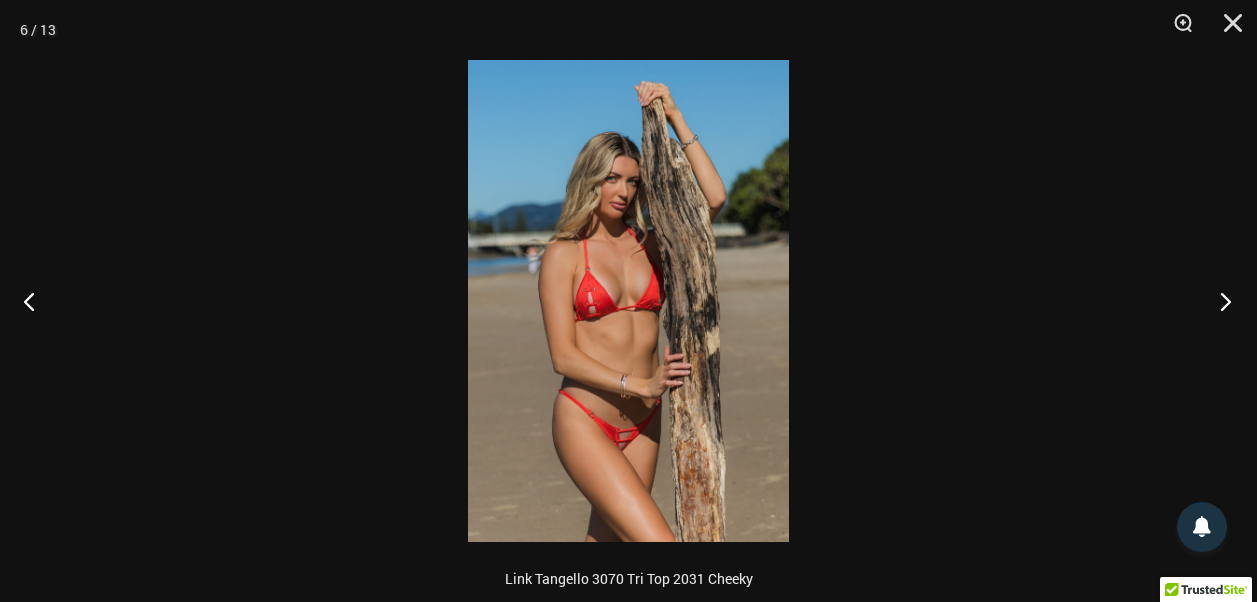 click at bounding box center [1219, 301] 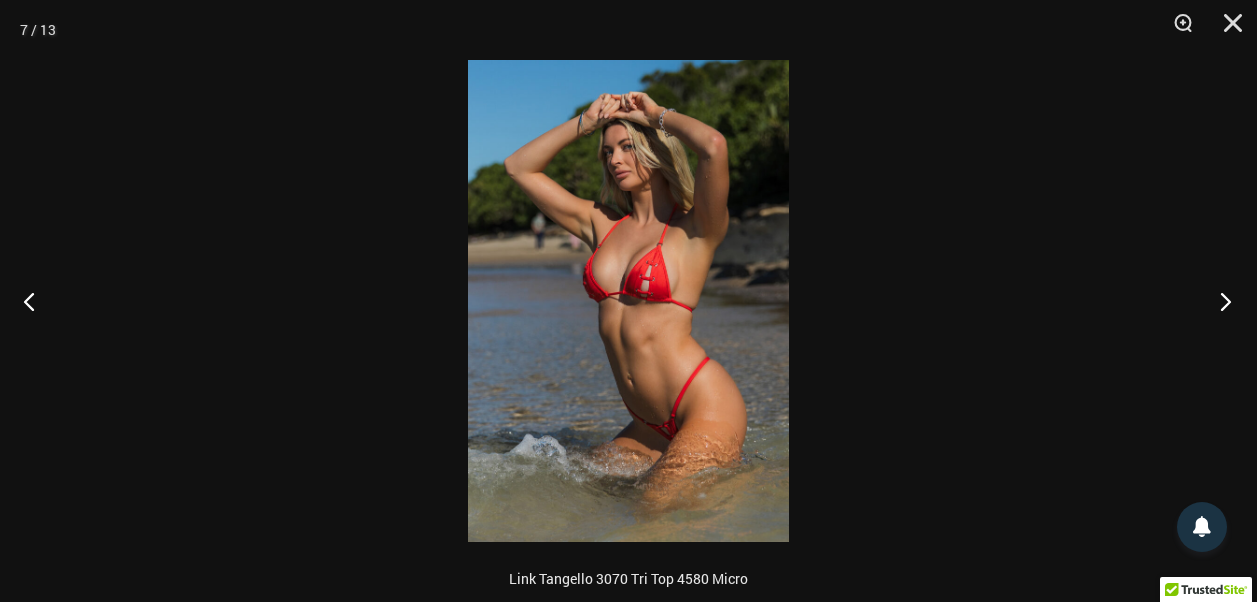 click at bounding box center (1219, 301) 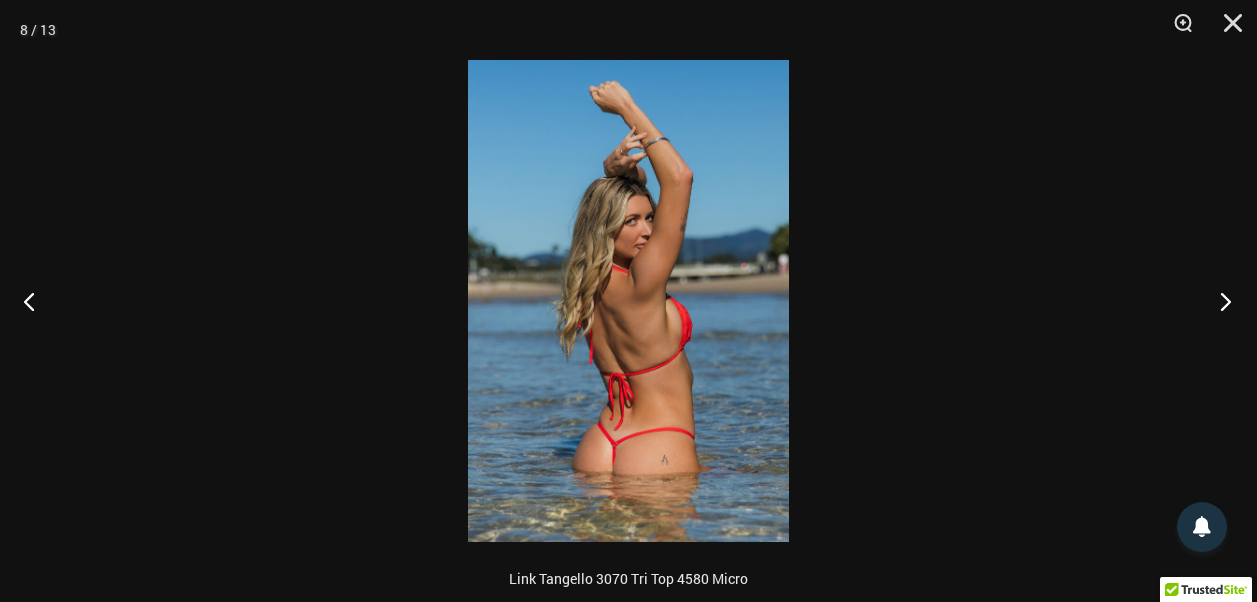 click at bounding box center (1219, 301) 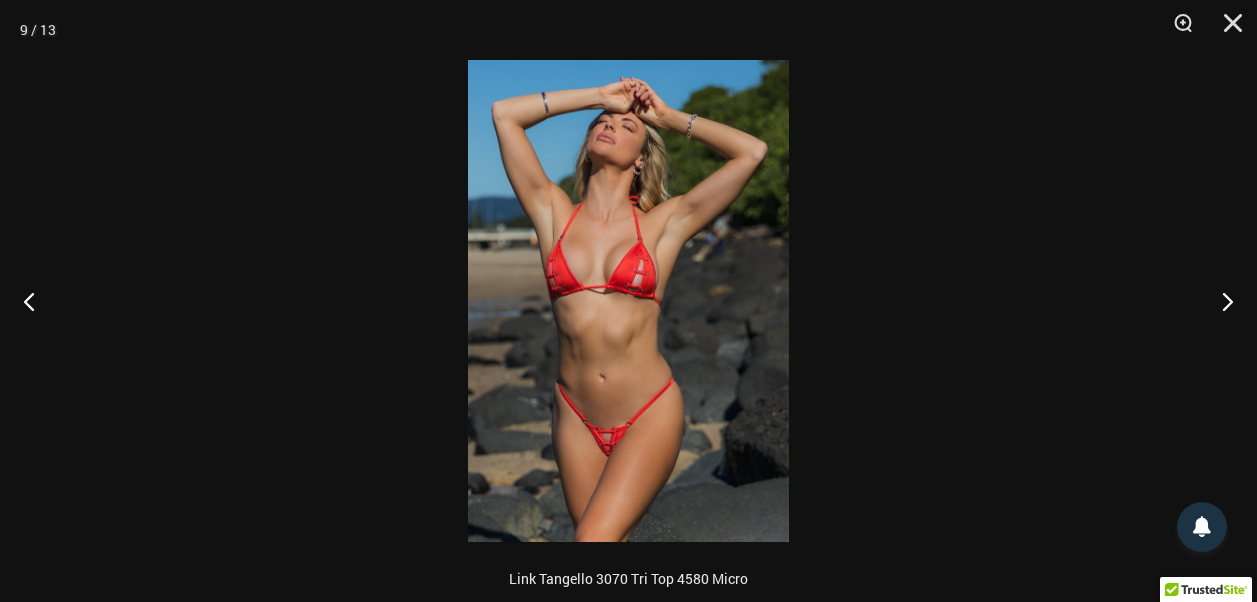 drag, startPoint x: 730, startPoint y: 11, endPoint x: 708, endPoint y: 95, distance: 86.833176 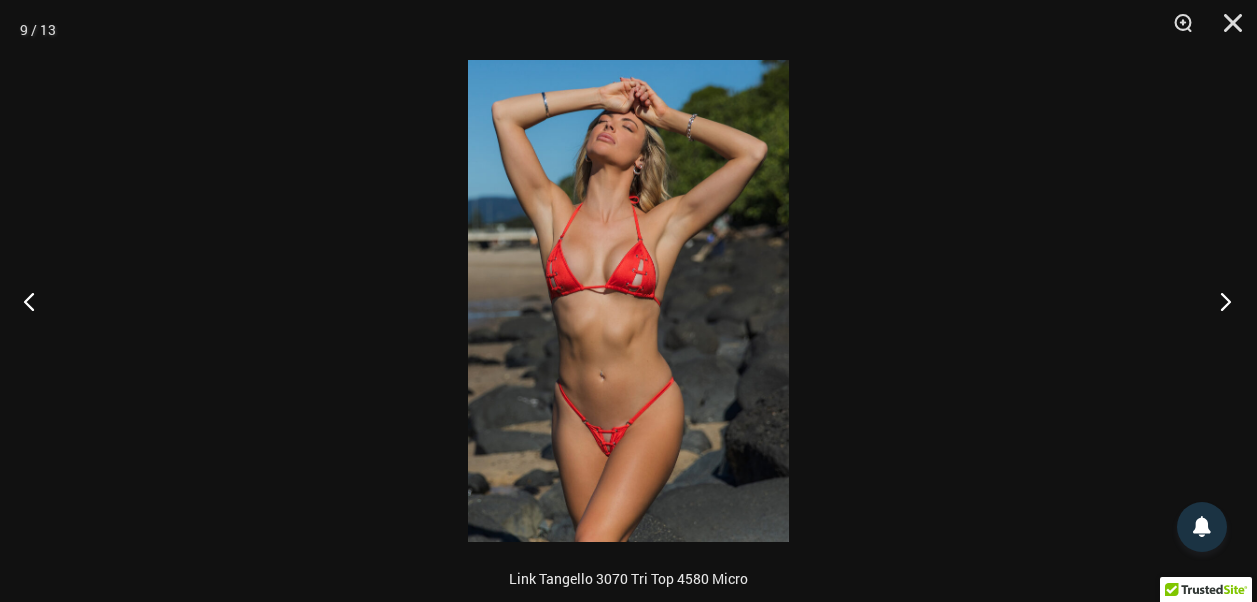click at bounding box center (1219, 301) 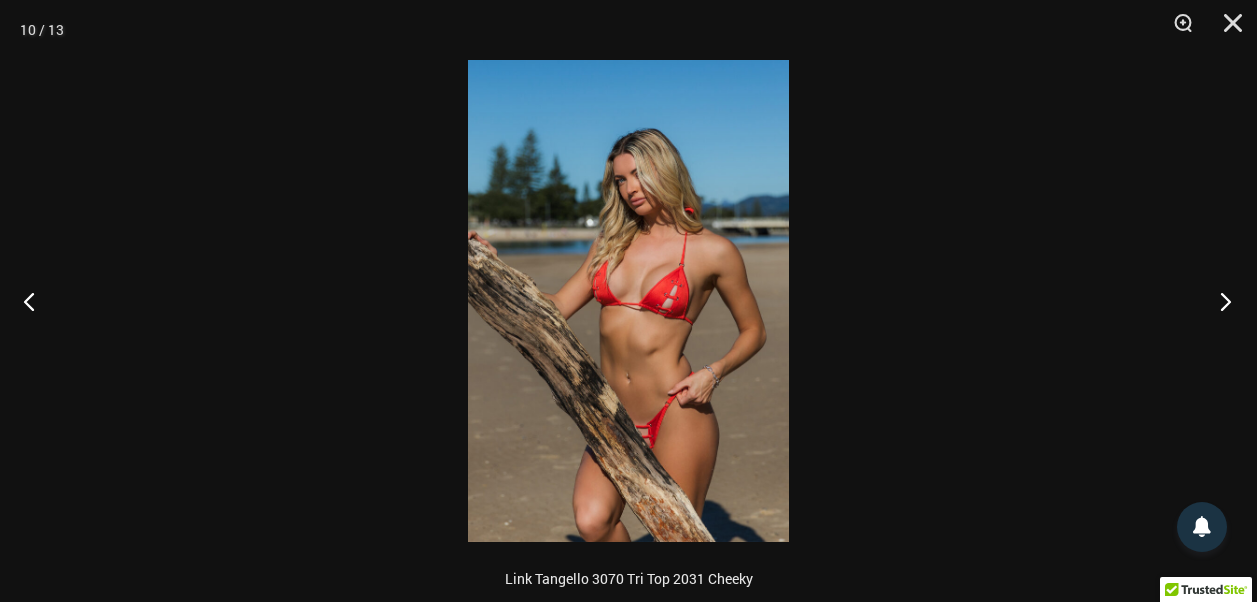 click at bounding box center [1219, 301] 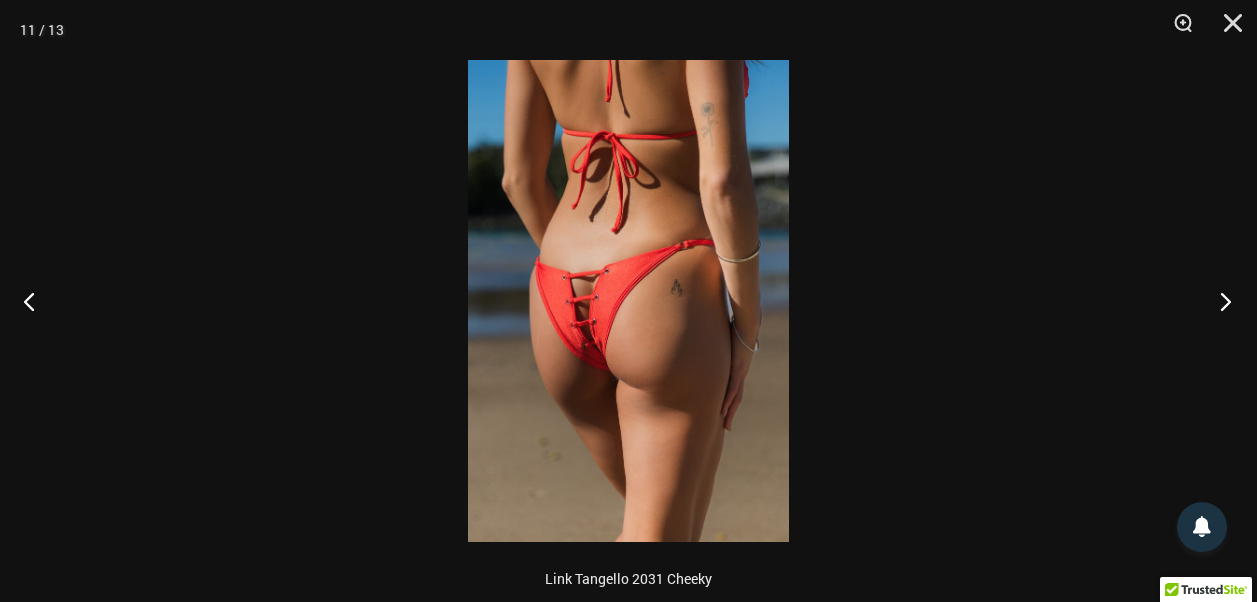 click at bounding box center (1219, 301) 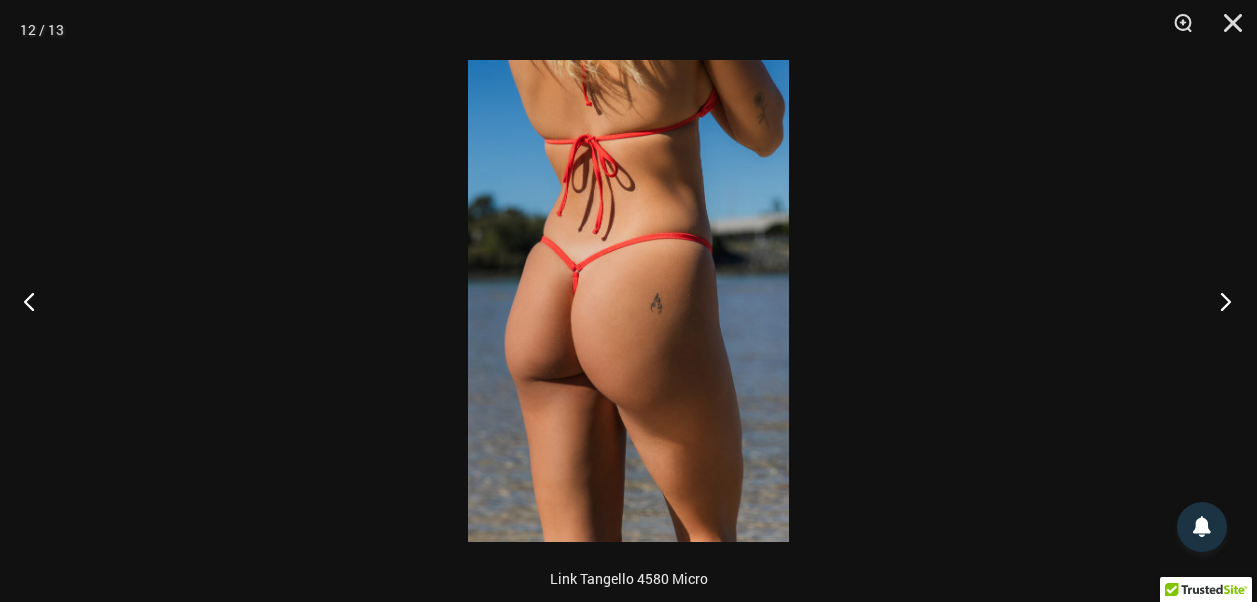 click at bounding box center (1219, 301) 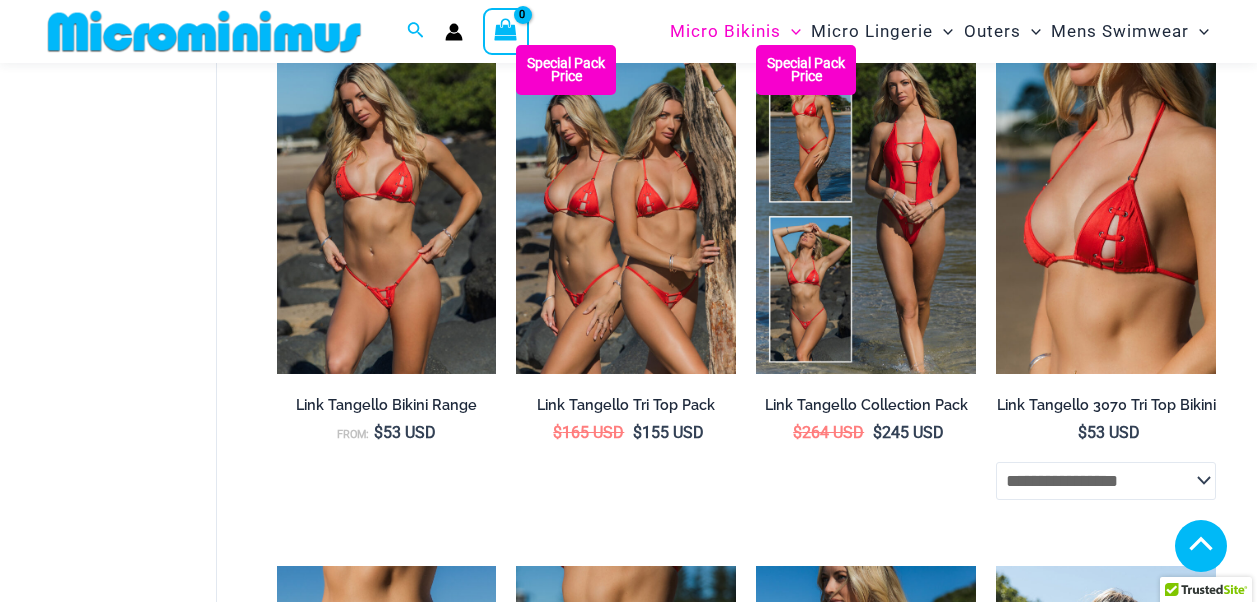 scroll, scrollTop: 2250, scrollLeft: 0, axis: vertical 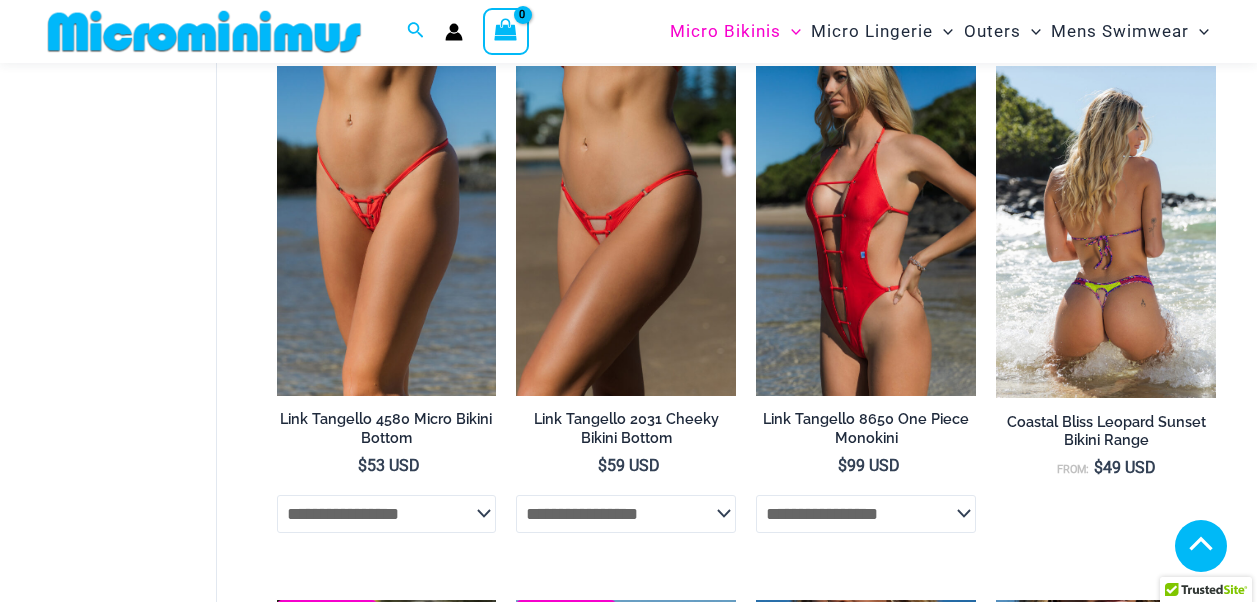 click at bounding box center (1106, 232) 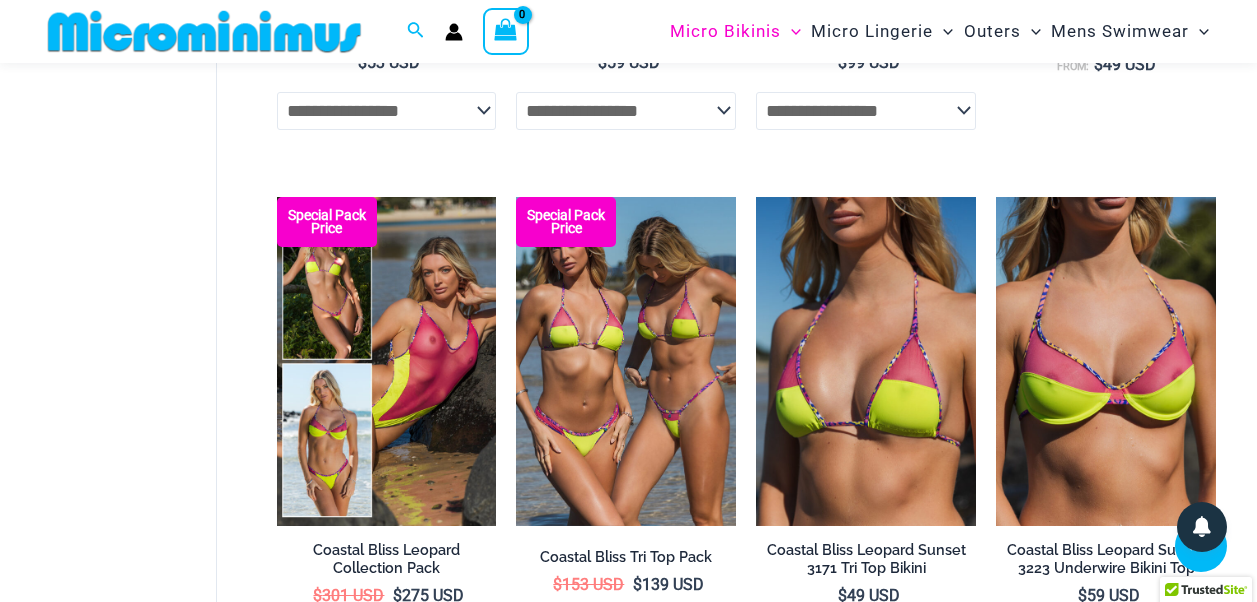scroll, scrollTop: 2750, scrollLeft: 0, axis: vertical 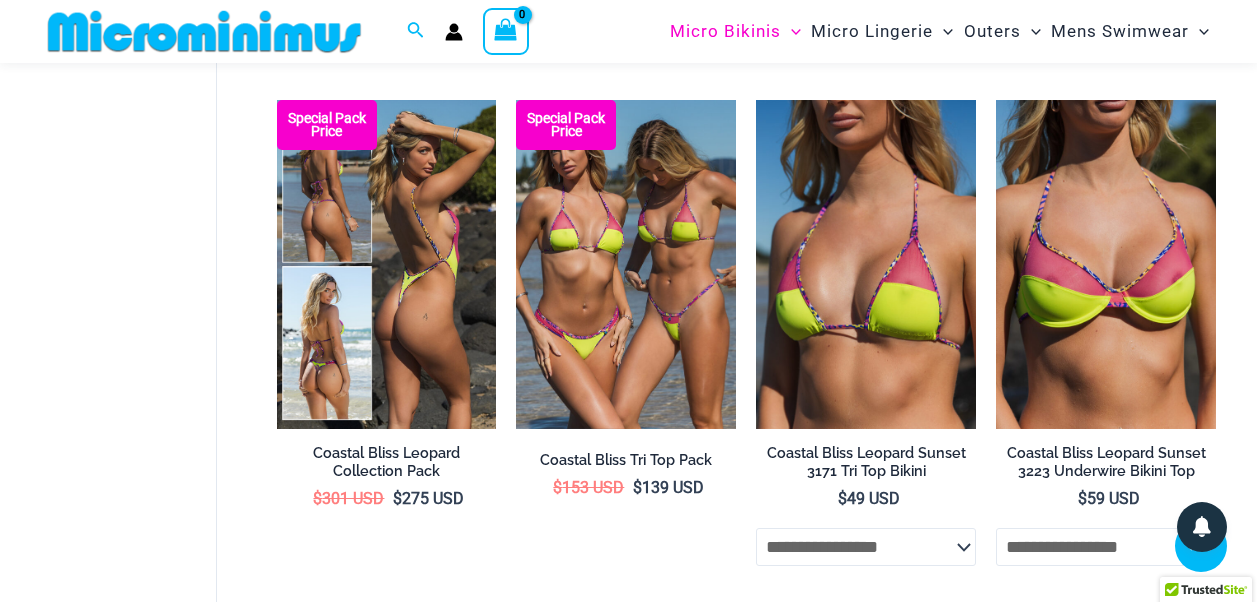 click at bounding box center (387, 265) 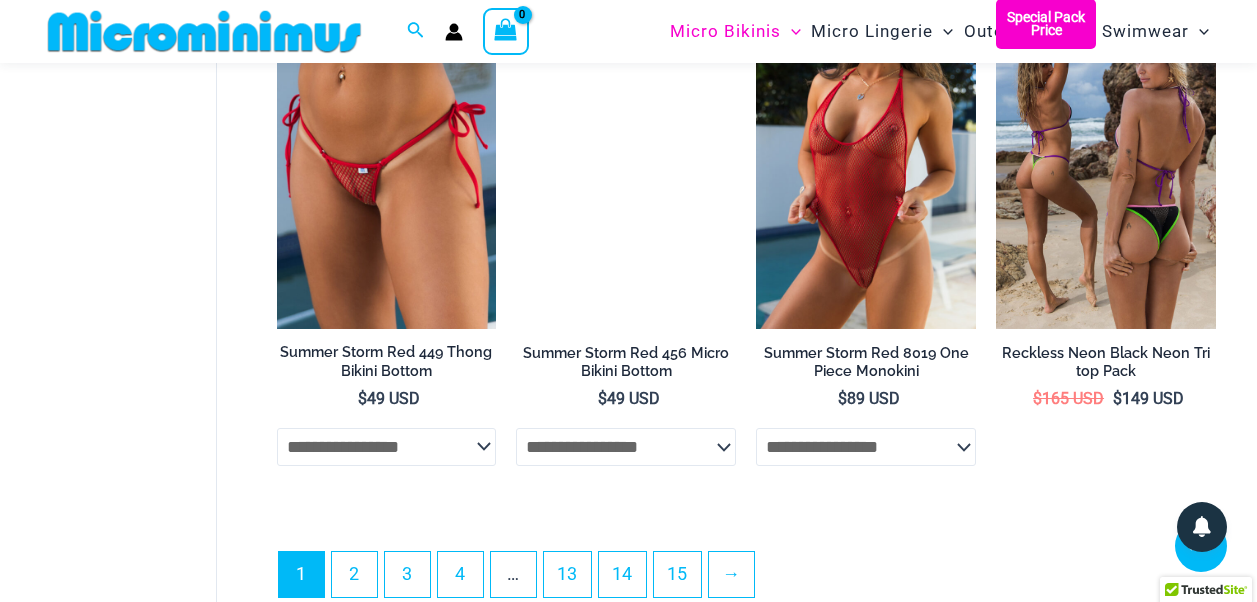 scroll, scrollTop: 4650, scrollLeft: 0, axis: vertical 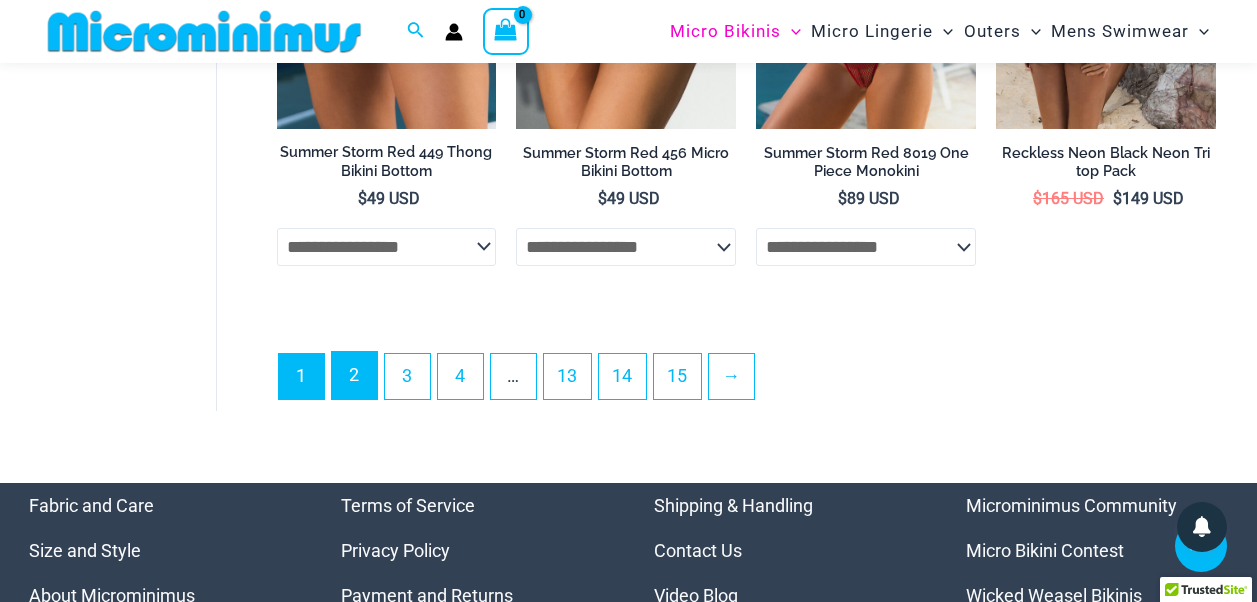 click on "2" at bounding box center [354, 375] 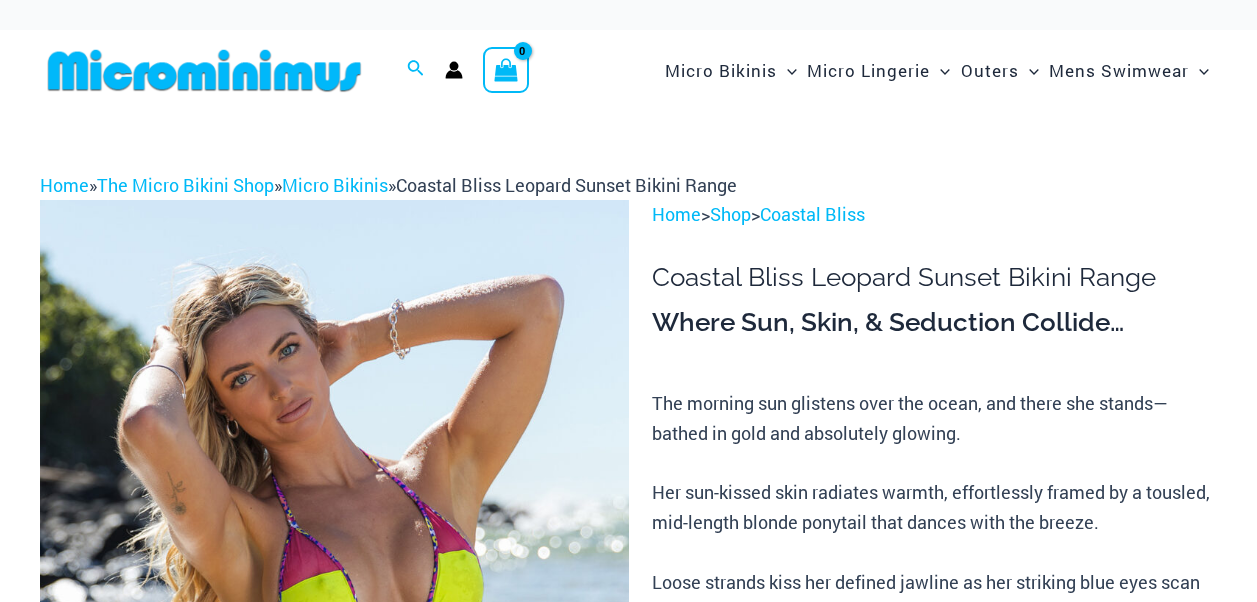 scroll, scrollTop: 10, scrollLeft: 0, axis: vertical 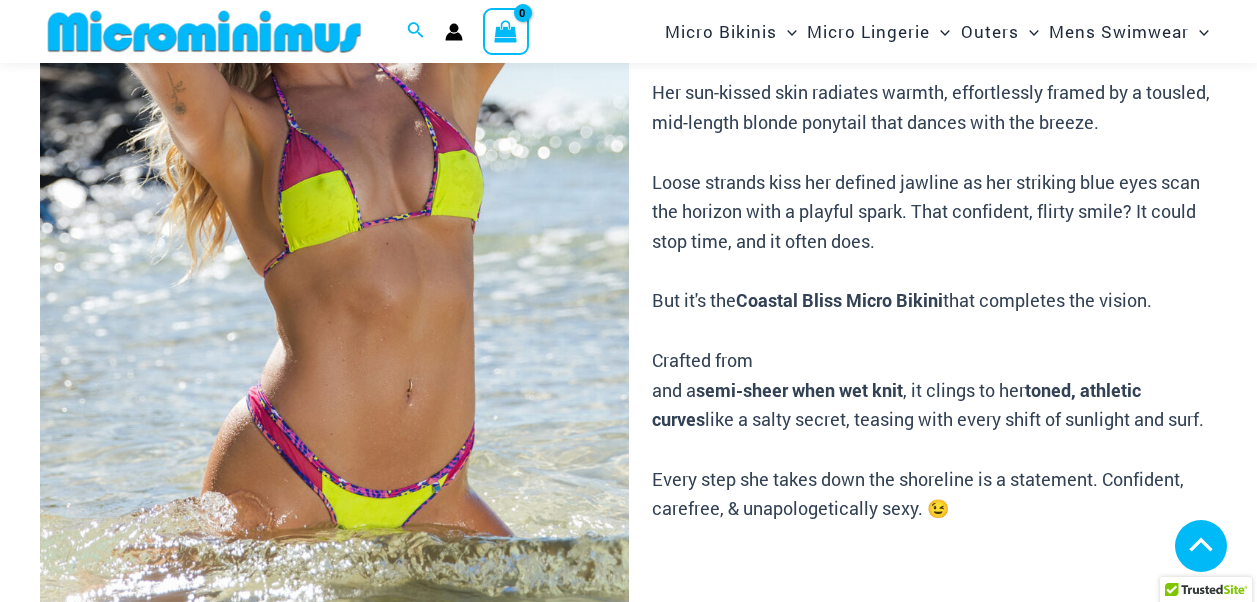 click at bounding box center [131, 846] 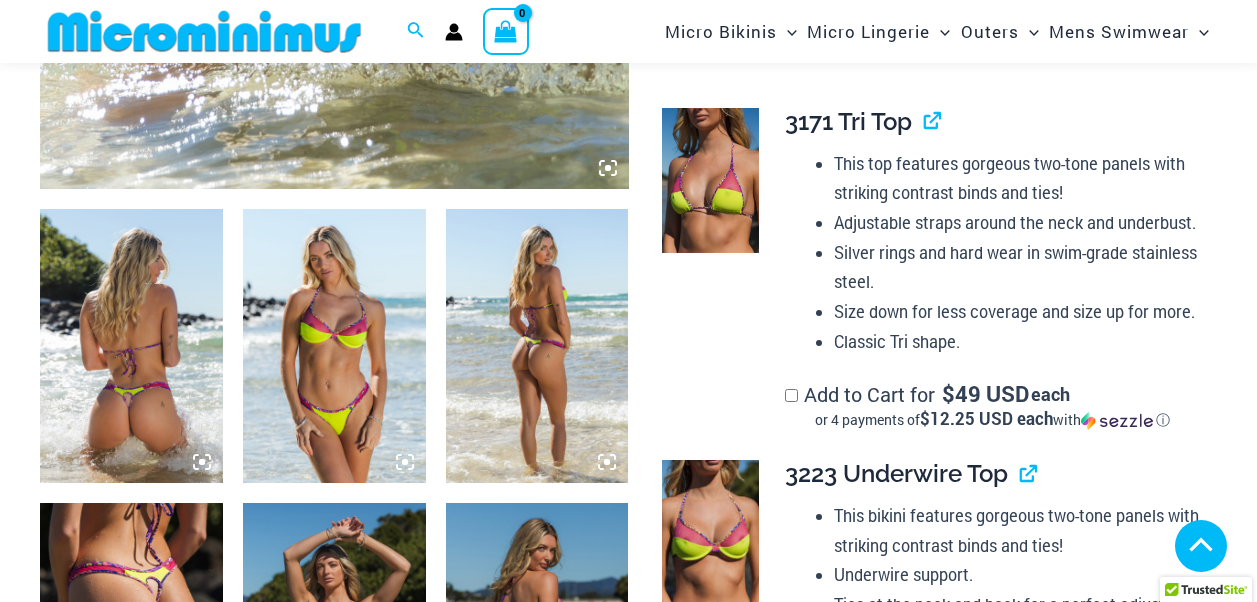 click at bounding box center [131, 346] 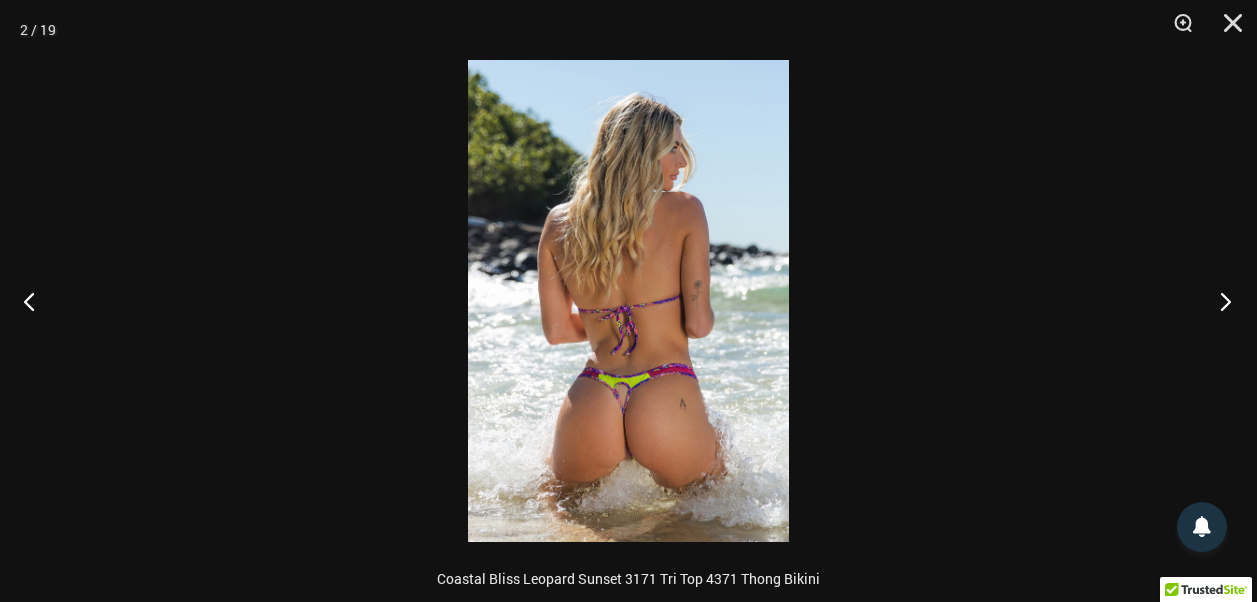 click at bounding box center [1219, 301] 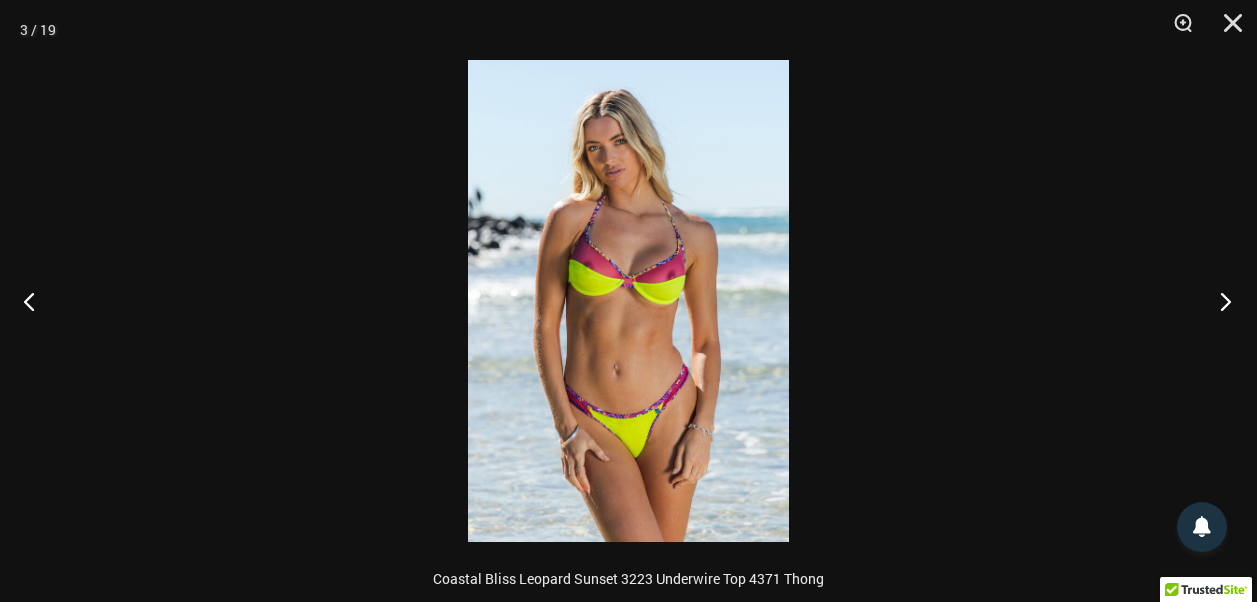 click at bounding box center [1219, 301] 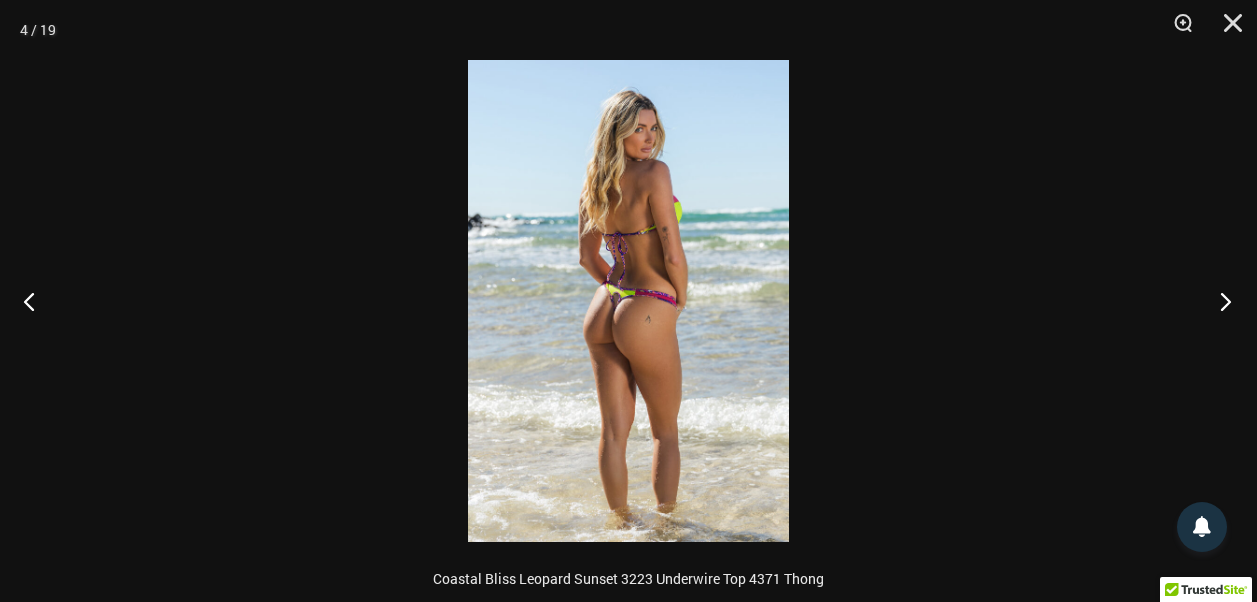 click at bounding box center (1219, 301) 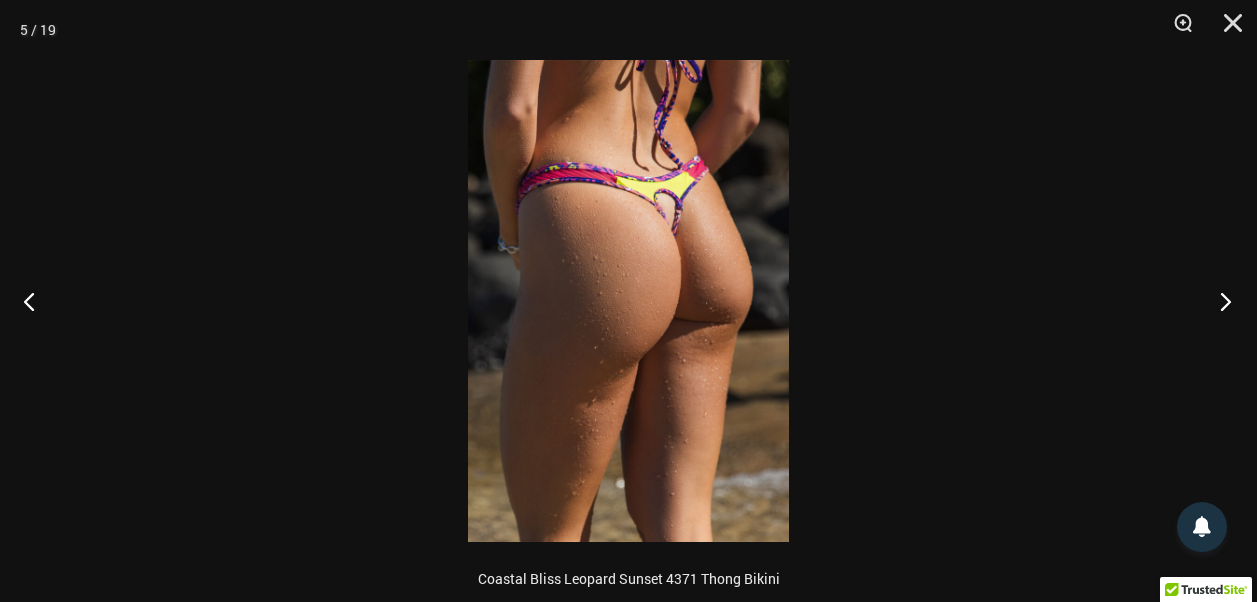 click at bounding box center [1219, 301] 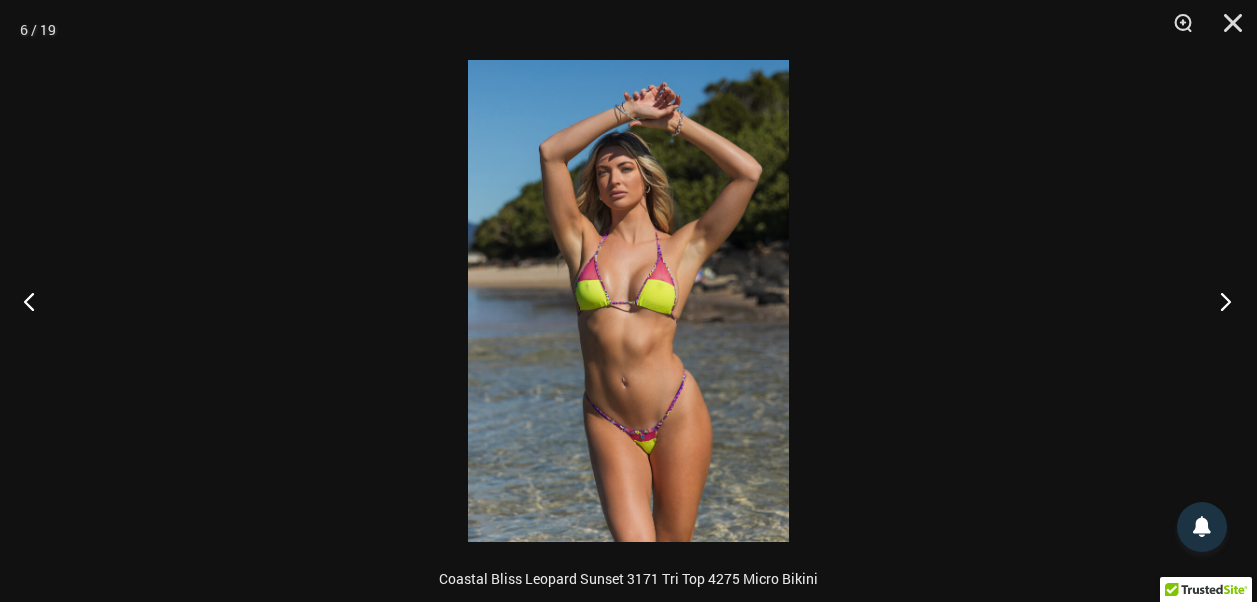 click at bounding box center (1219, 301) 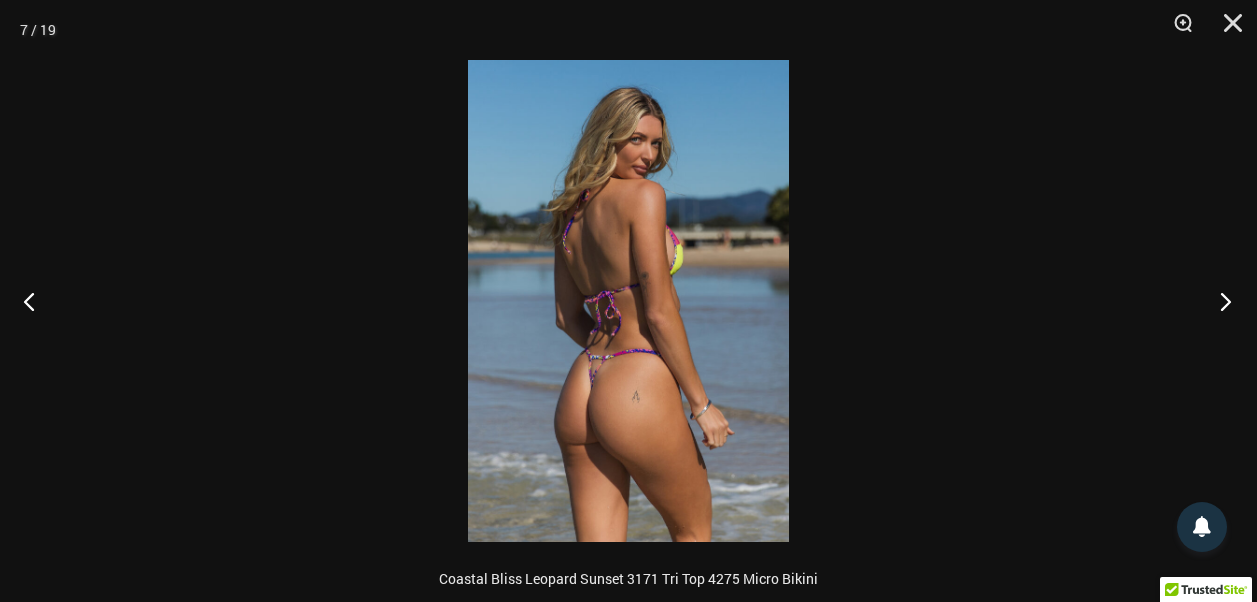 click at bounding box center [1219, 301] 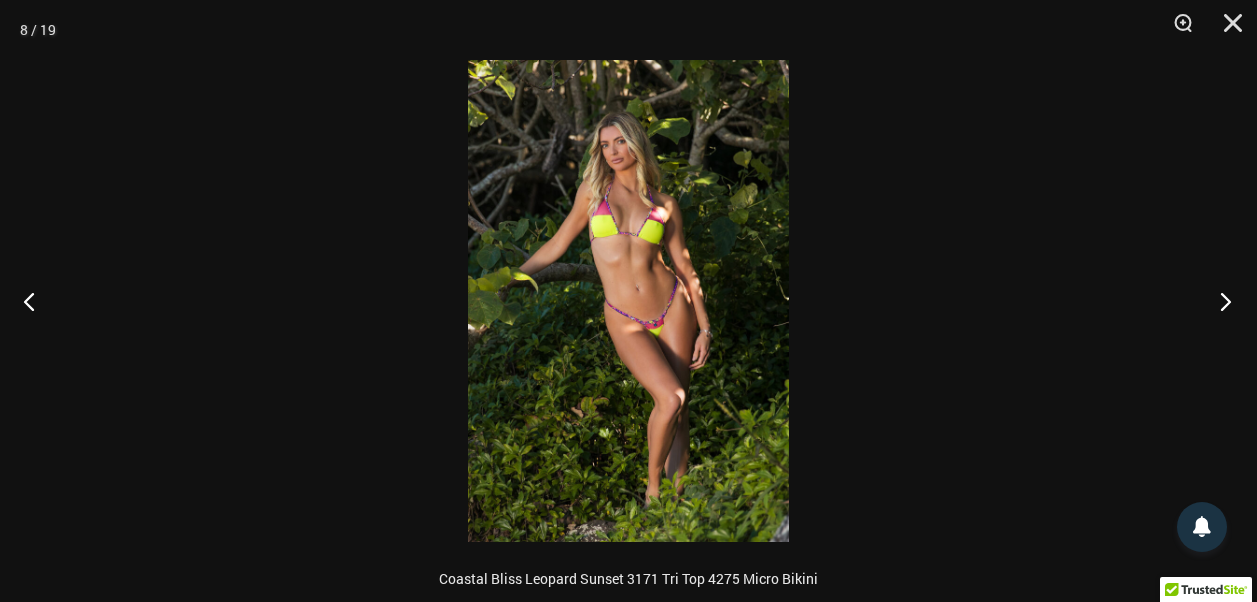 click at bounding box center (1219, 301) 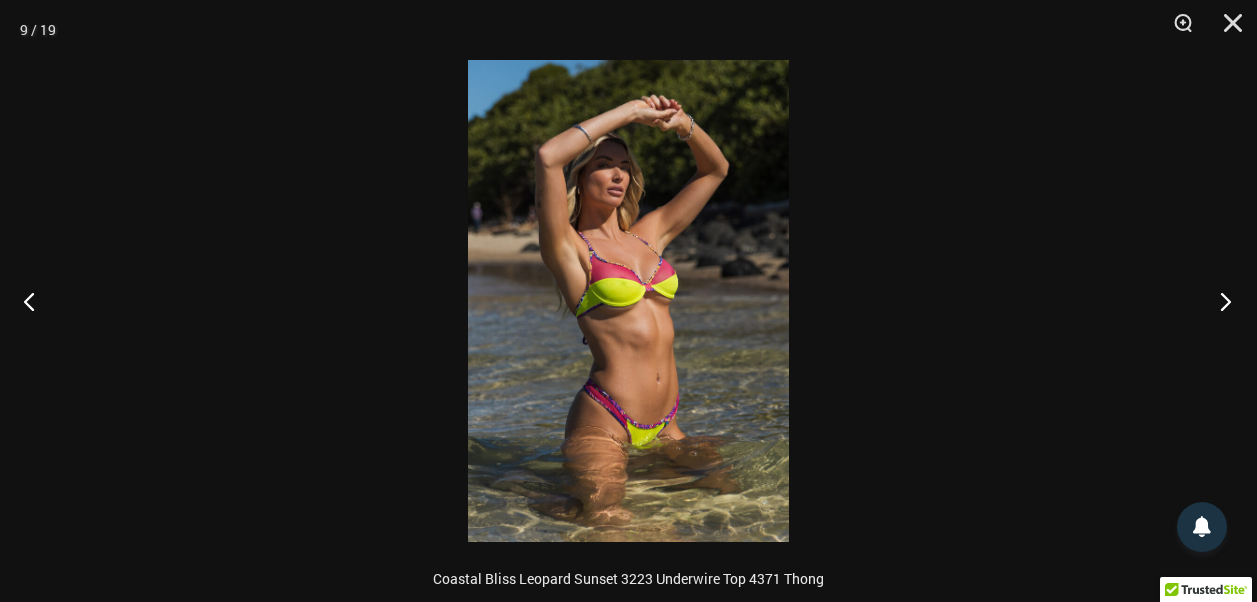 click at bounding box center (1219, 301) 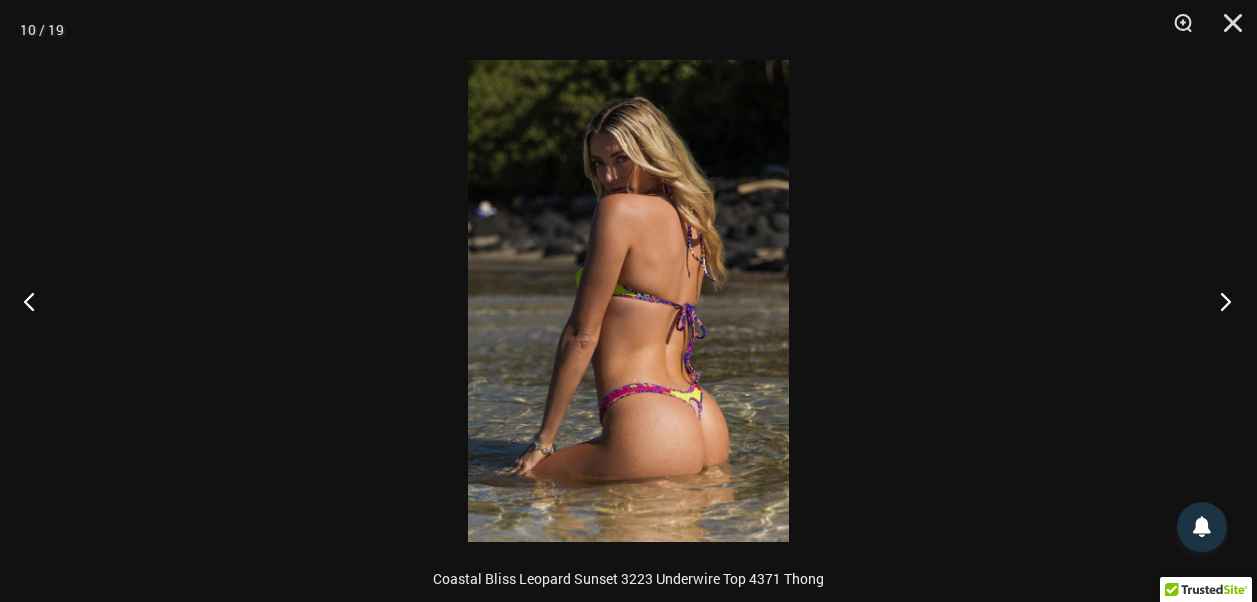 click at bounding box center (1219, 301) 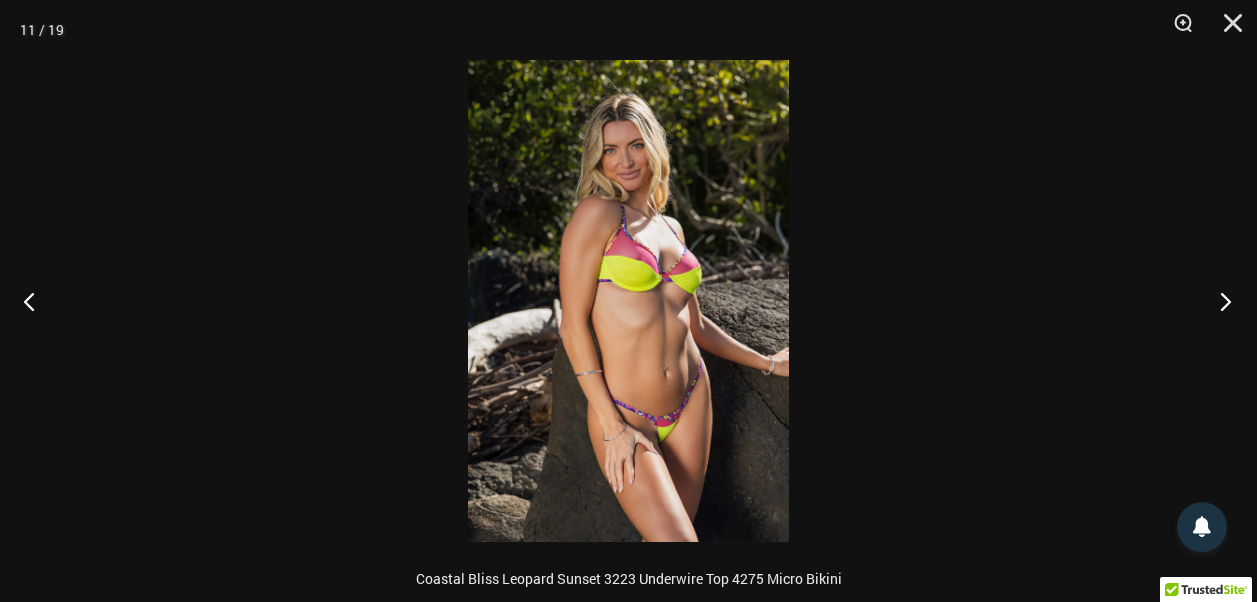 click at bounding box center [1219, 301] 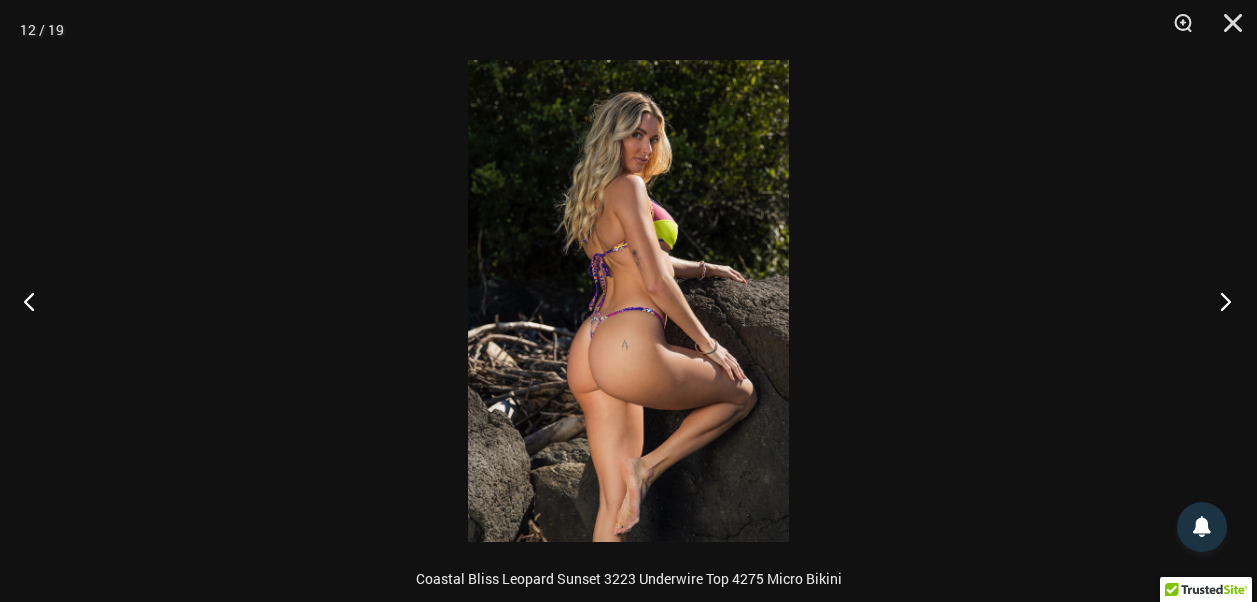 click at bounding box center [1219, 301] 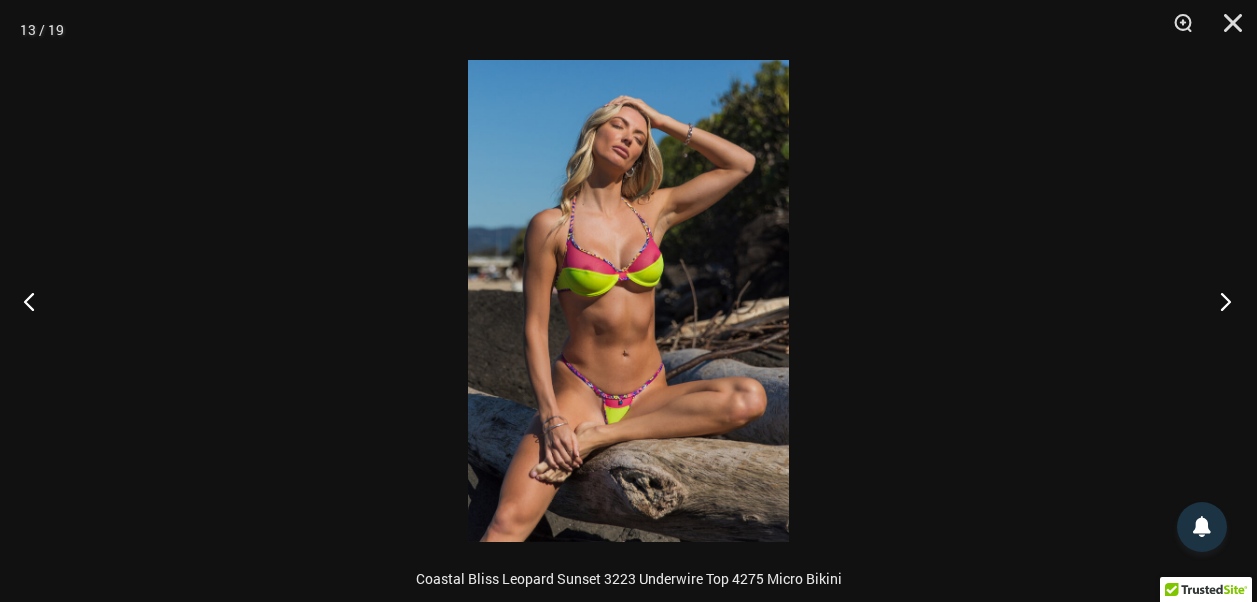 click at bounding box center [1219, 301] 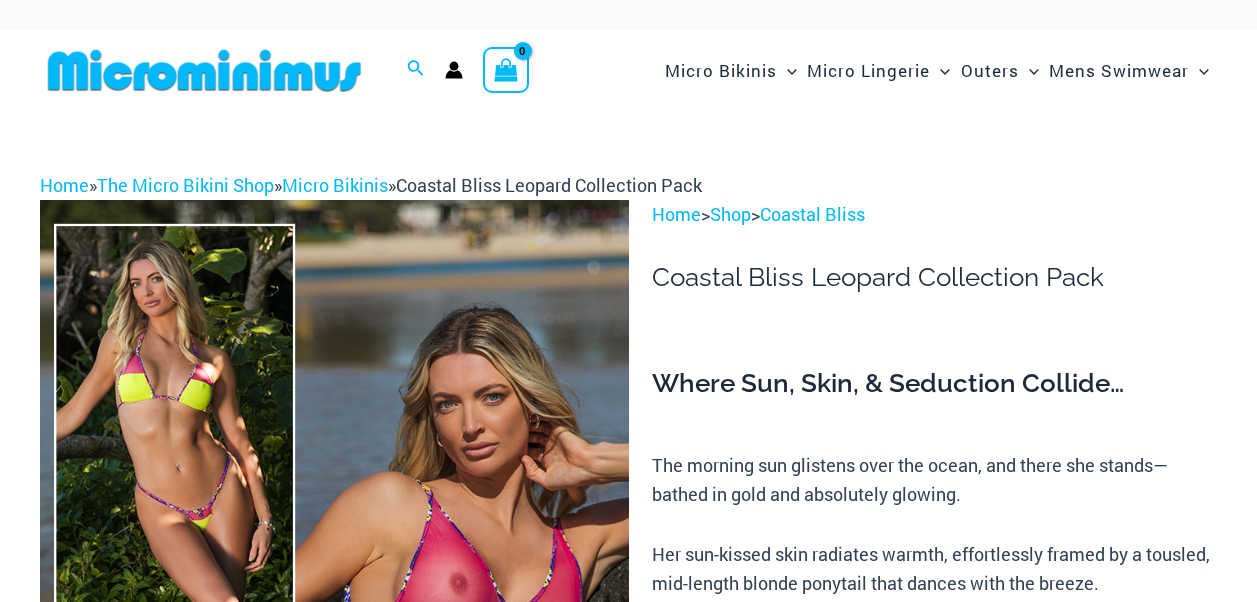 scroll, scrollTop: 400, scrollLeft: 0, axis: vertical 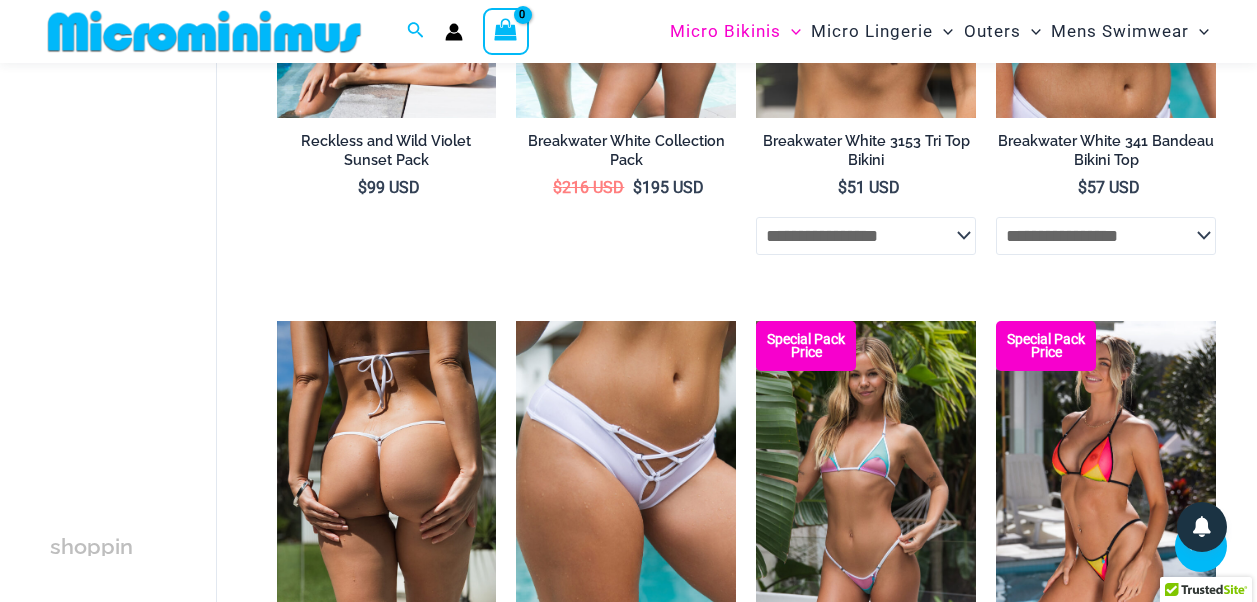 click at bounding box center [387, 486] 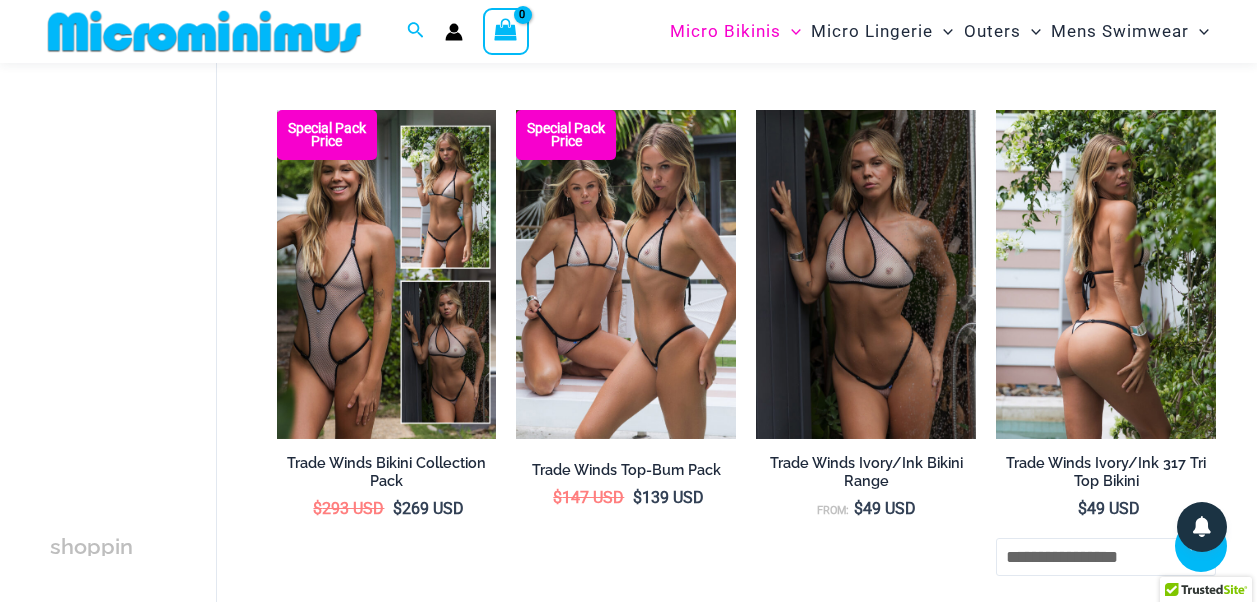 scroll, scrollTop: 2300, scrollLeft: 0, axis: vertical 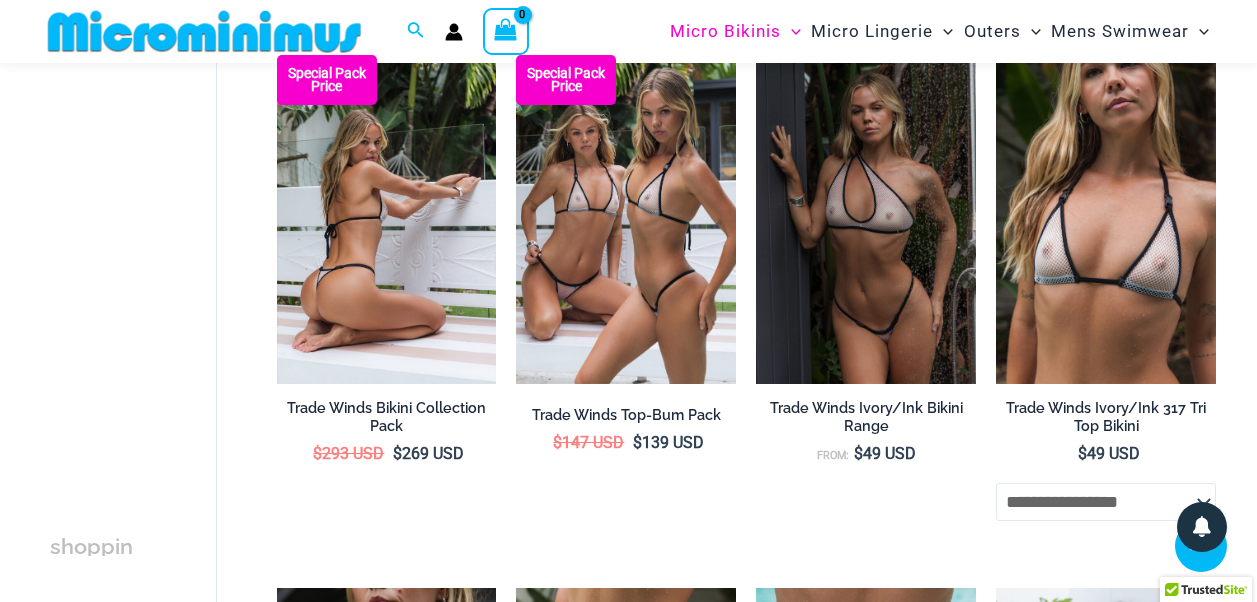 click at bounding box center (387, 220) 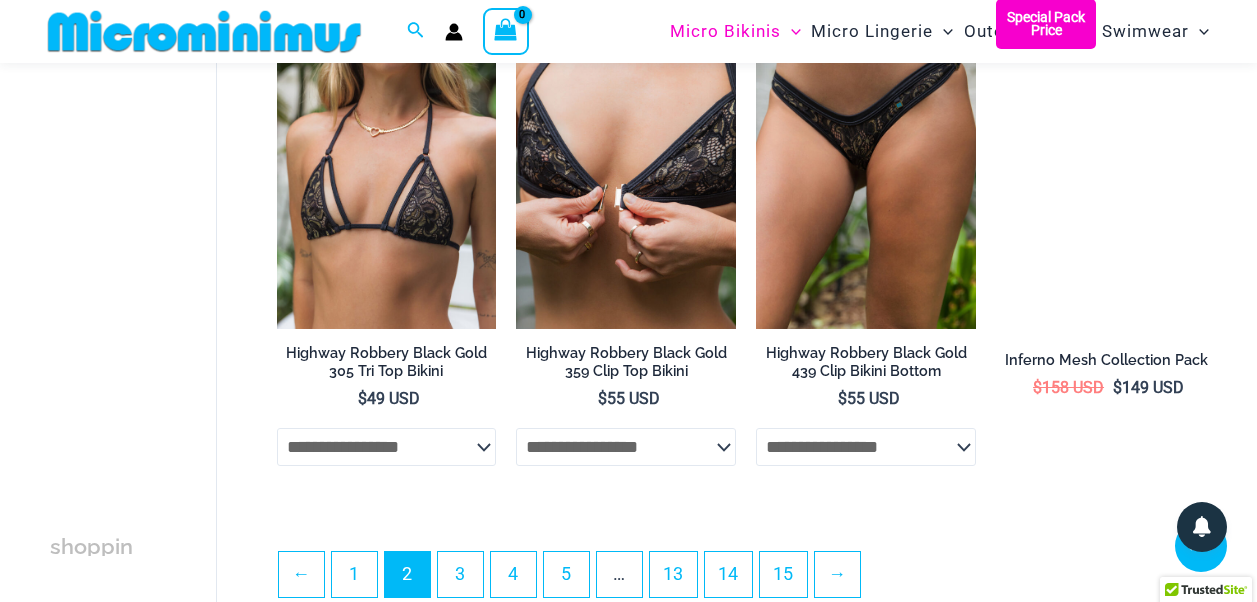scroll, scrollTop: 4200, scrollLeft: 0, axis: vertical 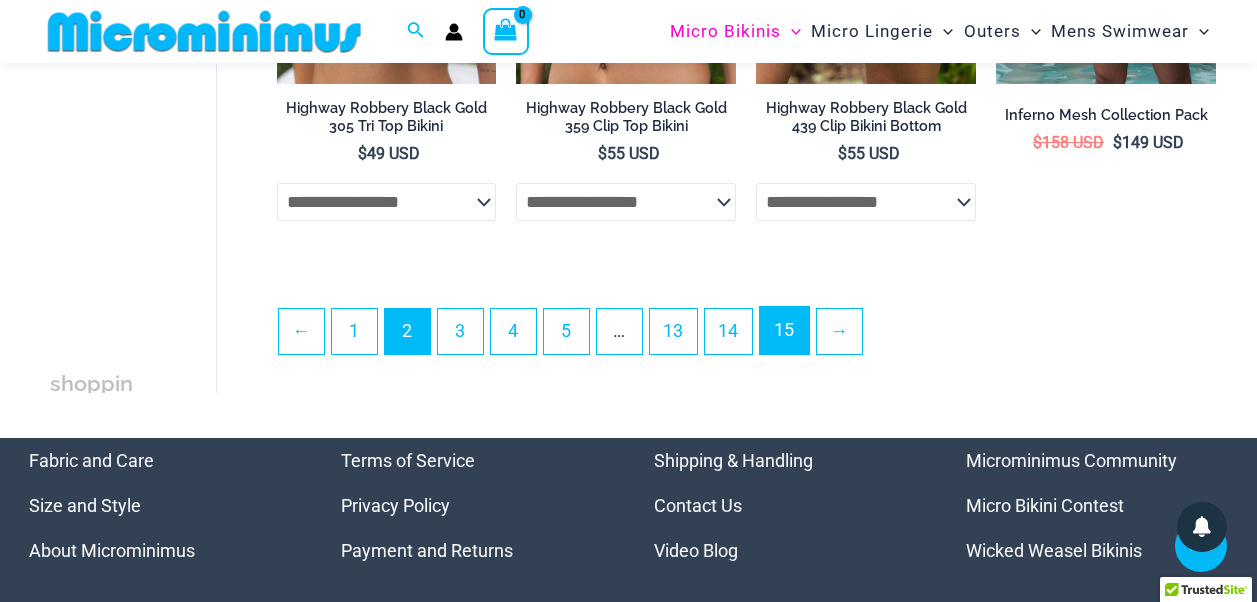 click on "15" at bounding box center [784, 330] 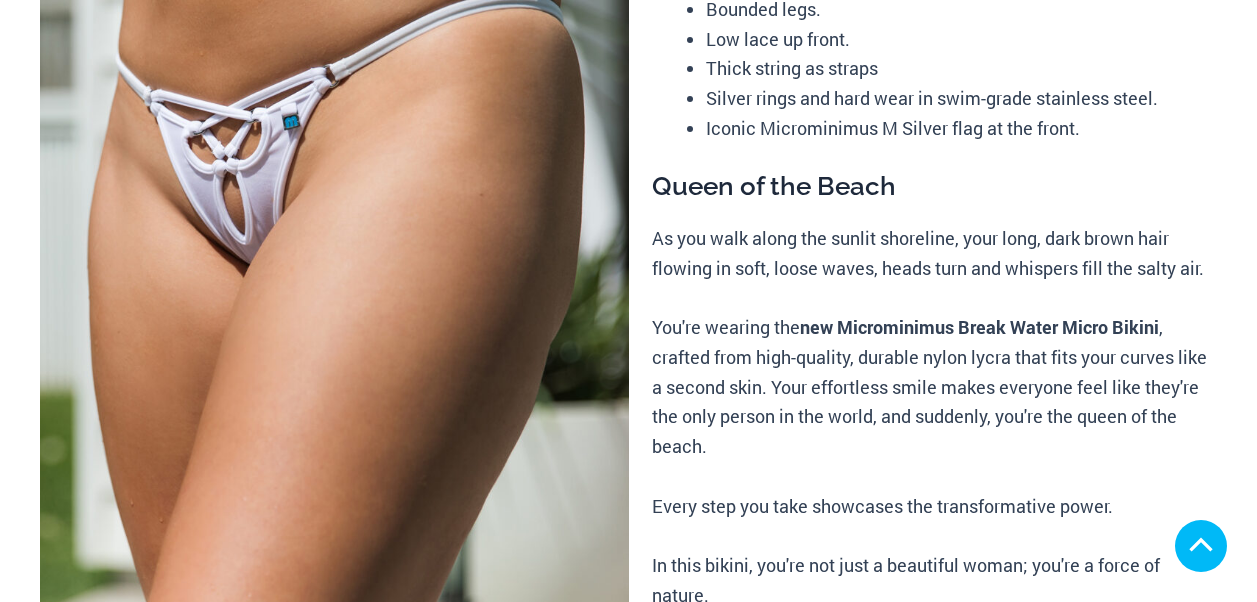 scroll, scrollTop: 700, scrollLeft: 0, axis: vertical 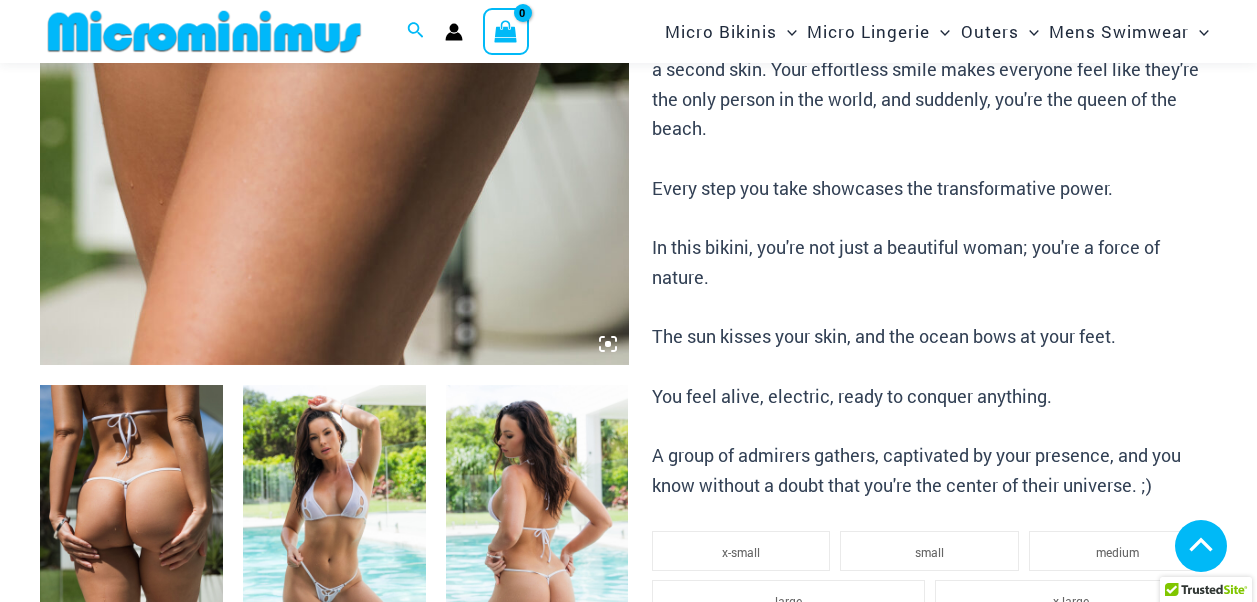 click at bounding box center (334, 522) 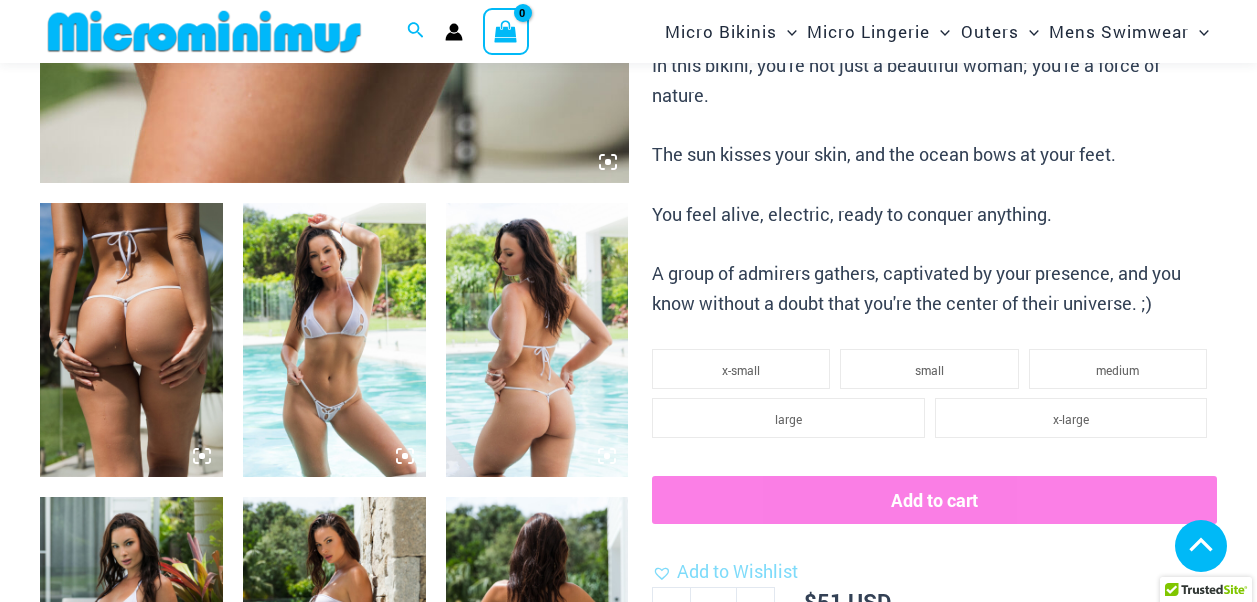 click at bounding box center (131, 340) 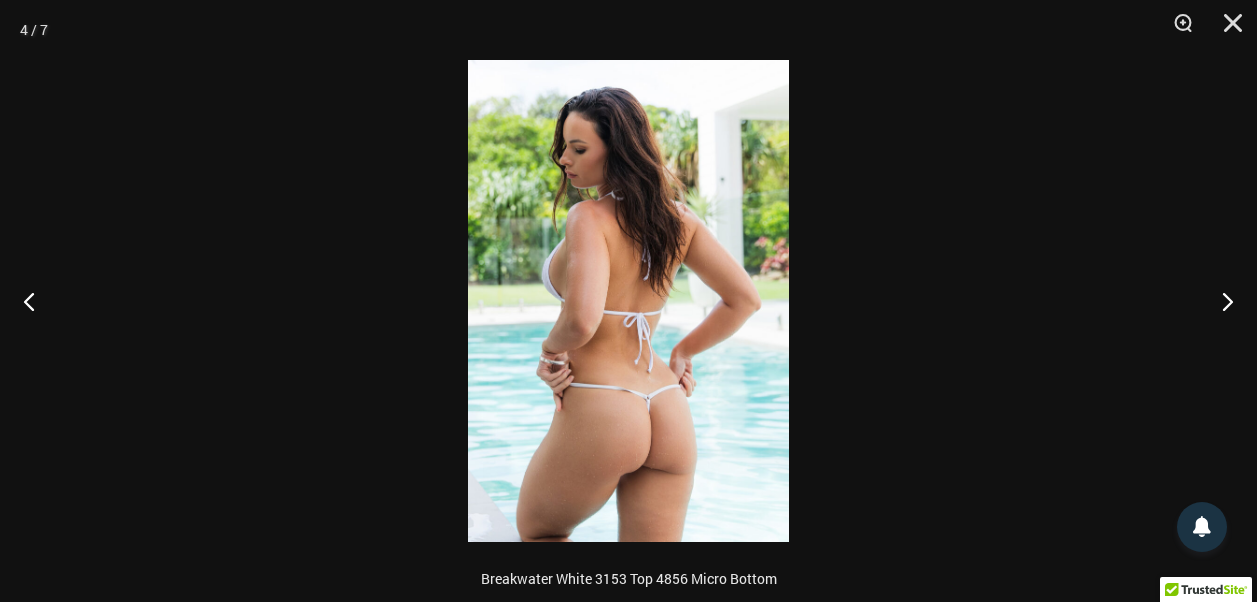click at bounding box center (628, 301) 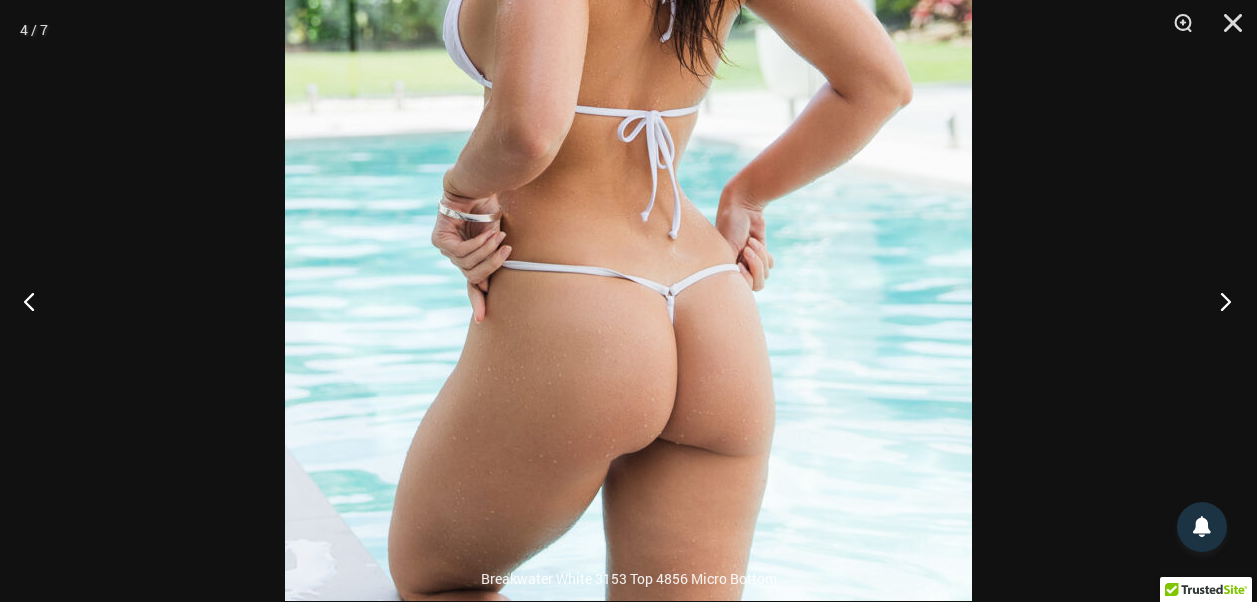 click at bounding box center (1219, 301) 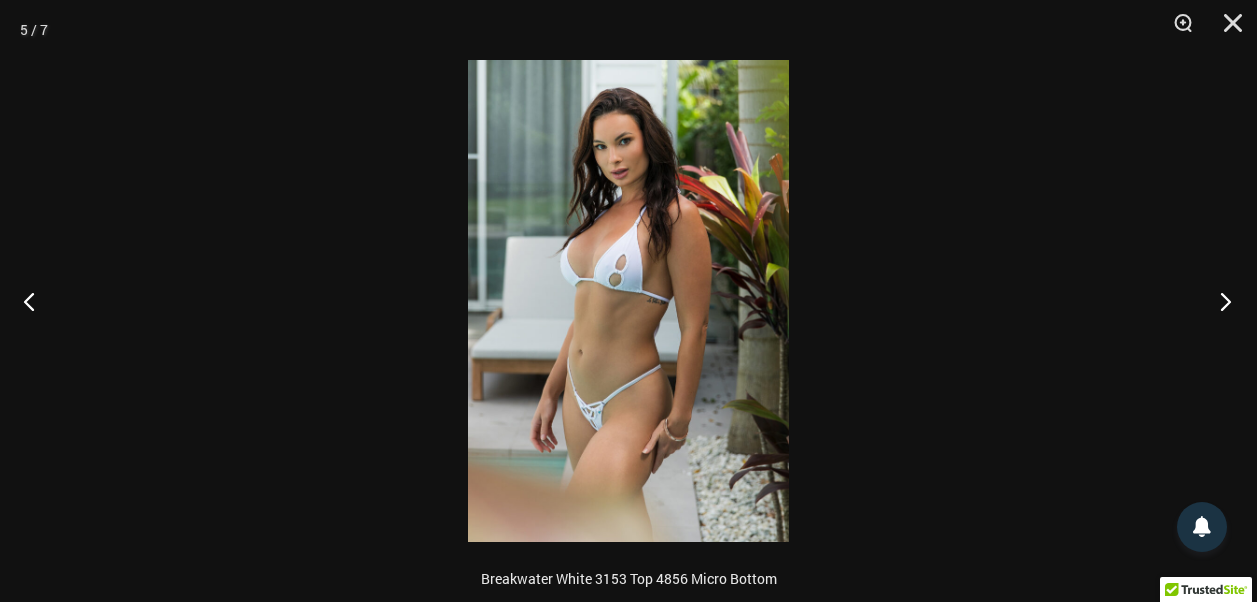 click at bounding box center (1219, 301) 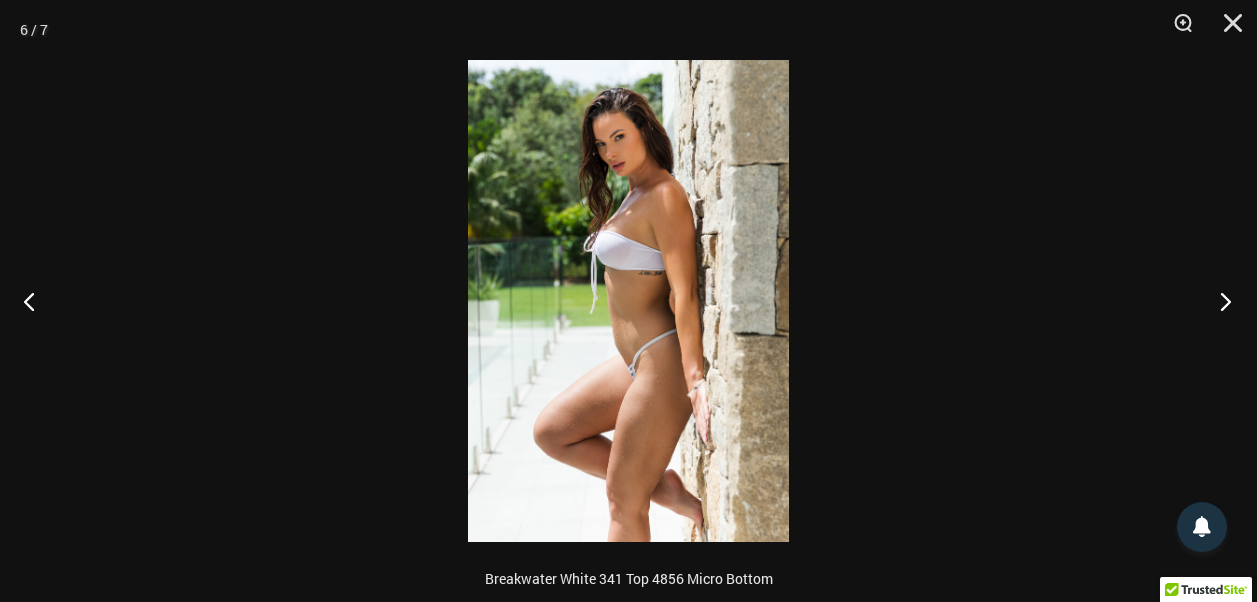 click at bounding box center (1219, 301) 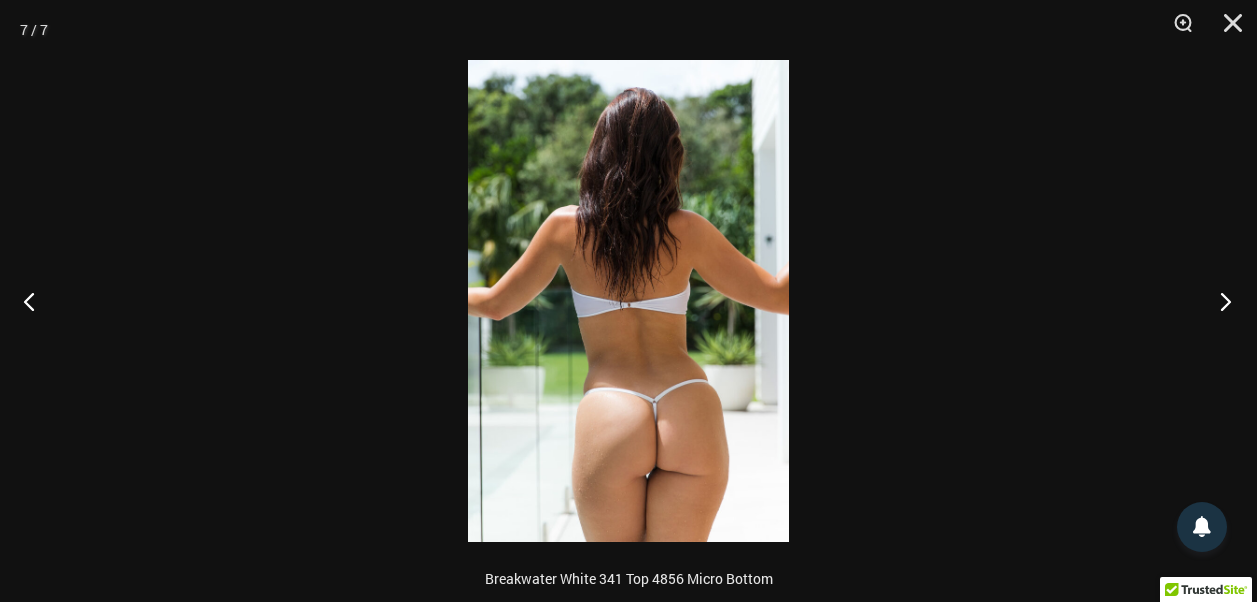 click at bounding box center (1219, 301) 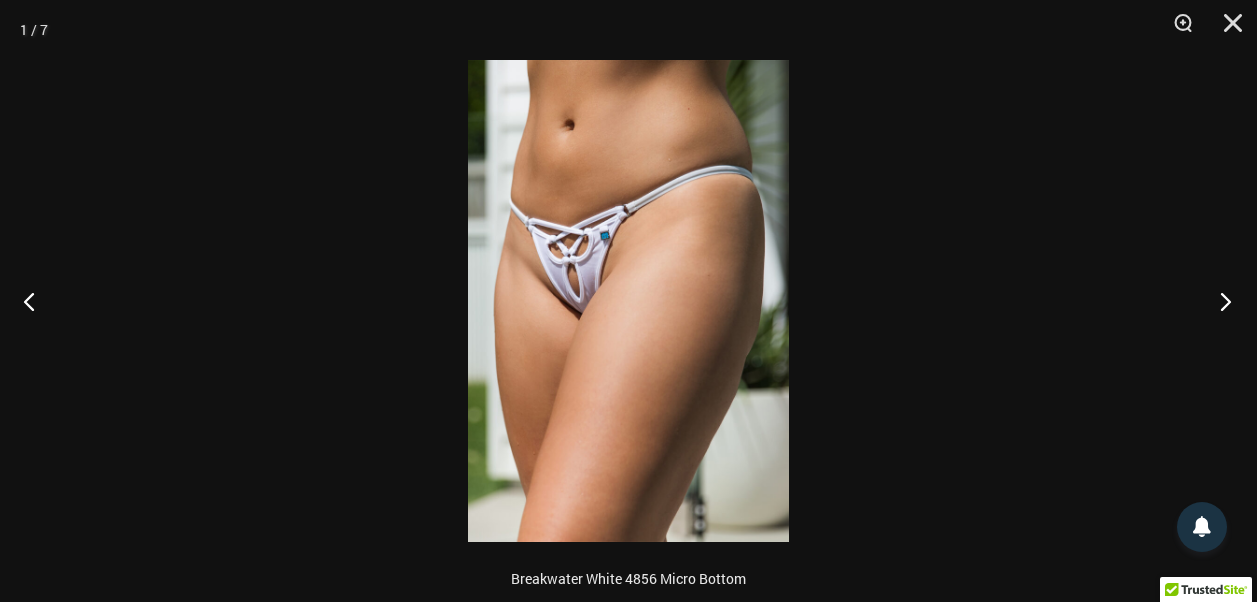 click at bounding box center (1219, 301) 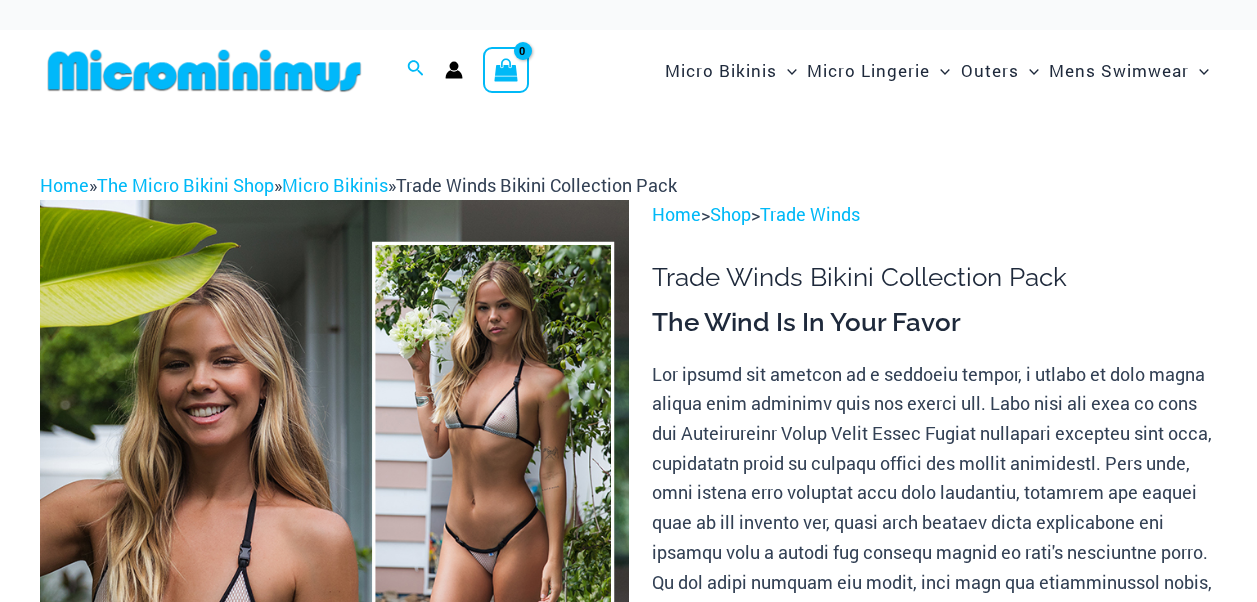 scroll, scrollTop: 200, scrollLeft: 0, axis: vertical 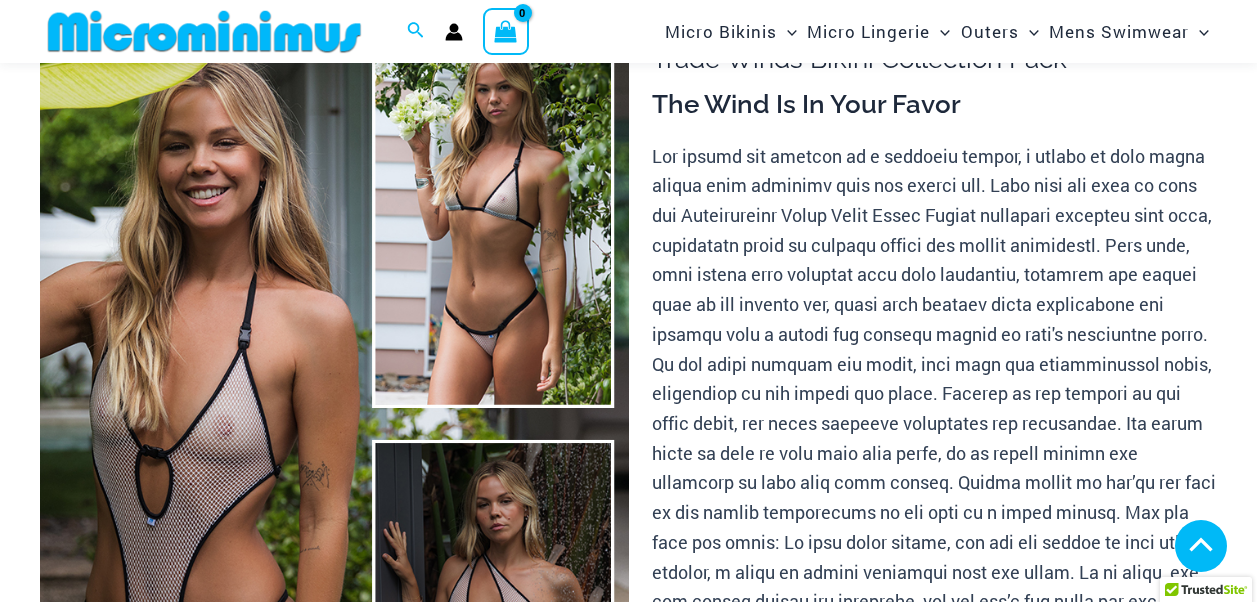 click at bounding box center (131, 1022) 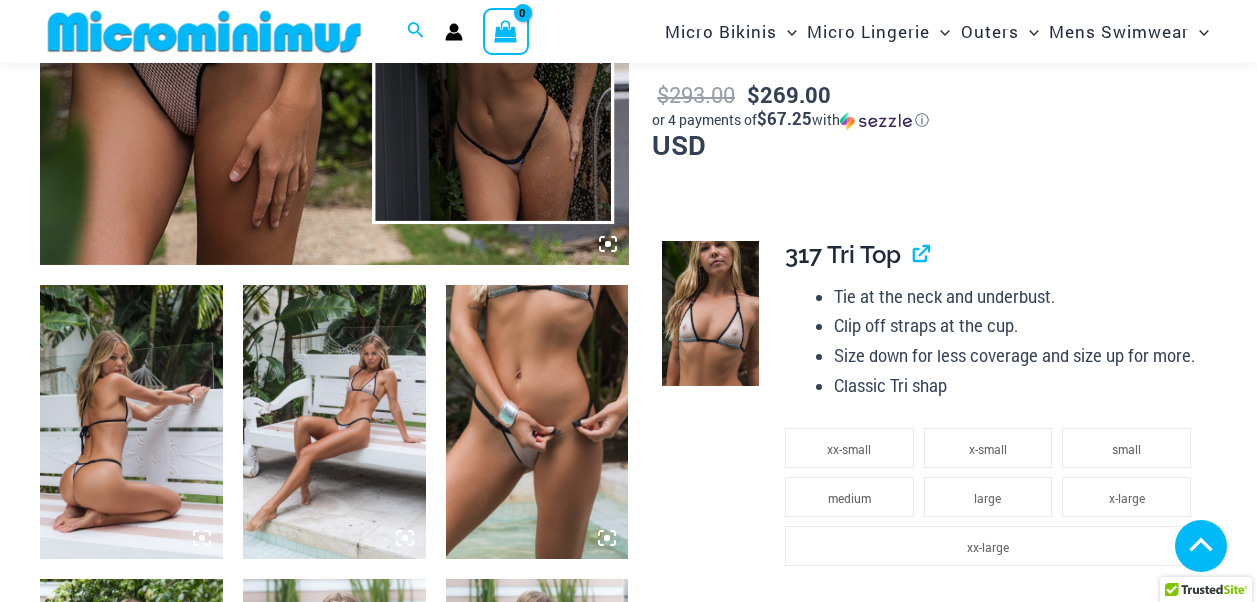 click at bounding box center (131, 422) 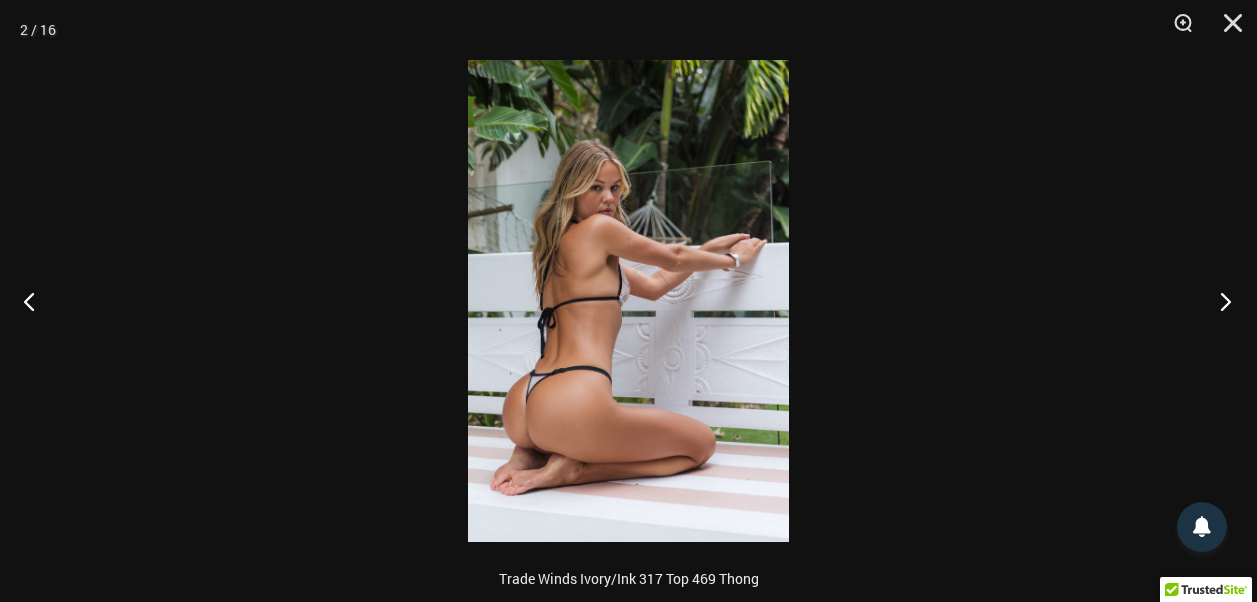 click at bounding box center [1219, 301] 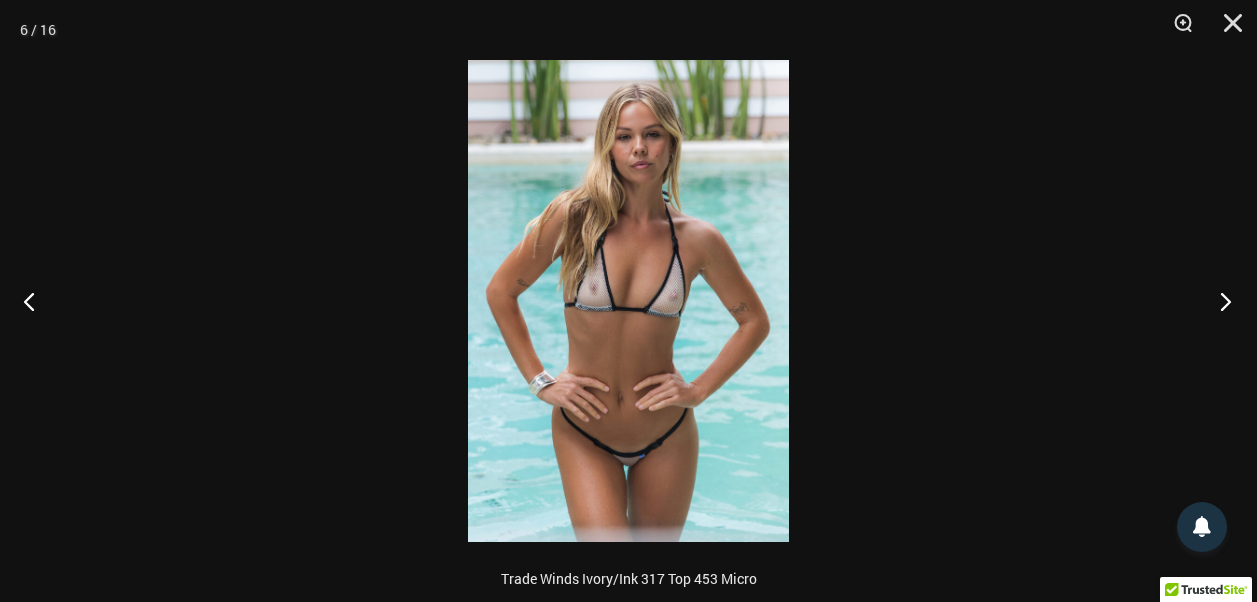 click at bounding box center (1219, 301) 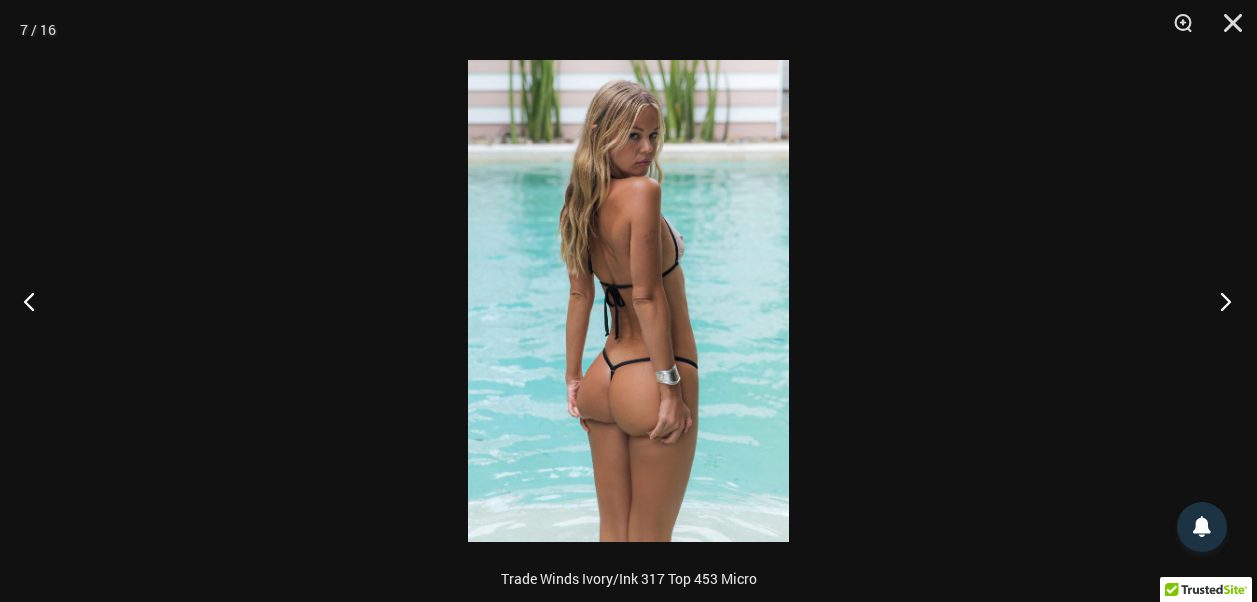 click at bounding box center [1219, 301] 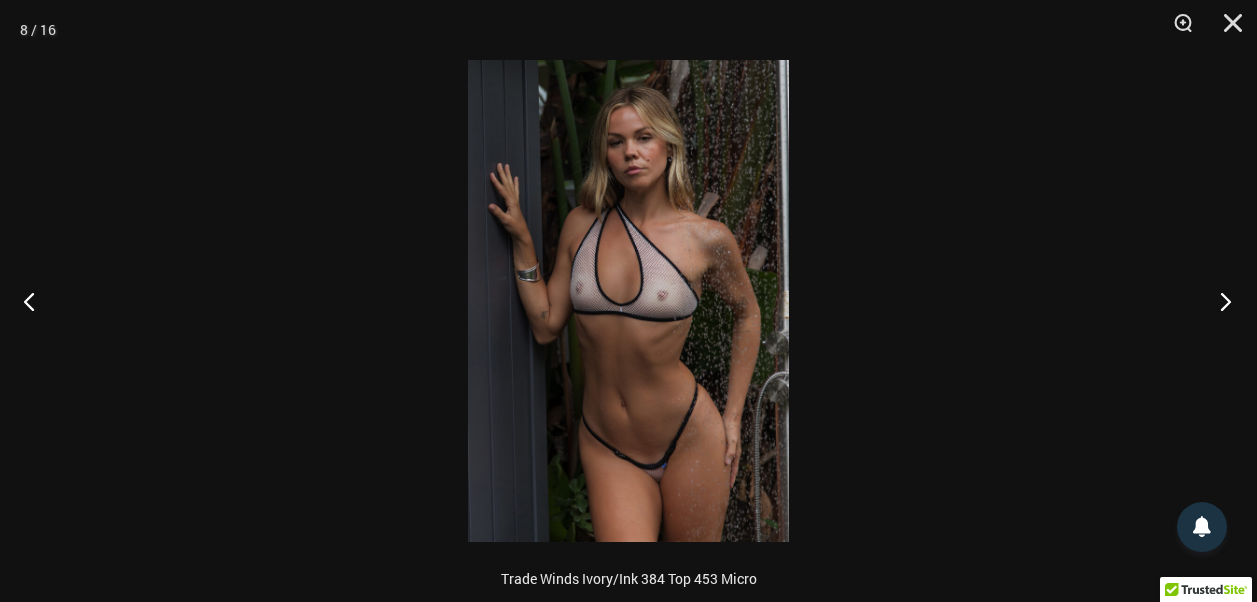 click at bounding box center [1219, 301] 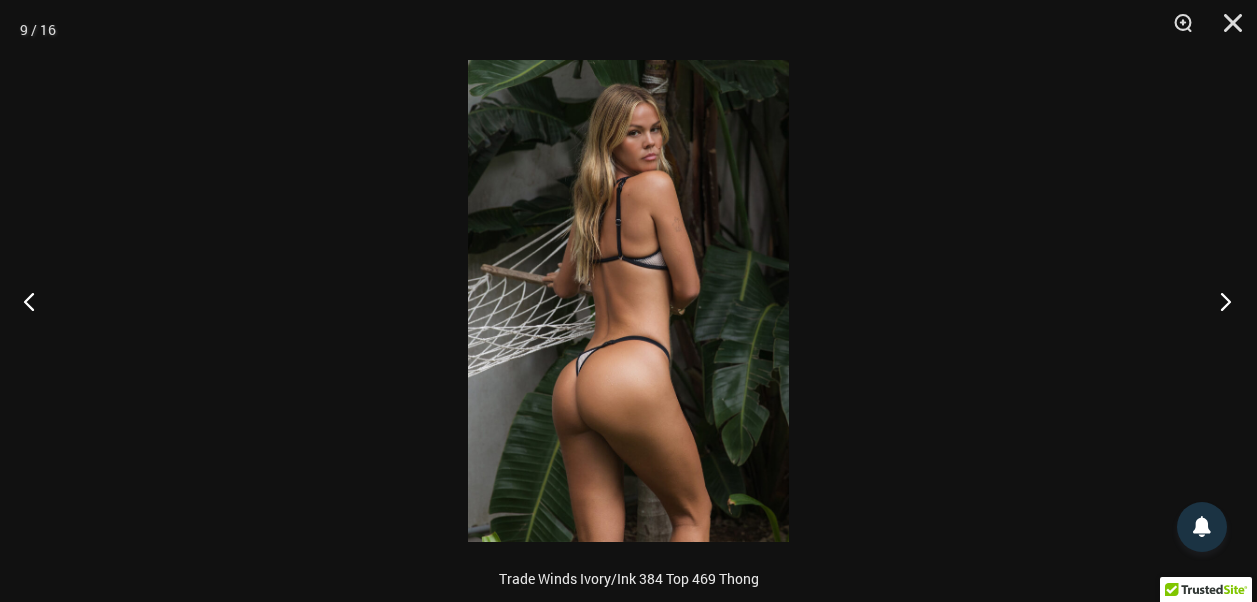 click at bounding box center (1219, 301) 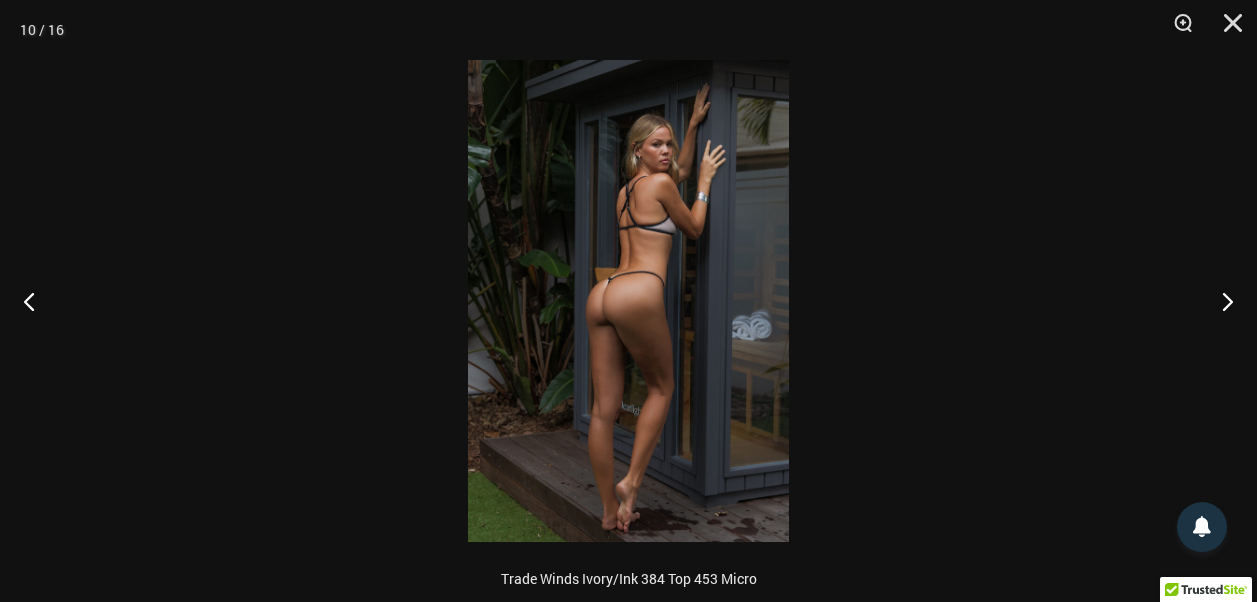 drag, startPoint x: 416, startPoint y: 301, endPoint x: 762, endPoint y: 275, distance: 346.9755 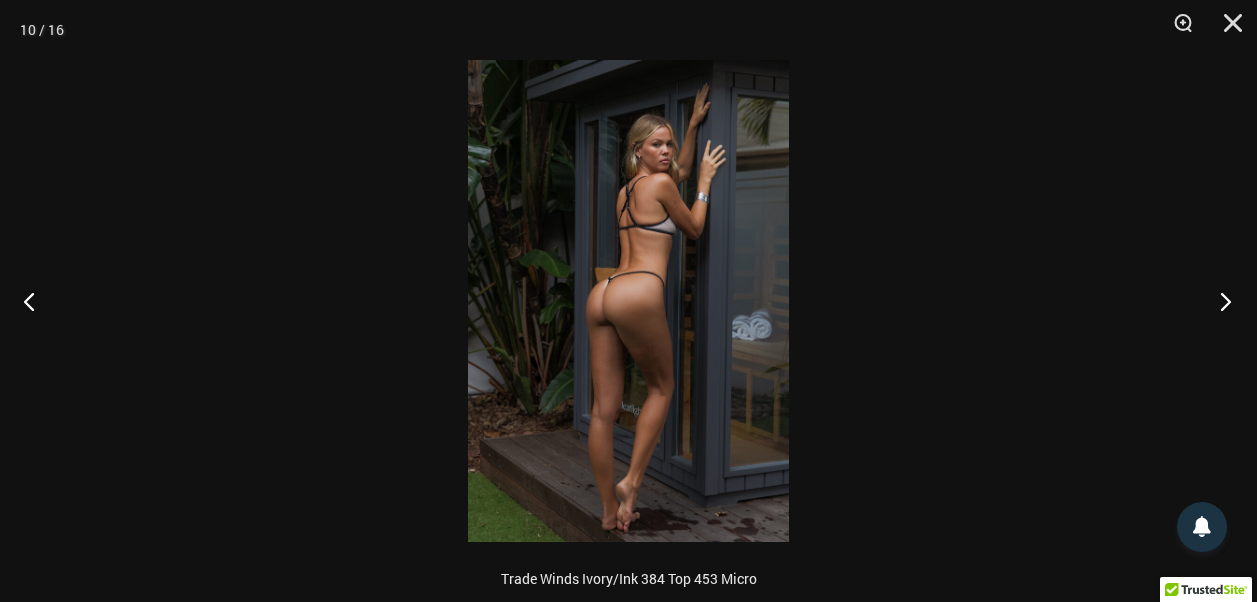 click at bounding box center [1219, 301] 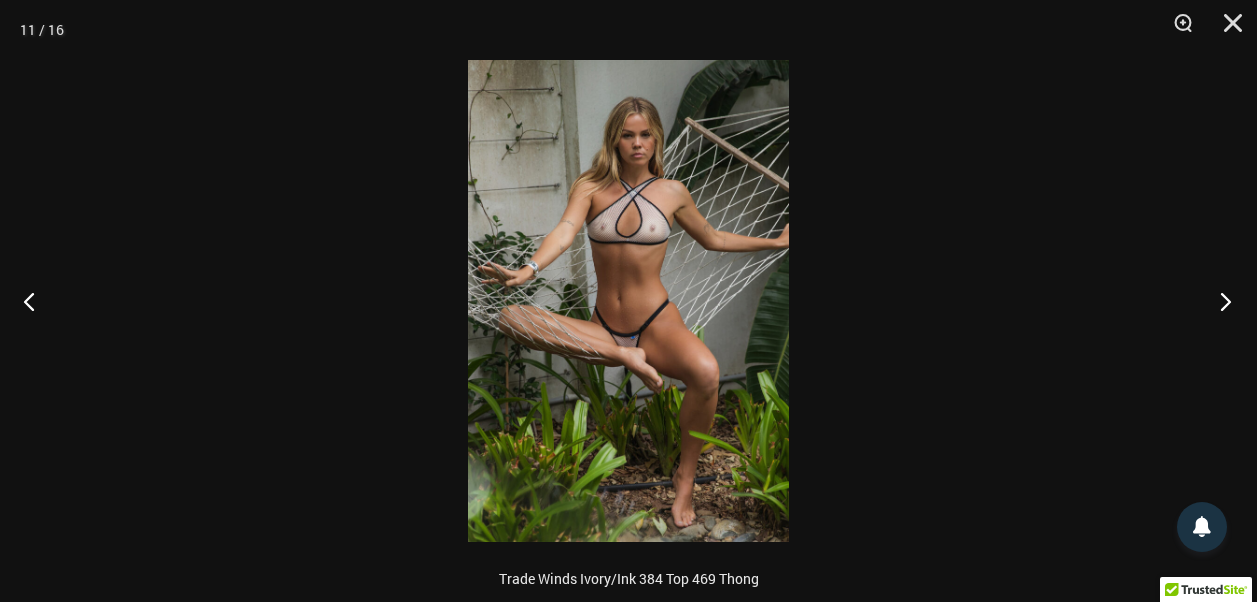 click at bounding box center (1219, 301) 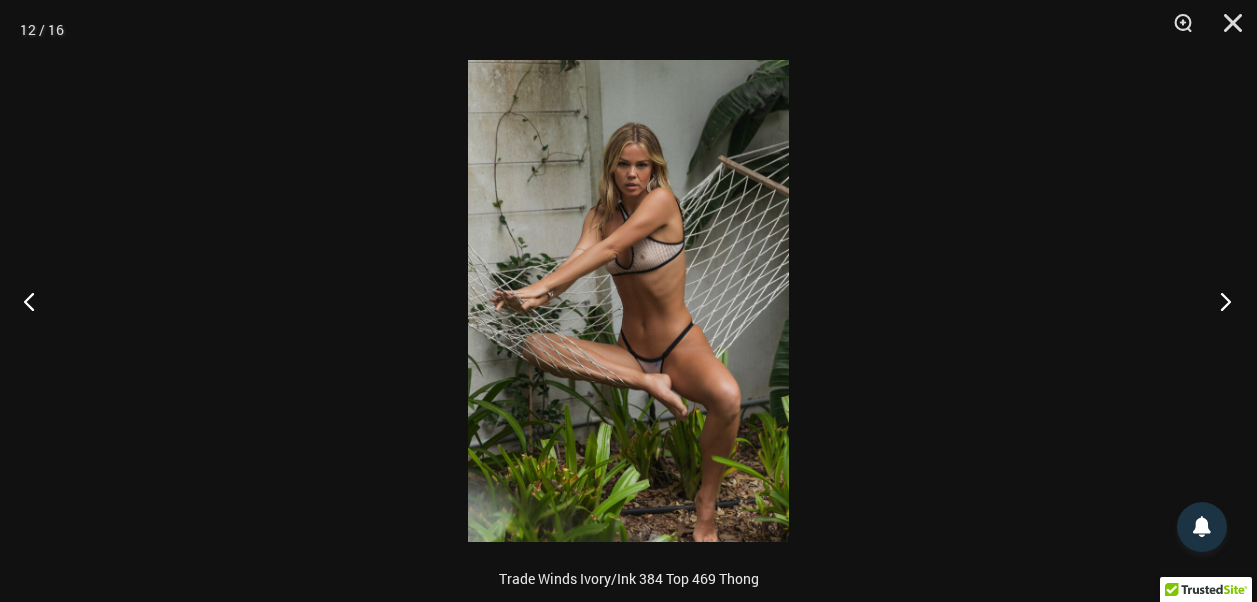 click at bounding box center (1219, 301) 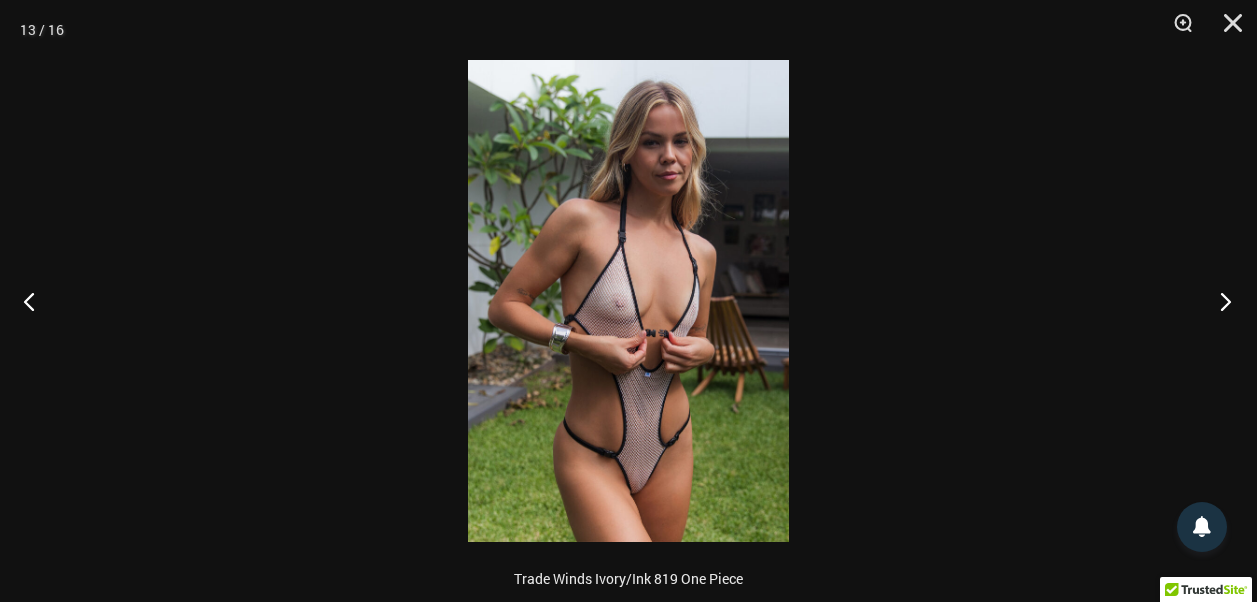 click at bounding box center (1219, 301) 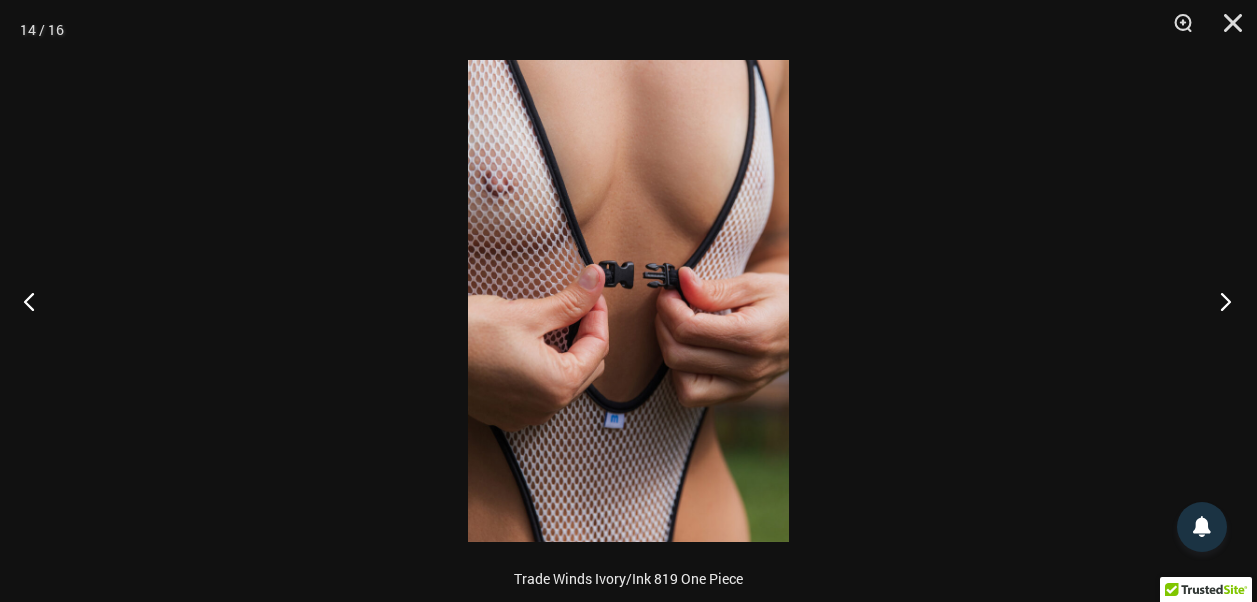 click at bounding box center [1219, 301] 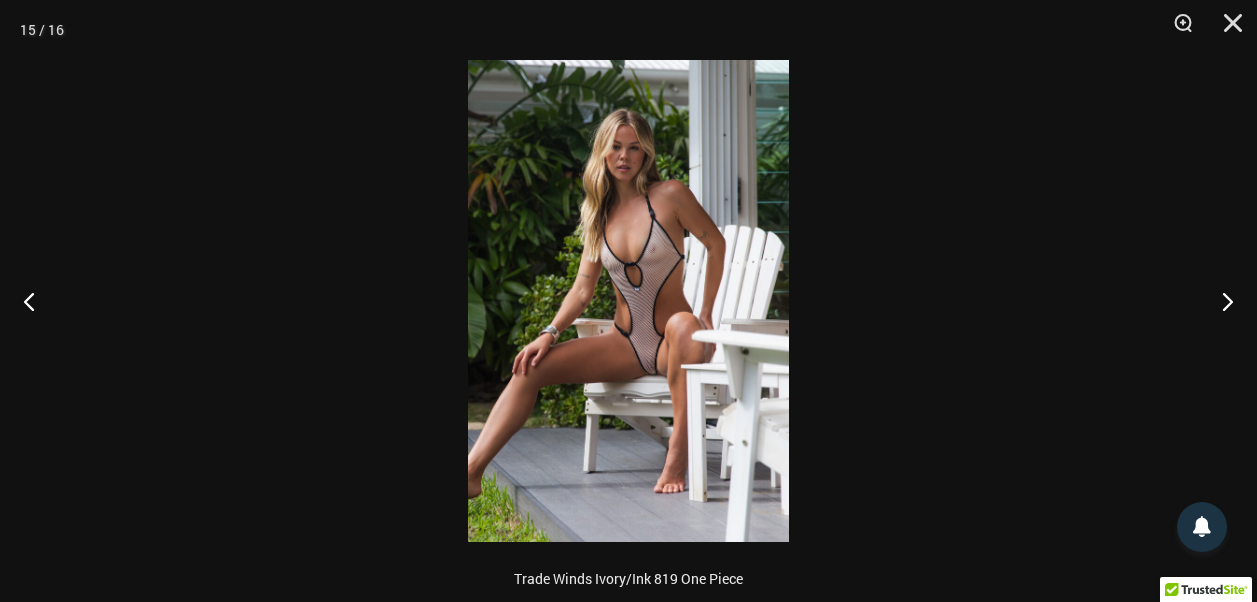 click at bounding box center (628, 301) 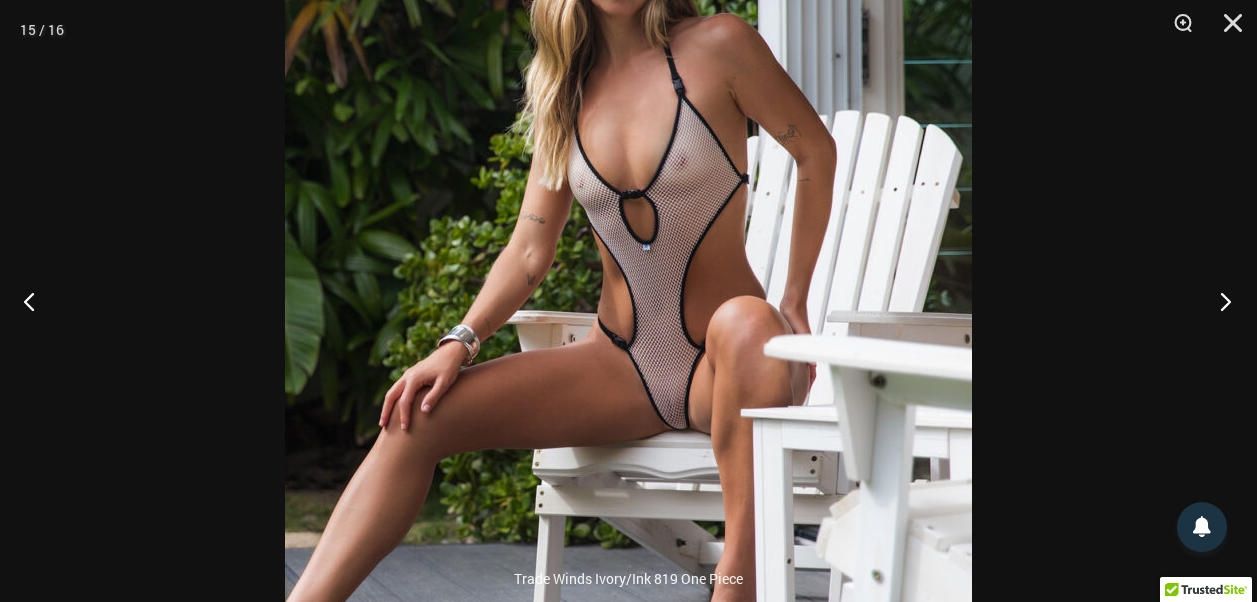 click at bounding box center [1219, 301] 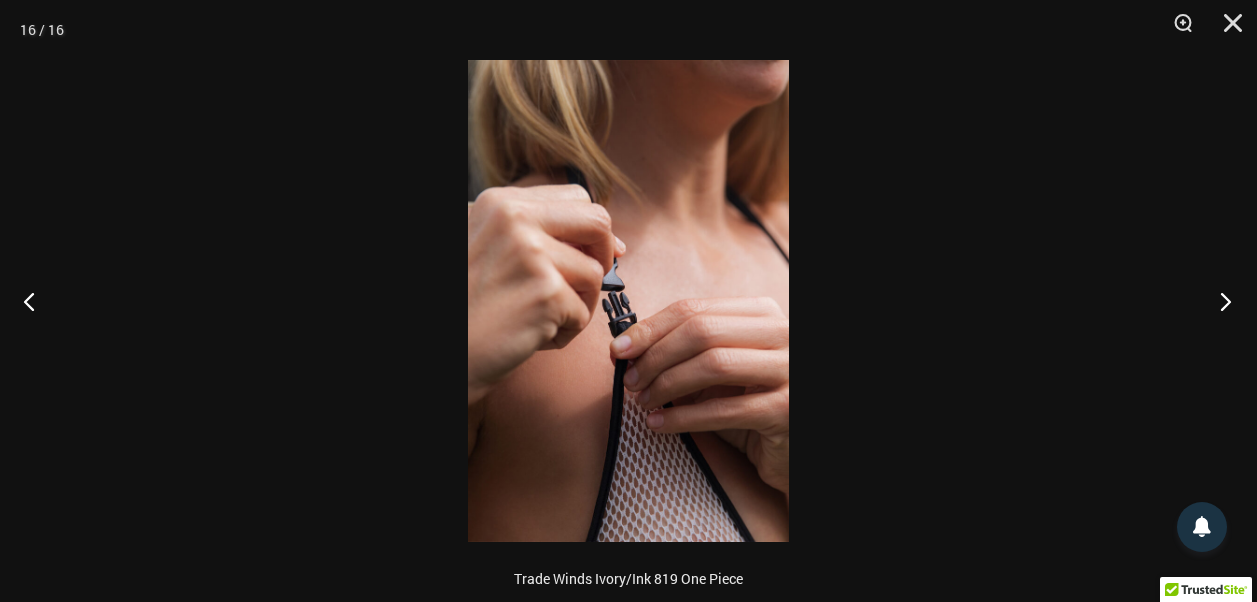 click at bounding box center (1219, 301) 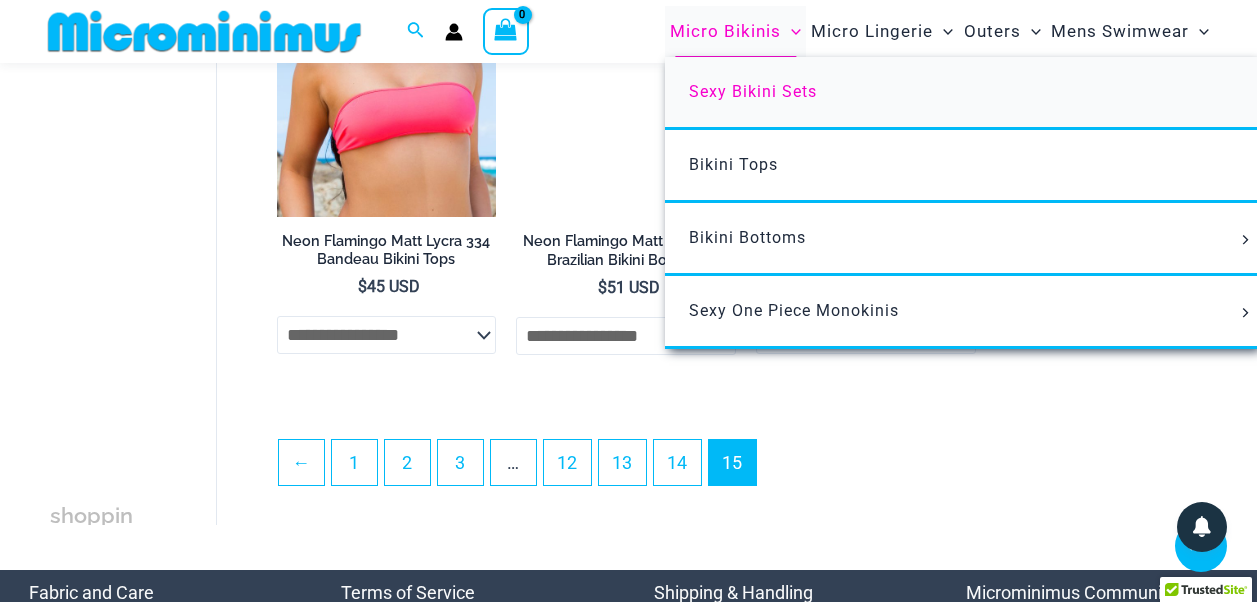scroll, scrollTop: 2400, scrollLeft: 0, axis: vertical 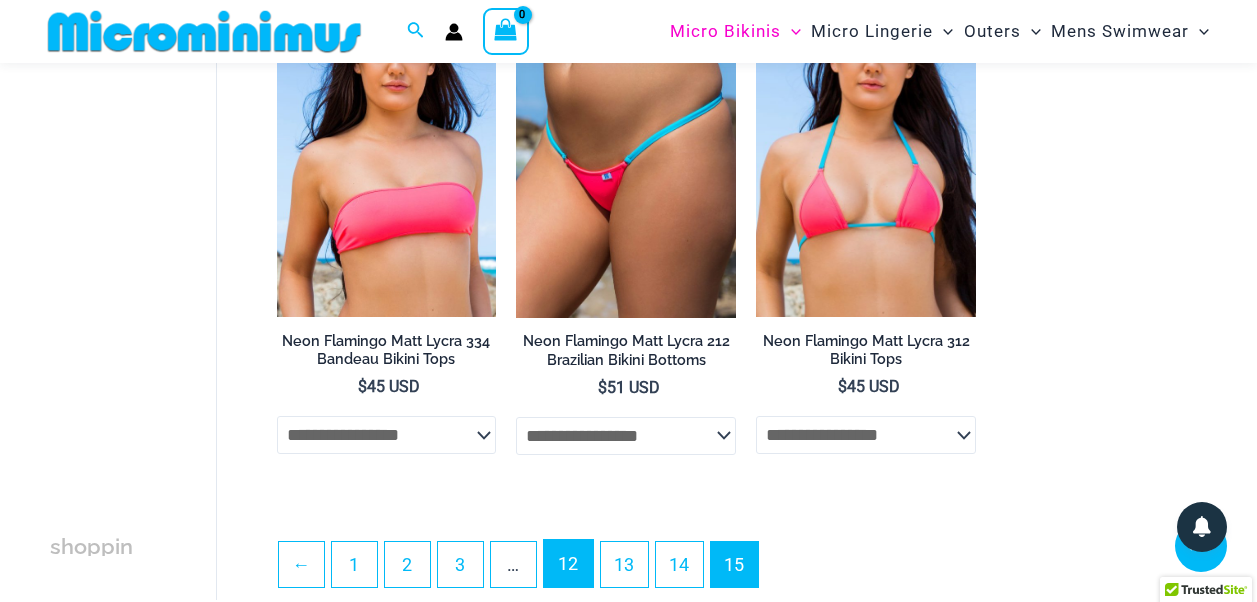 click on "12" at bounding box center [568, 563] 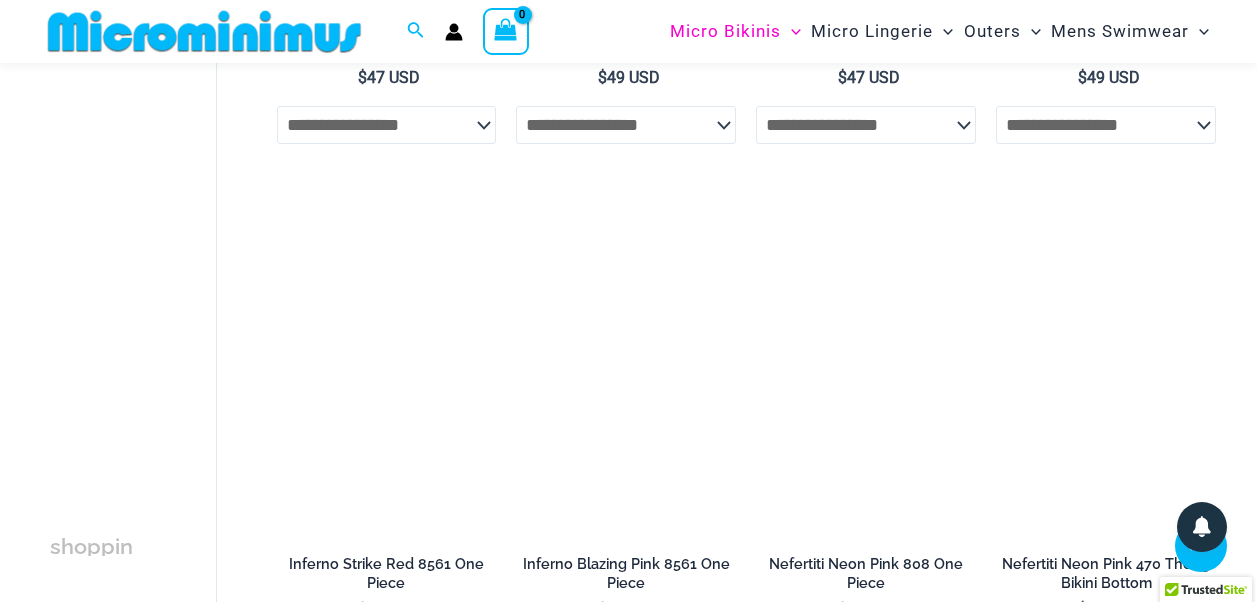 scroll, scrollTop: 1098, scrollLeft: 0, axis: vertical 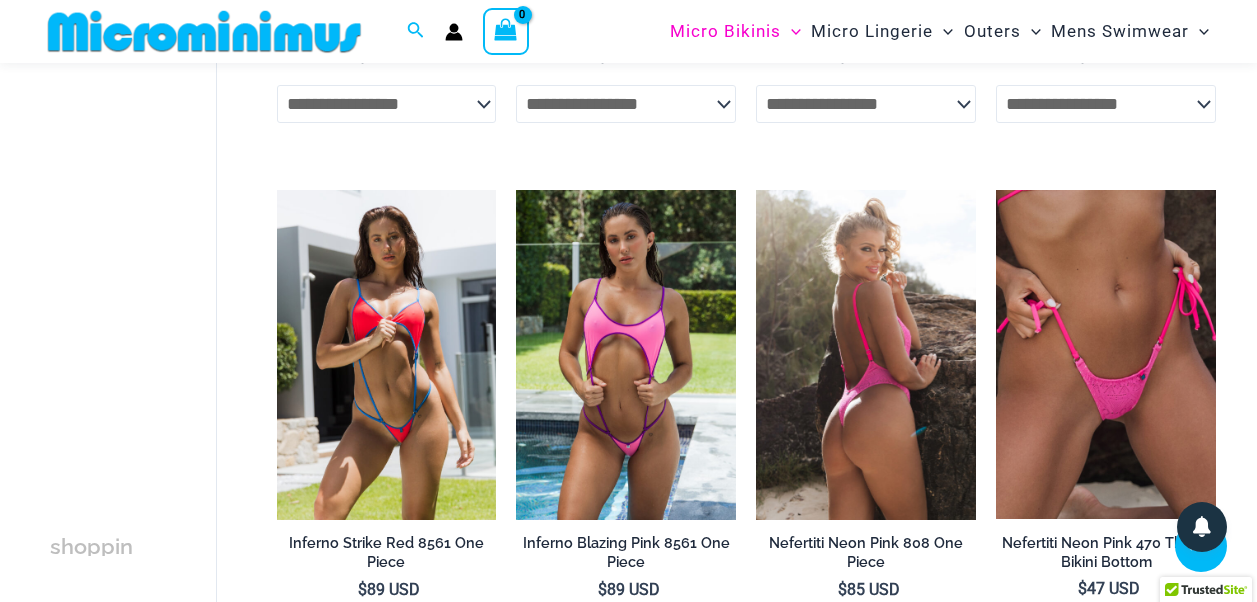 click at bounding box center [866, 355] 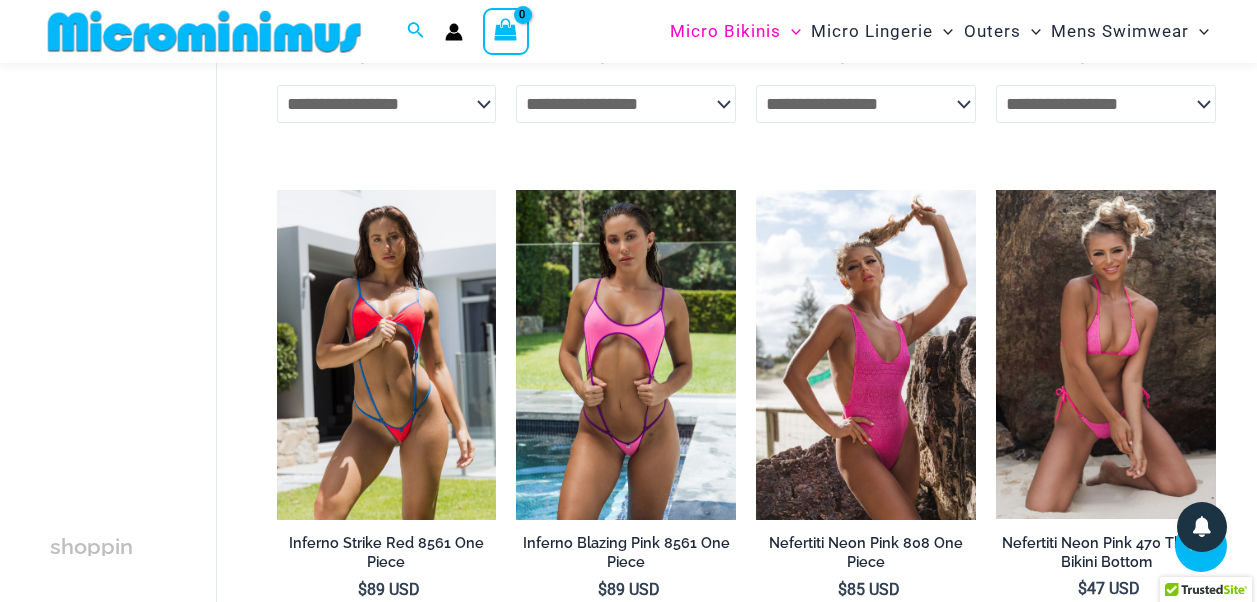 click at bounding box center (1106, 354) 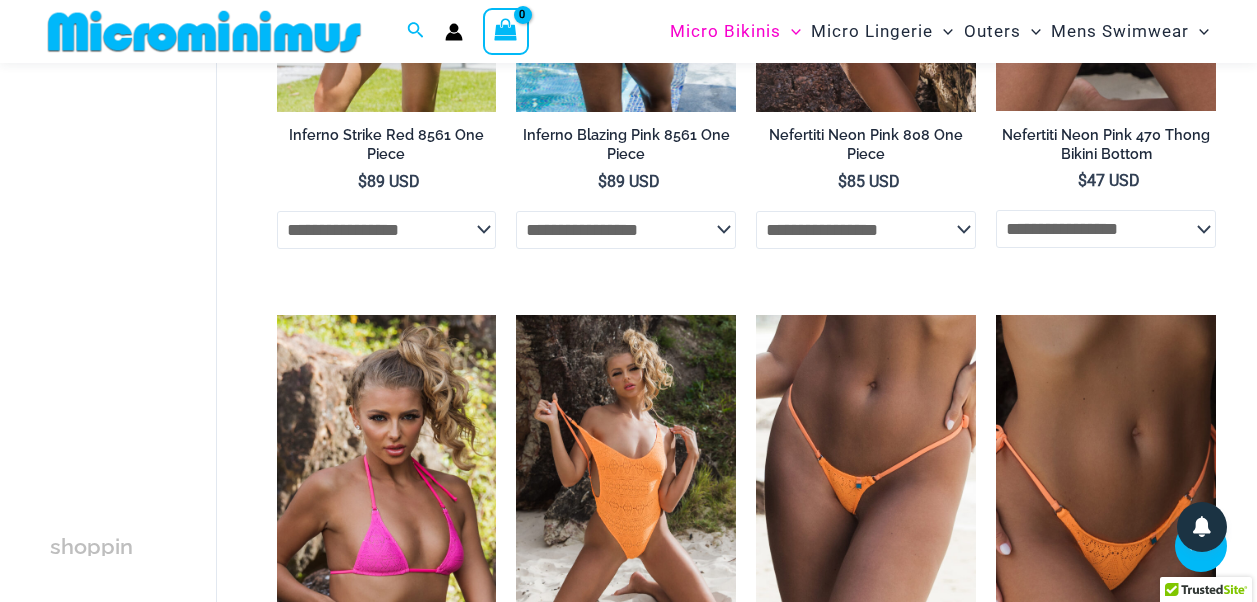 scroll, scrollTop: 1598, scrollLeft: 0, axis: vertical 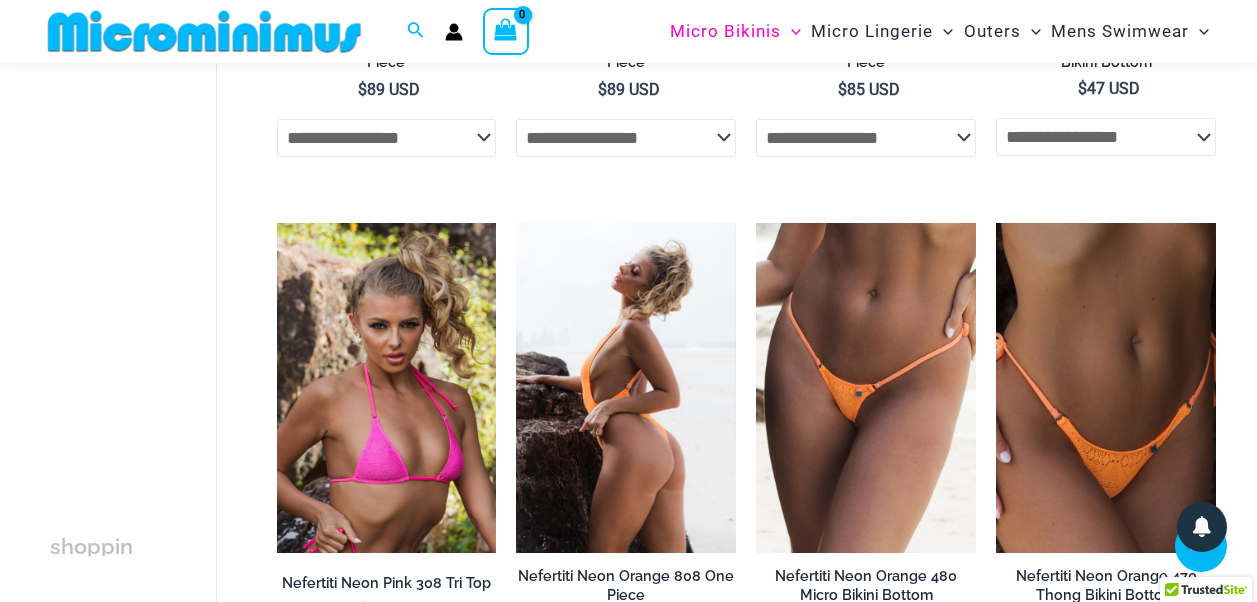 click at bounding box center [626, 388] 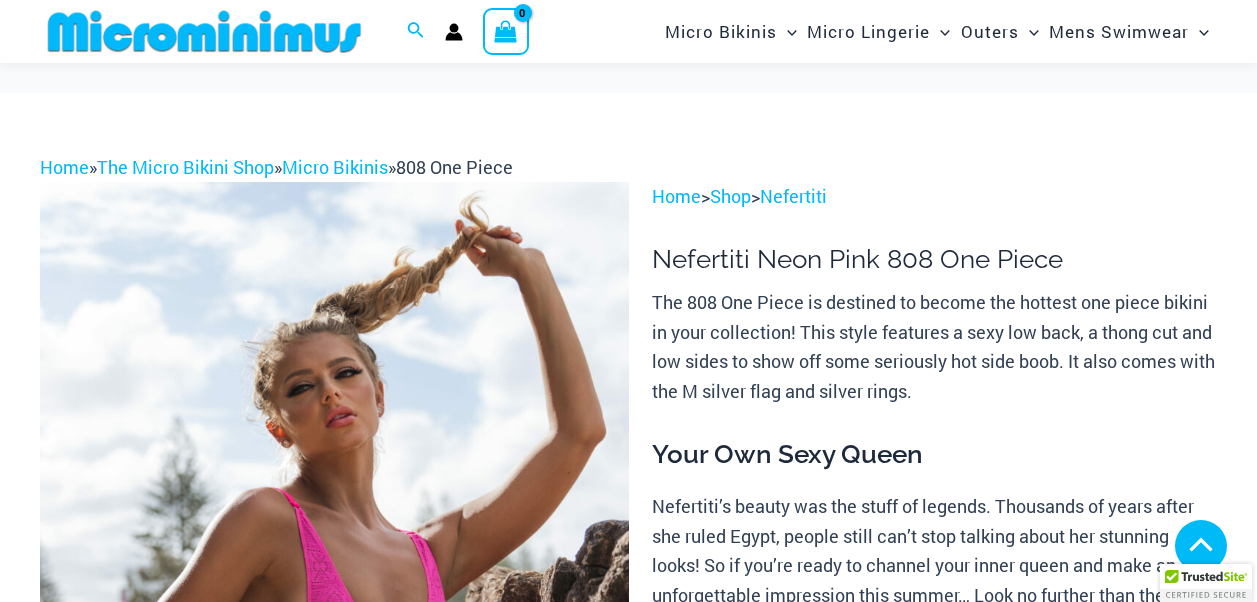 scroll, scrollTop: 382, scrollLeft: 0, axis: vertical 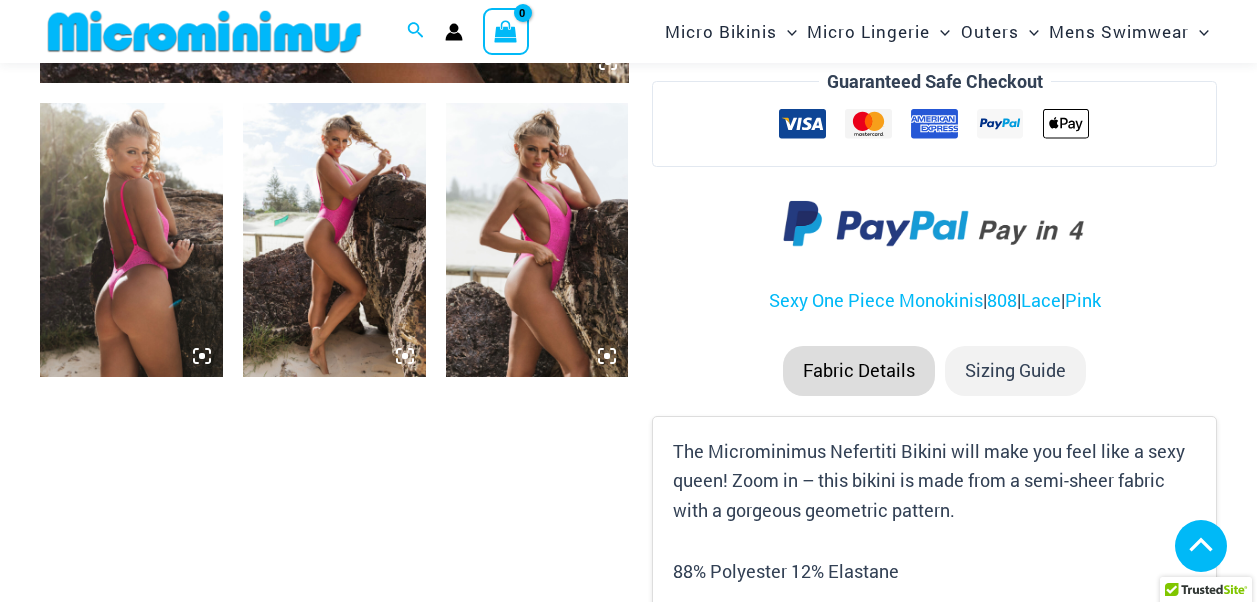 click at bounding box center (131, 240) 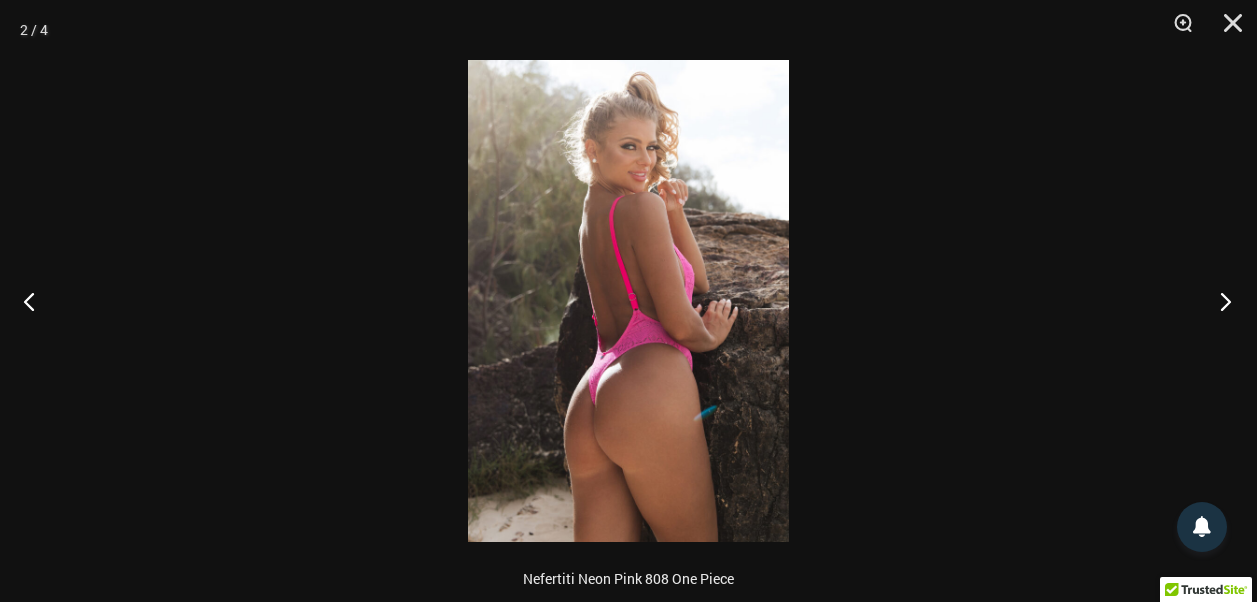 click at bounding box center [1219, 301] 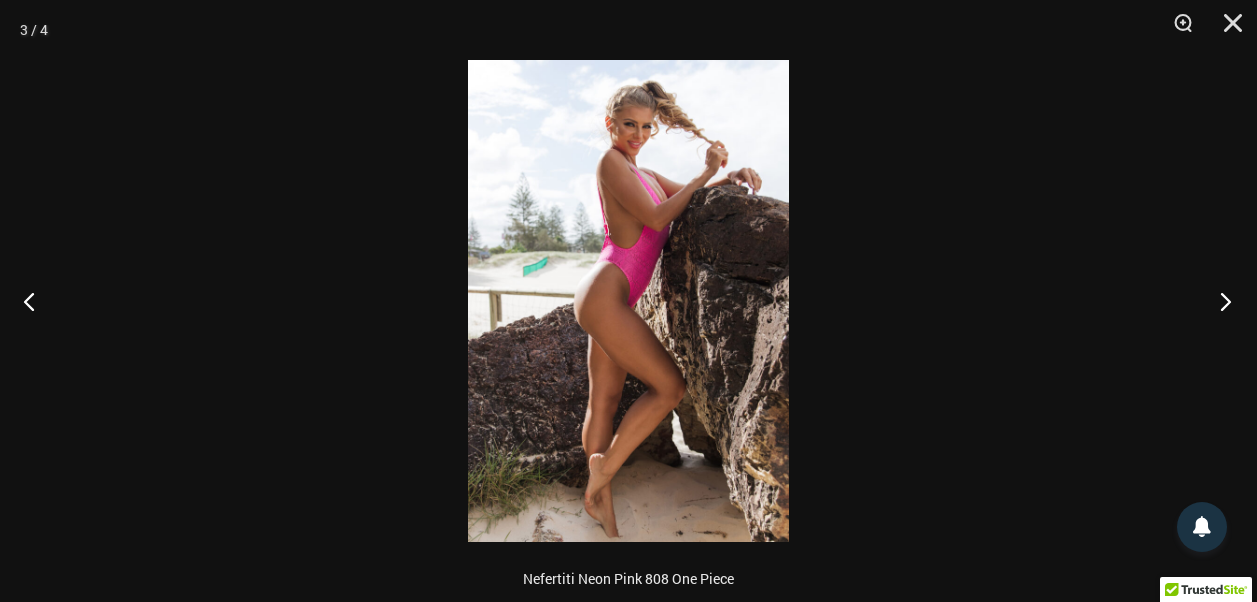 click at bounding box center [1219, 301] 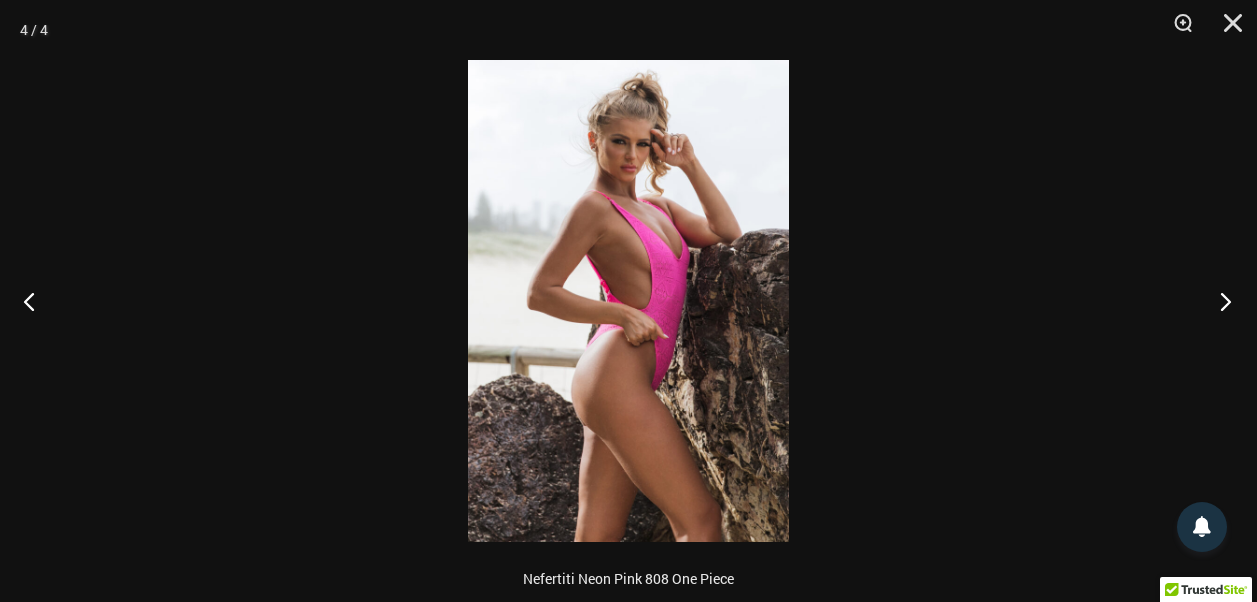 click at bounding box center [1219, 301] 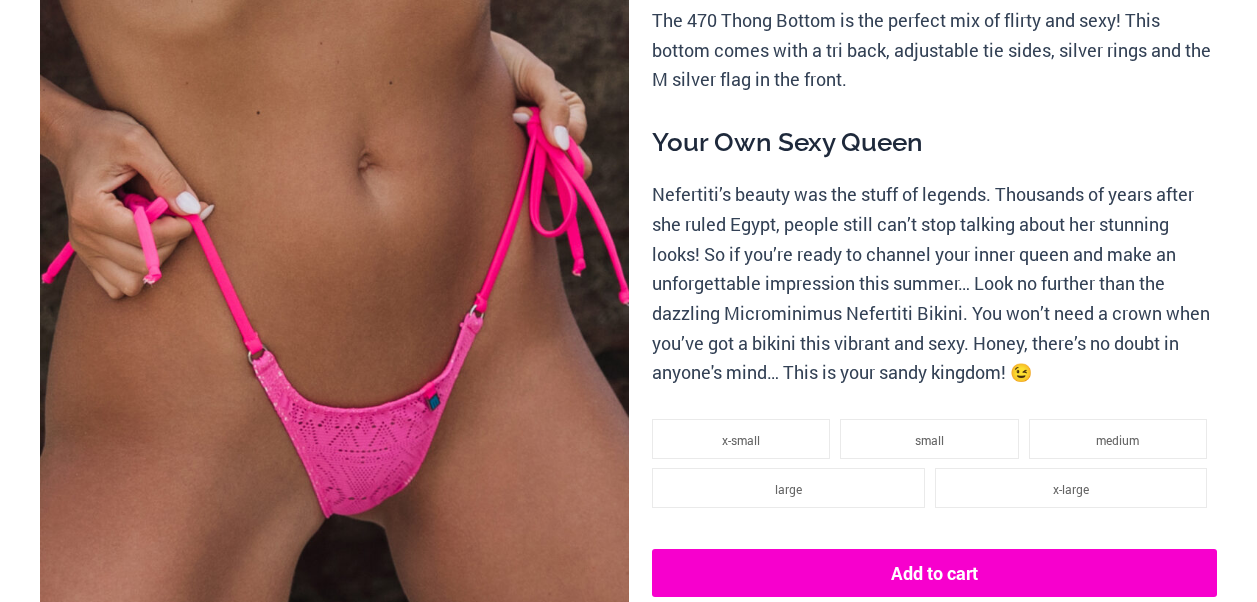 scroll, scrollTop: 600, scrollLeft: 0, axis: vertical 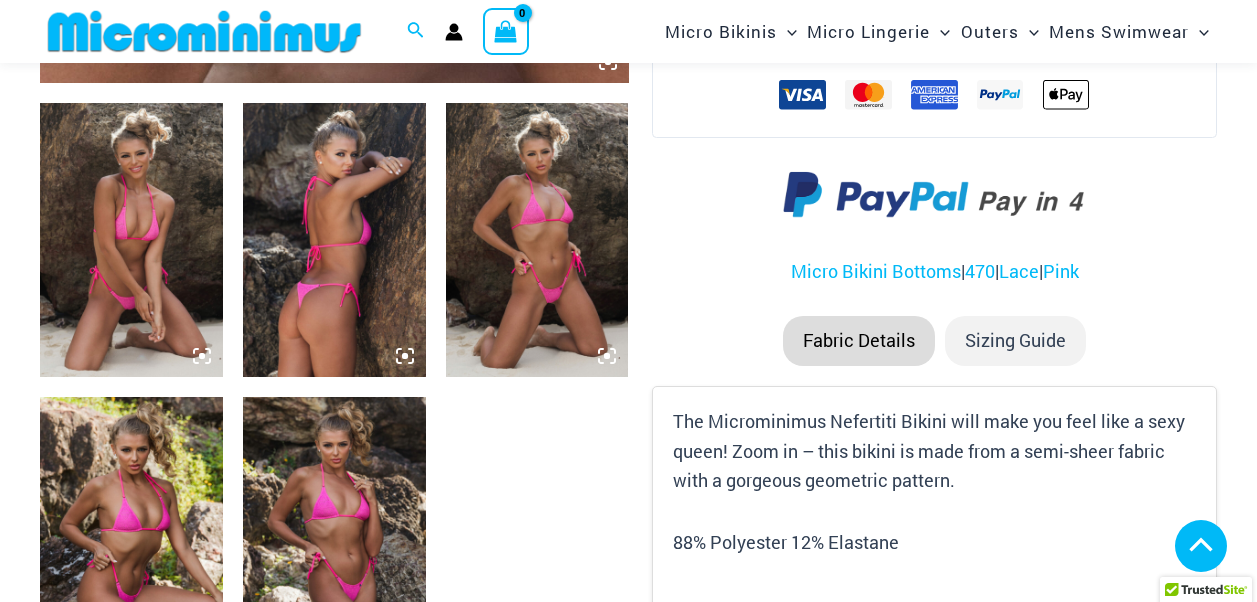 click at bounding box center [131, 240] 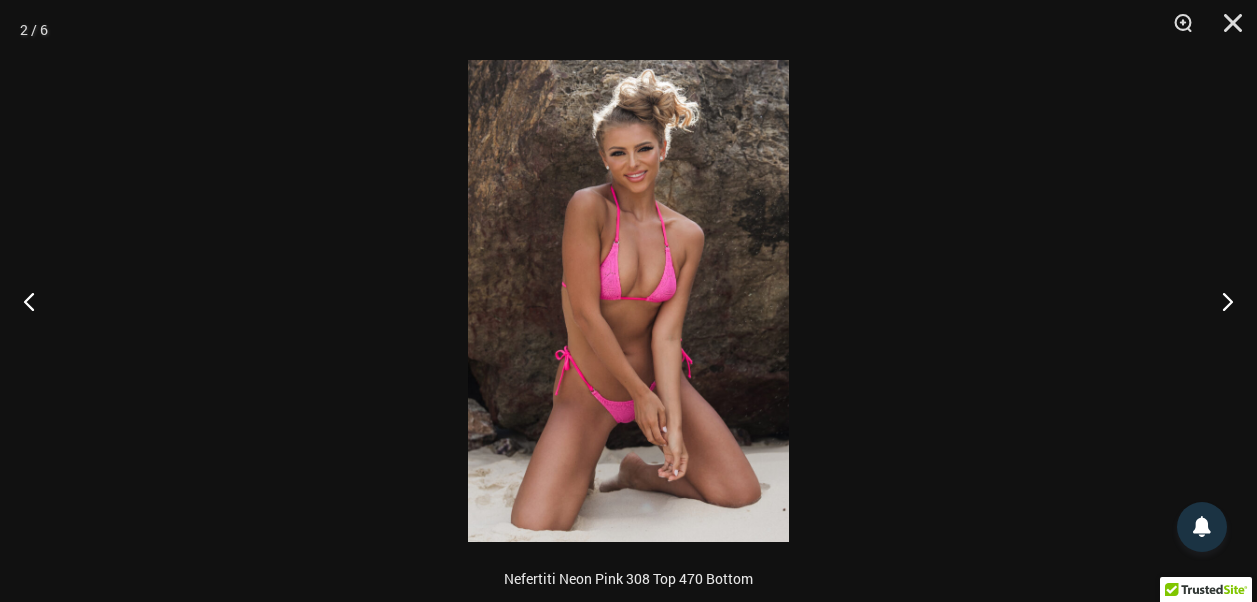 click at bounding box center (628, 301) 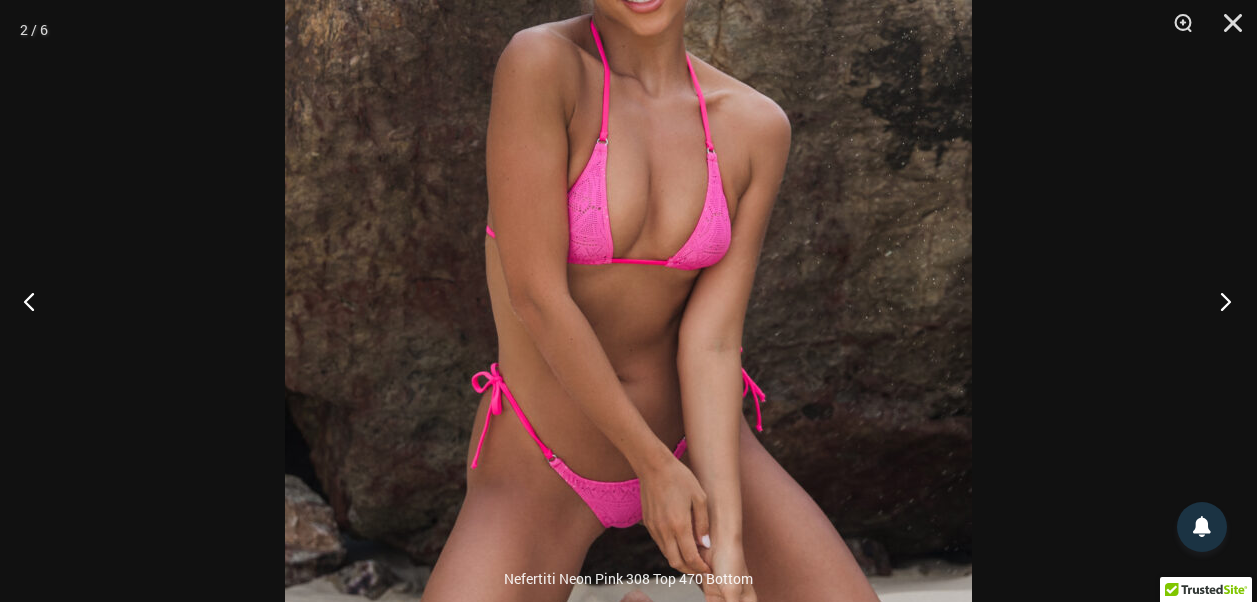 click at bounding box center (1219, 301) 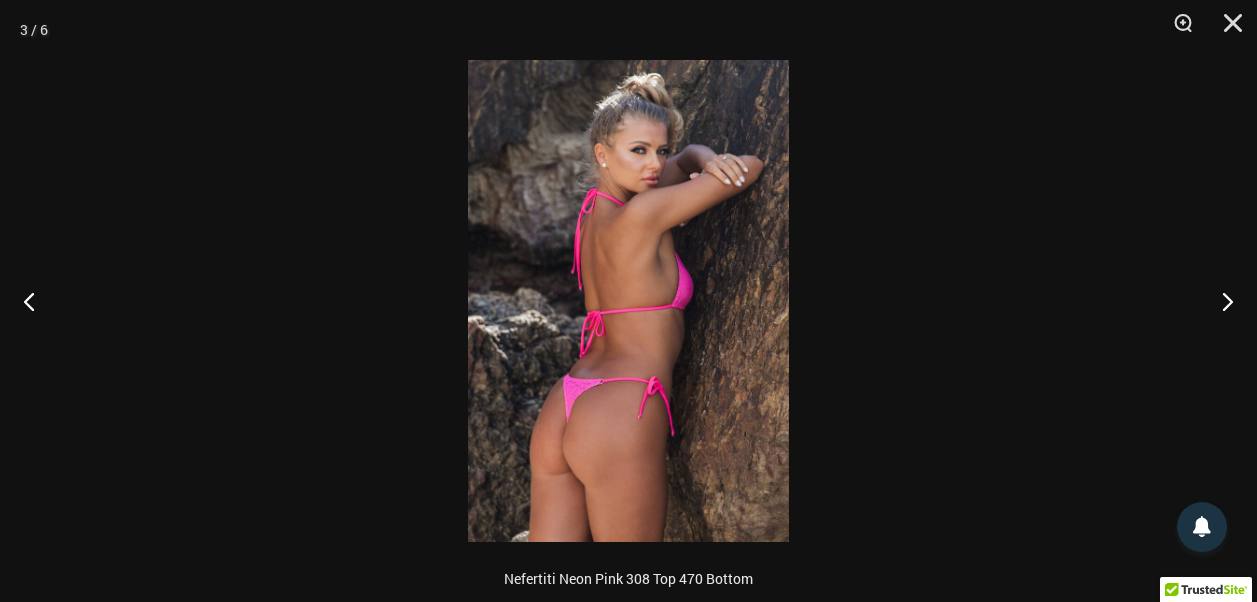 click at bounding box center [628, 301] 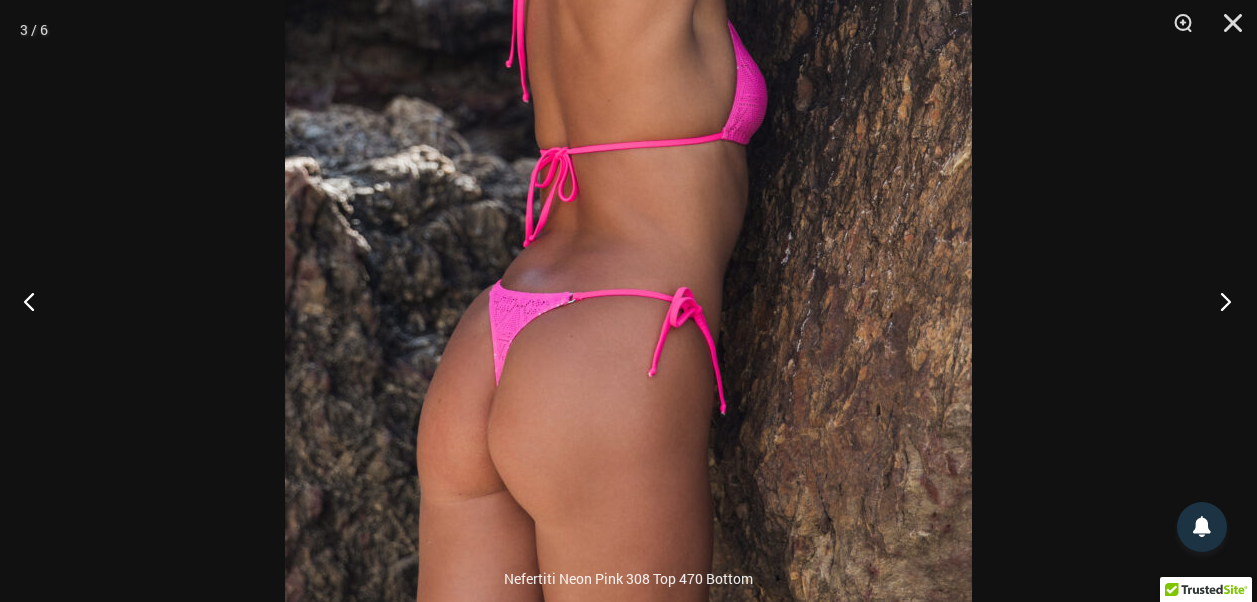 click at bounding box center (1219, 301) 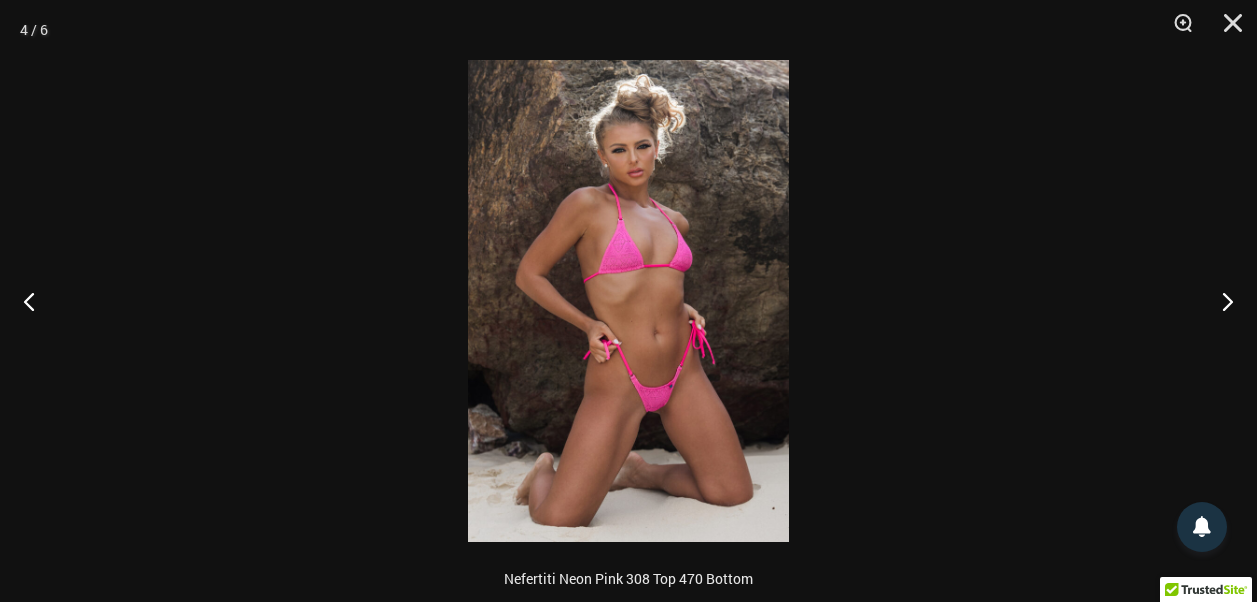 click at bounding box center [628, 301] 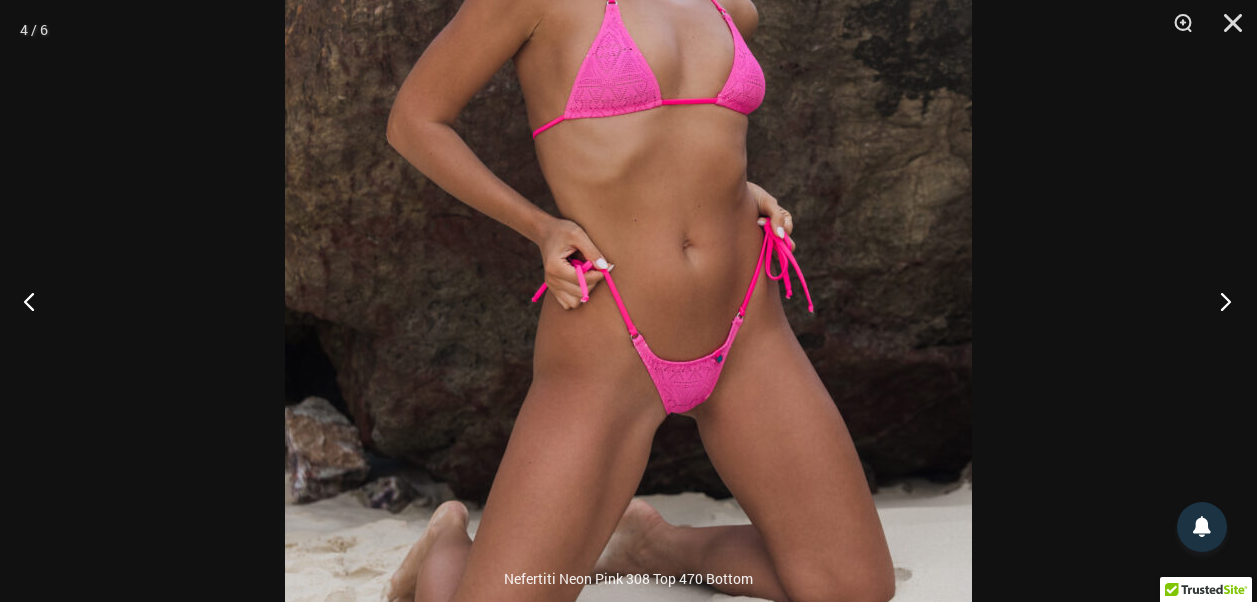 click at bounding box center [1219, 301] 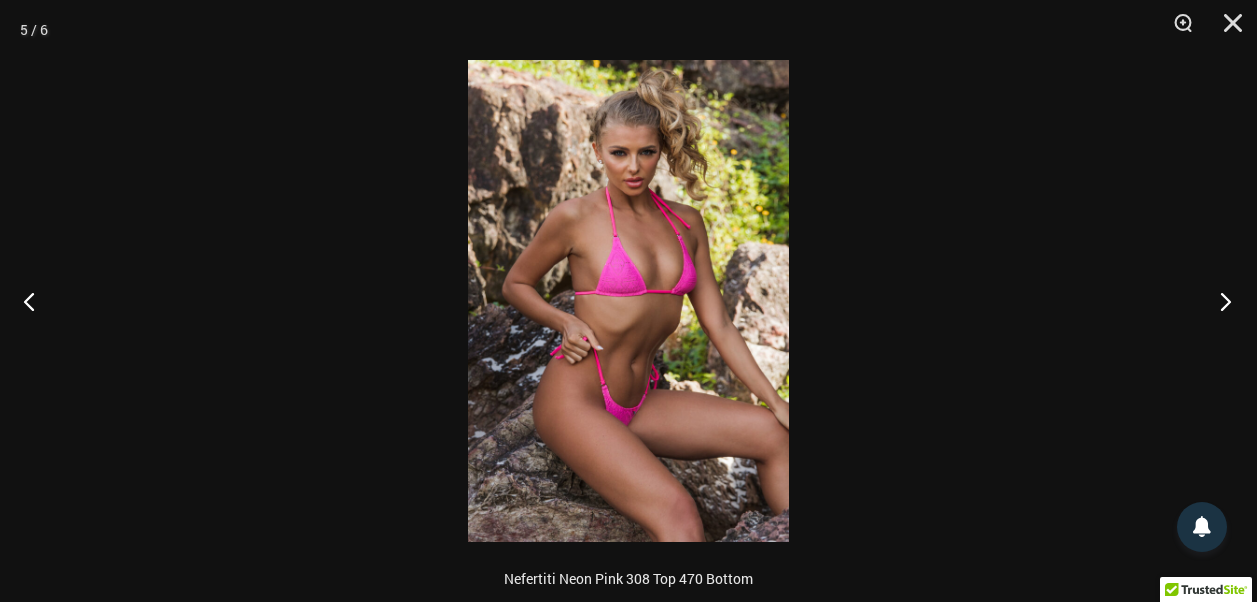 click at bounding box center [1219, 301] 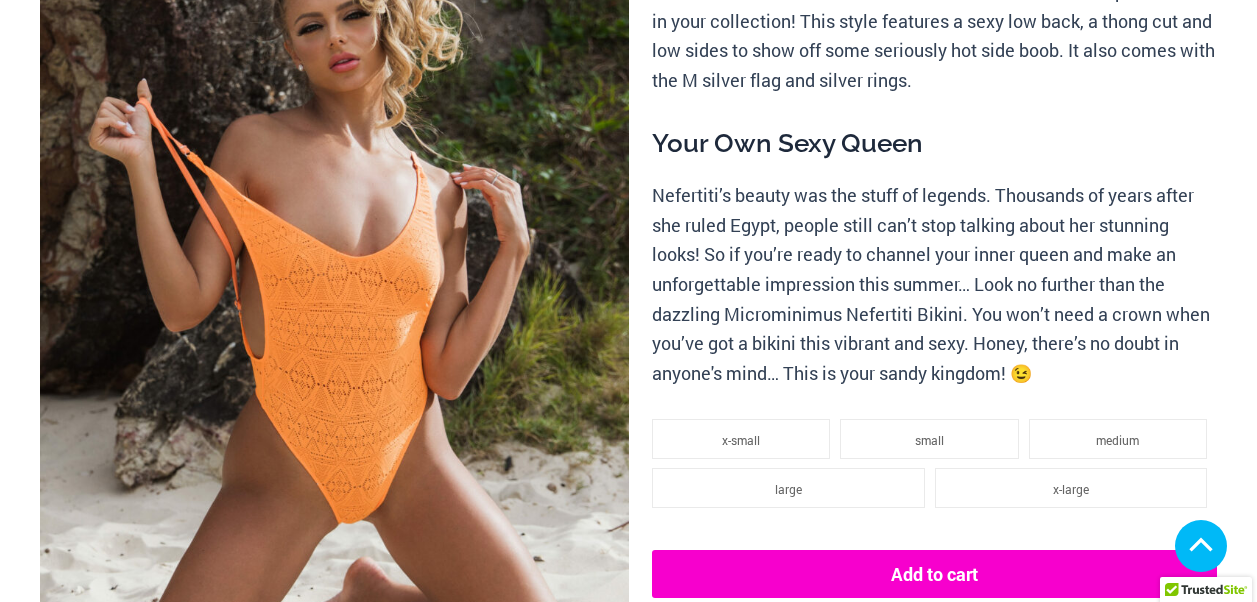 scroll, scrollTop: 400, scrollLeft: 0, axis: vertical 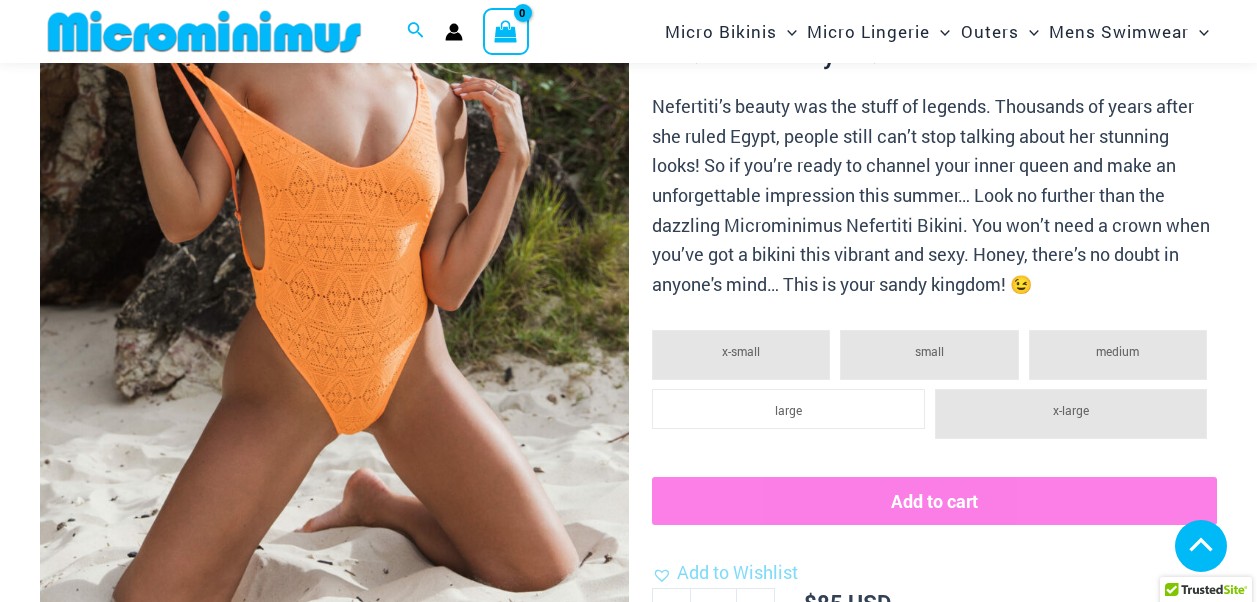 click at bounding box center [131, 822] 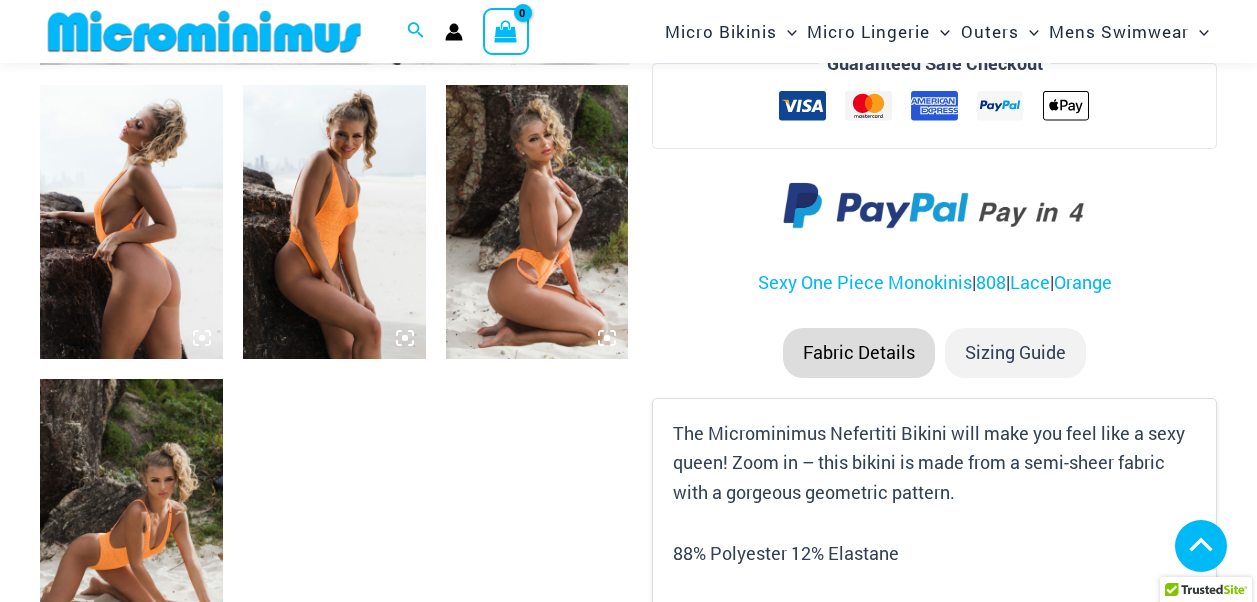 click at bounding box center [131, 222] 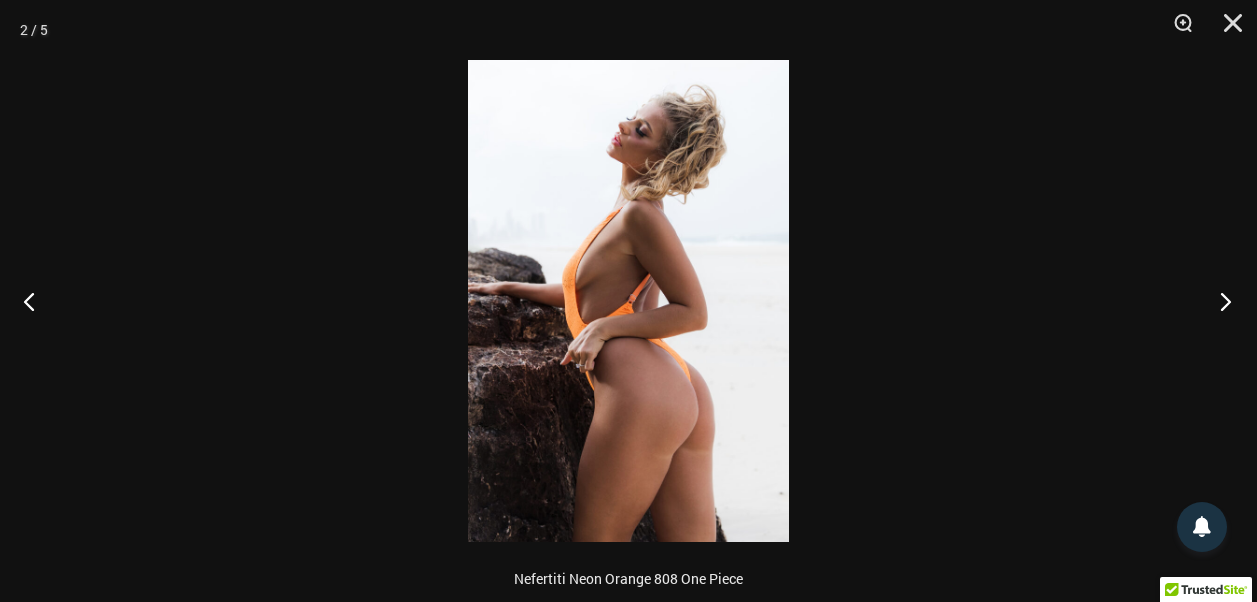 click at bounding box center [1219, 301] 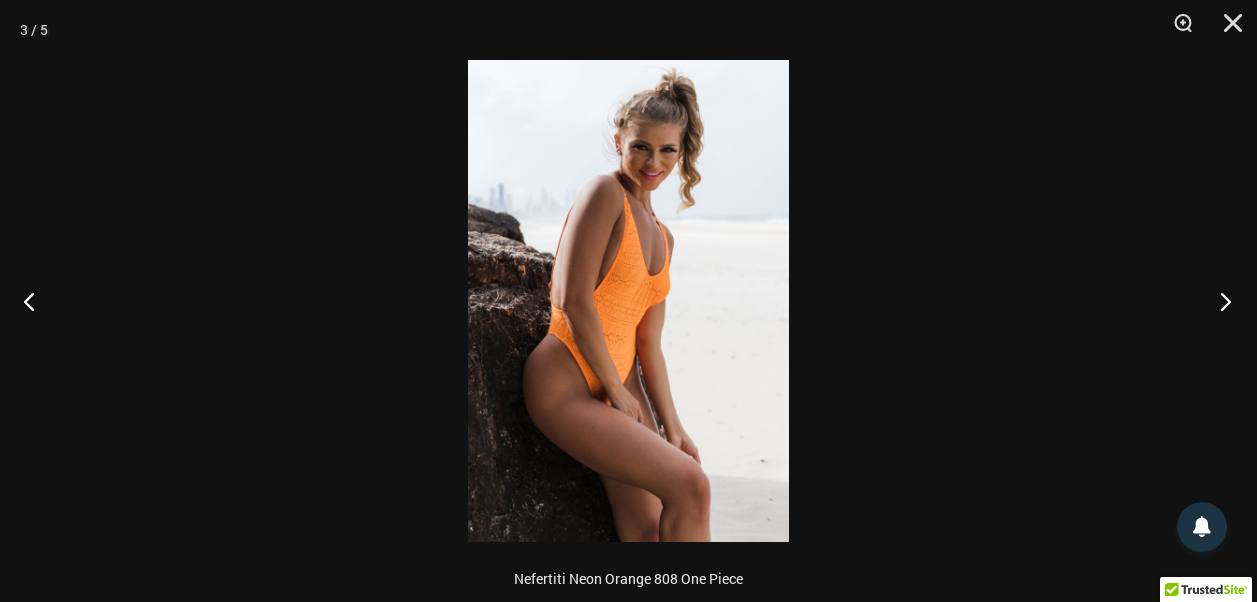 click at bounding box center (1219, 301) 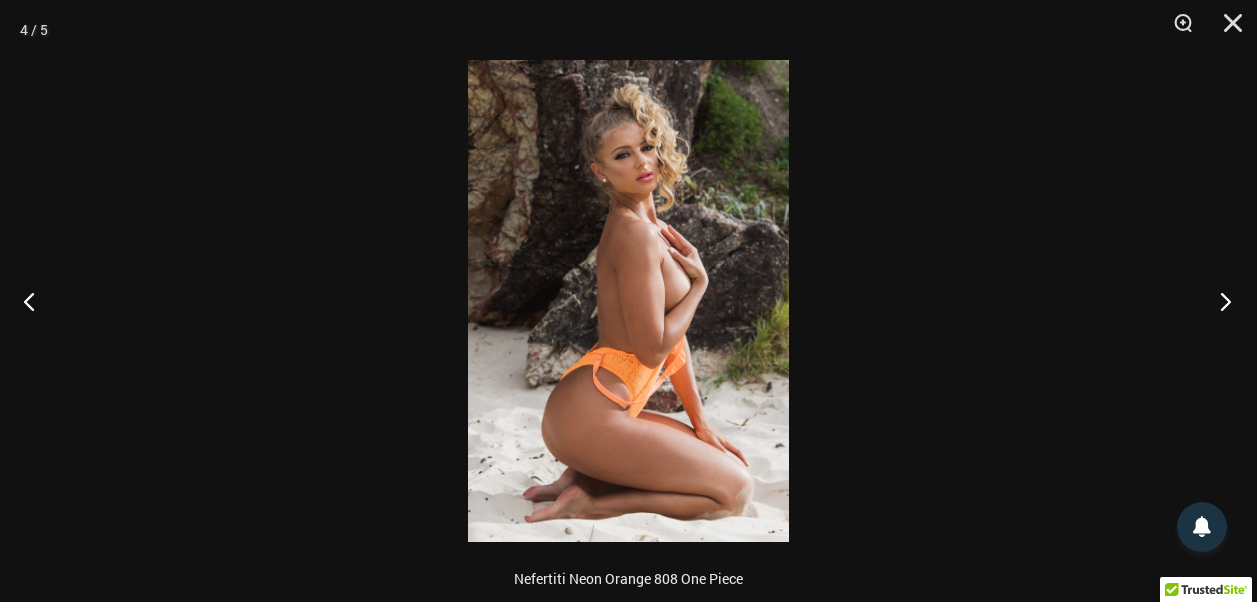 click at bounding box center [1219, 301] 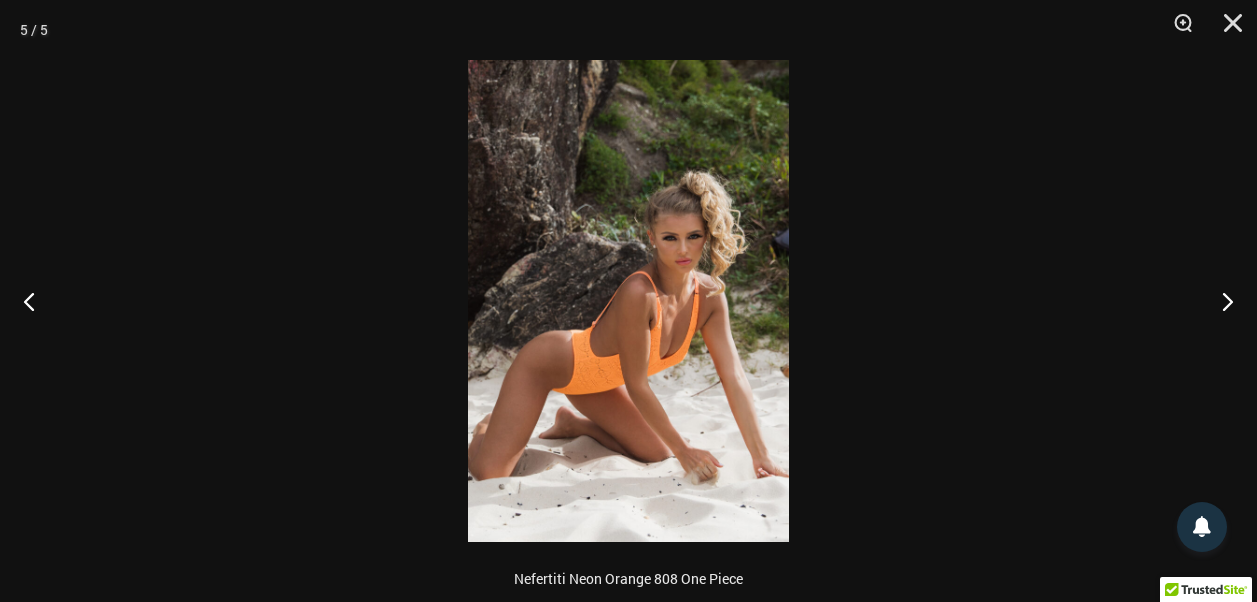 click at bounding box center (628, 301) 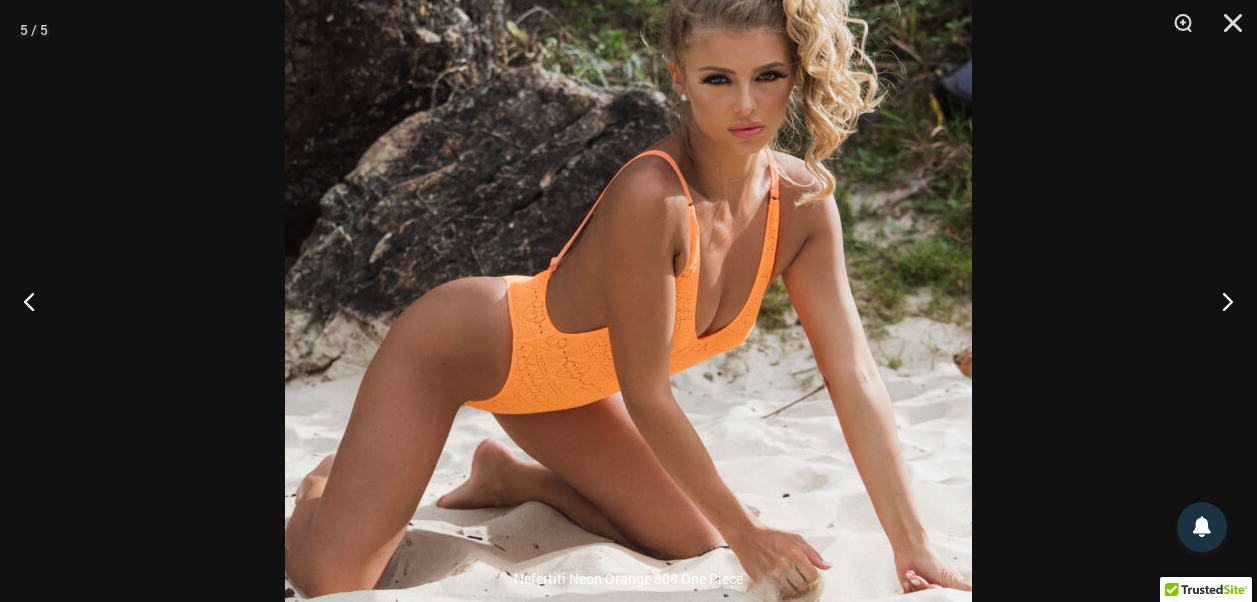 click at bounding box center [628, 214] 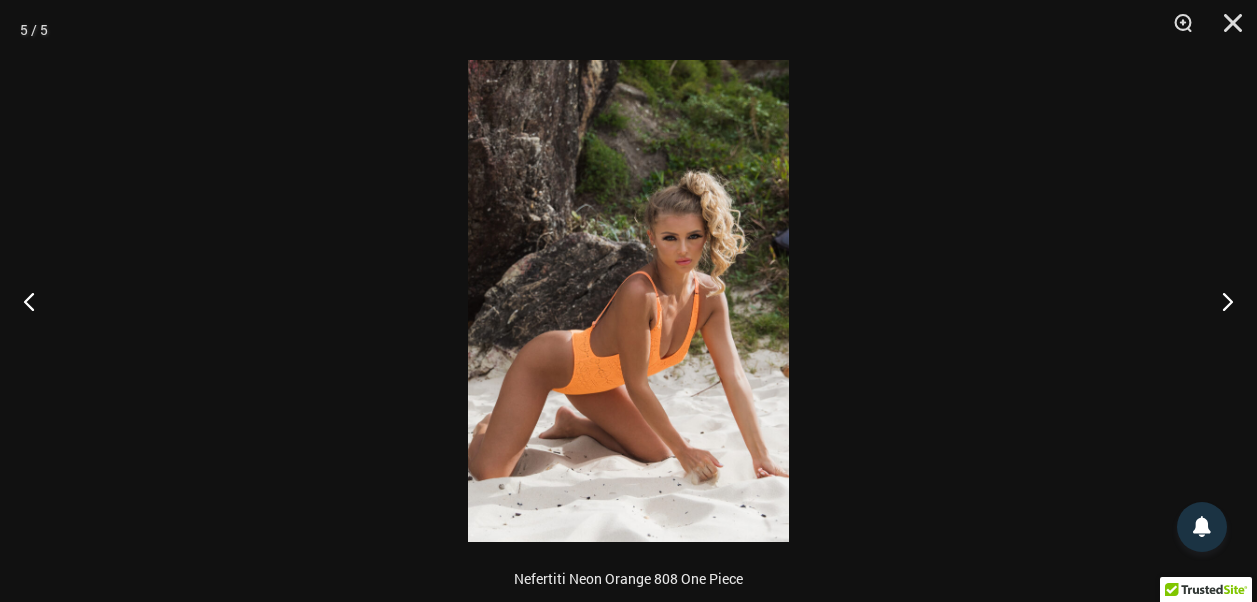 click at bounding box center (628, 301) 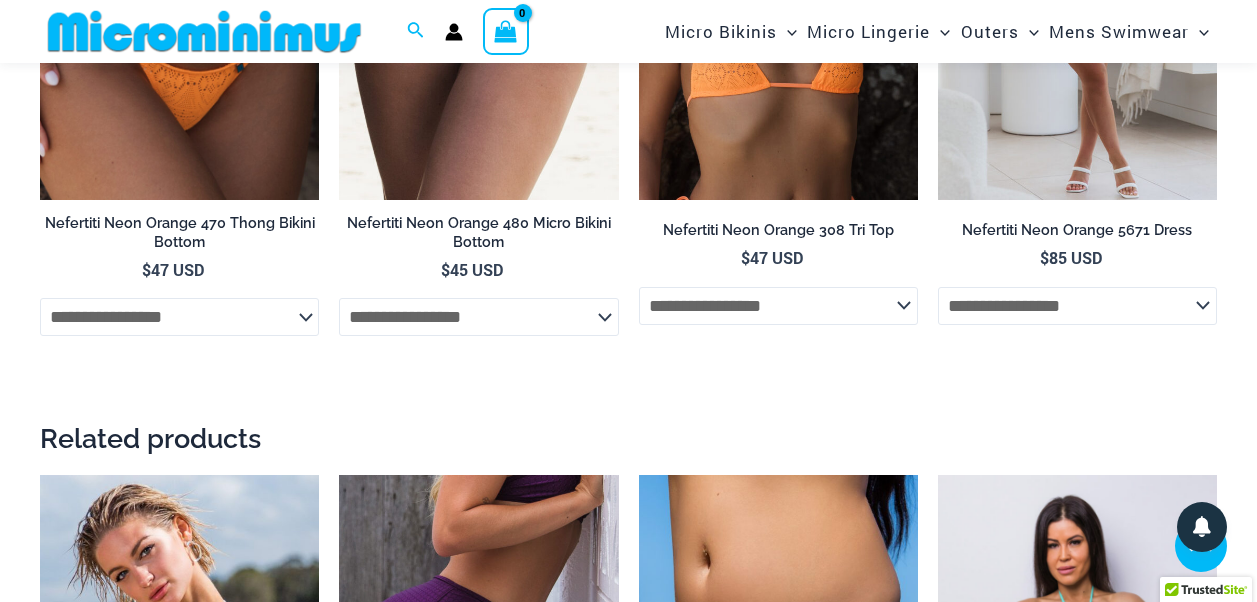scroll, scrollTop: 1900, scrollLeft: 0, axis: vertical 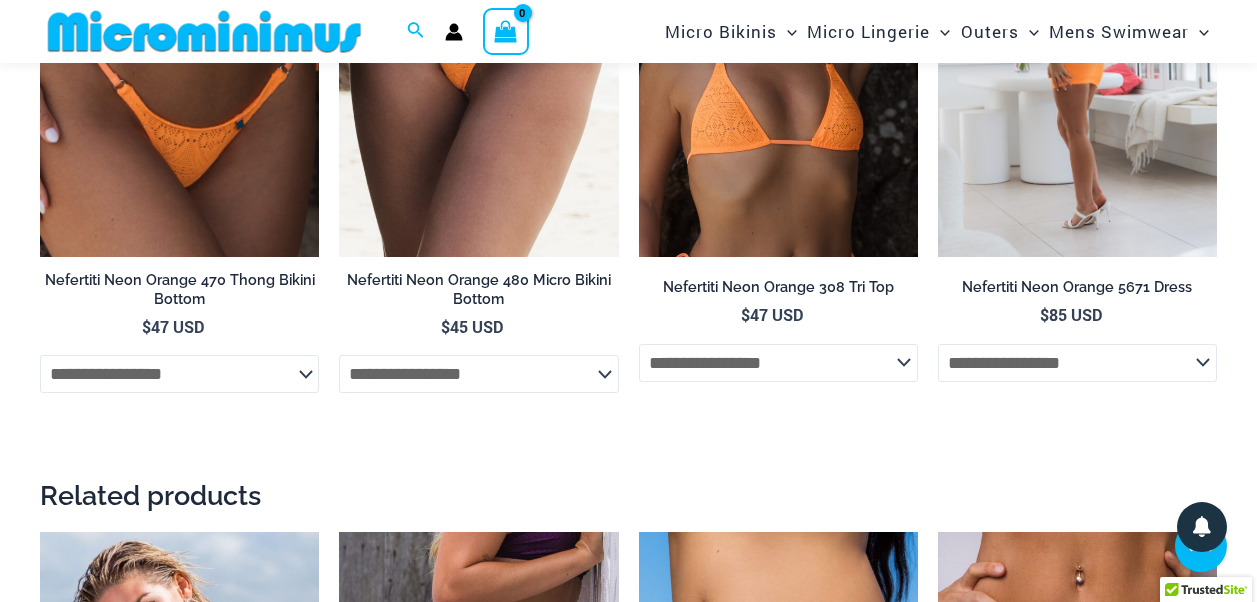click at bounding box center [1077, 47] 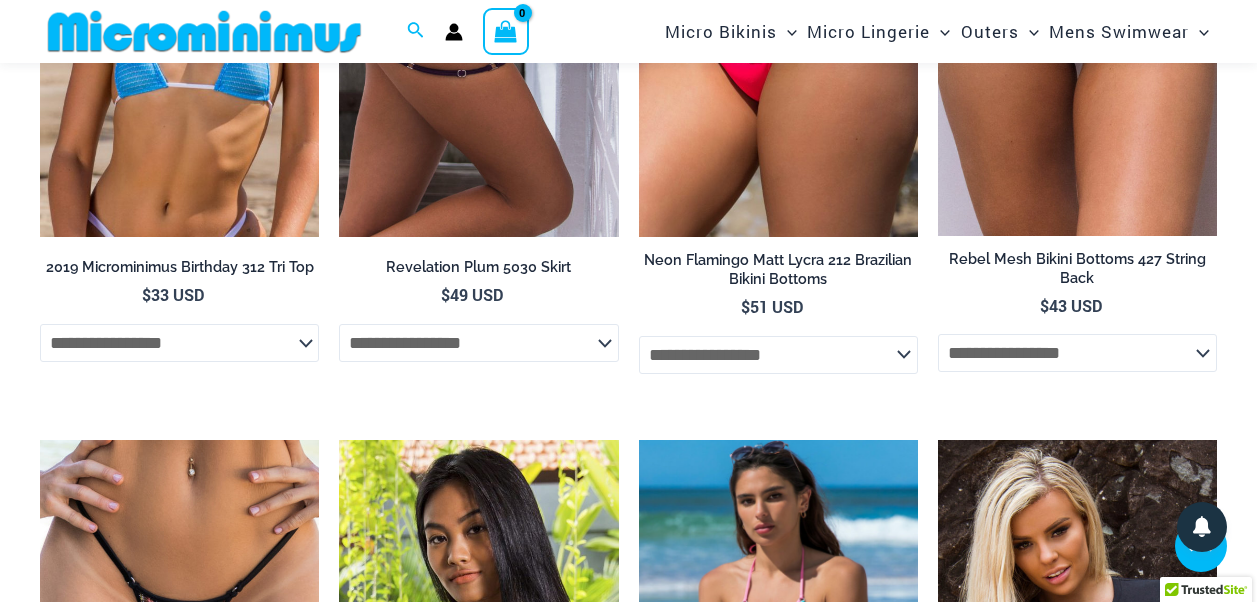 scroll, scrollTop: 2300, scrollLeft: 0, axis: vertical 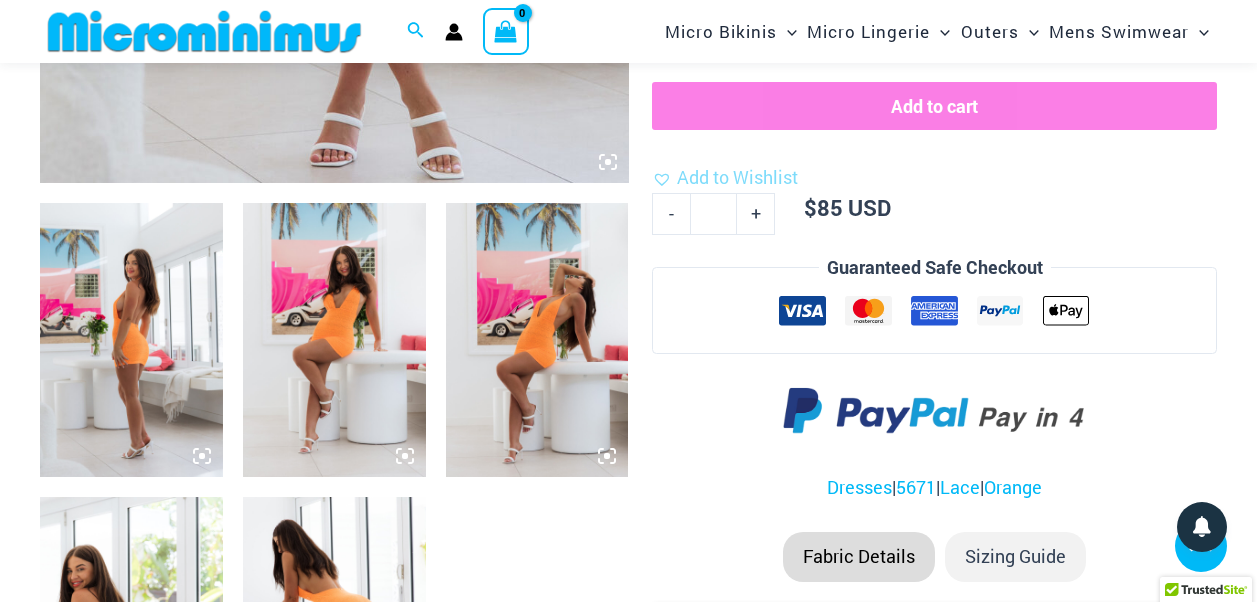 click at bounding box center (131, 340) 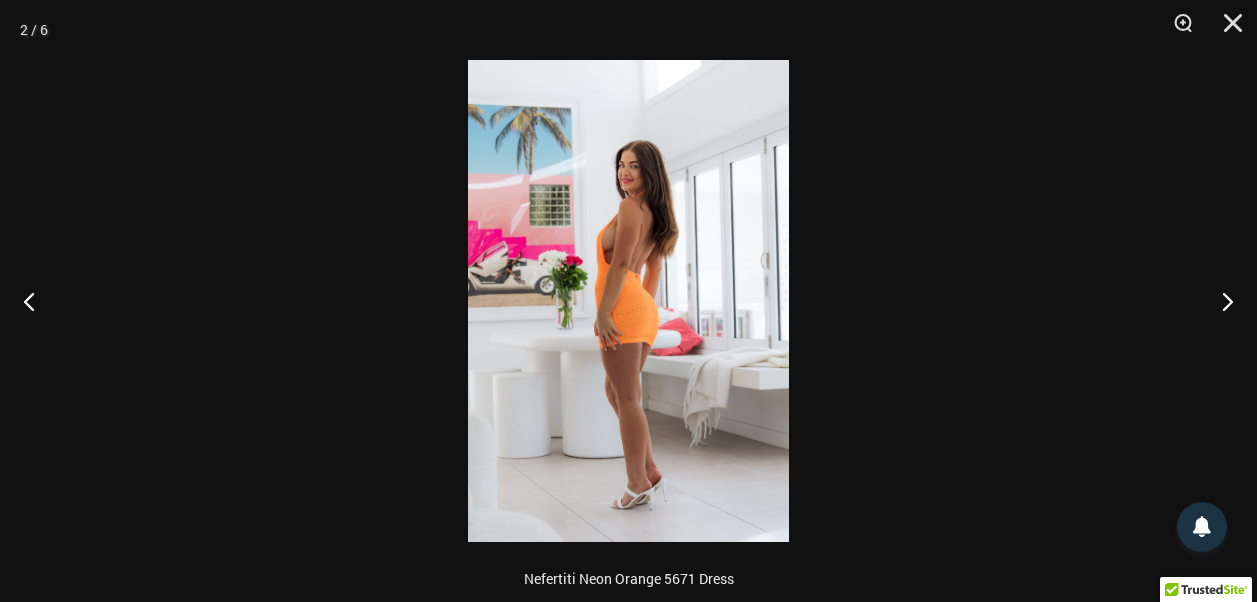 click at bounding box center (628, 301) 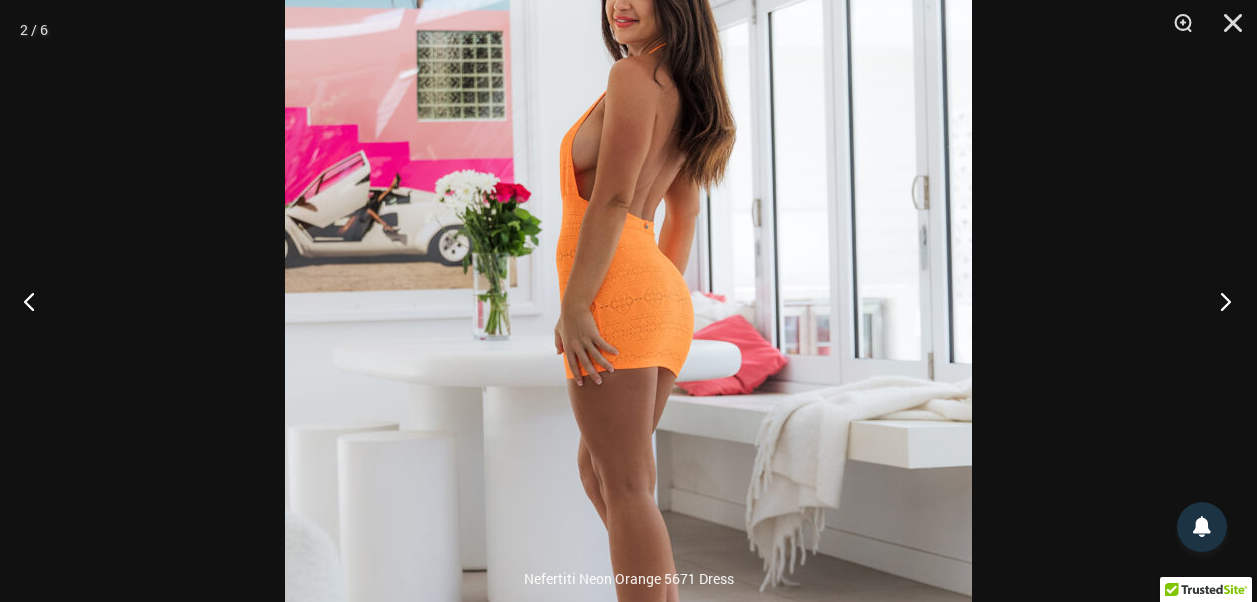 click at bounding box center (1219, 301) 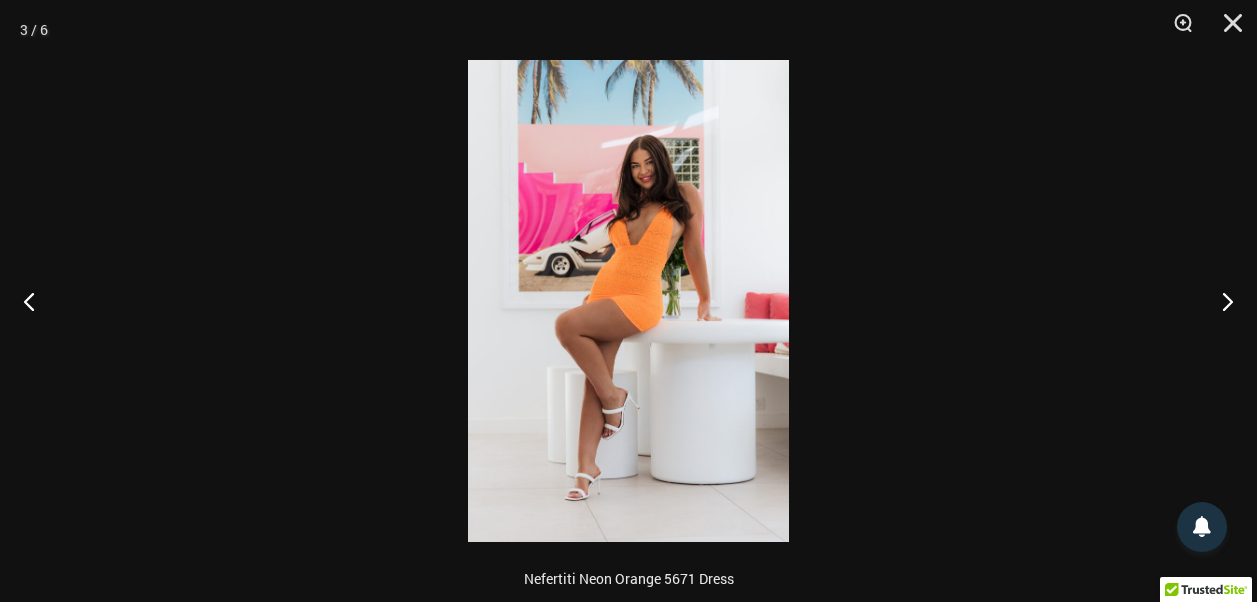 click at bounding box center [628, 301] 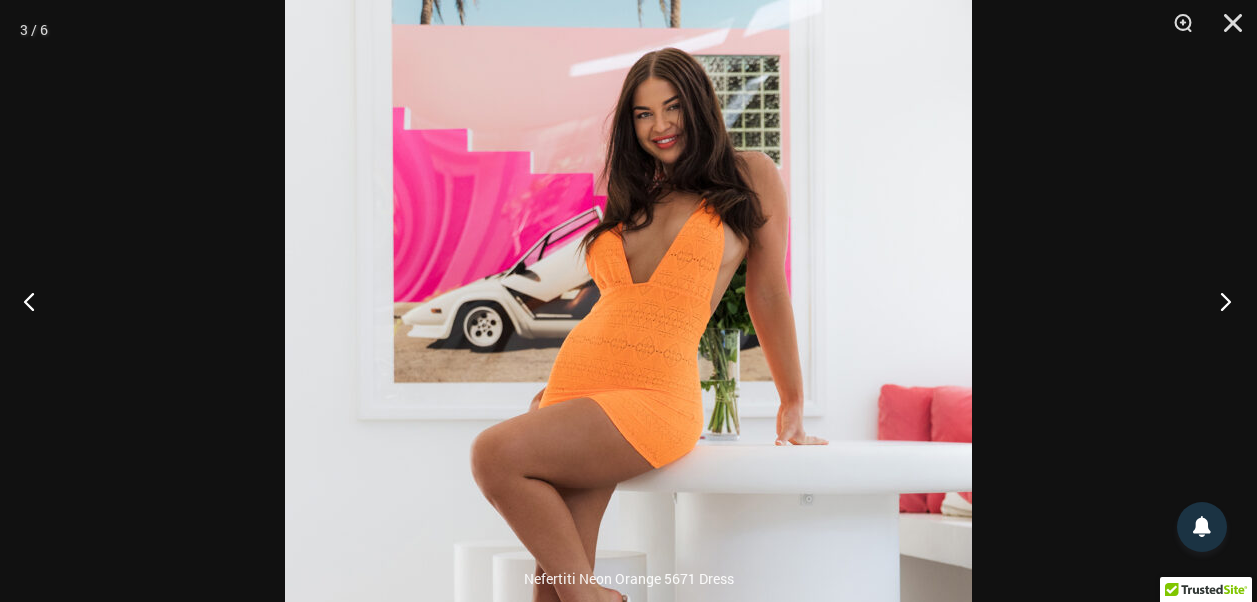 click at bounding box center [1219, 301] 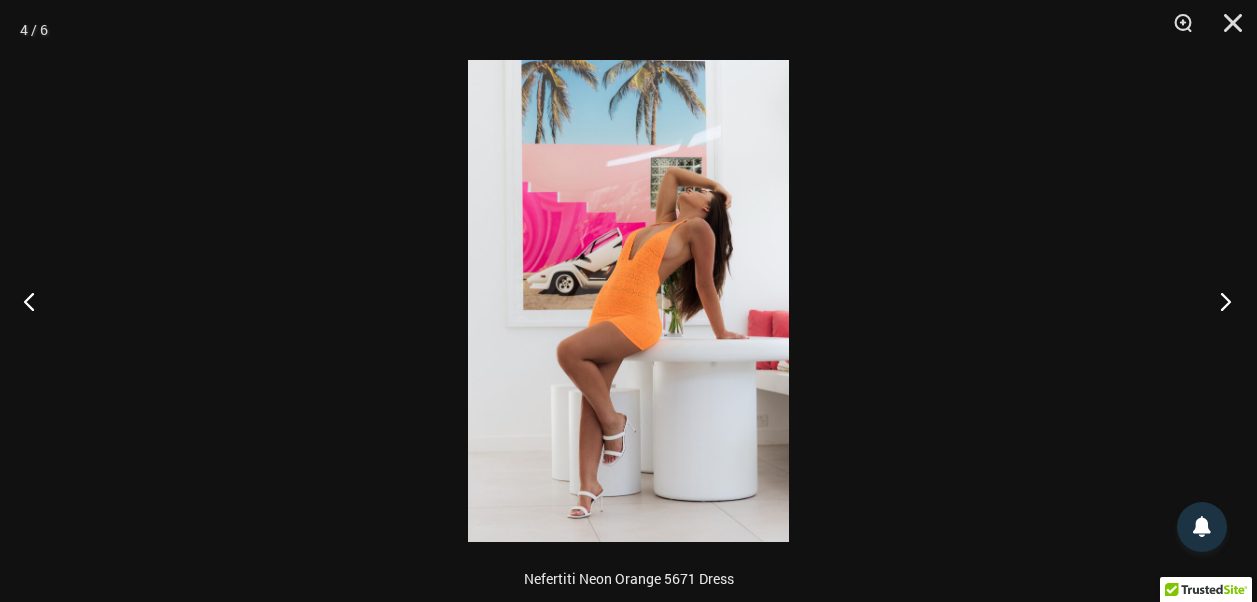 click at bounding box center (1219, 301) 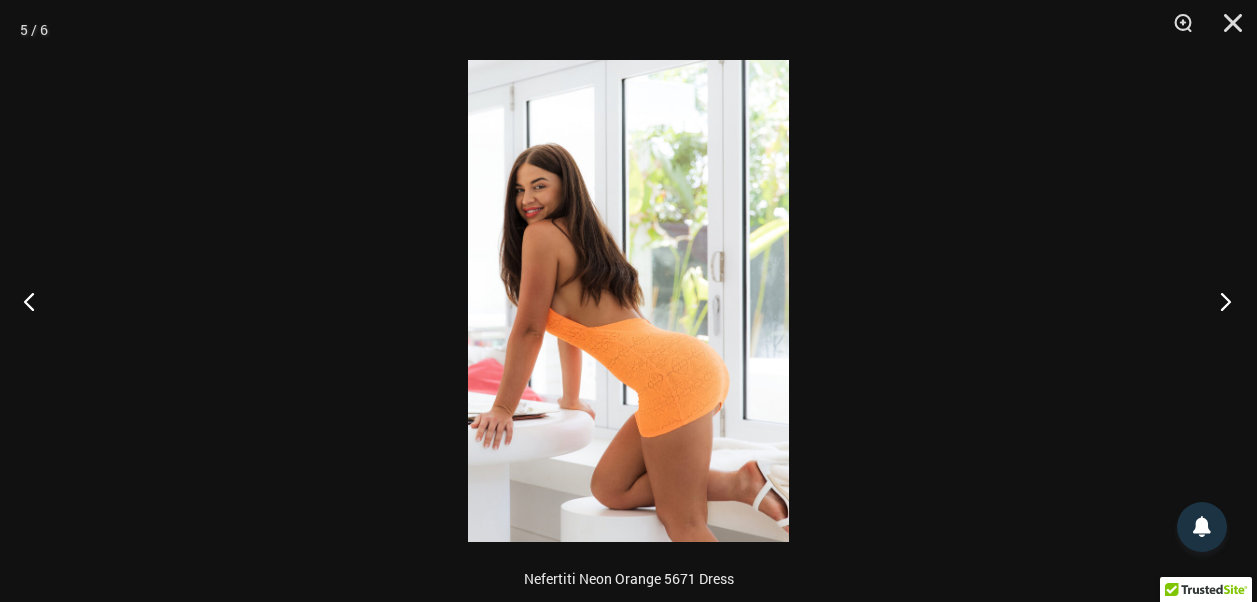 click at bounding box center [1219, 301] 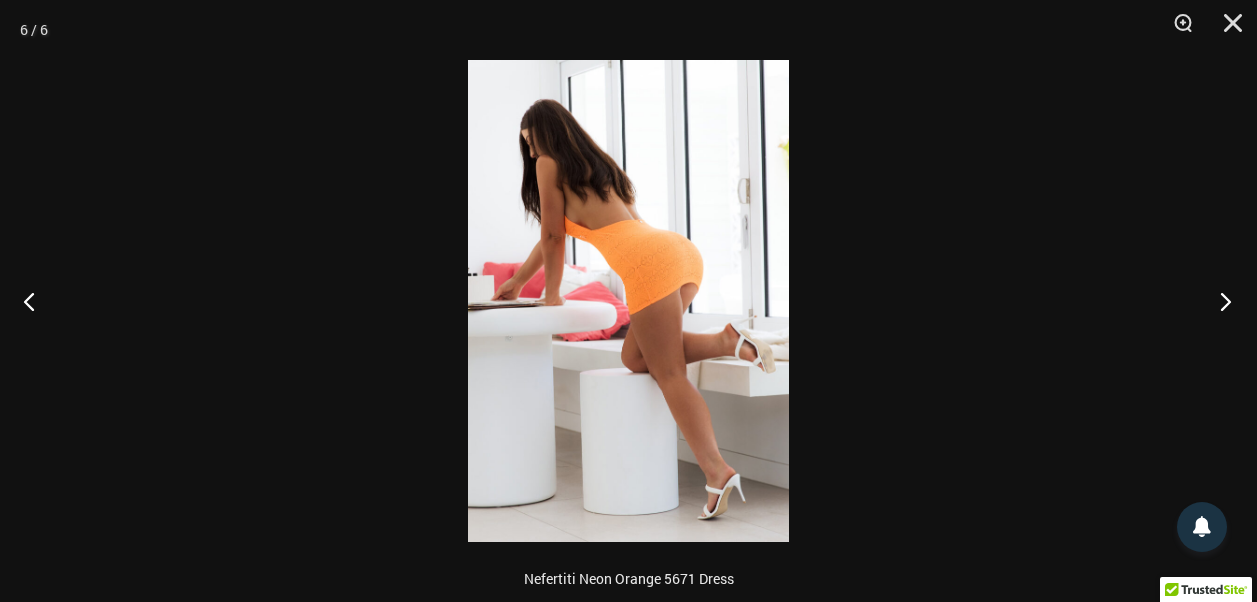 click at bounding box center [1219, 301] 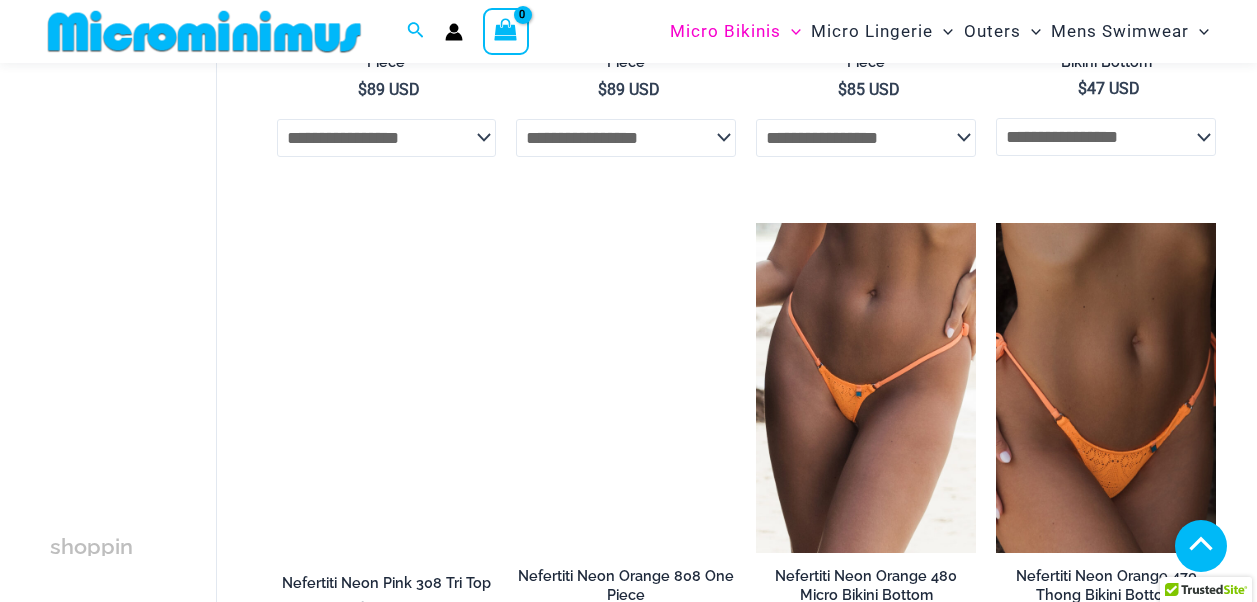 scroll, scrollTop: 2780, scrollLeft: 0, axis: vertical 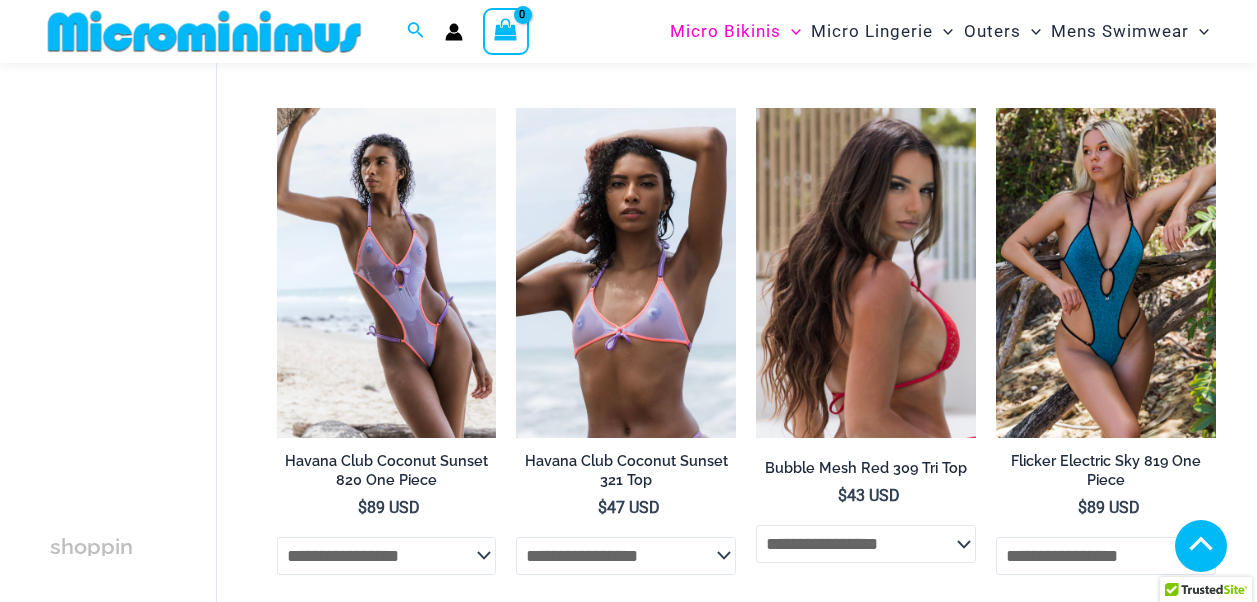 click at bounding box center (866, 273) 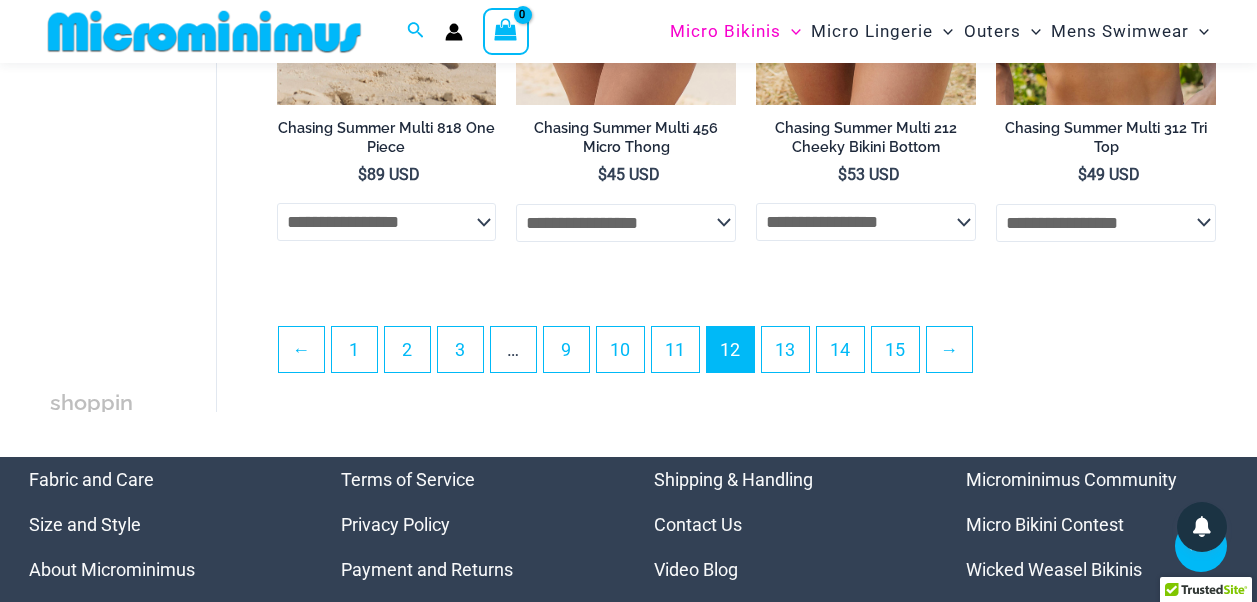 scroll, scrollTop: 4280, scrollLeft: 0, axis: vertical 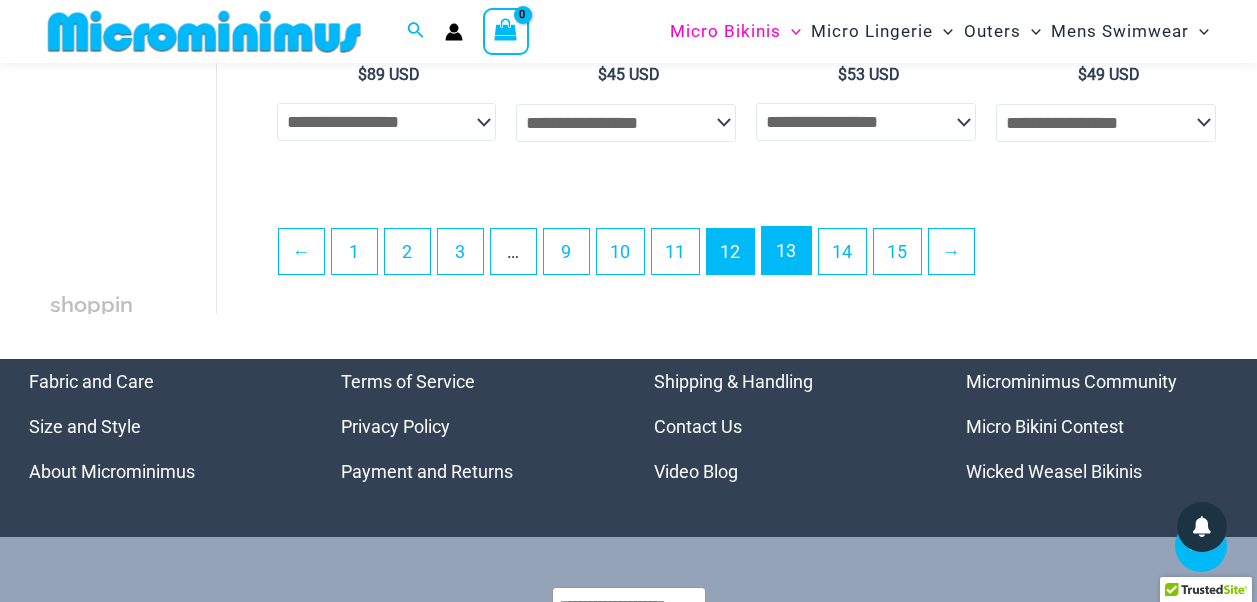 click on "13" at bounding box center [786, 250] 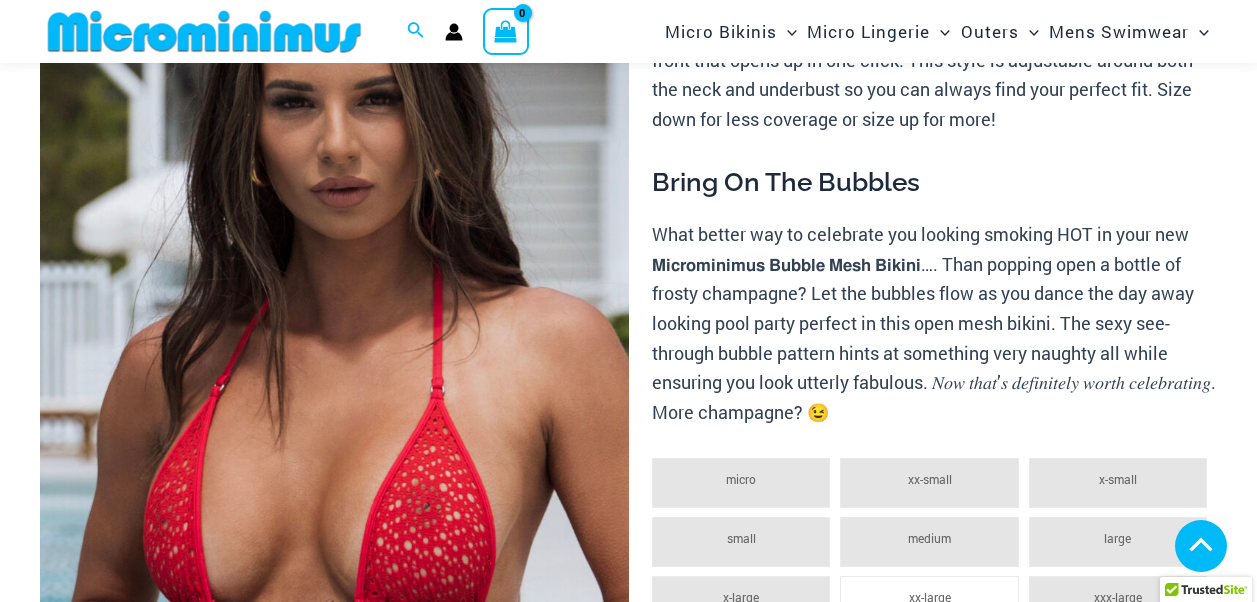 scroll, scrollTop: 482, scrollLeft: 0, axis: vertical 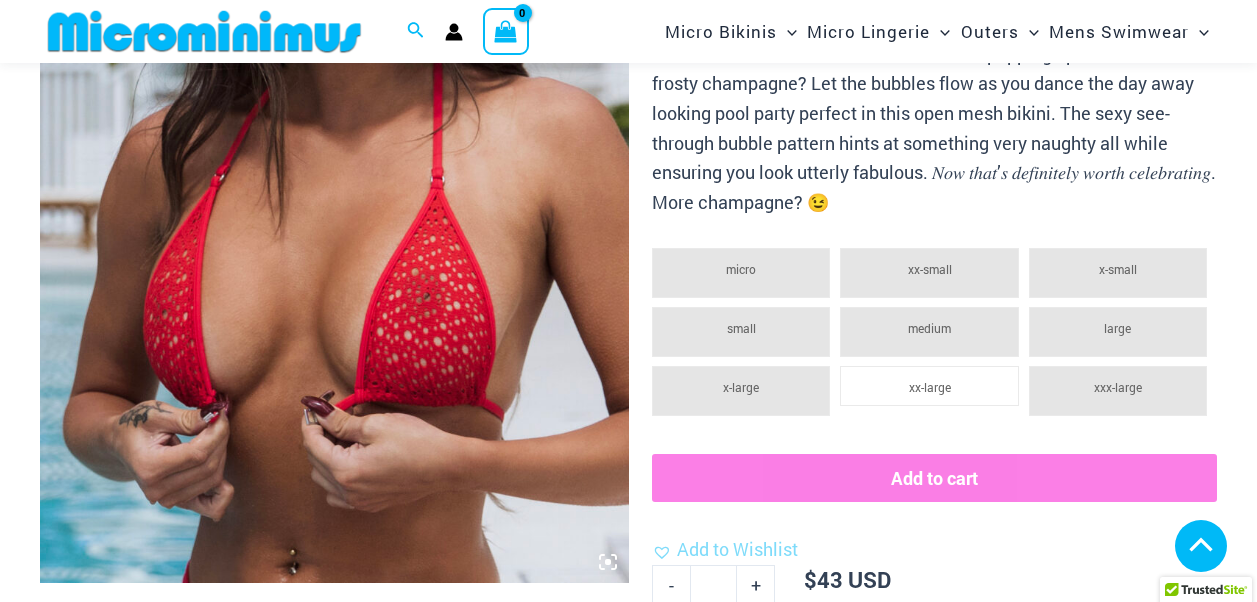 drag, startPoint x: 512, startPoint y: 208, endPoint x: 574, endPoint y: 269, distance: 86.977005 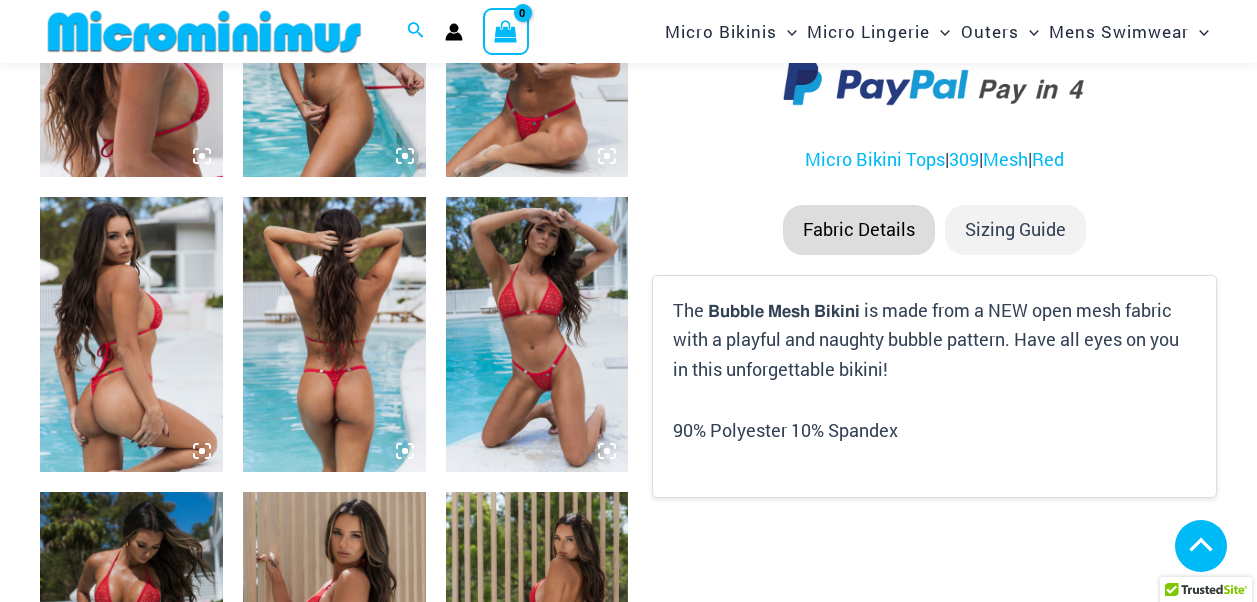 click at bounding box center (131, 40) 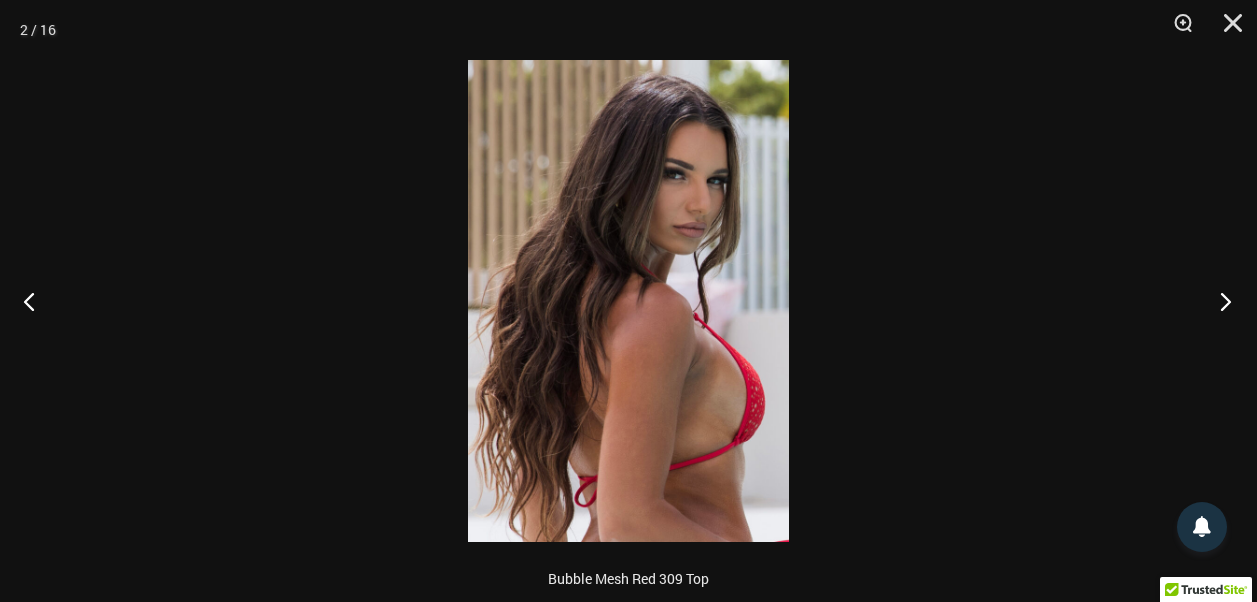 click at bounding box center (1219, 301) 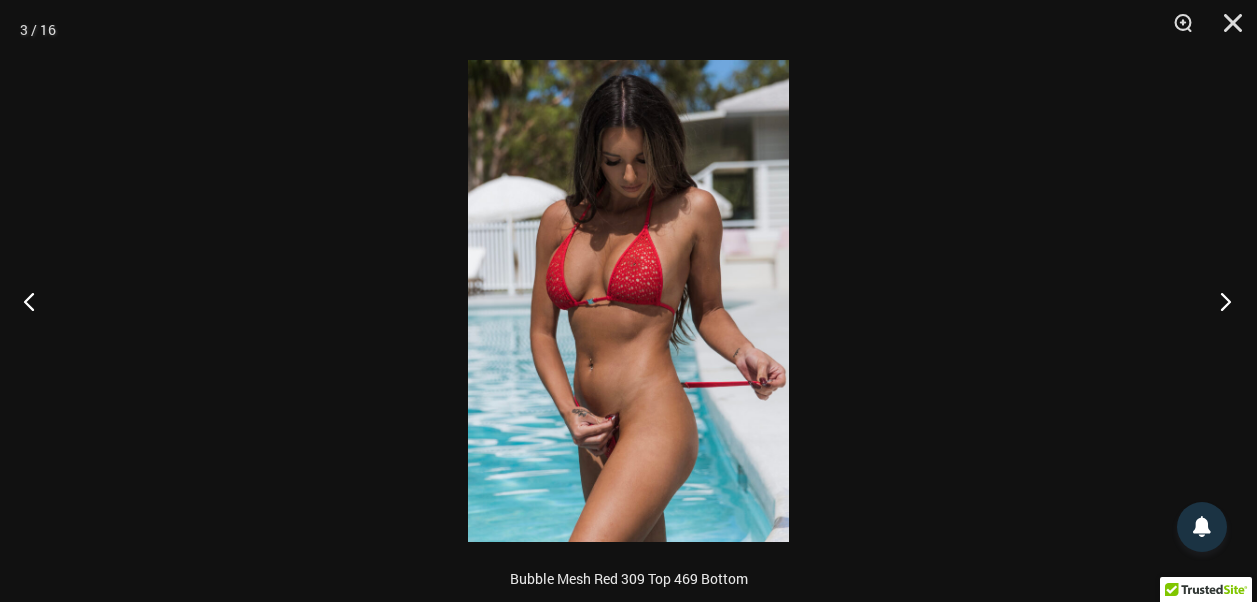 click at bounding box center (1219, 301) 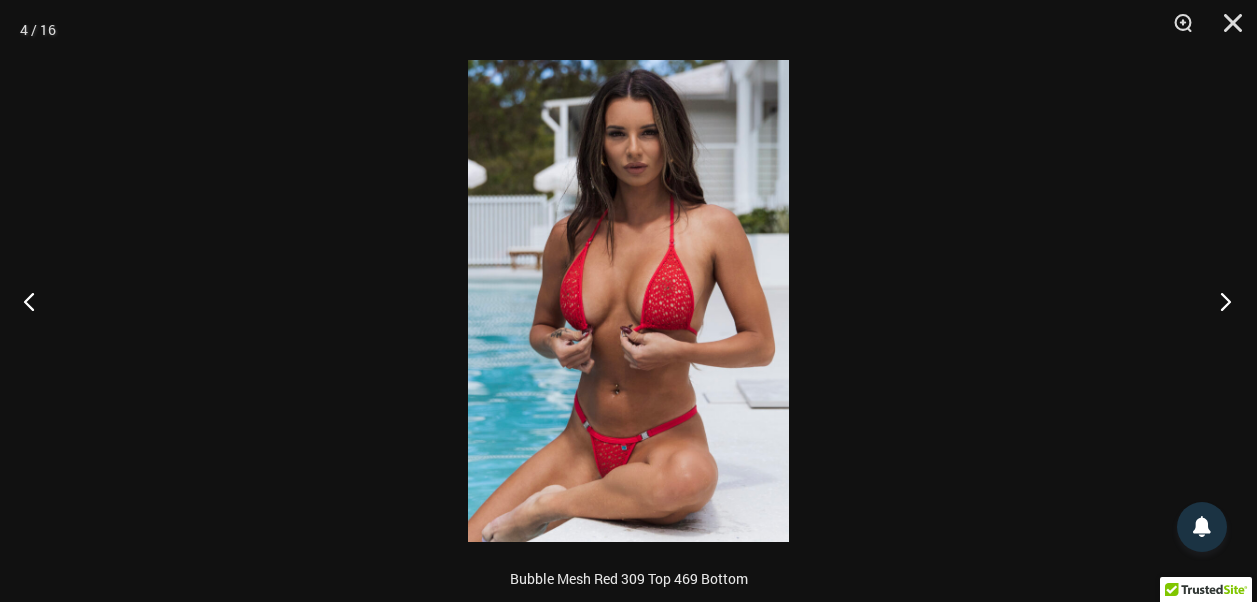 click at bounding box center (1219, 301) 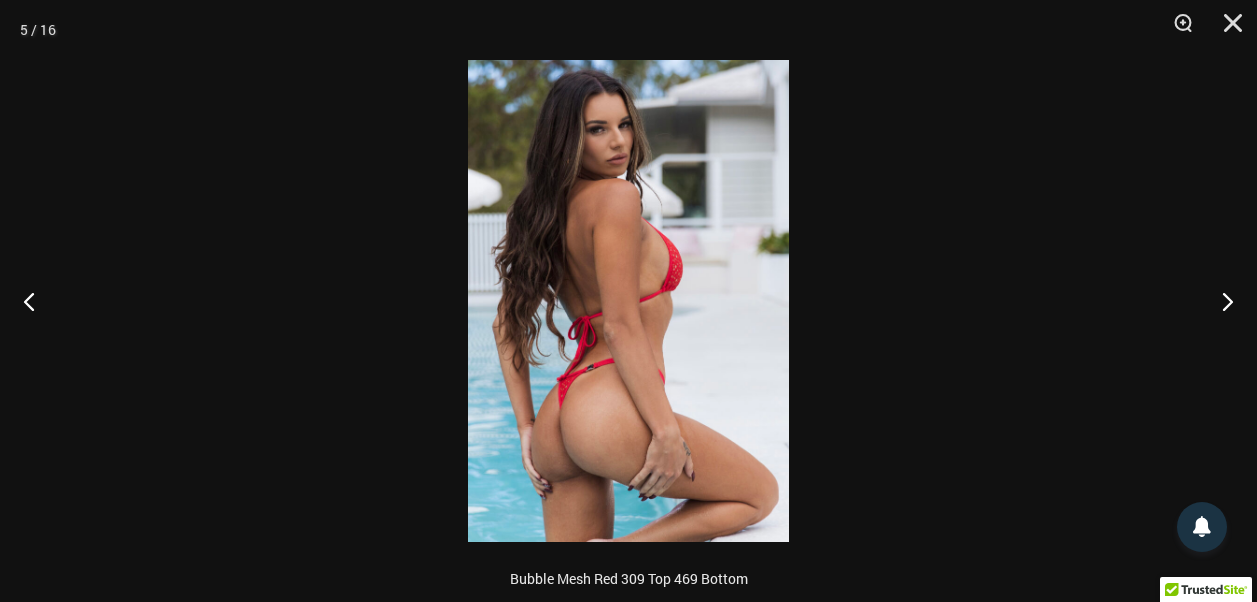 click at bounding box center (628, 301) 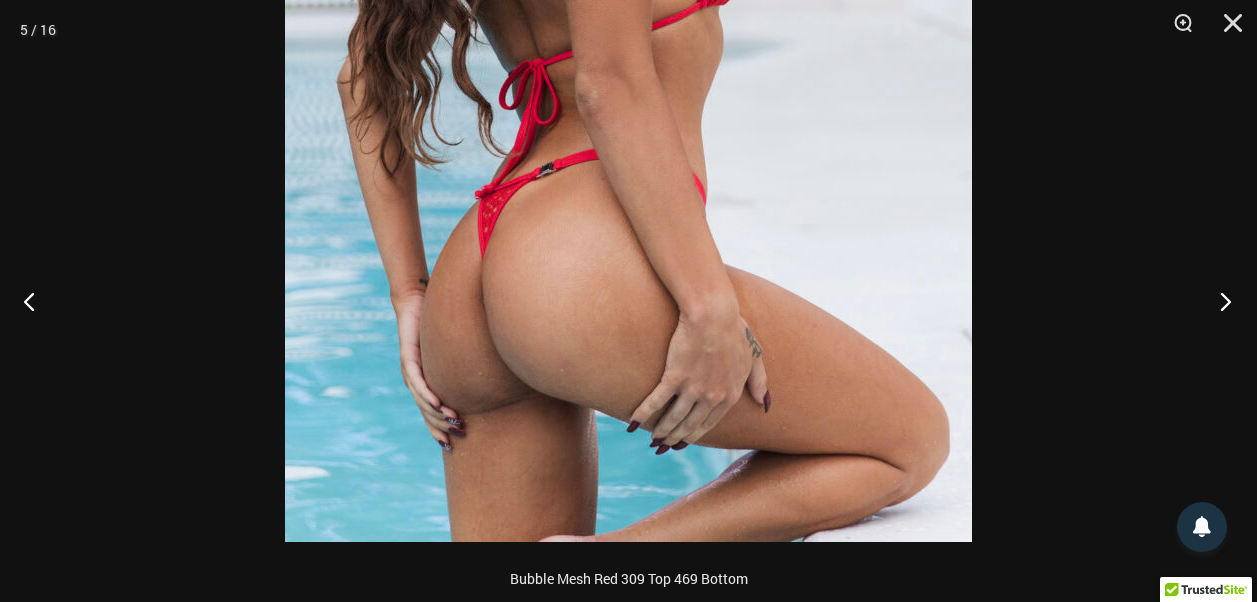 click at bounding box center (1219, 301) 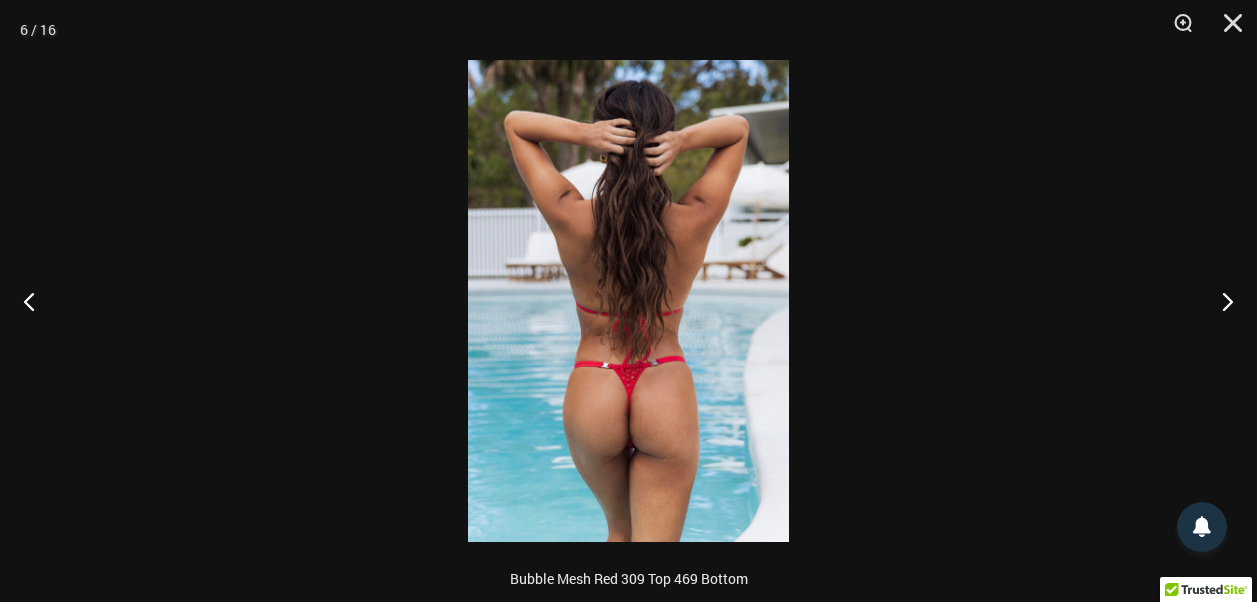 click at bounding box center (628, 301) 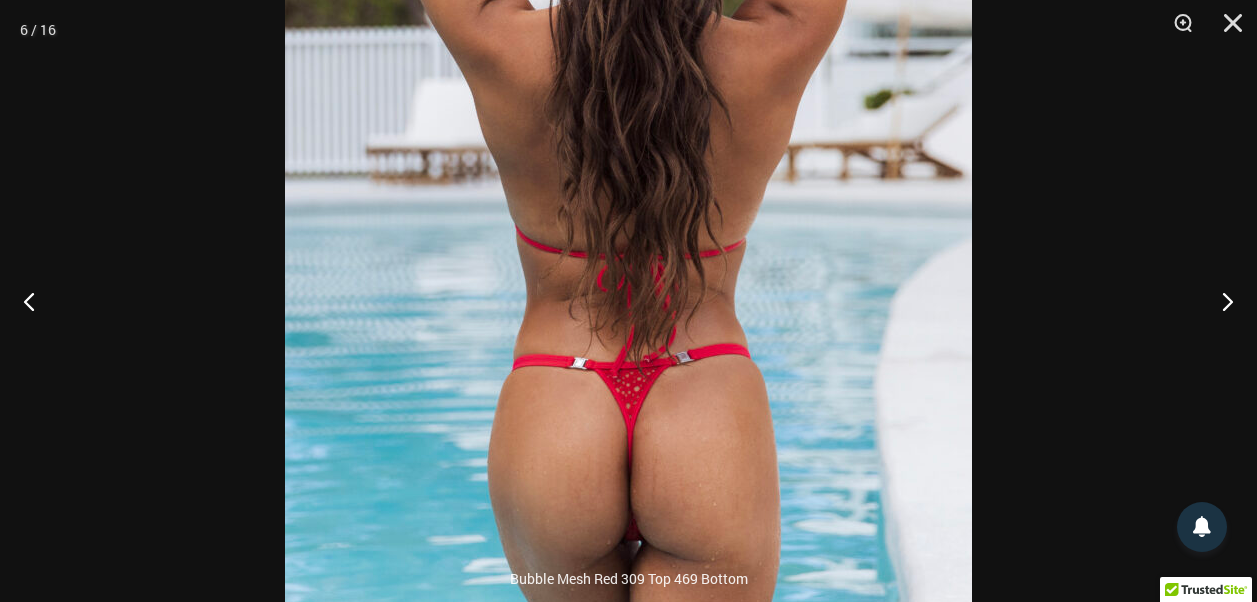 click at bounding box center [628, 226] 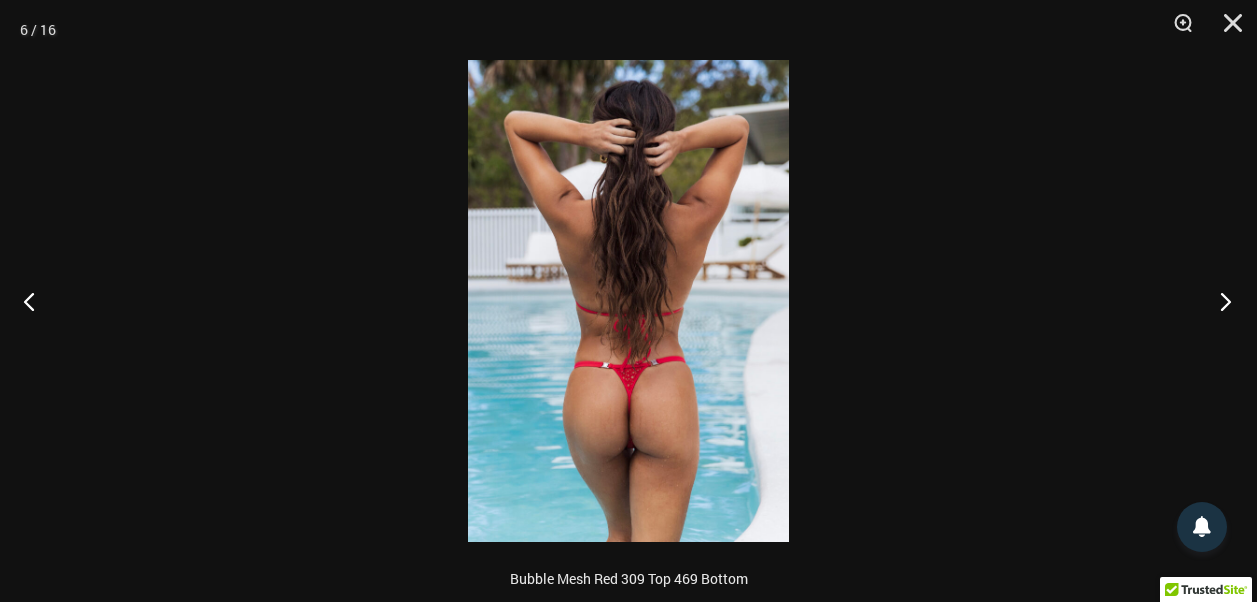 click at bounding box center (1219, 301) 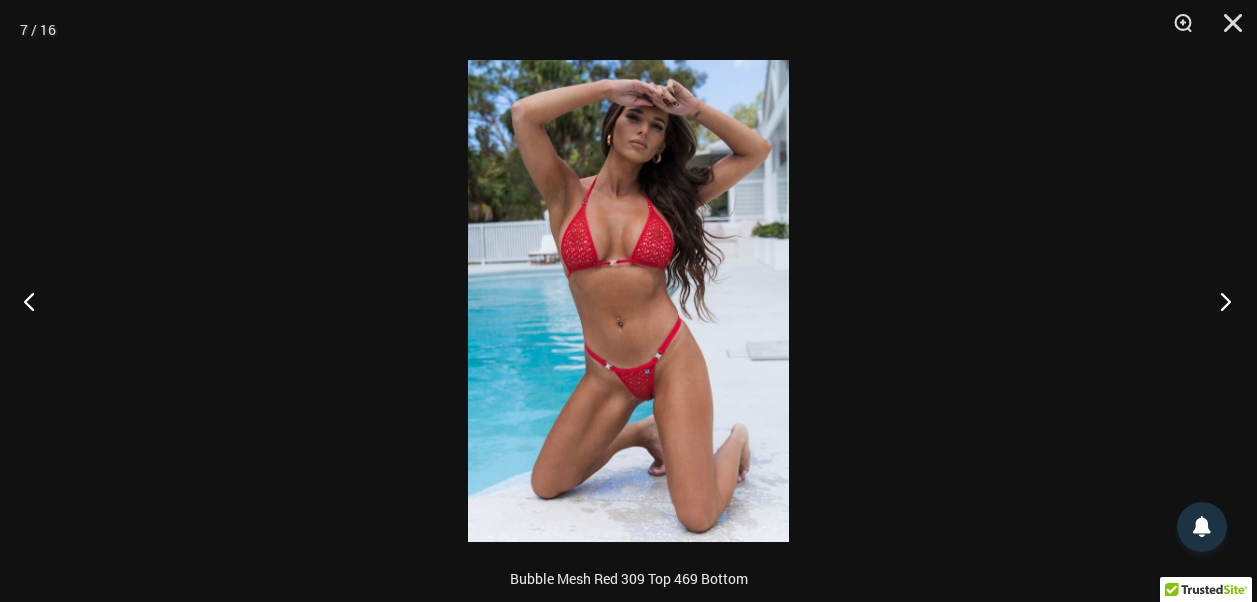 click at bounding box center (1219, 301) 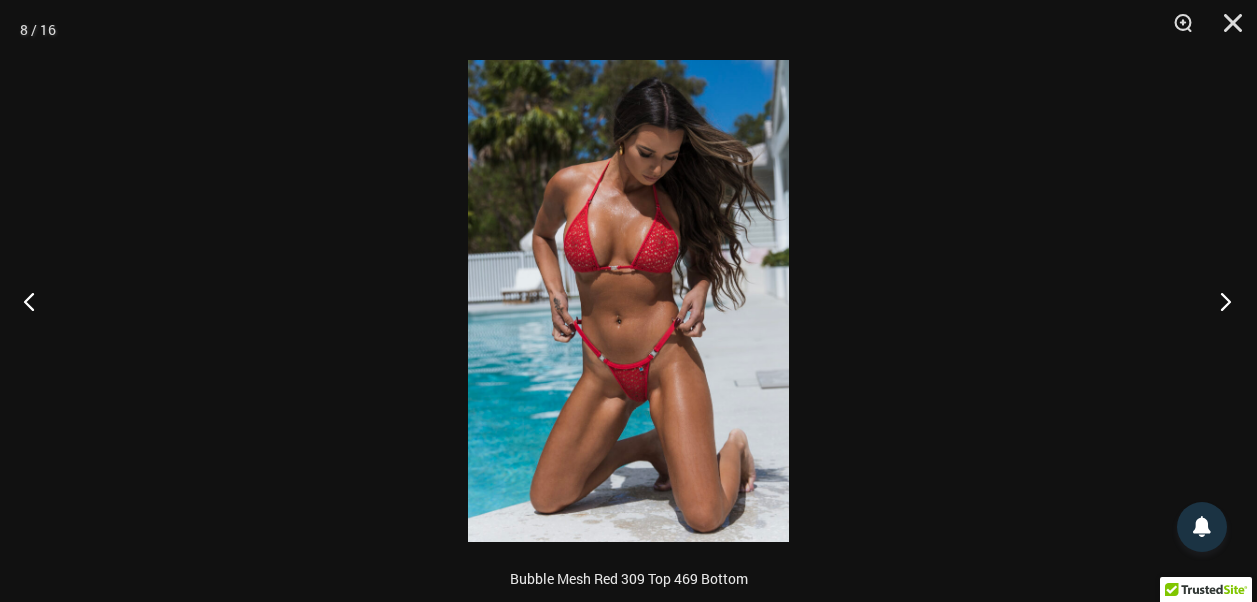 click at bounding box center (1219, 301) 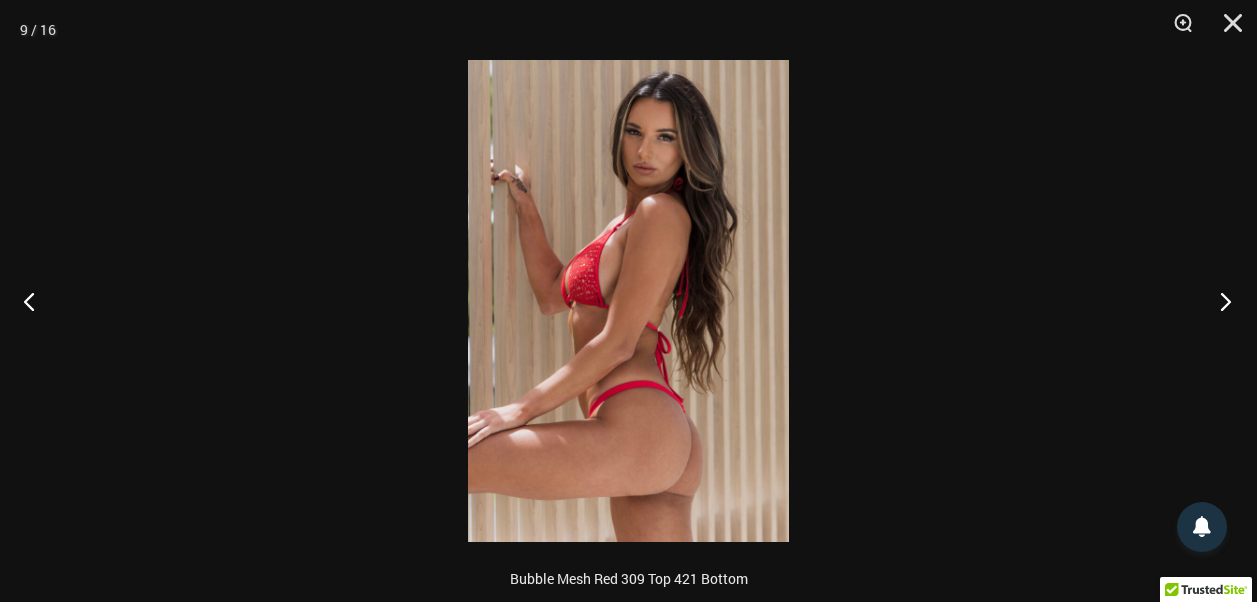 click at bounding box center (1219, 301) 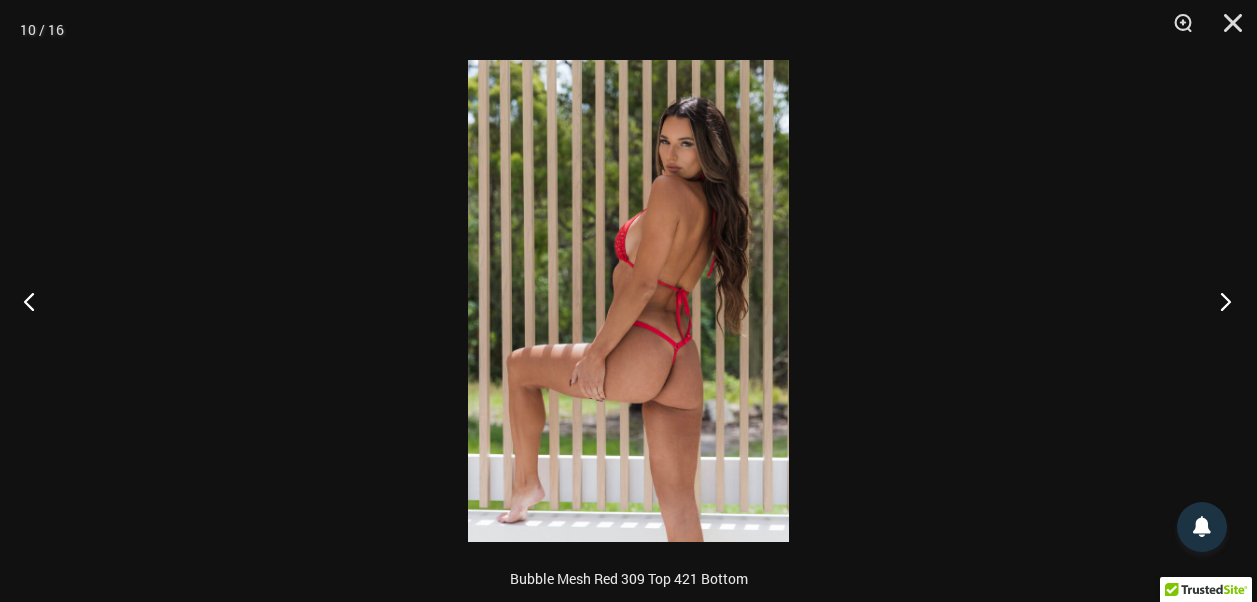 click at bounding box center (1219, 301) 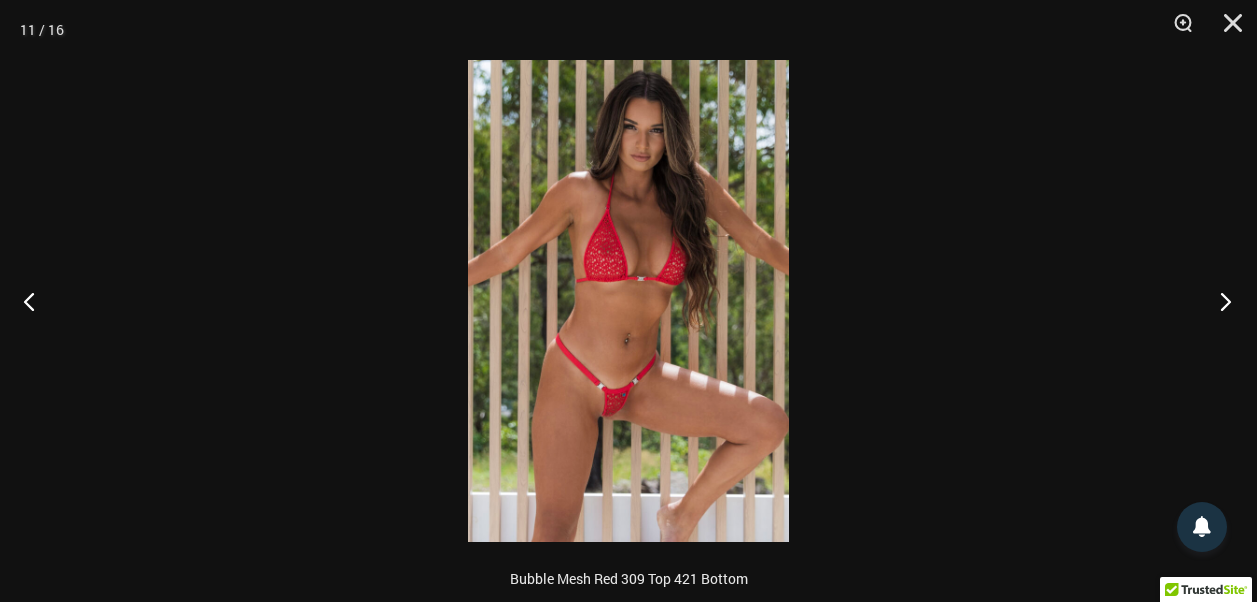 click at bounding box center (1219, 301) 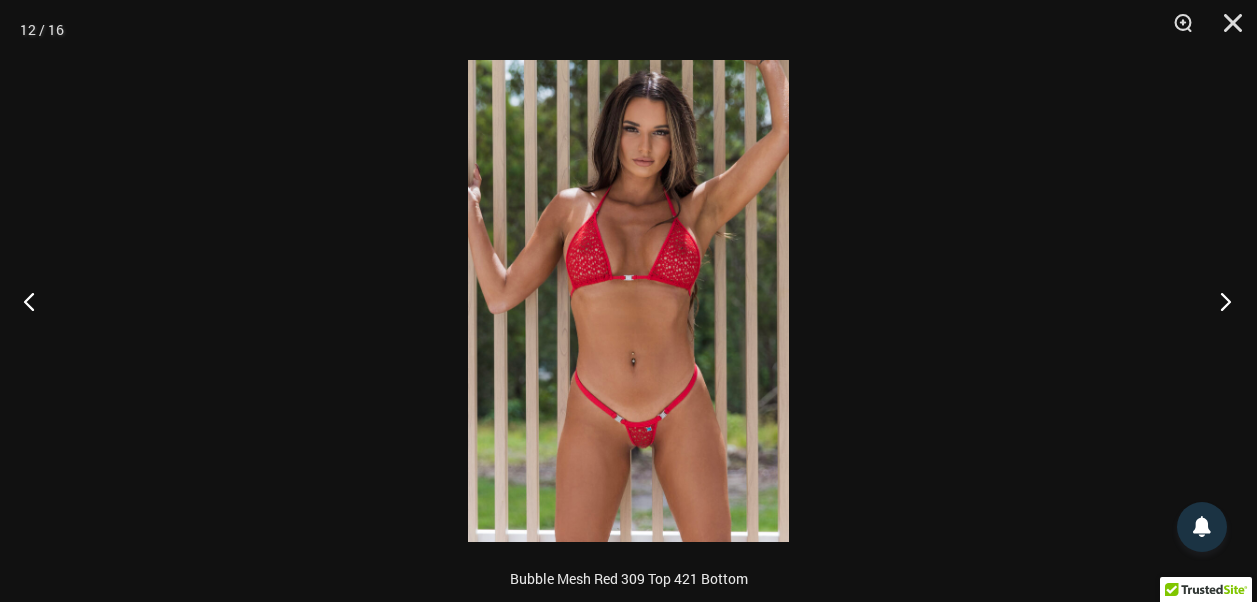 click at bounding box center [1219, 301] 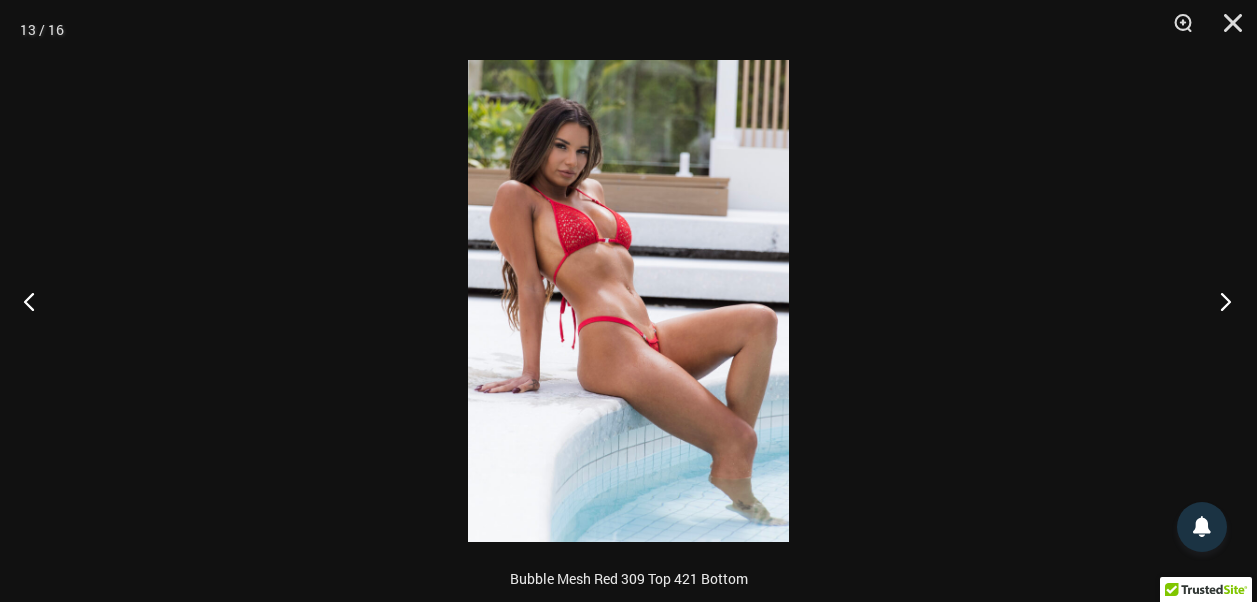 click at bounding box center [1219, 301] 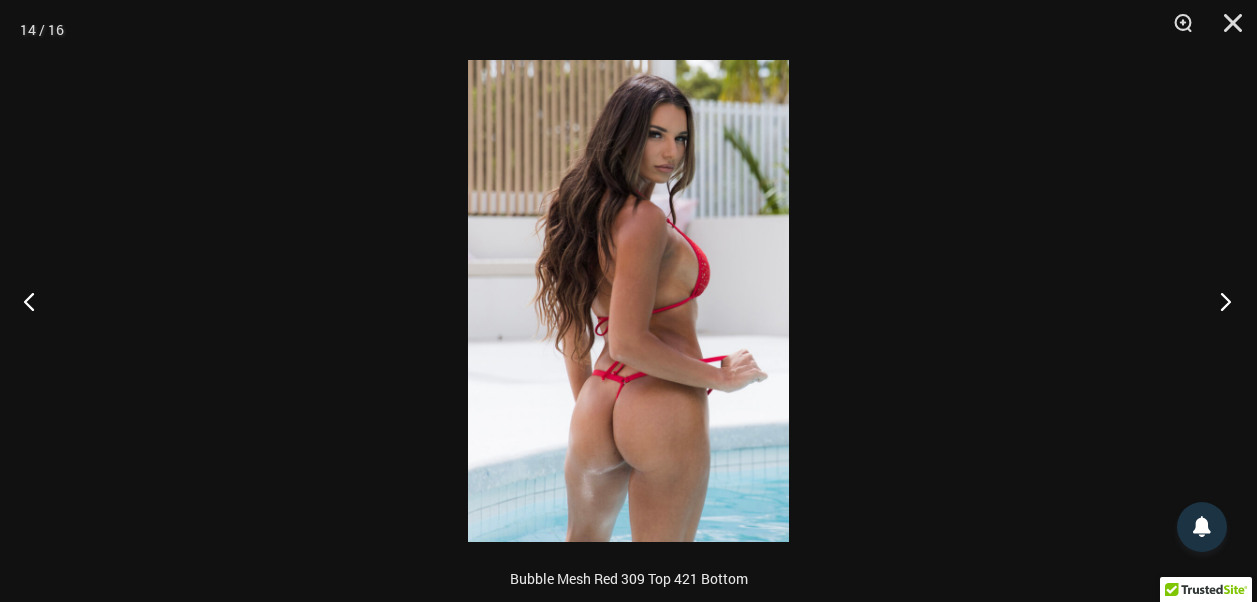 click at bounding box center [1219, 301] 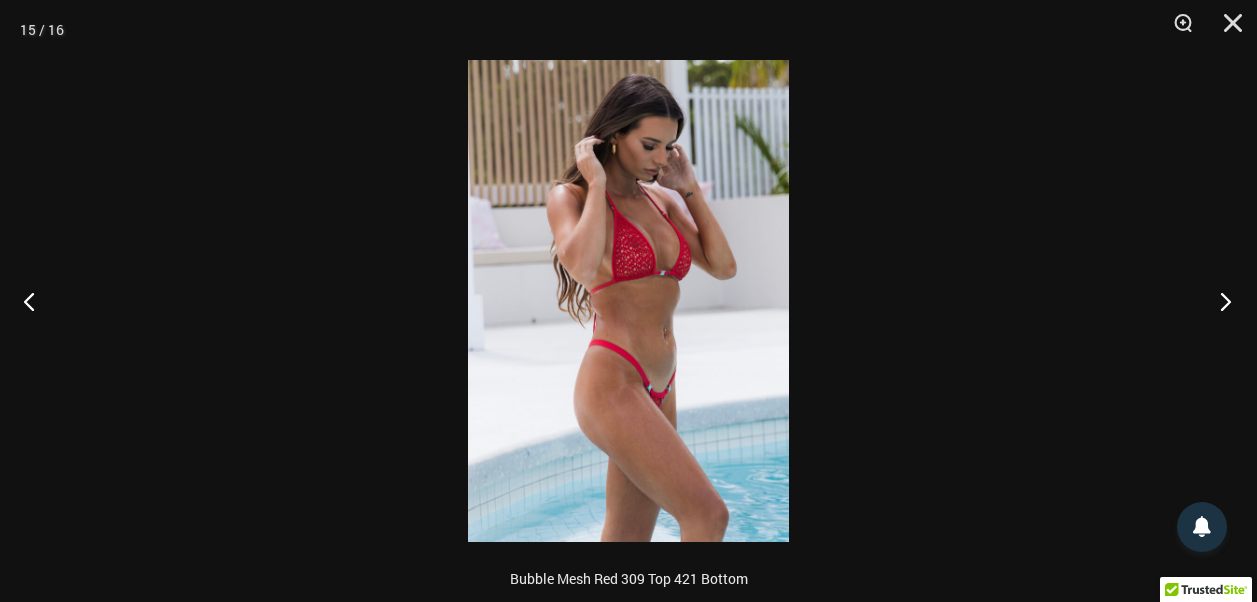 click at bounding box center [1219, 301] 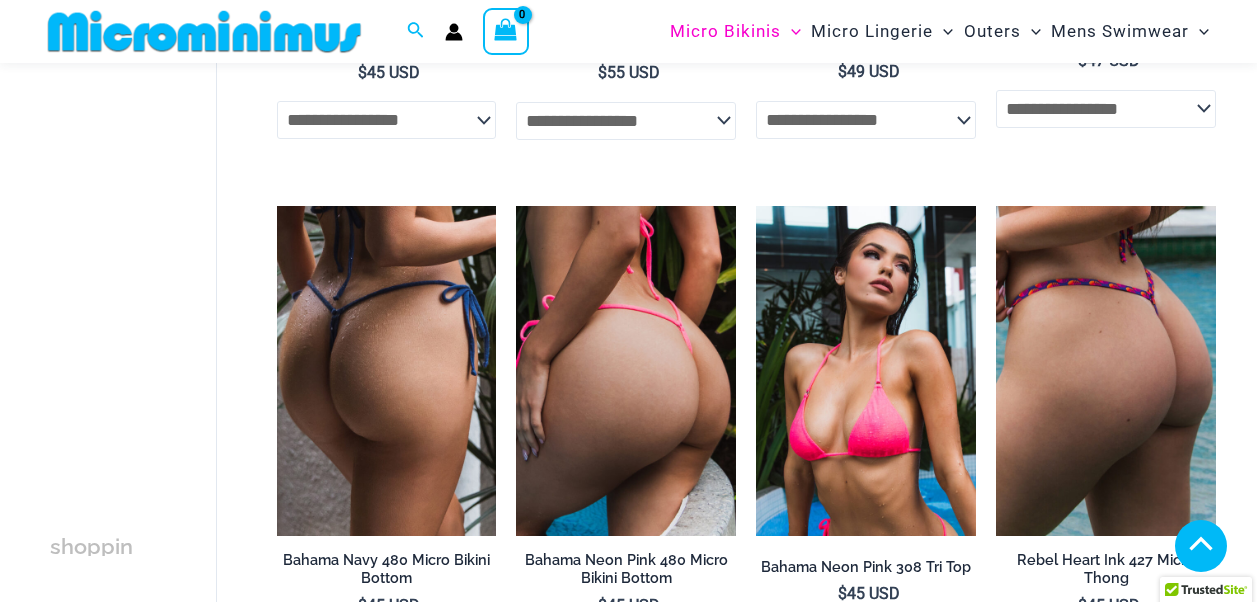 scroll, scrollTop: 1182, scrollLeft: 0, axis: vertical 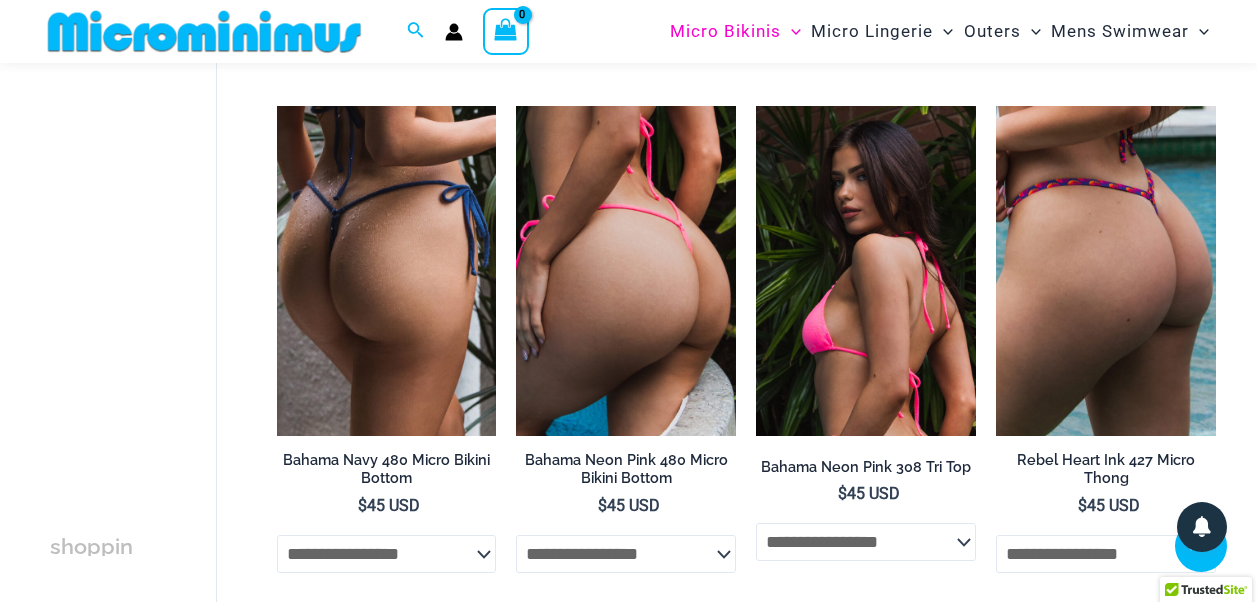 click at bounding box center (866, 271) 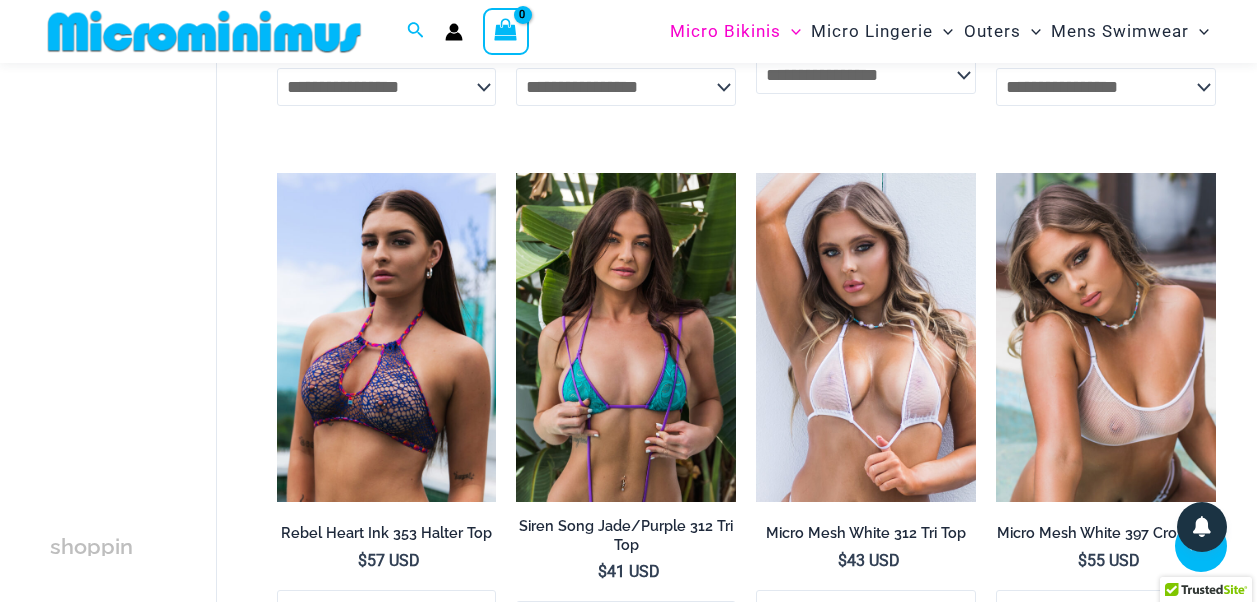 scroll, scrollTop: 1682, scrollLeft: 0, axis: vertical 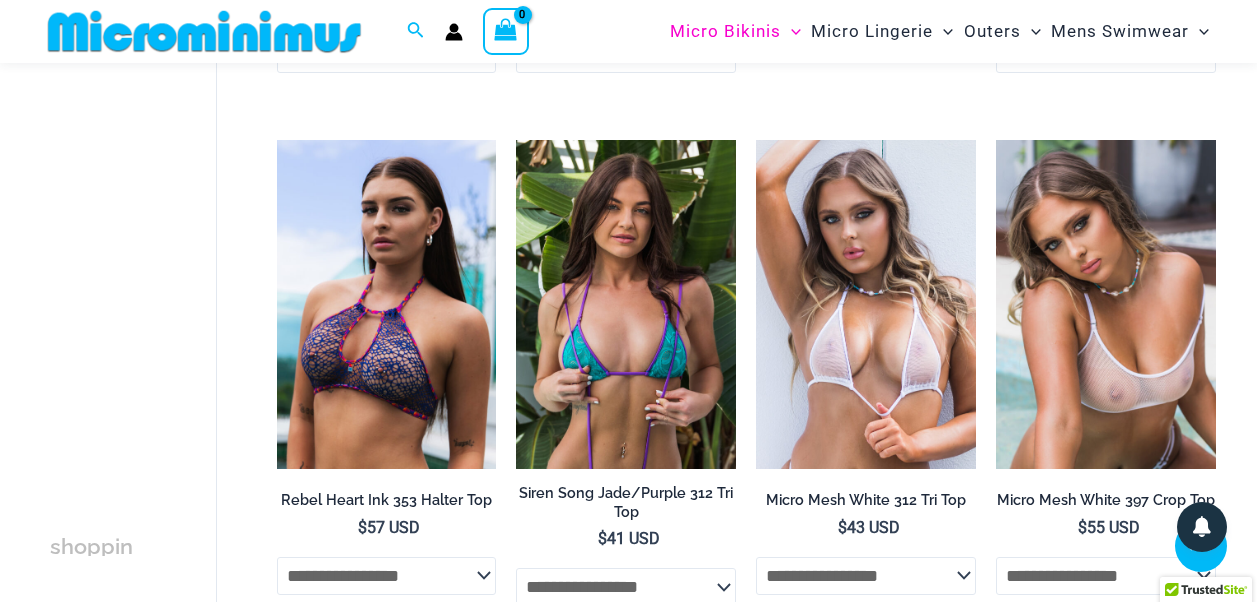 click at bounding box center (626, 305) 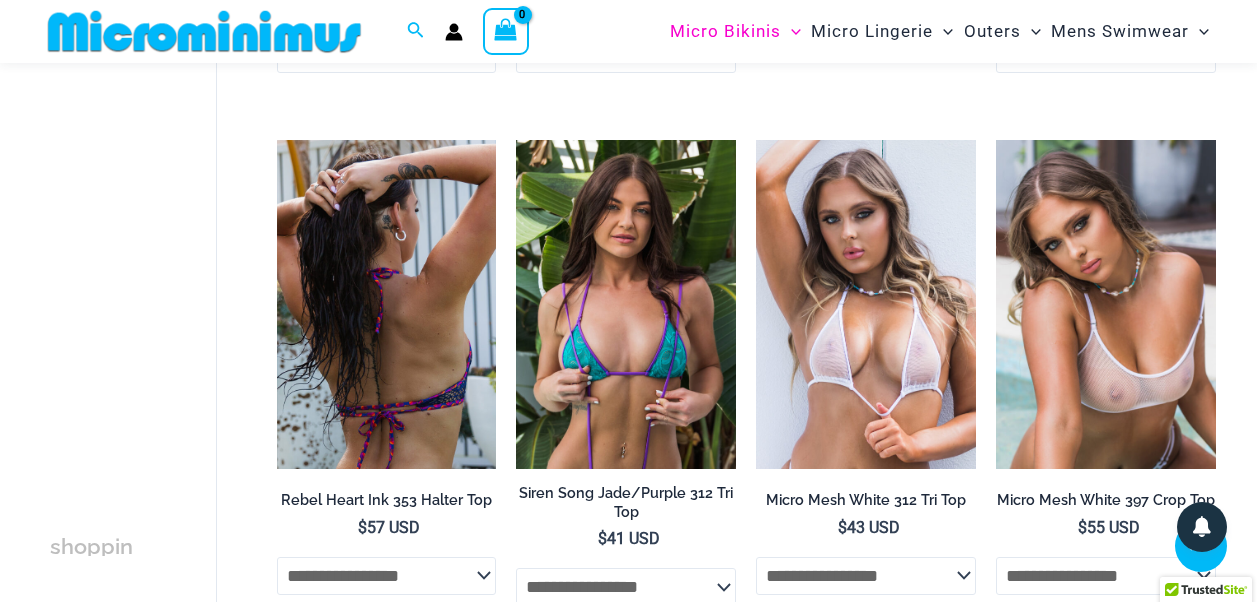 click at bounding box center [387, 305] 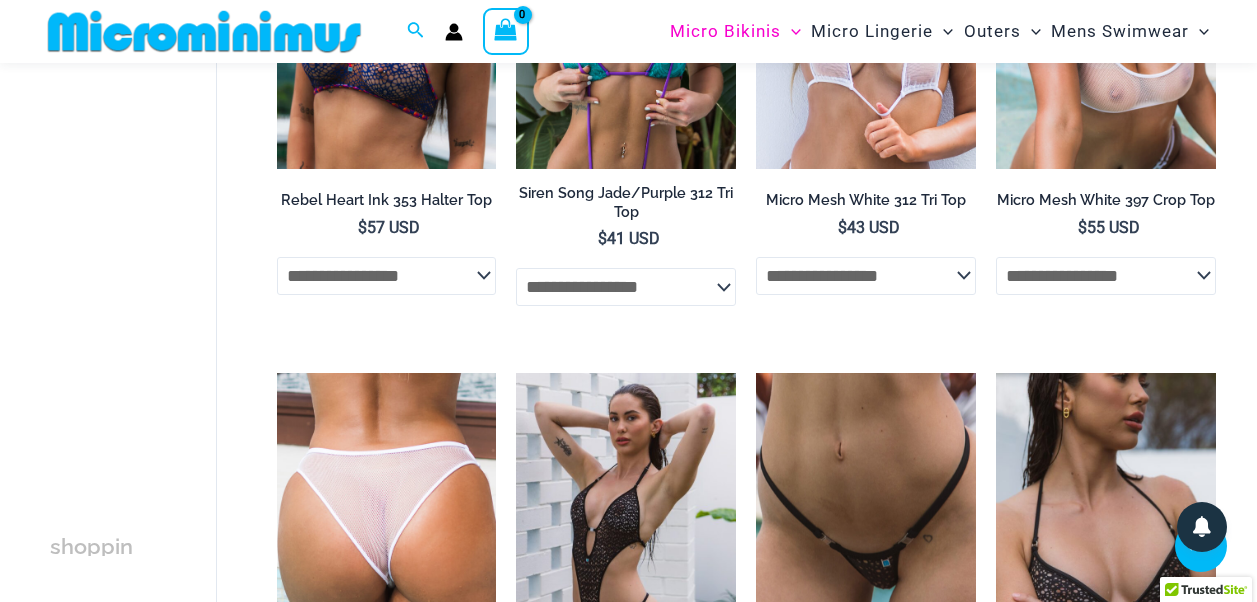 scroll, scrollTop: 2182, scrollLeft: 0, axis: vertical 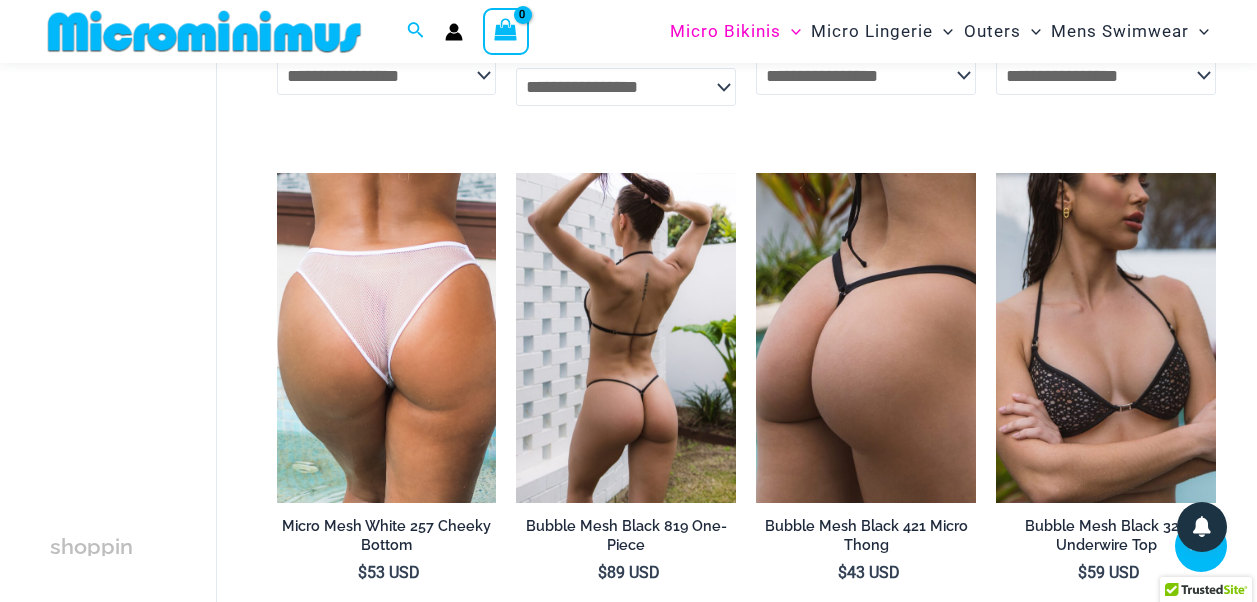 click at bounding box center [626, 338] 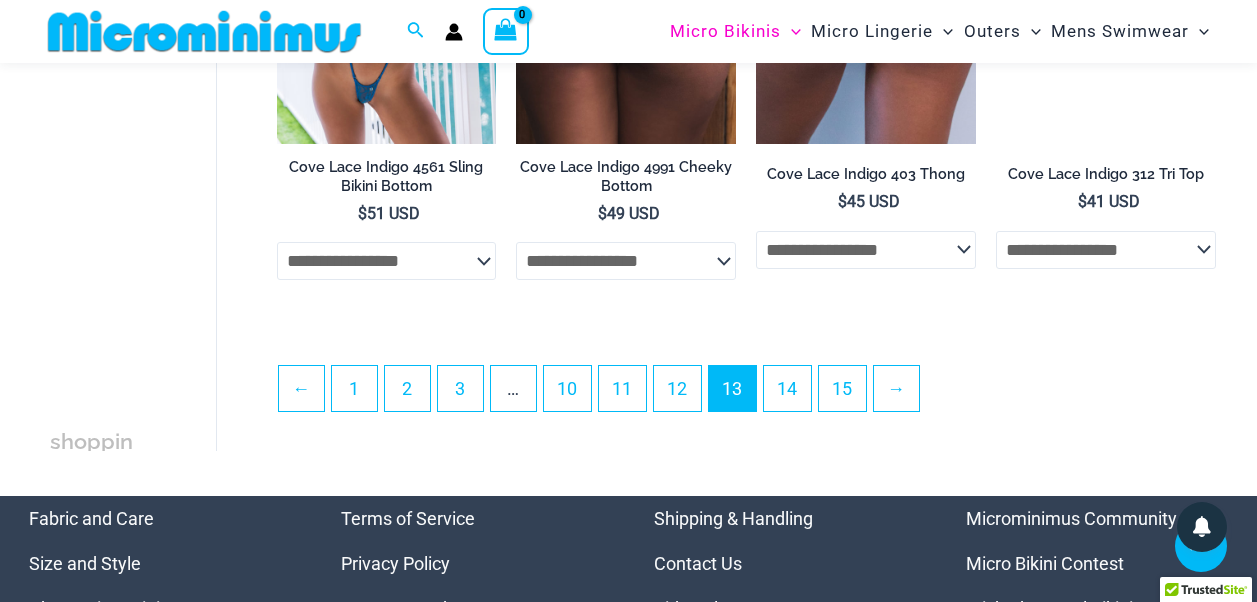 scroll, scrollTop: 4082, scrollLeft: 0, axis: vertical 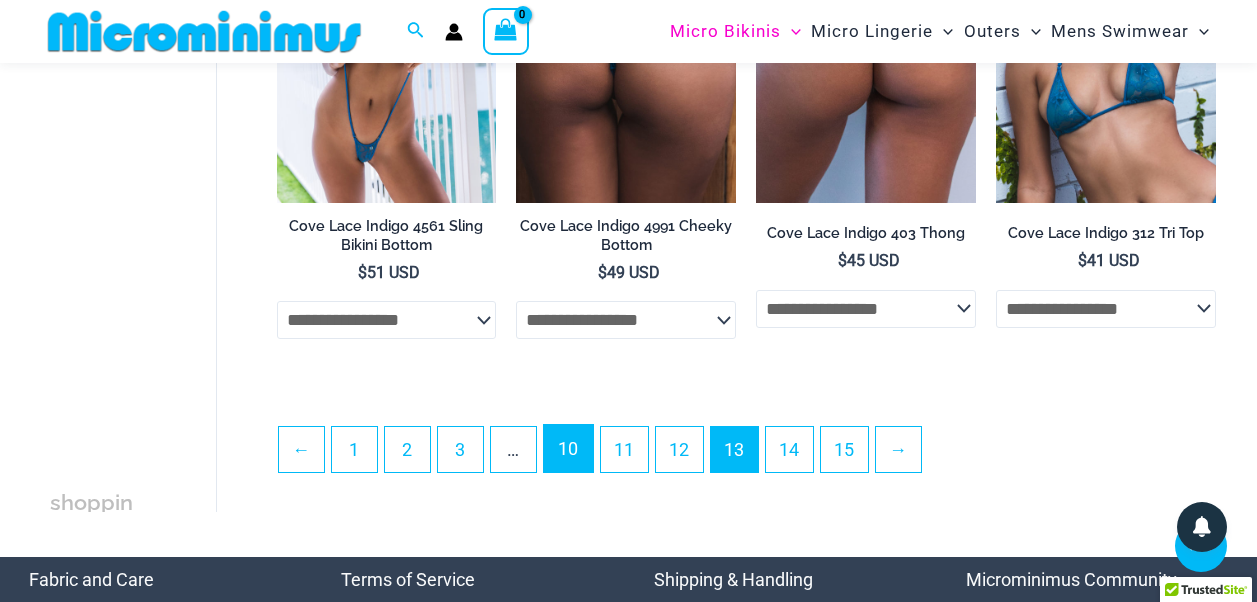 click on "10" at bounding box center [568, 448] 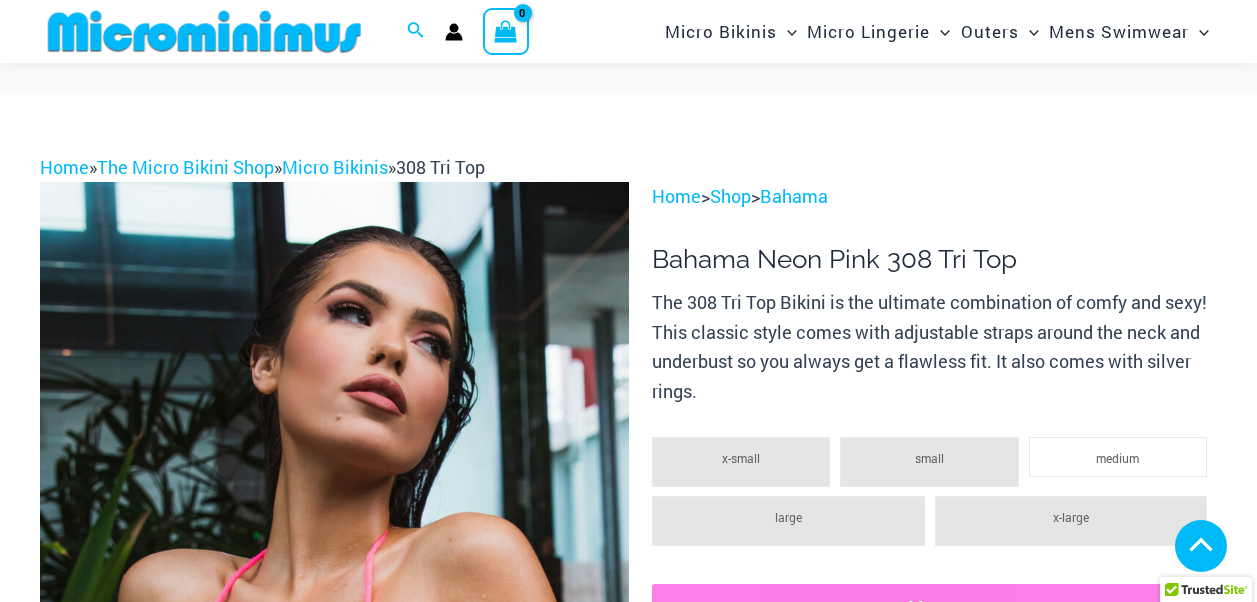 scroll, scrollTop: 382, scrollLeft: 0, axis: vertical 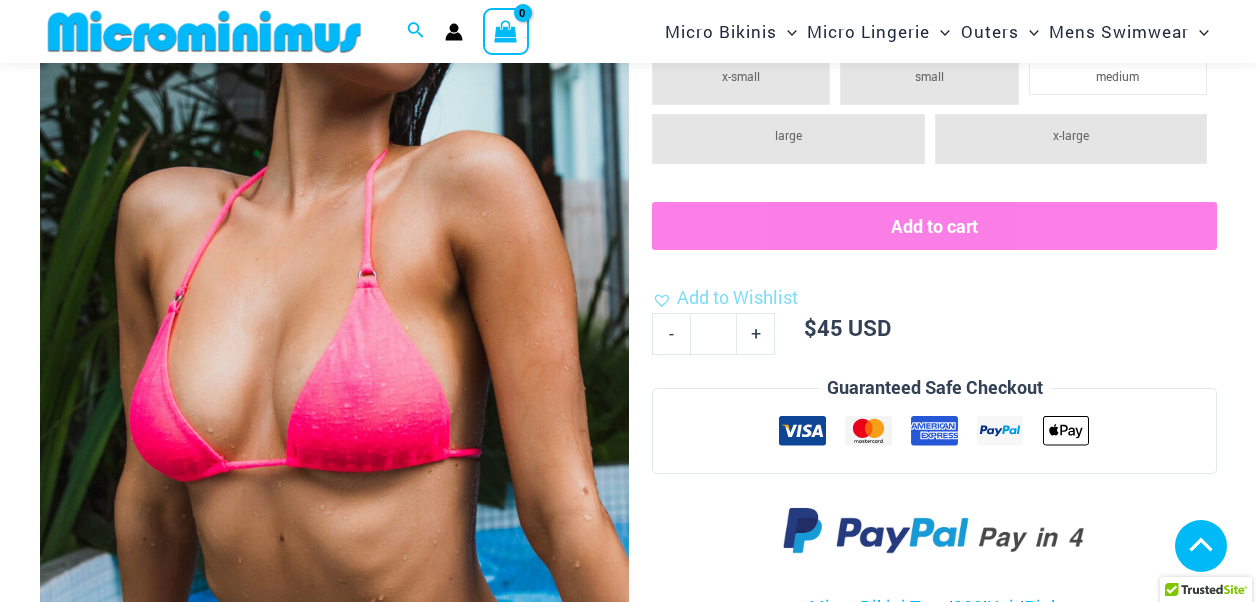 click at bounding box center [131, 840] 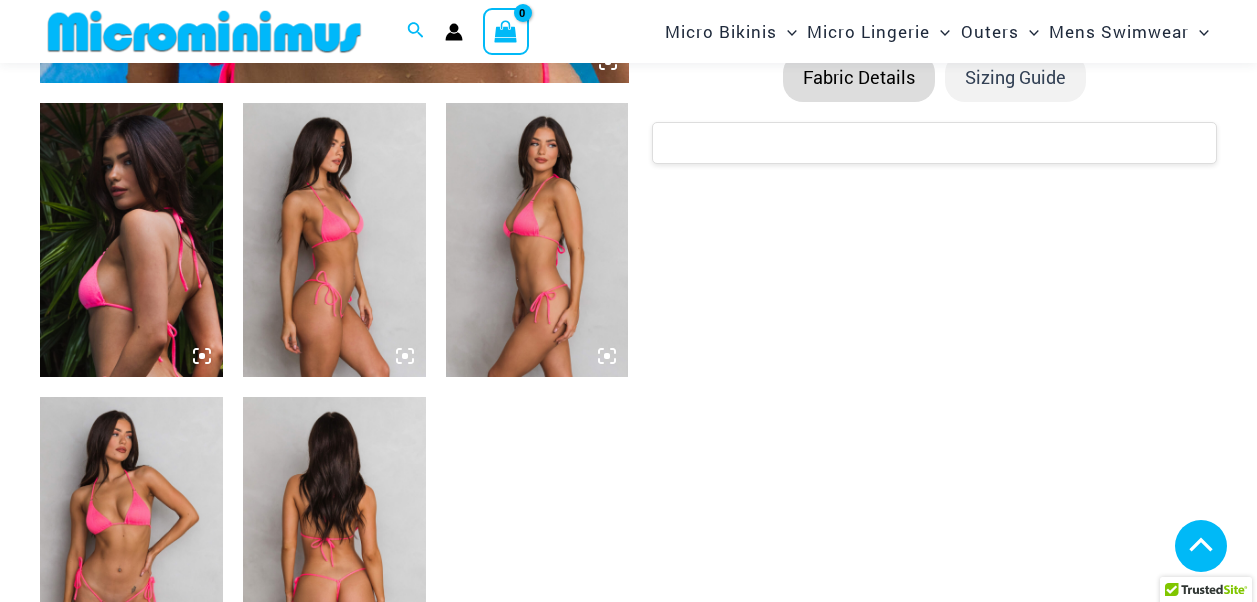 click at bounding box center (131, 240) 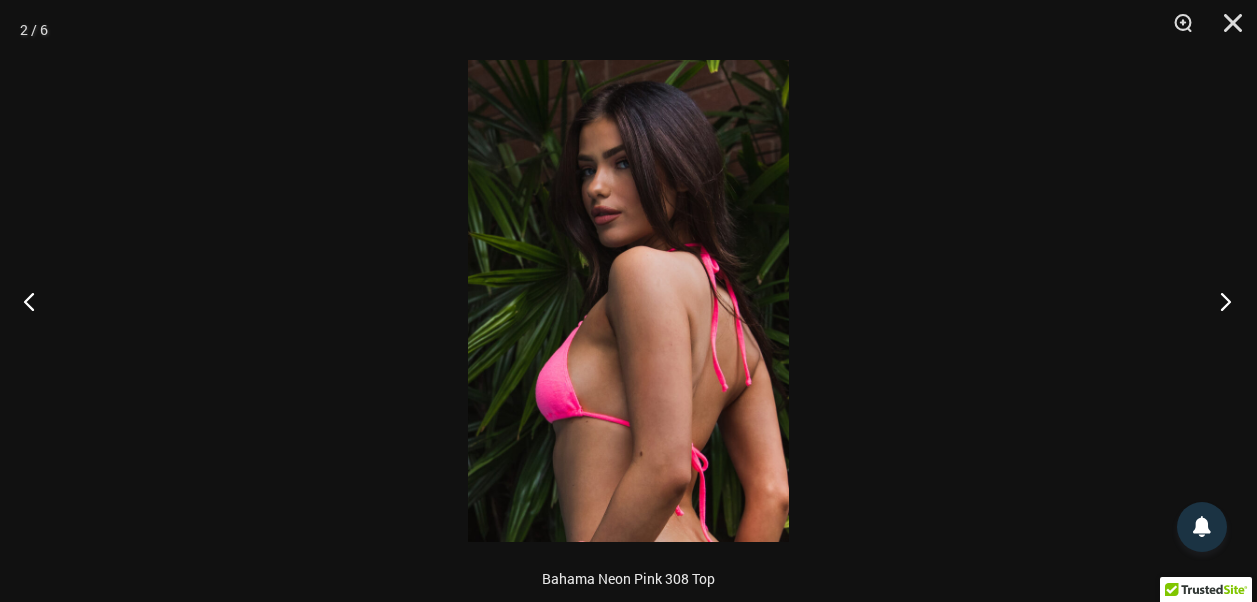 click at bounding box center (1219, 301) 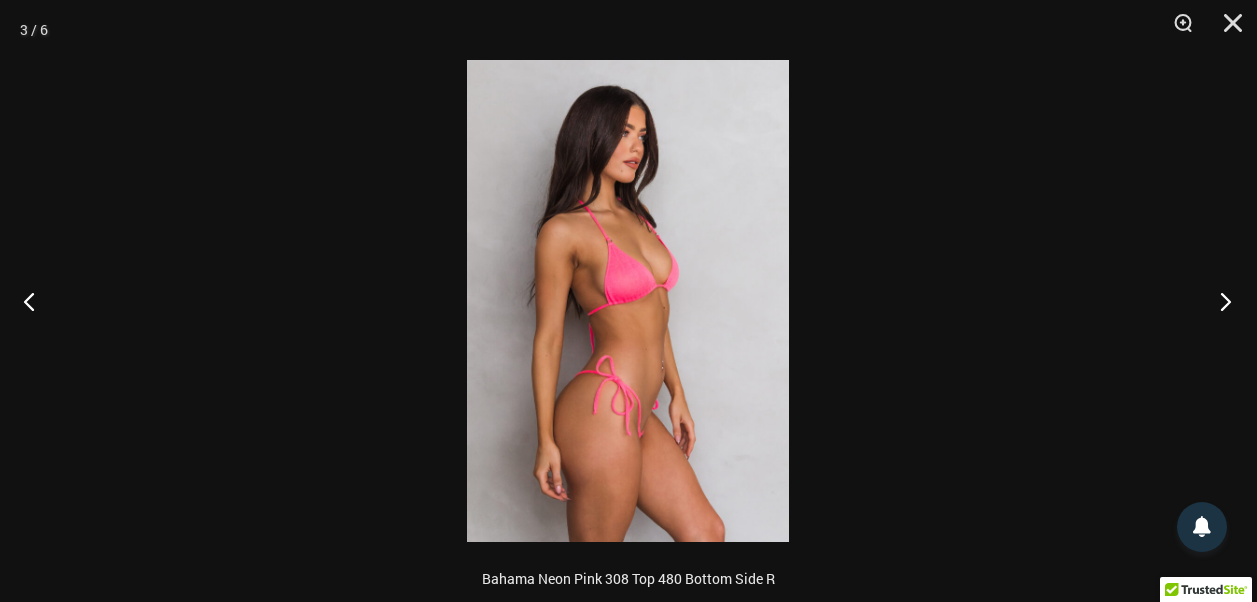 click at bounding box center [1219, 301] 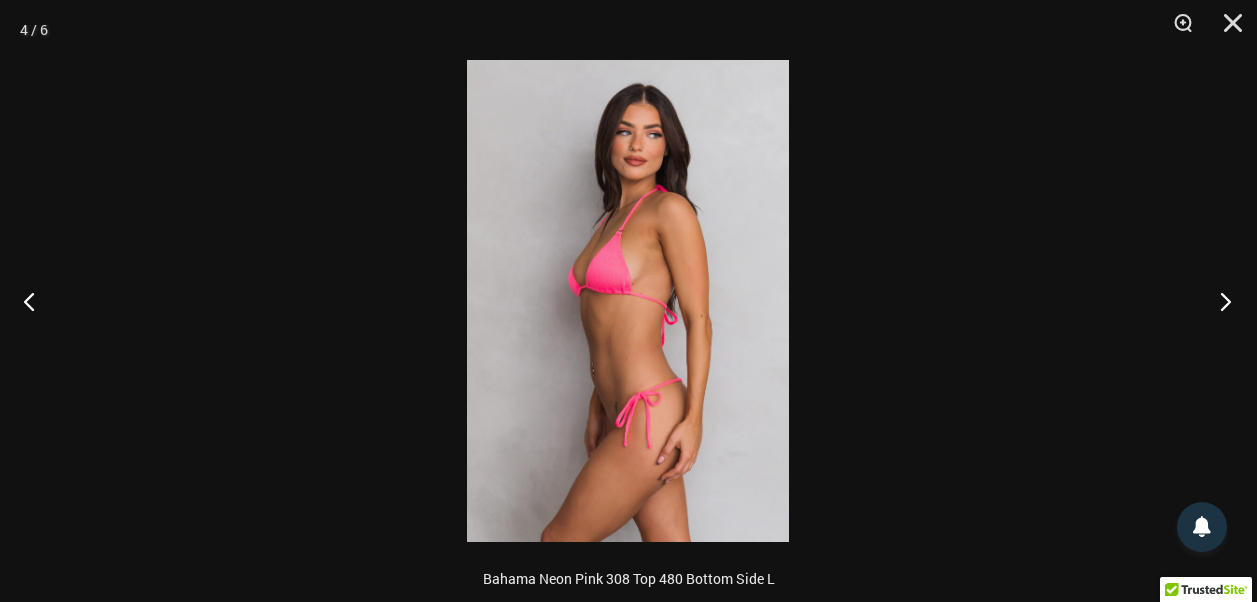 click at bounding box center [1219, 301] 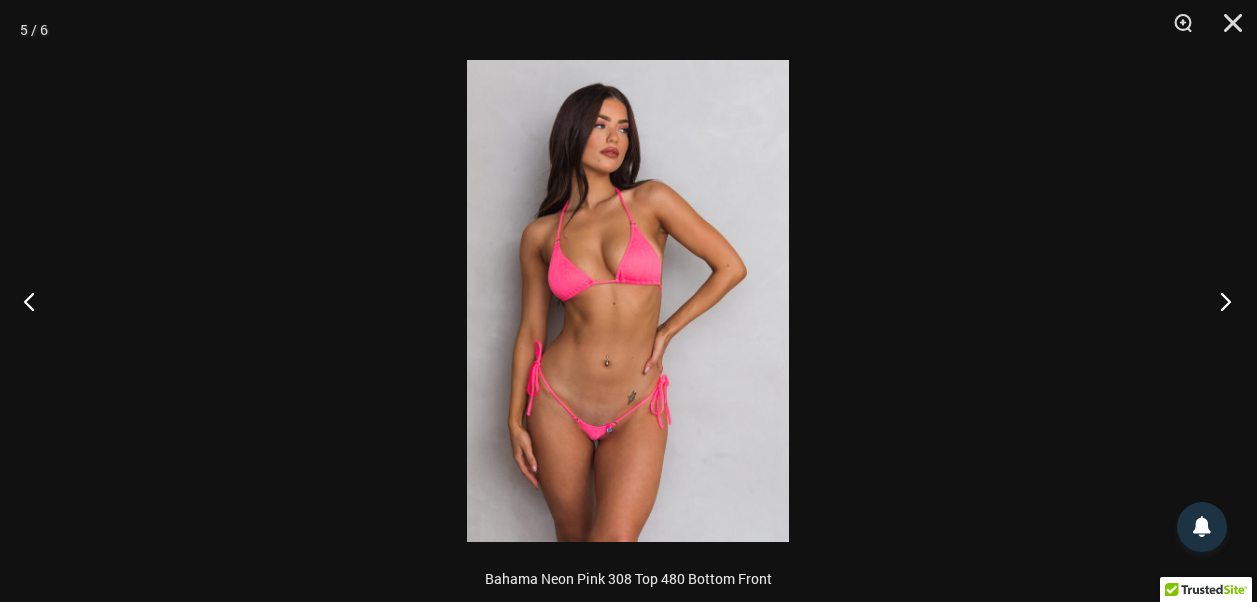 click at bounding box center [1219, 301] 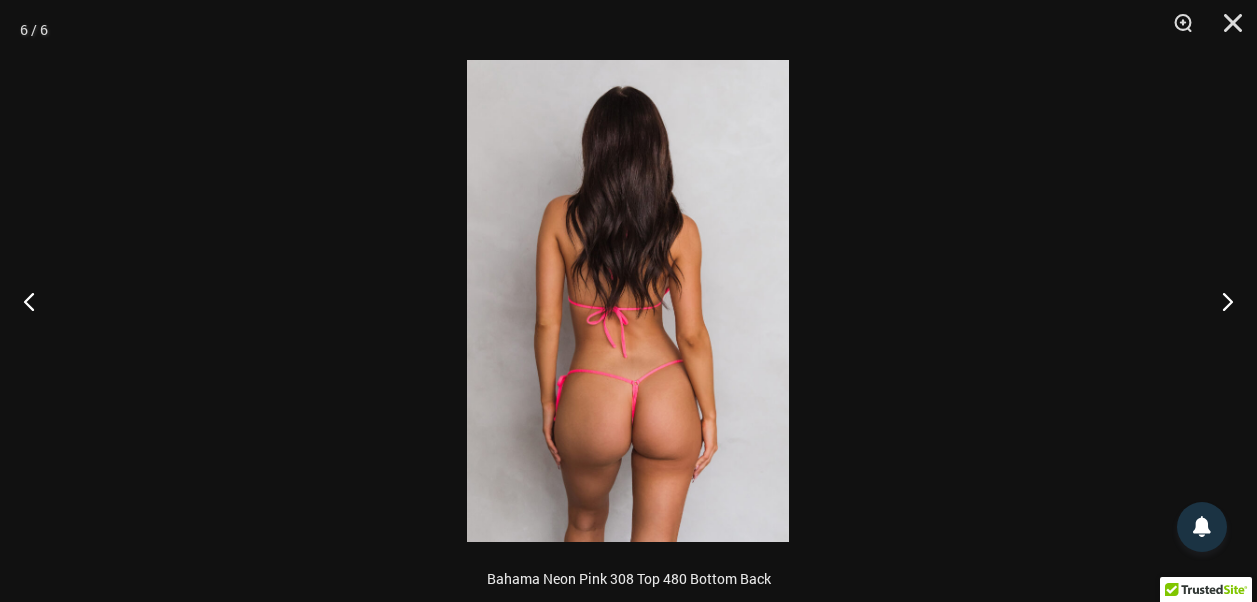 click at bounding box center [628, 301] 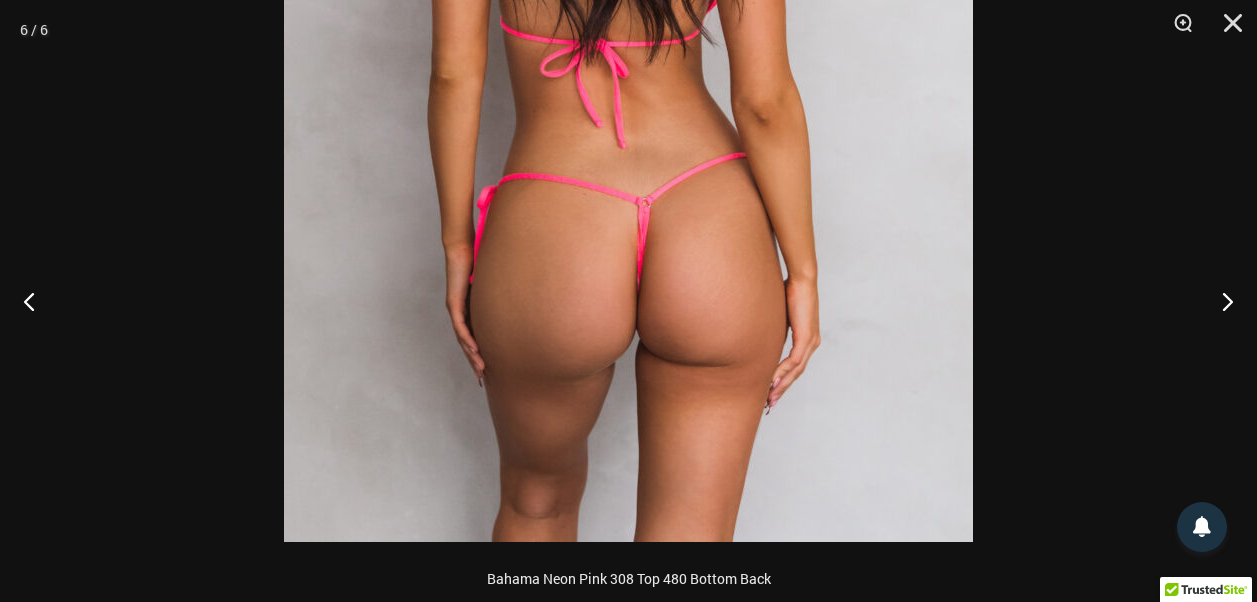 drag, startPoint x: 700, startPoint y: 250, endPoint x: 692, endPoint y: 238, distance: 14.422205 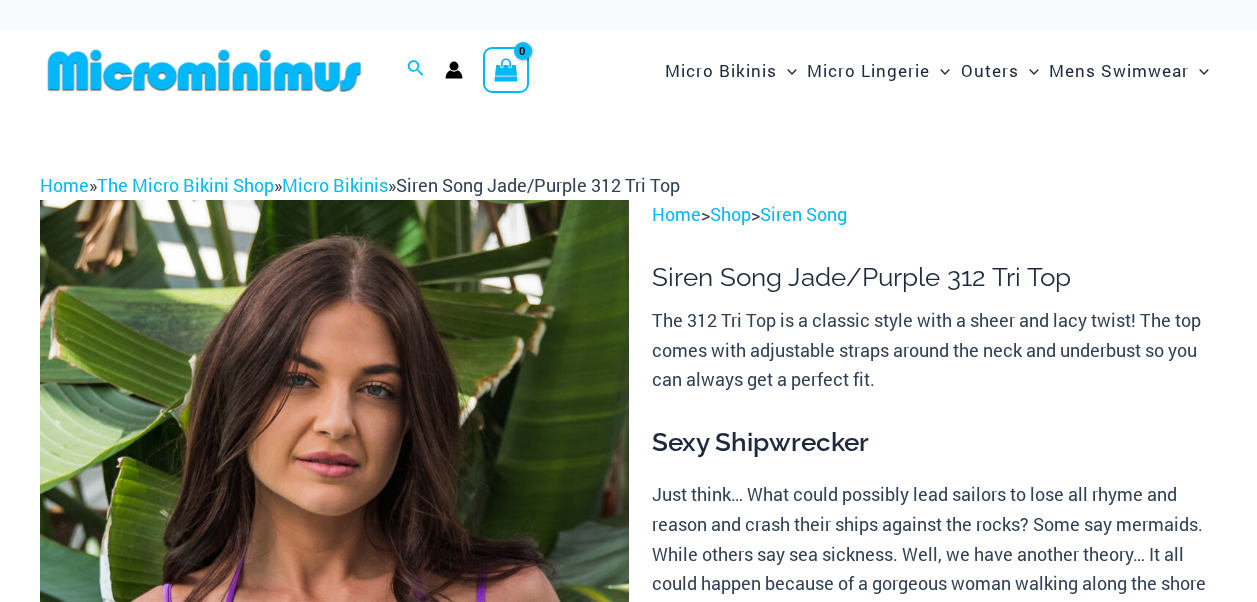 scroll, scrollTop: 300, scrollLeft: 0, axis: vertical 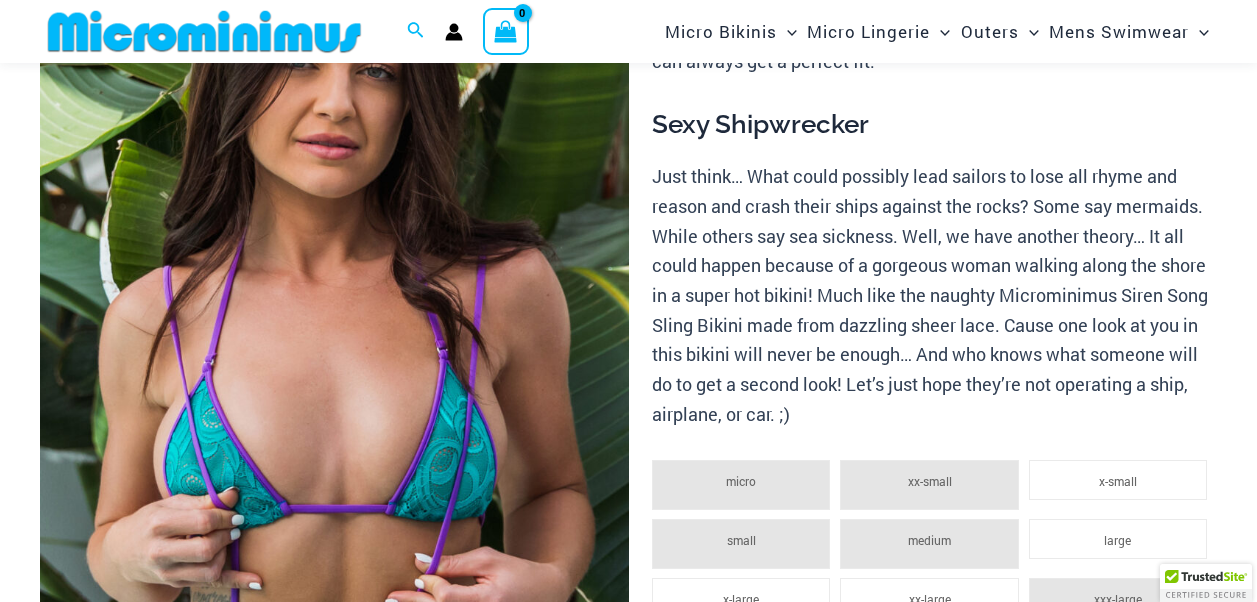 click at bounding box center (334, 323) 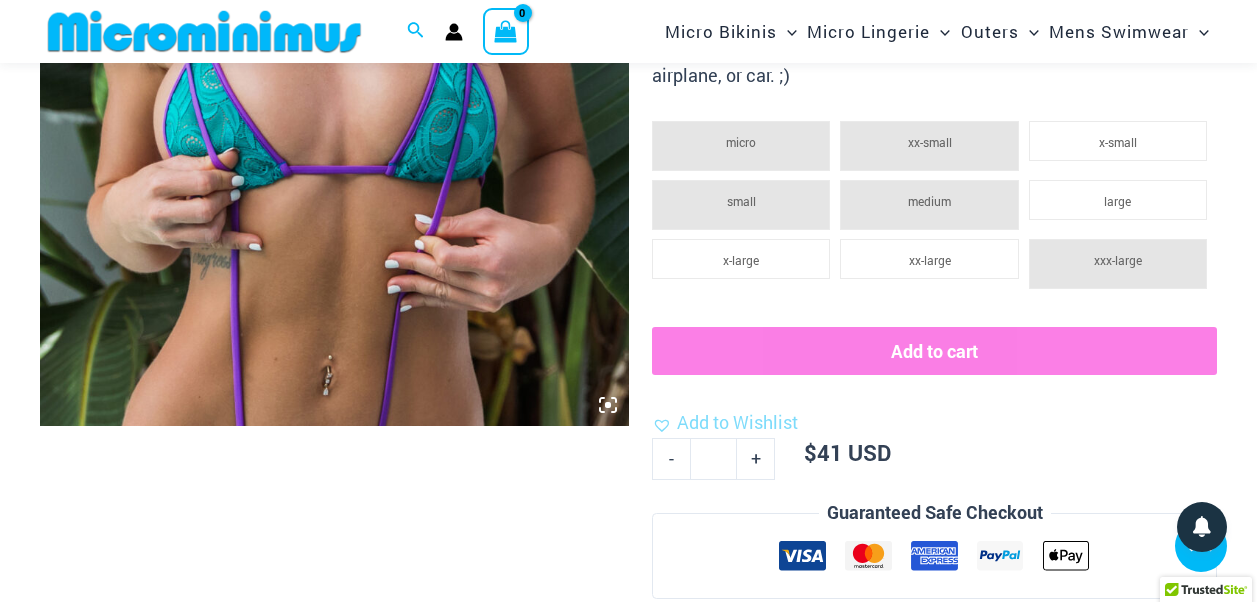 scroll, scrollTop: 782, scrollLeft: 0, axis: vertical 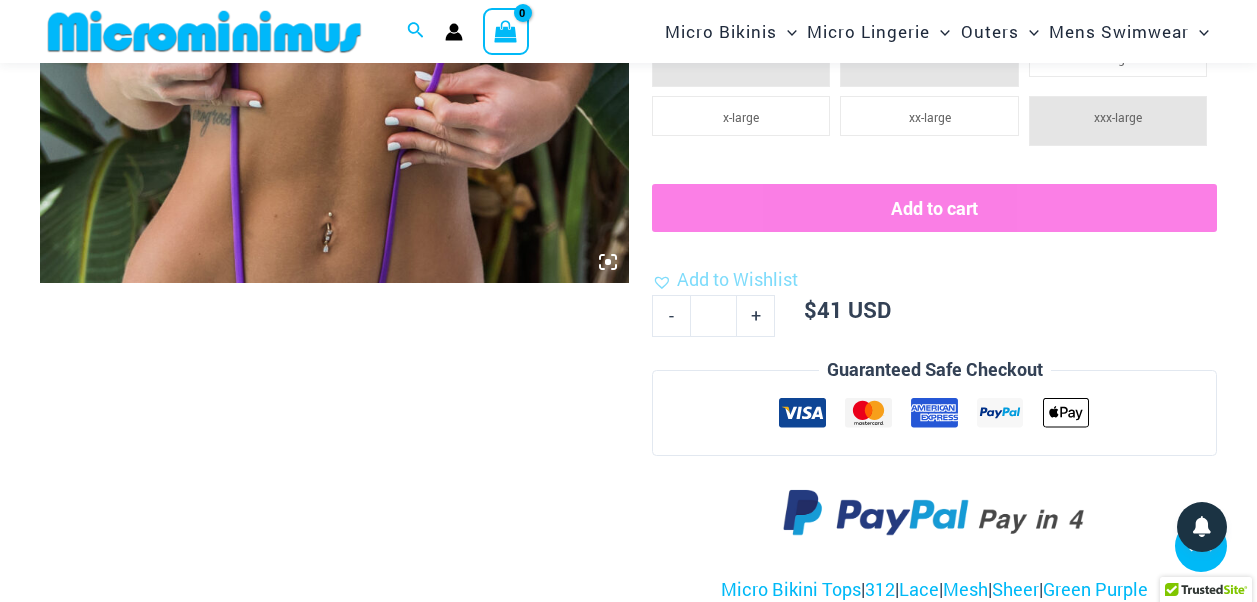click at bounding box center (334, -159) 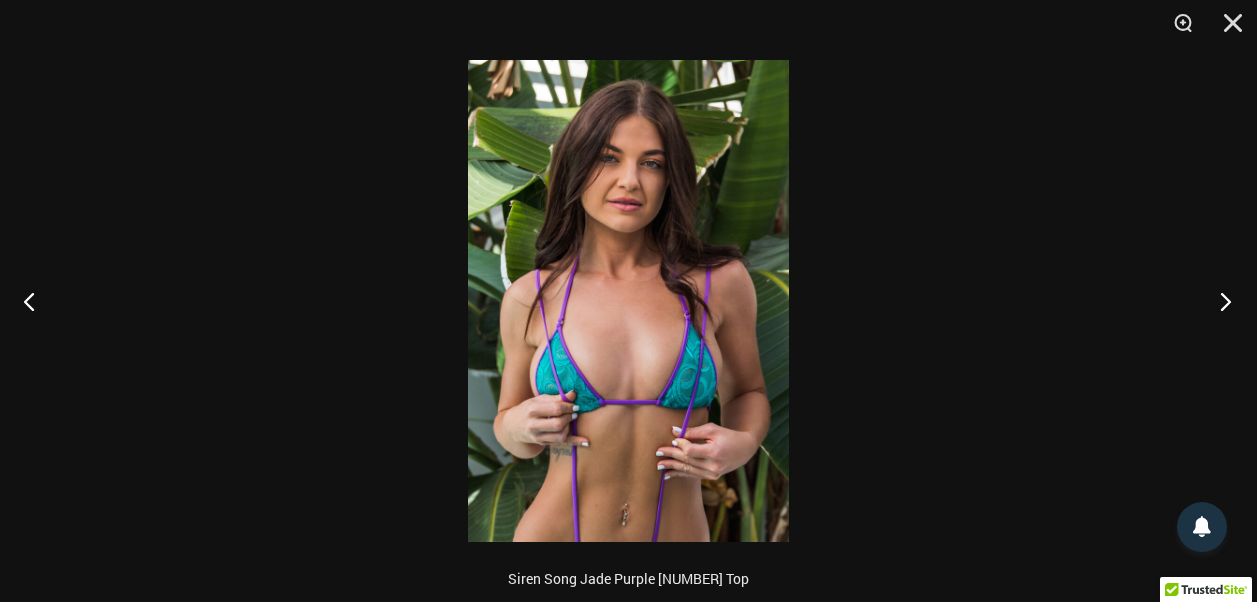 click at bounding box center (1219, 301) 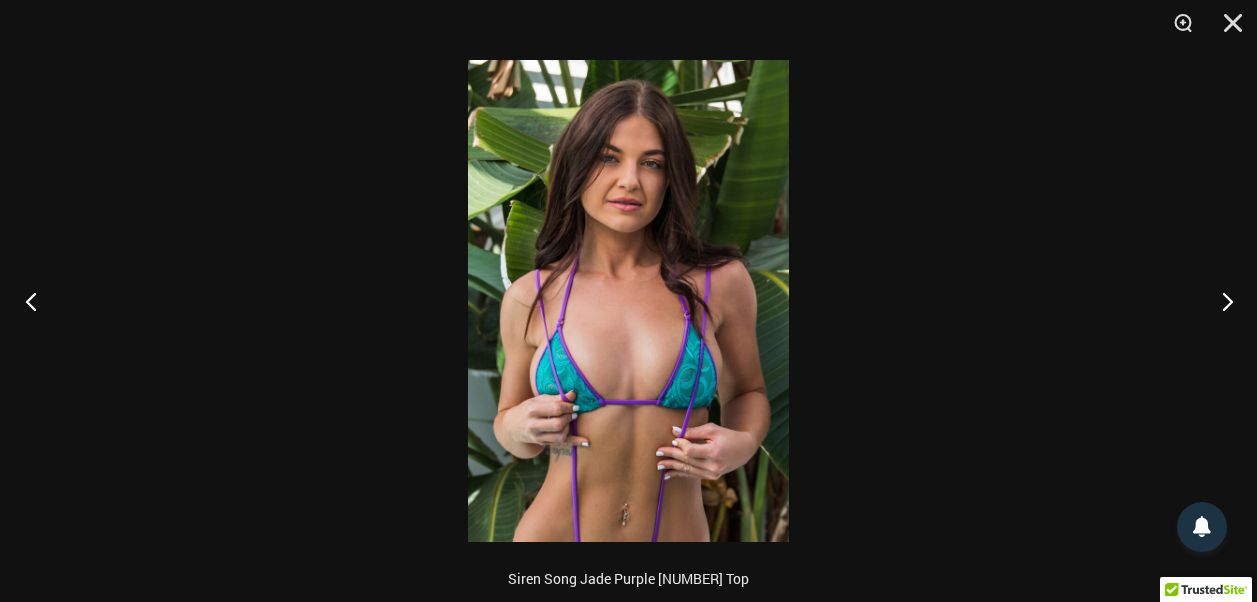 click at bounding box center (37, 301) 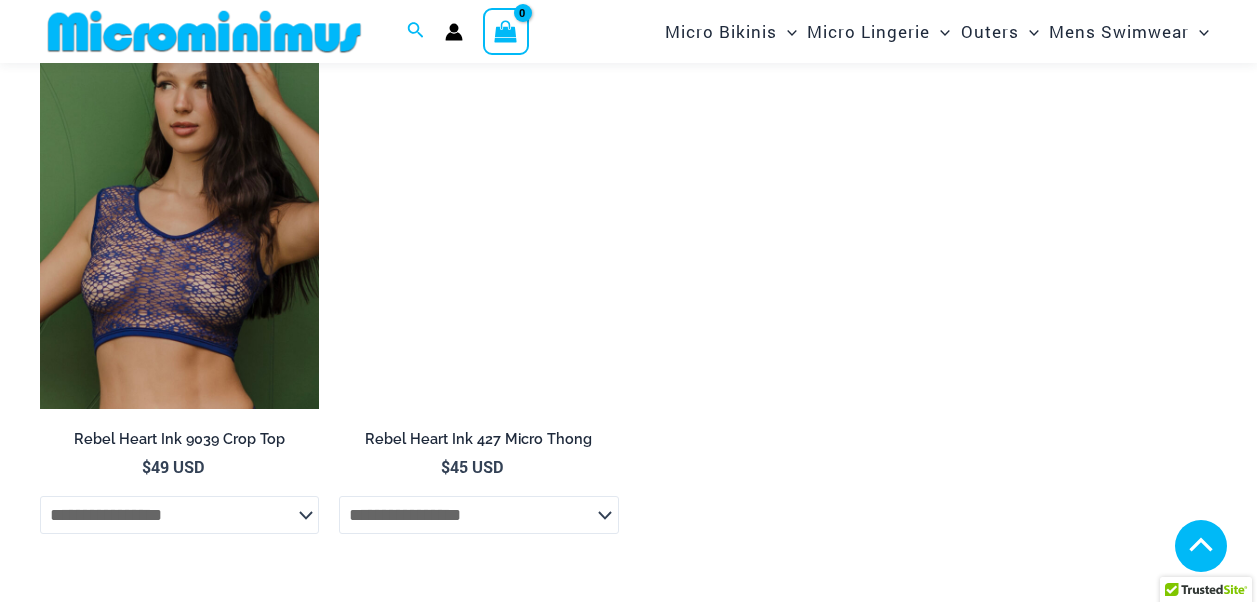 scroll, scrollTop: 1882, scrollLeft: 0, axis: vertical 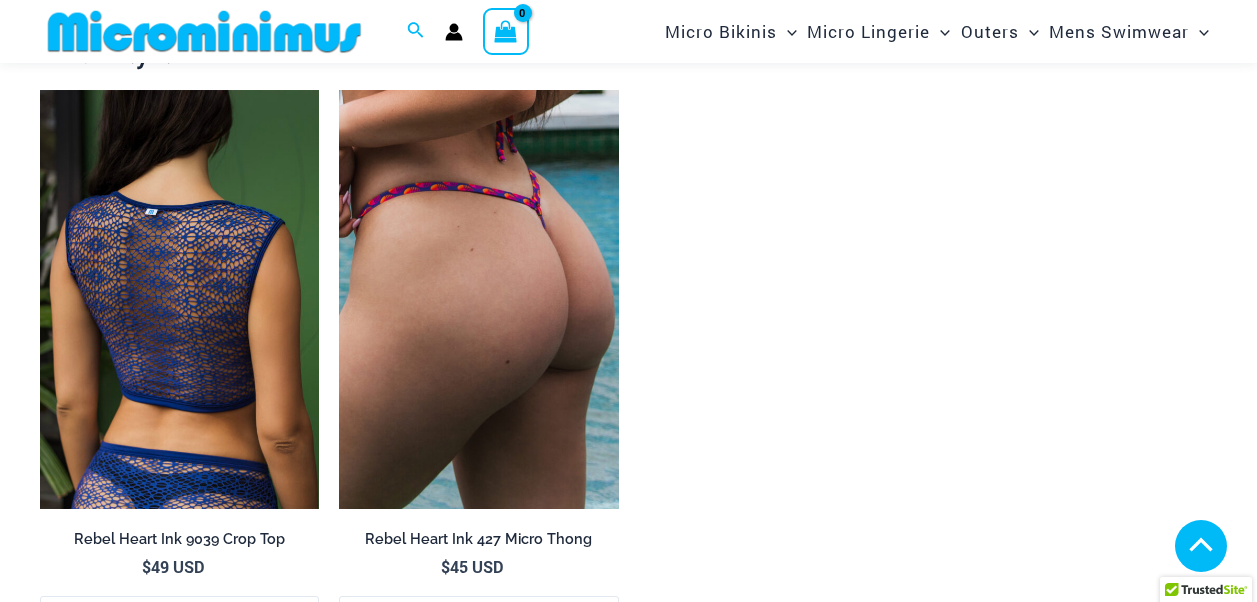 click at bounding box center [179, 299] 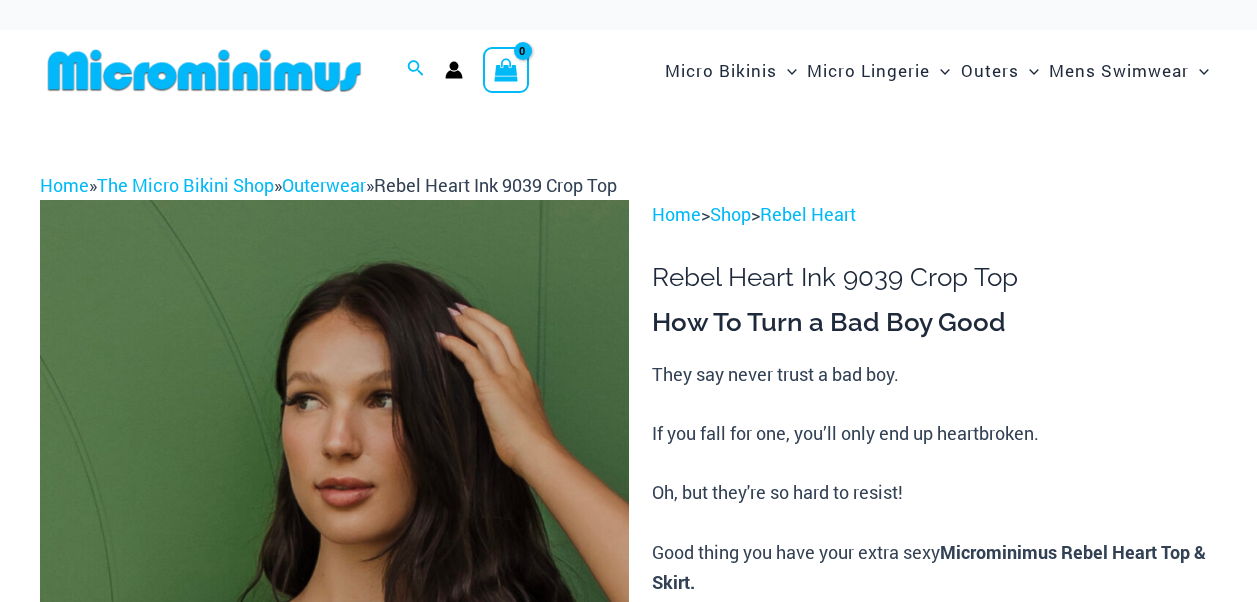 scroll, scrollTop: 85, scrollLeft: 0, axis: vertical 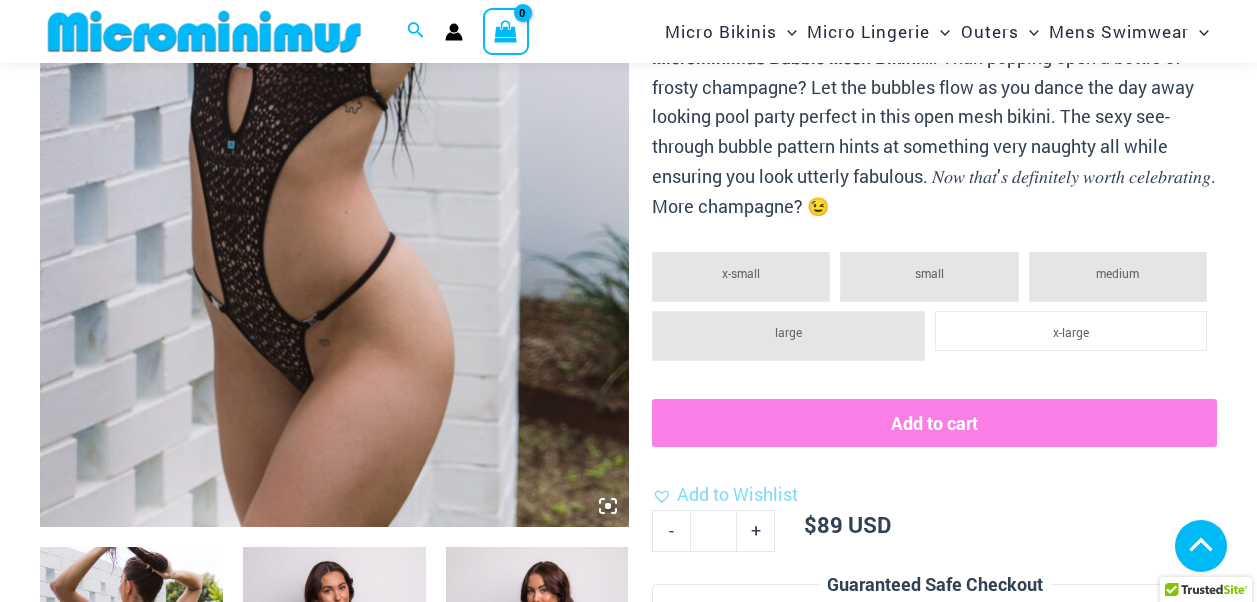 click at bounding box center [131, 684] 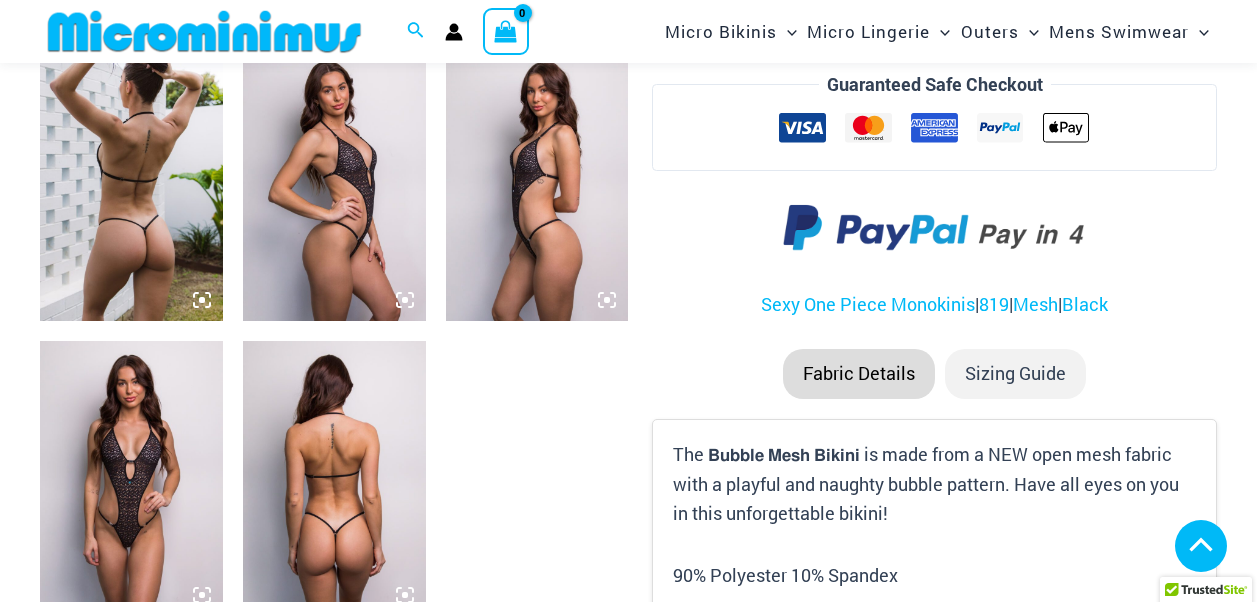click at bounding box center [131, 184] 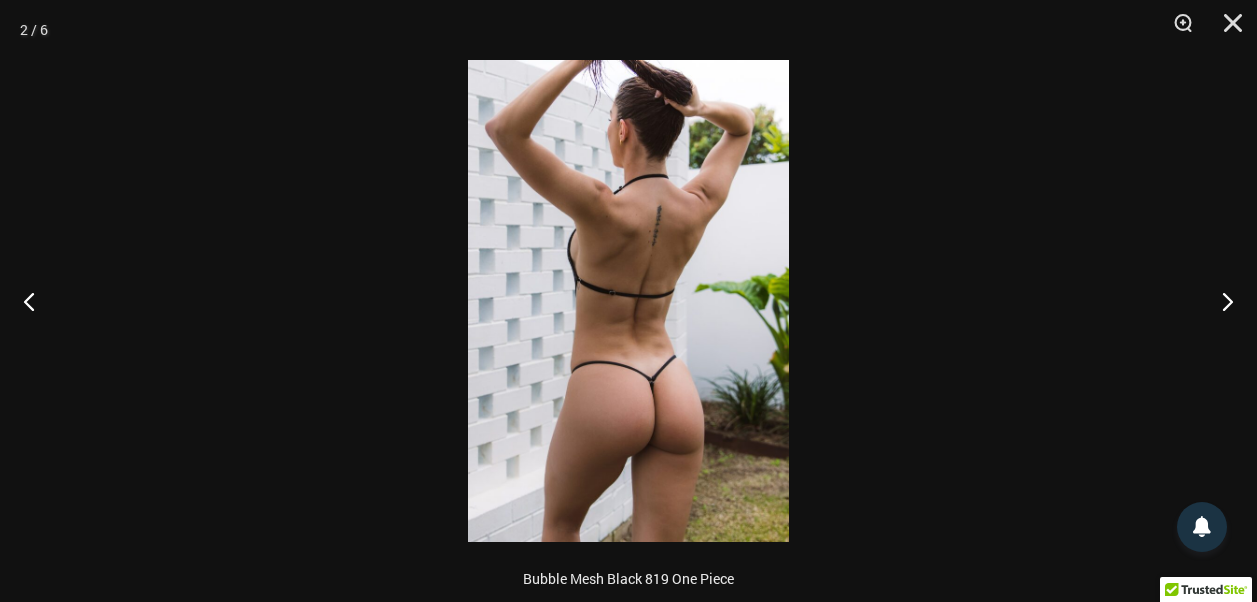 click at bounding box center [628, 301] 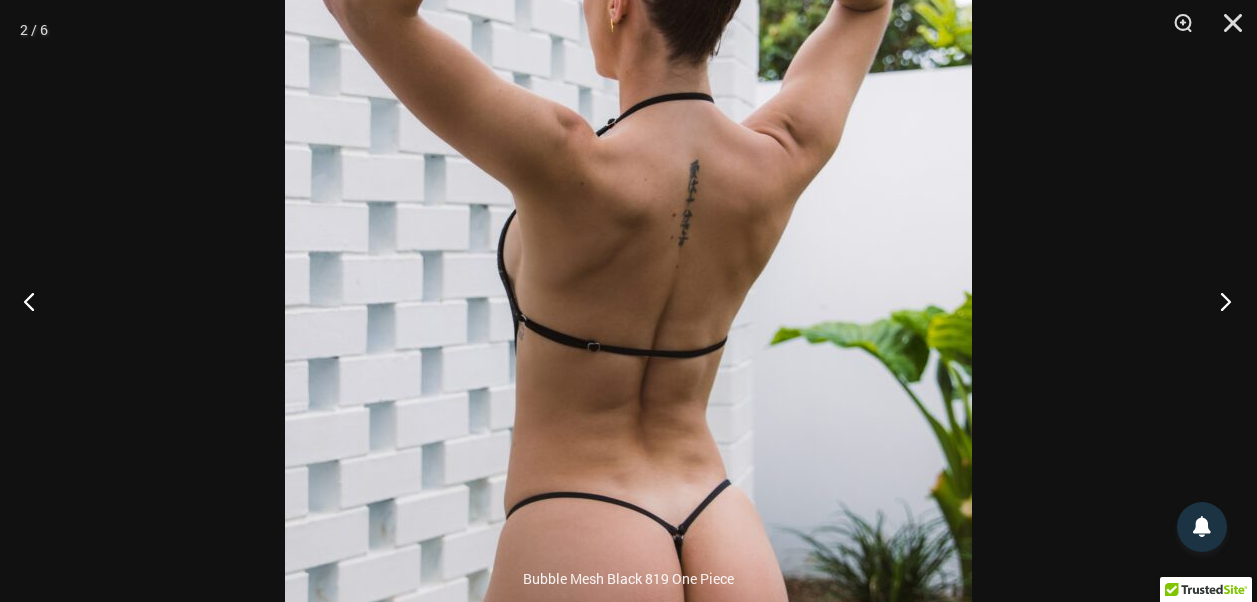 click at bounding box center (1219, 301) 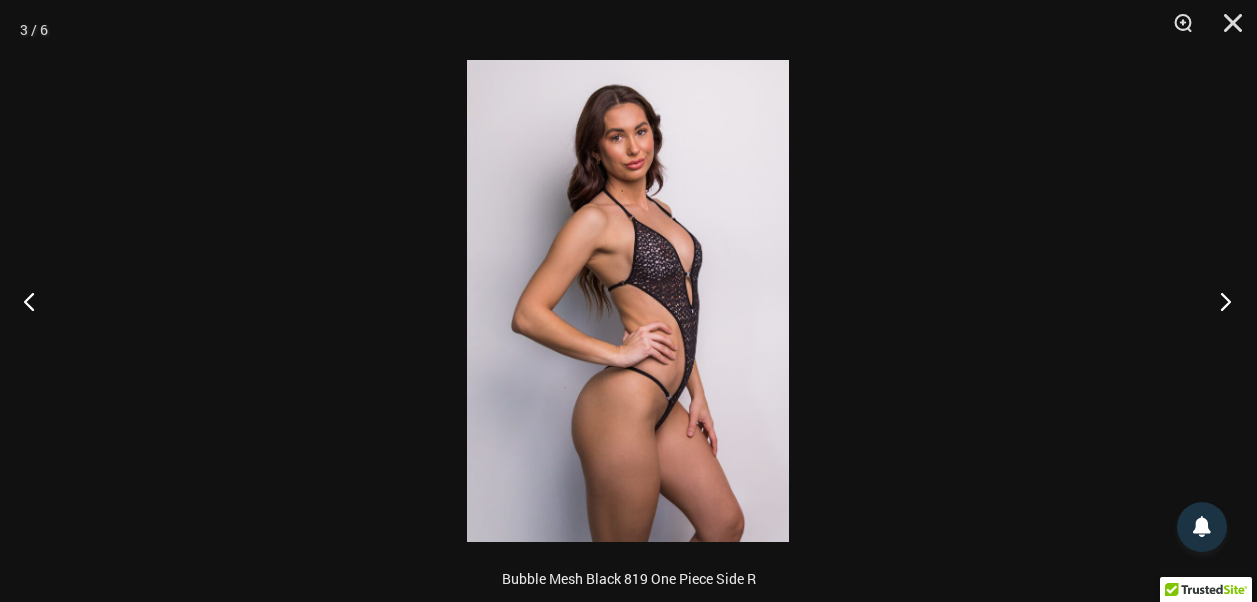 click at bounding box center [1219, 301] 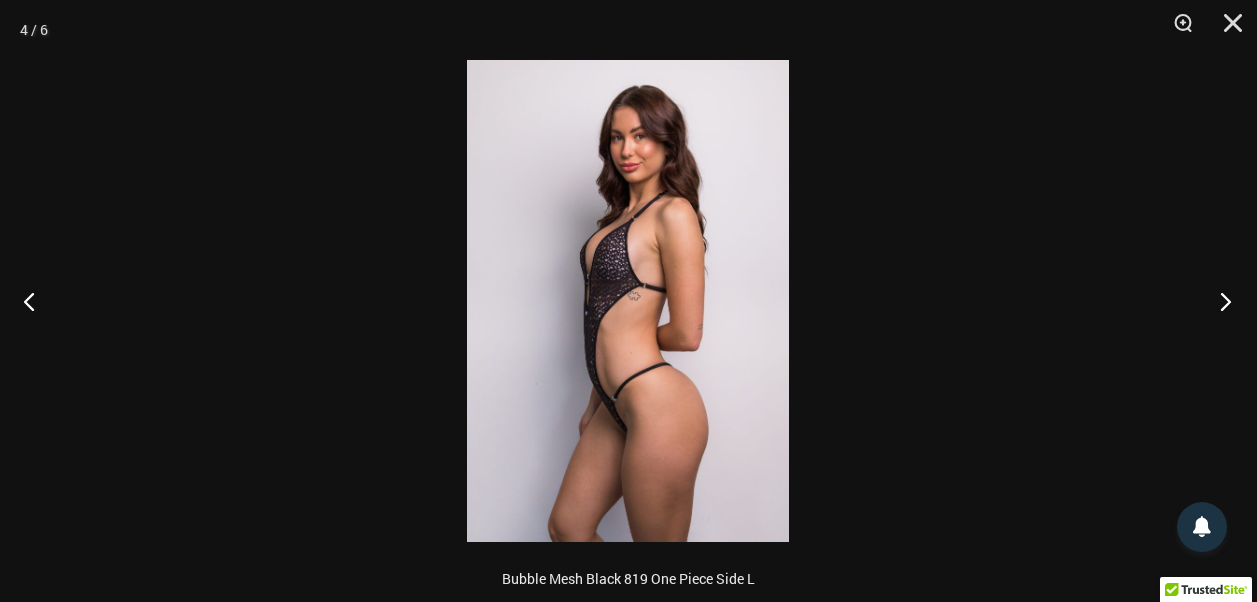 click at bounding box center [1219, 301] 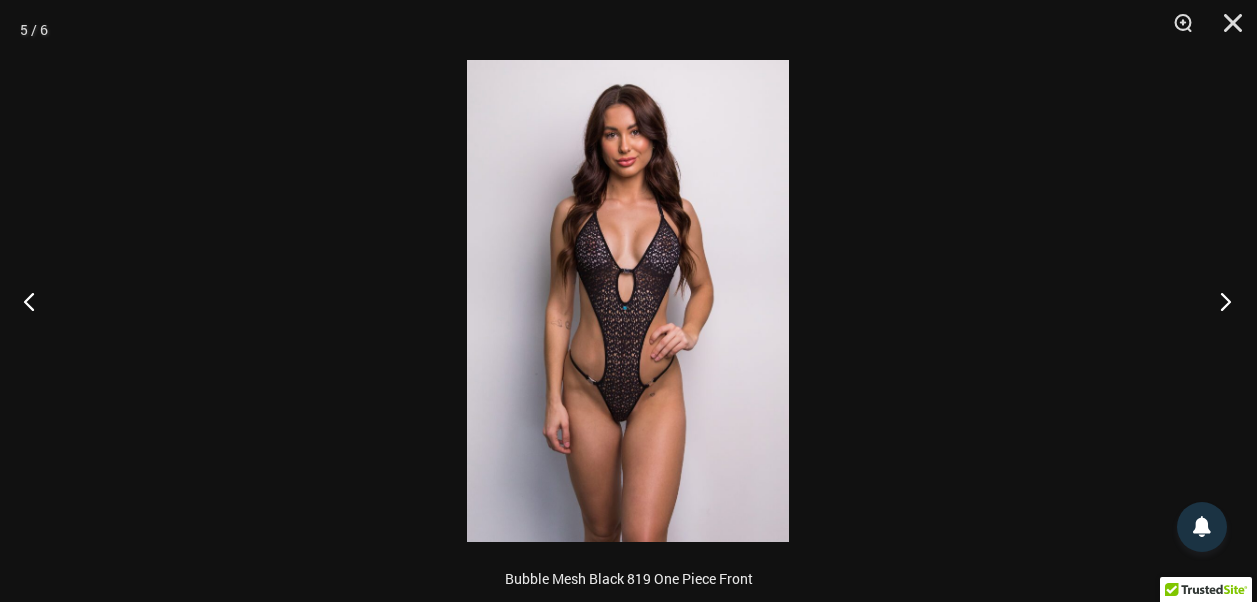 click at bounding box center [1219, 301] 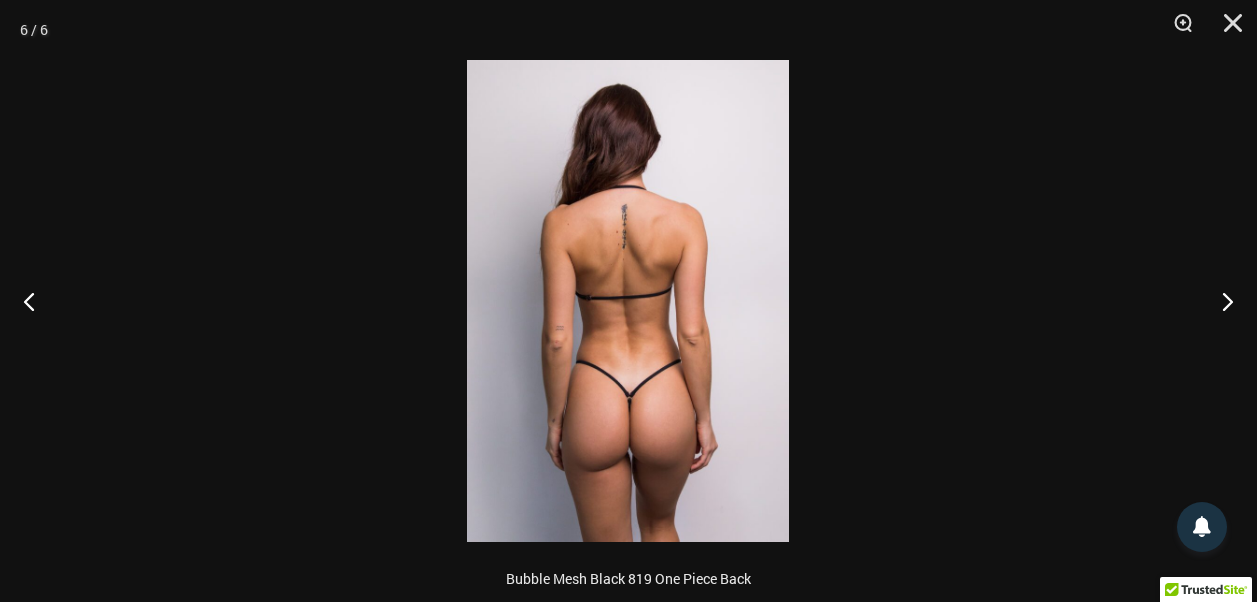 click at bounding box center [628, 301] 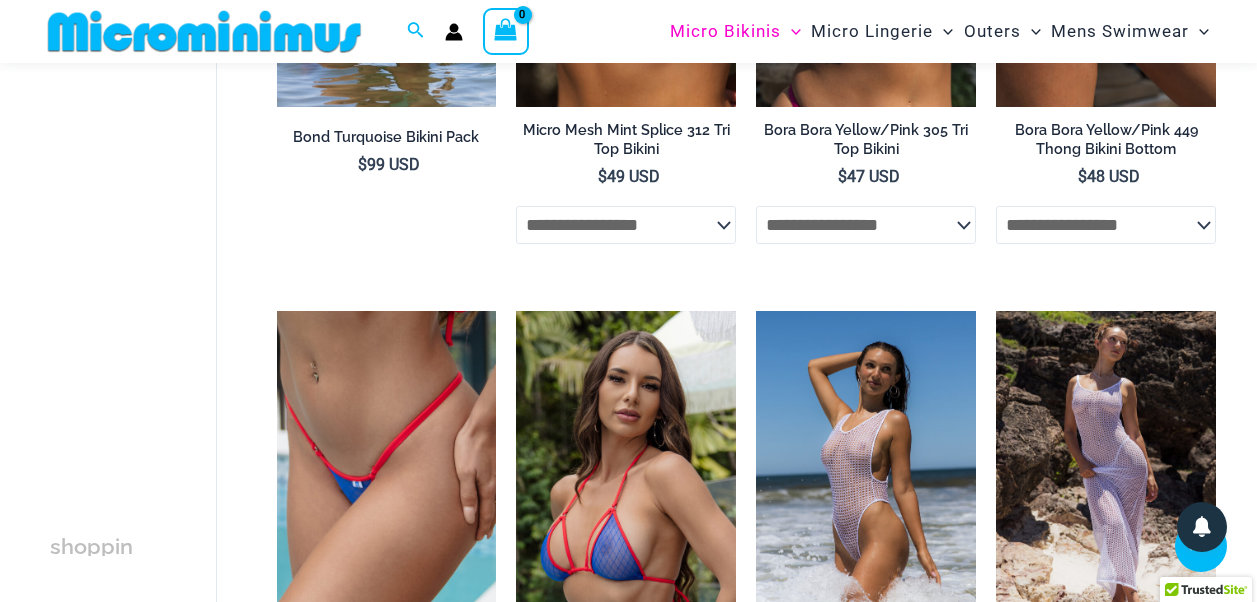 scroll, scrollTop: 2200, scrollLeft: 0, axis: vertical 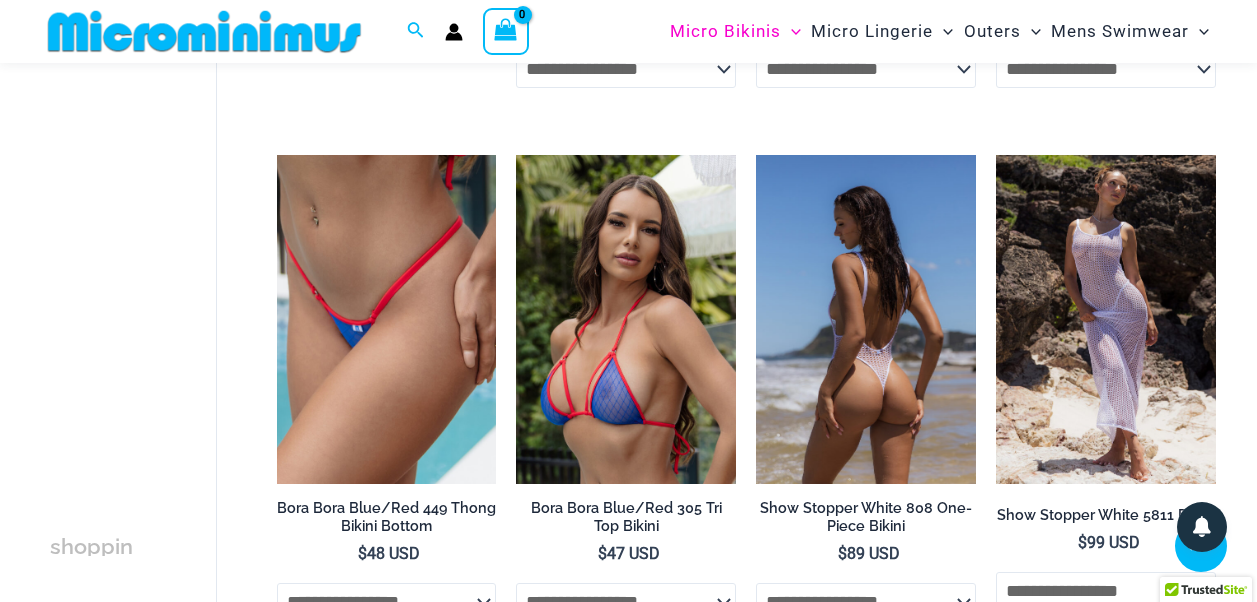 click at bounding box center (866, 320) 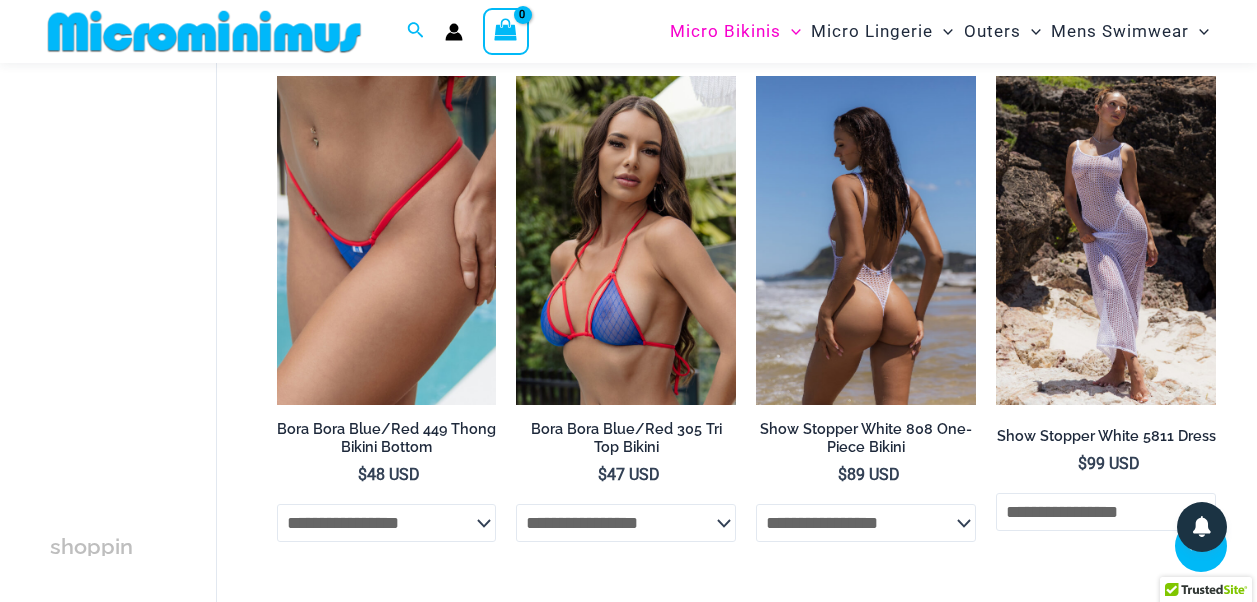 scroll, scrollTop: 2300, scrollLeft: 0, axis: vertical 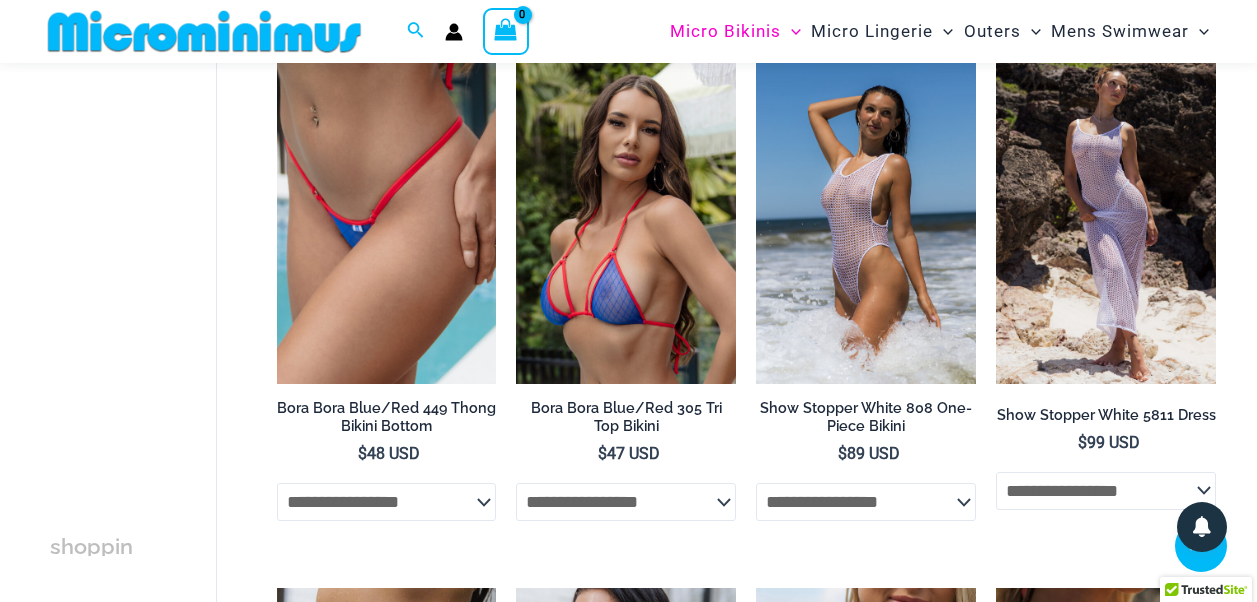 click at bounding box center (626, 220) 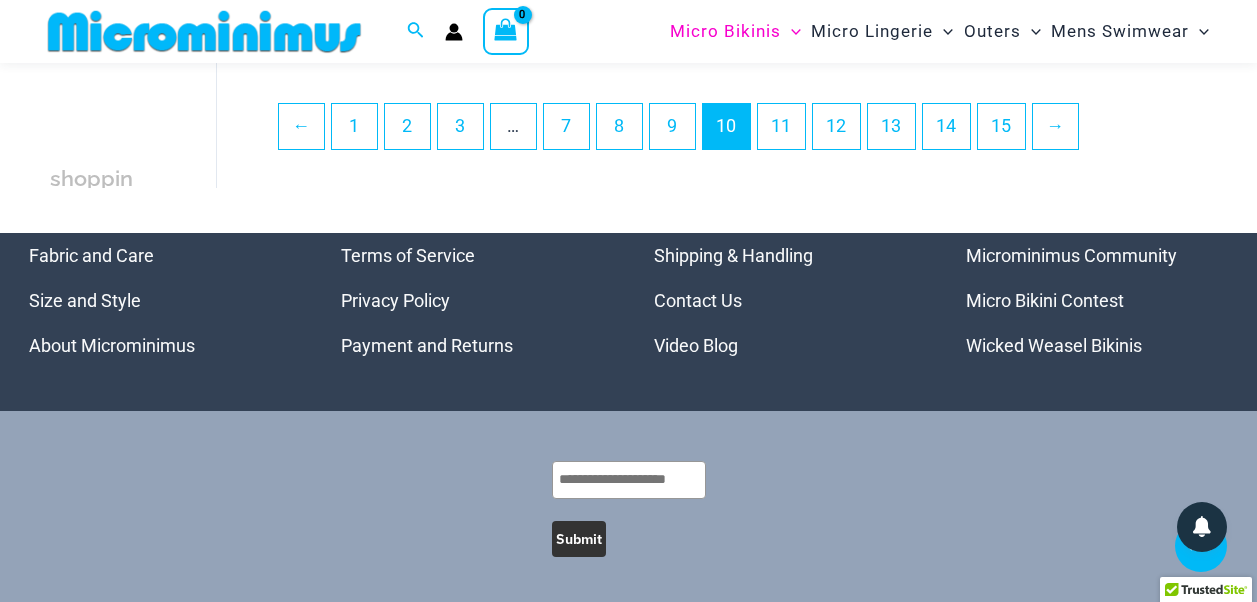 scroll, scrollTop: 4300, scrollLeft: 0, axis: vertical 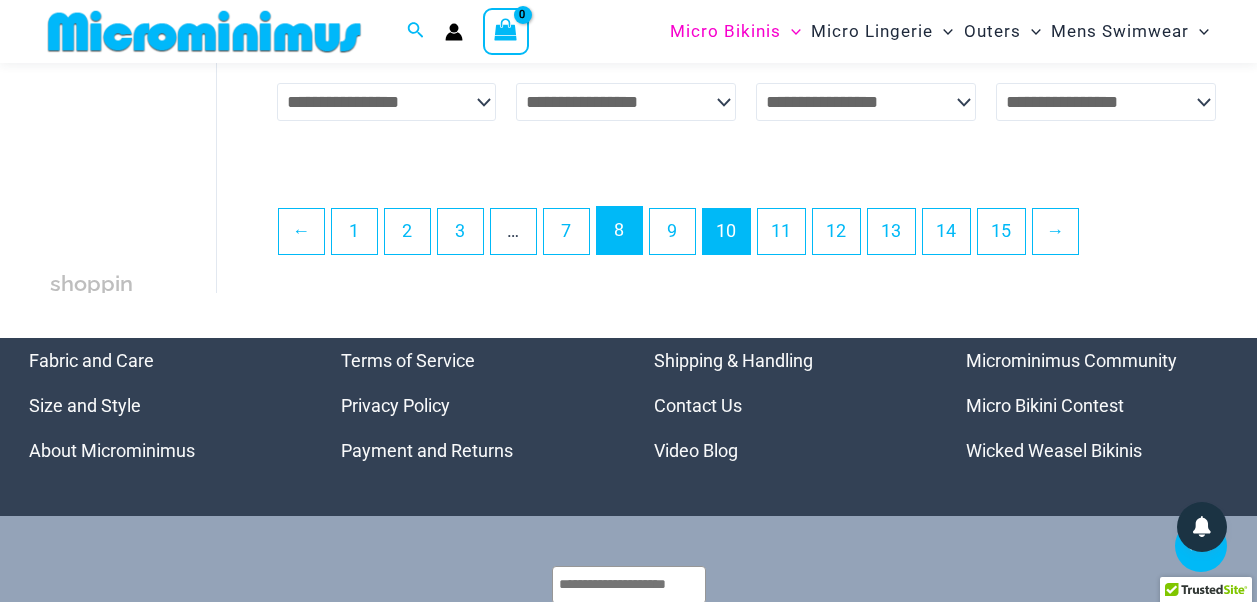 click on "8" at bounding box center (619, 230) 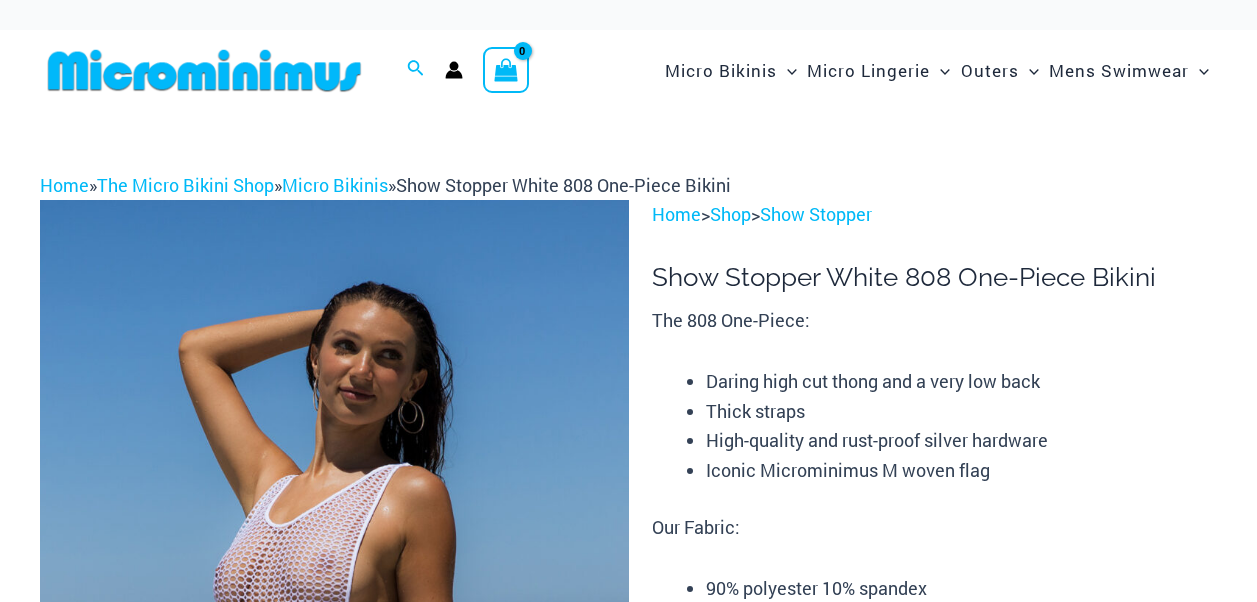 scroll, scrollTop: 0, scrollLeft: 0, axis: both 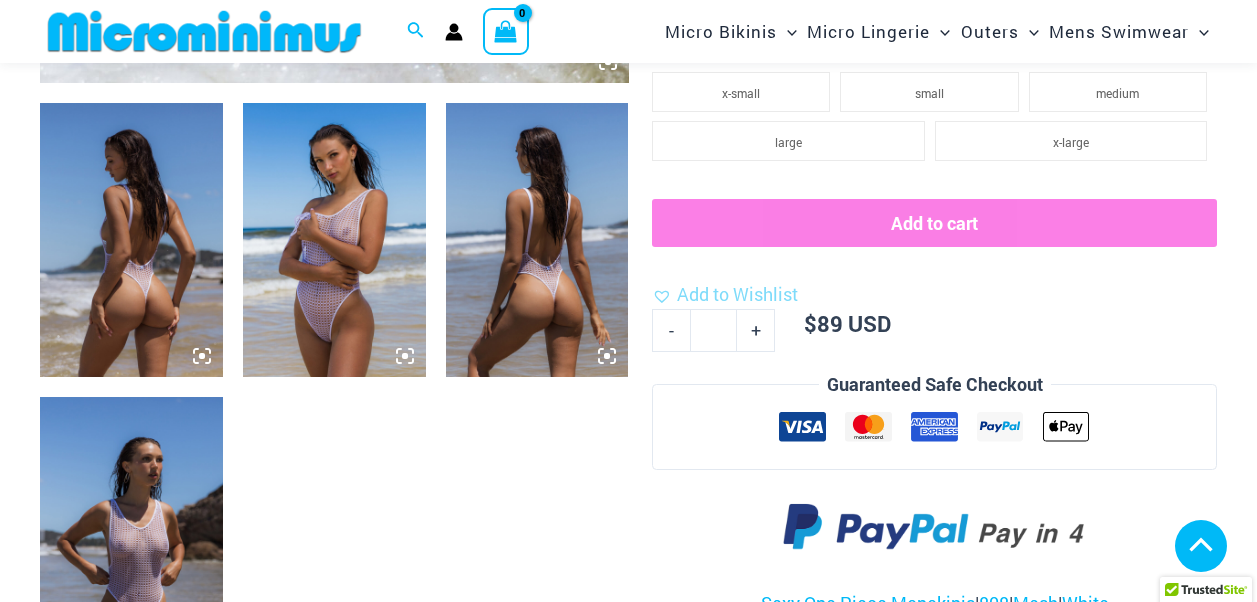 click at bounding box center [131, 240] 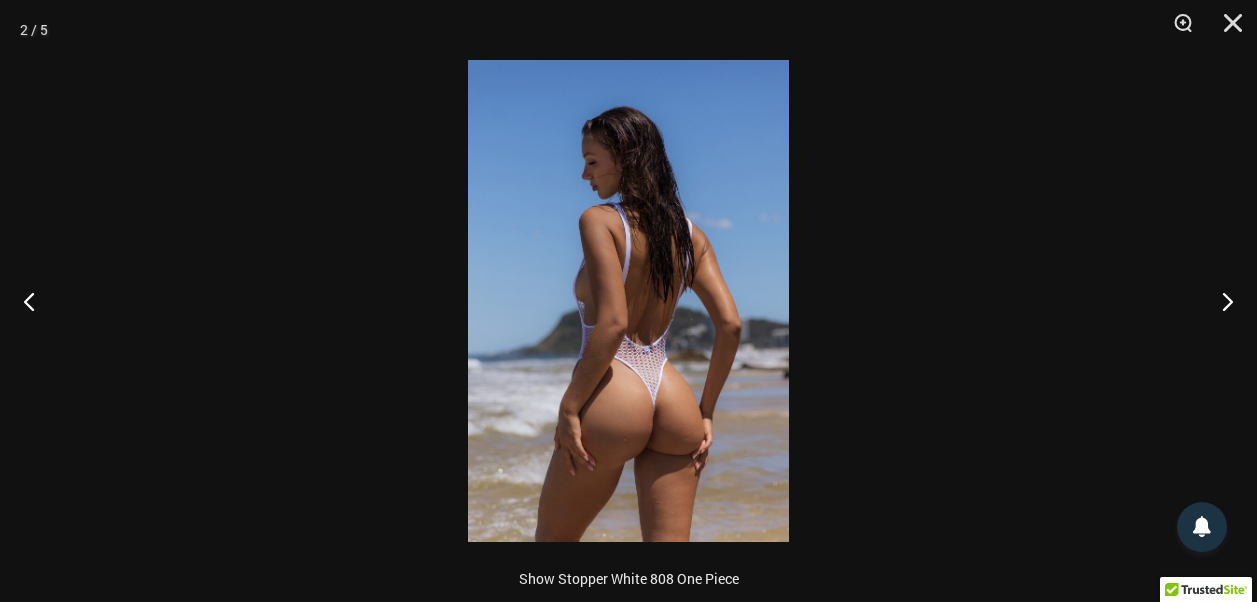 click at bounding box center [628, 301] 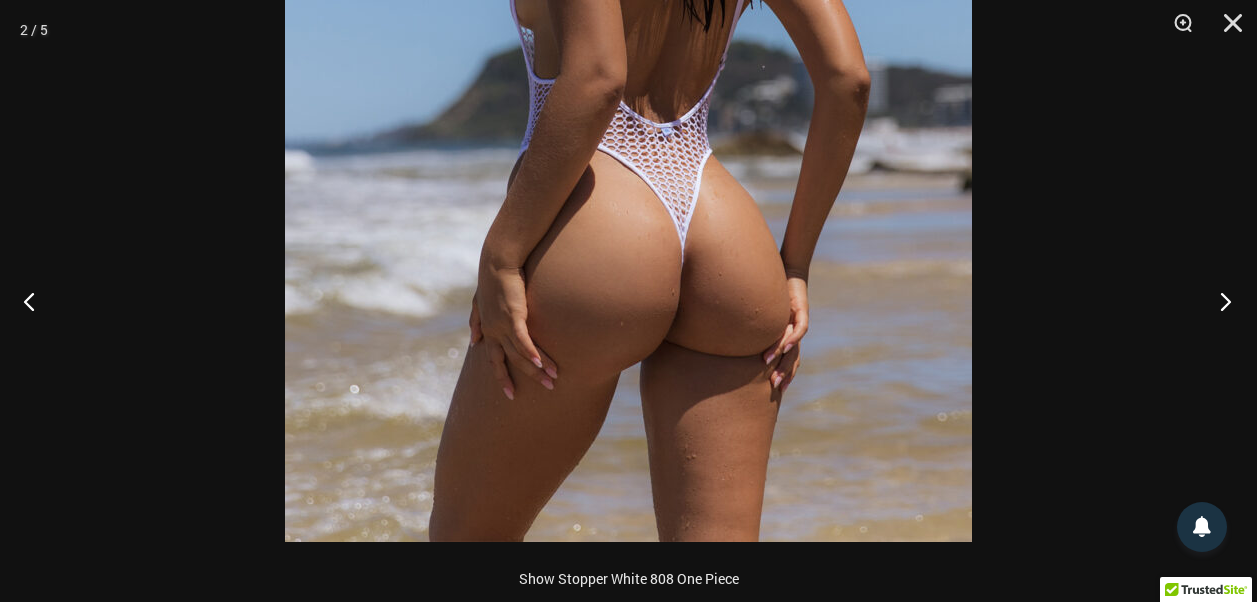 click at bounding box center [1219, 301] 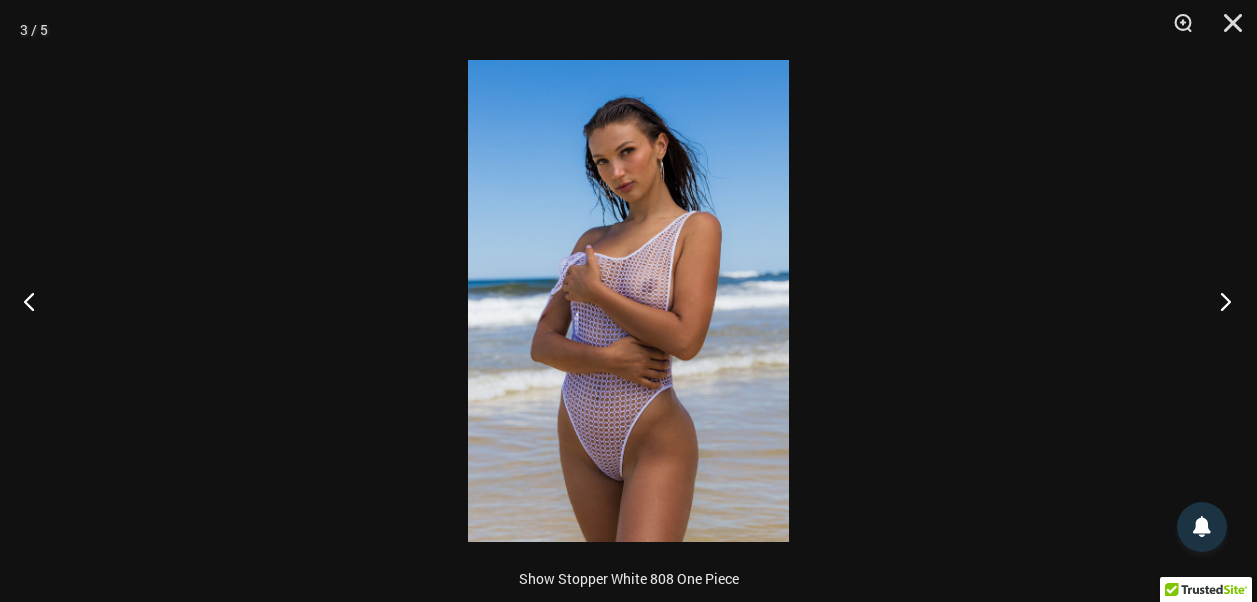 click at bounding box center (1219, 301) 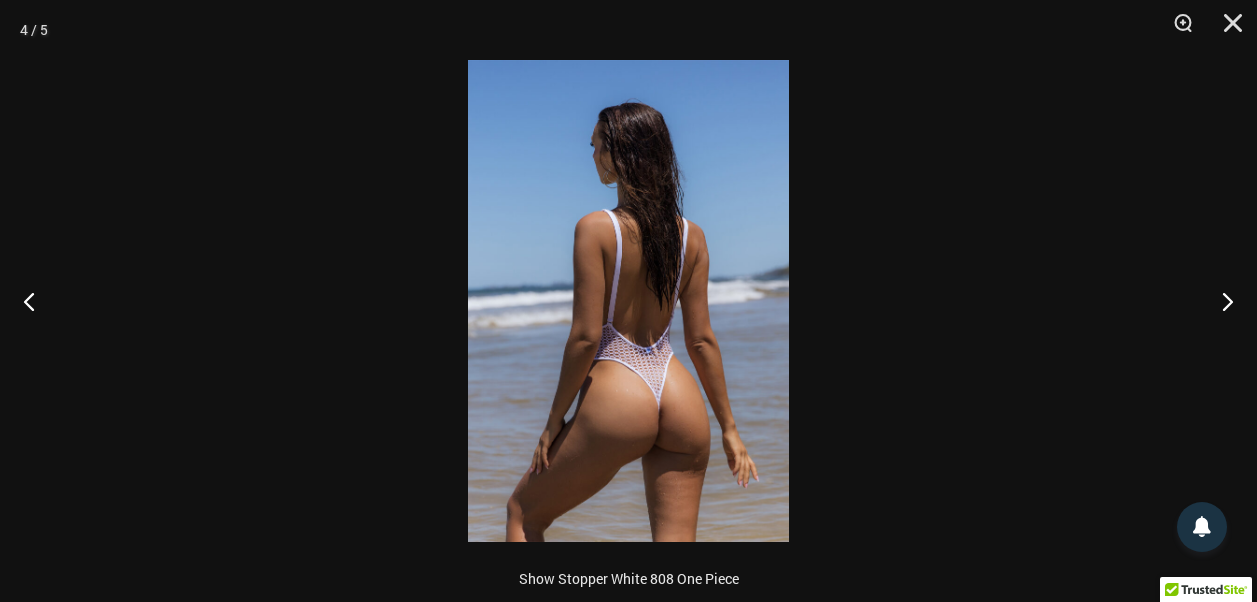 click at bounding box center [628, 301] 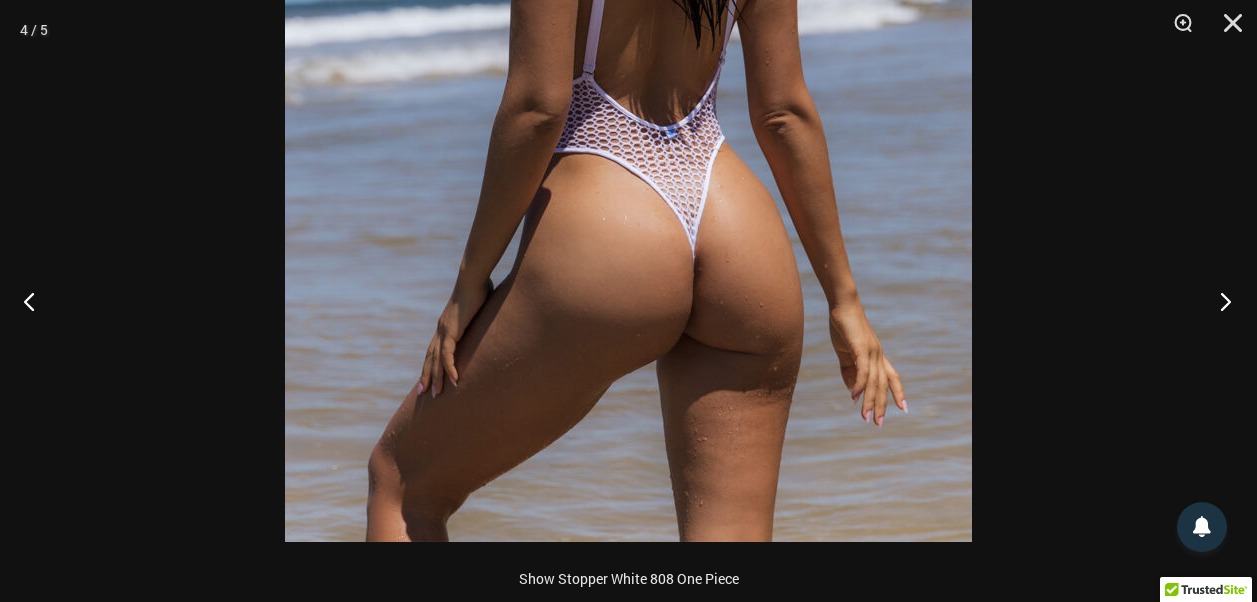 click at bounding box center [1219, 301] 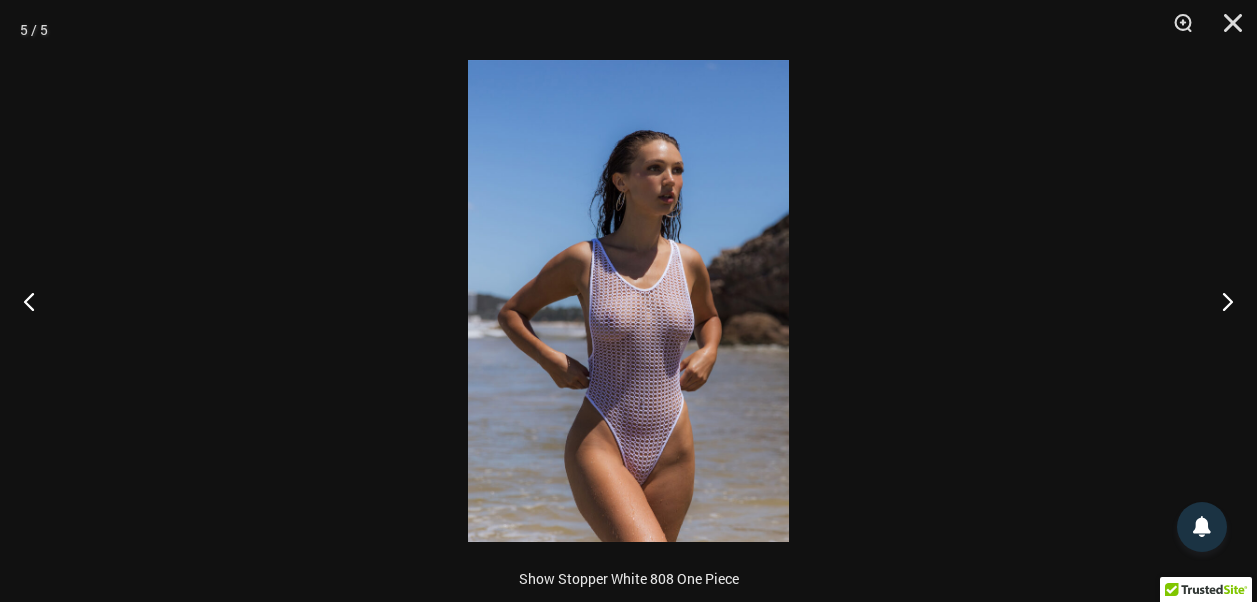 click at bounding box center [628, 301] 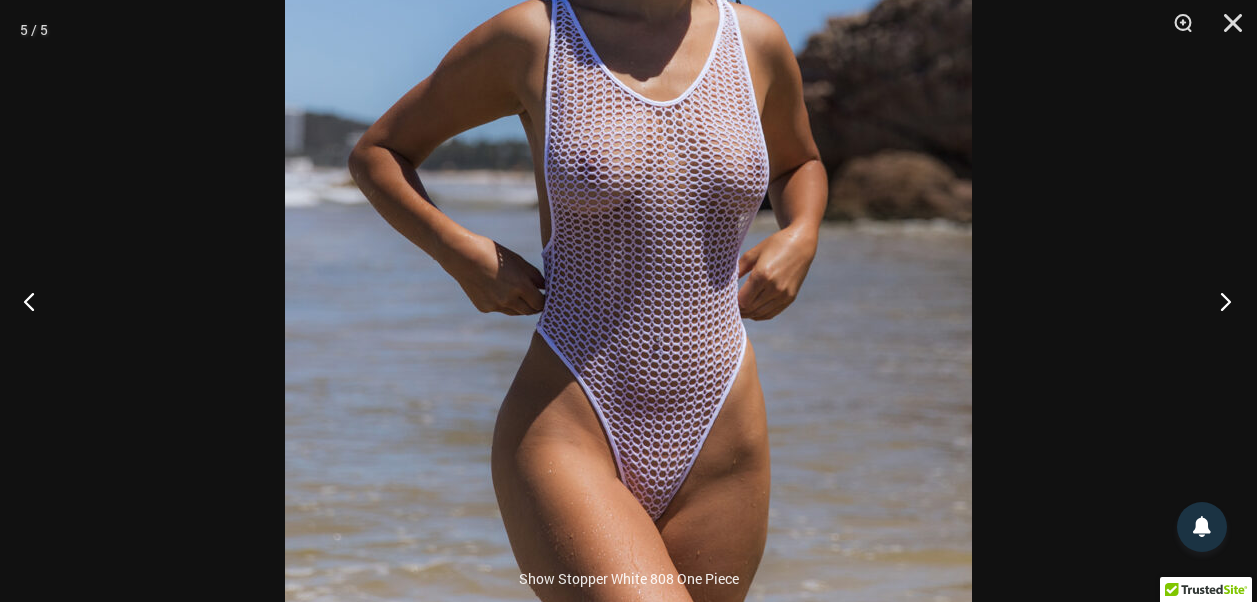 click at bounding box center [1219, 301] 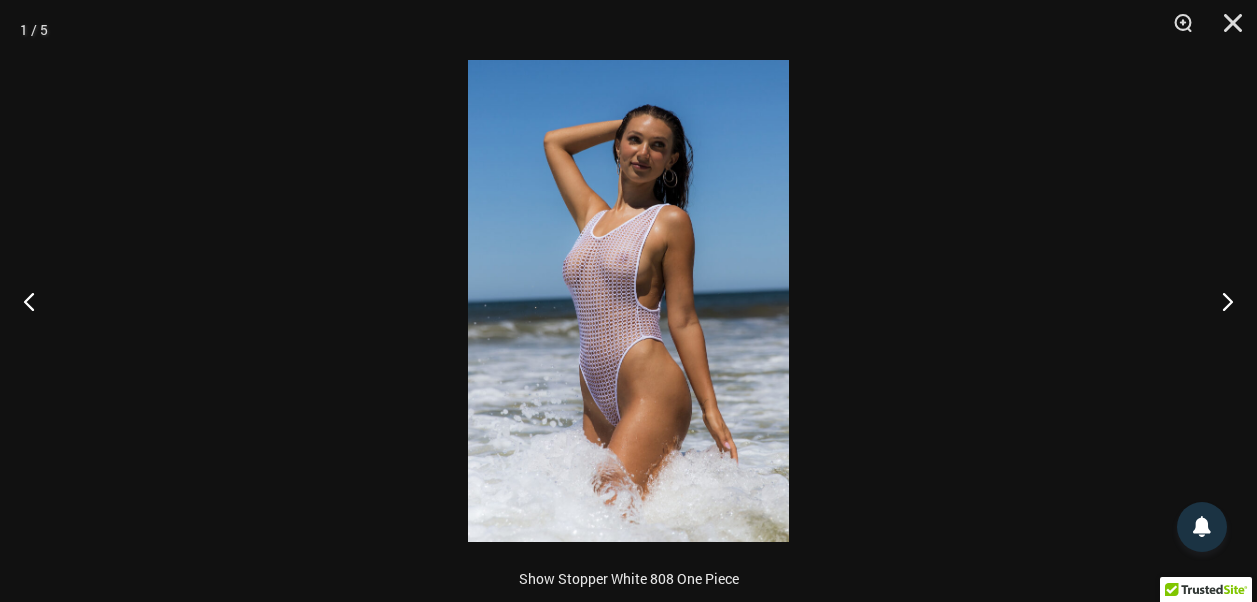 click at bounding box center [628, 301] 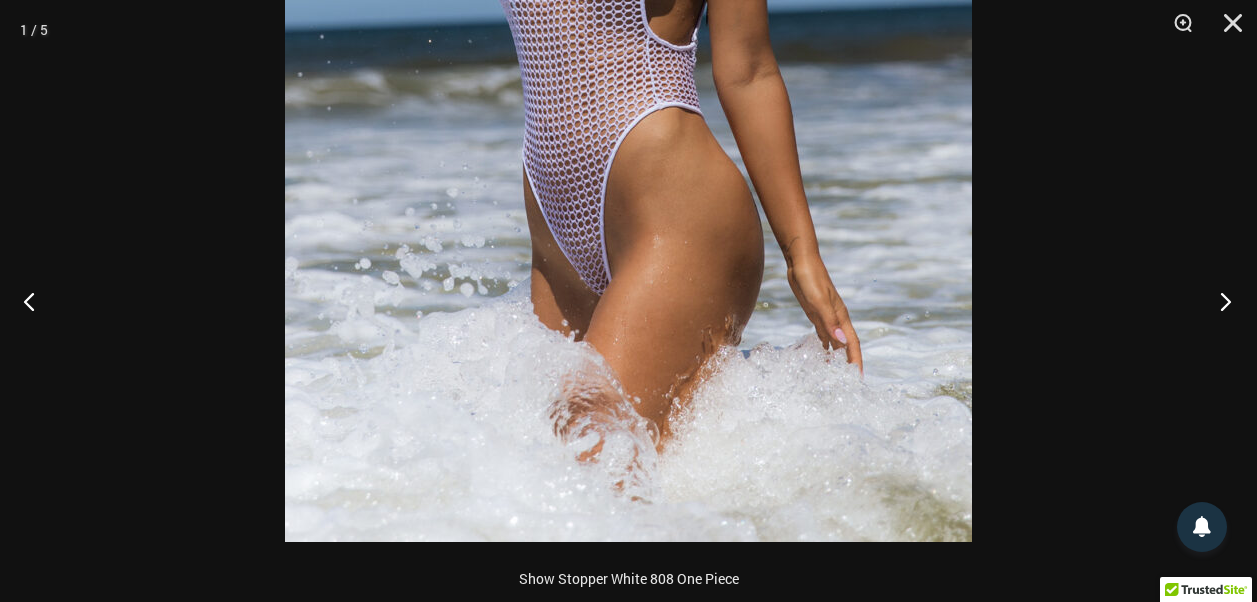 click at bounding box center [1219, 301] 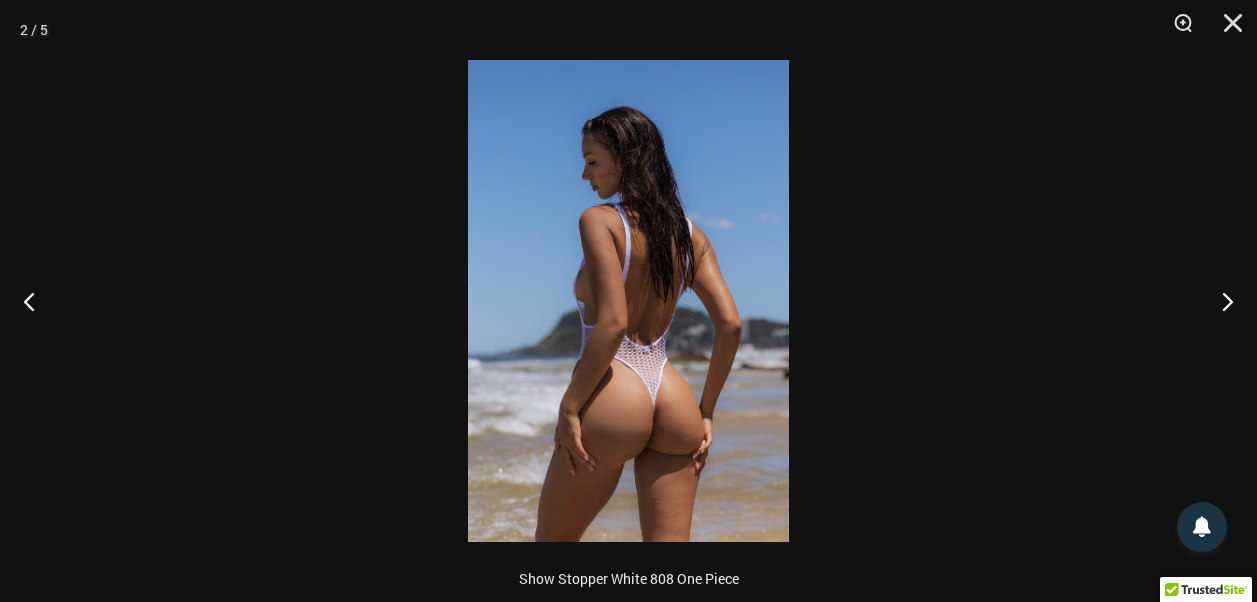 click at bounding box center [628, 301] 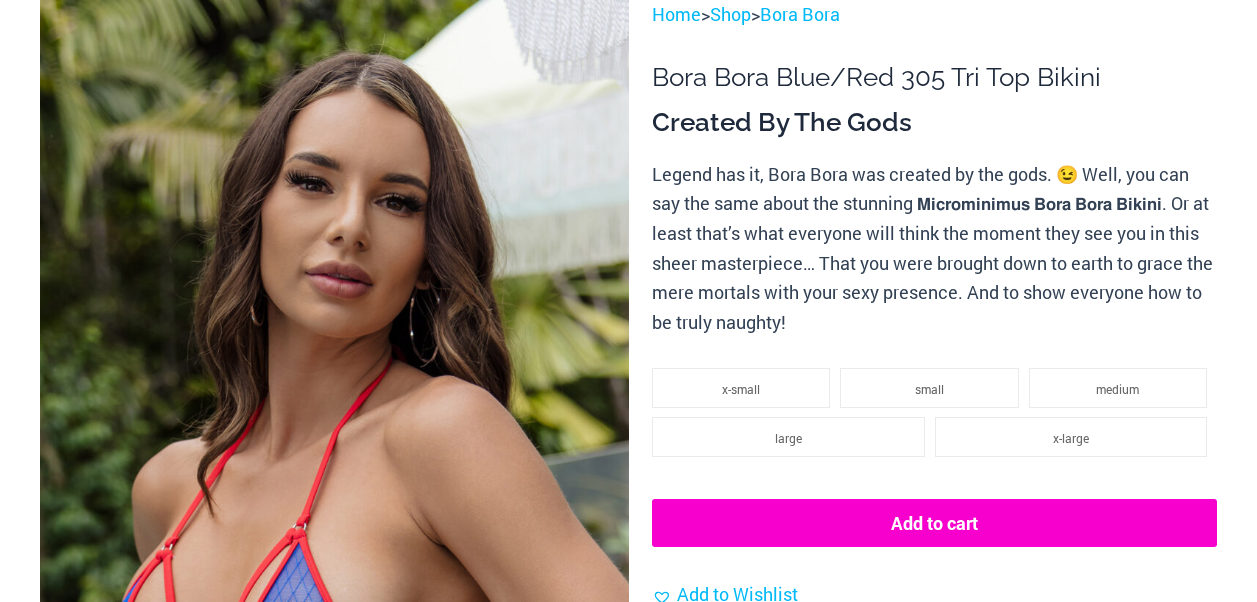 scroll, scrollTop: 200, scrollLeft: 0, axis: vertical 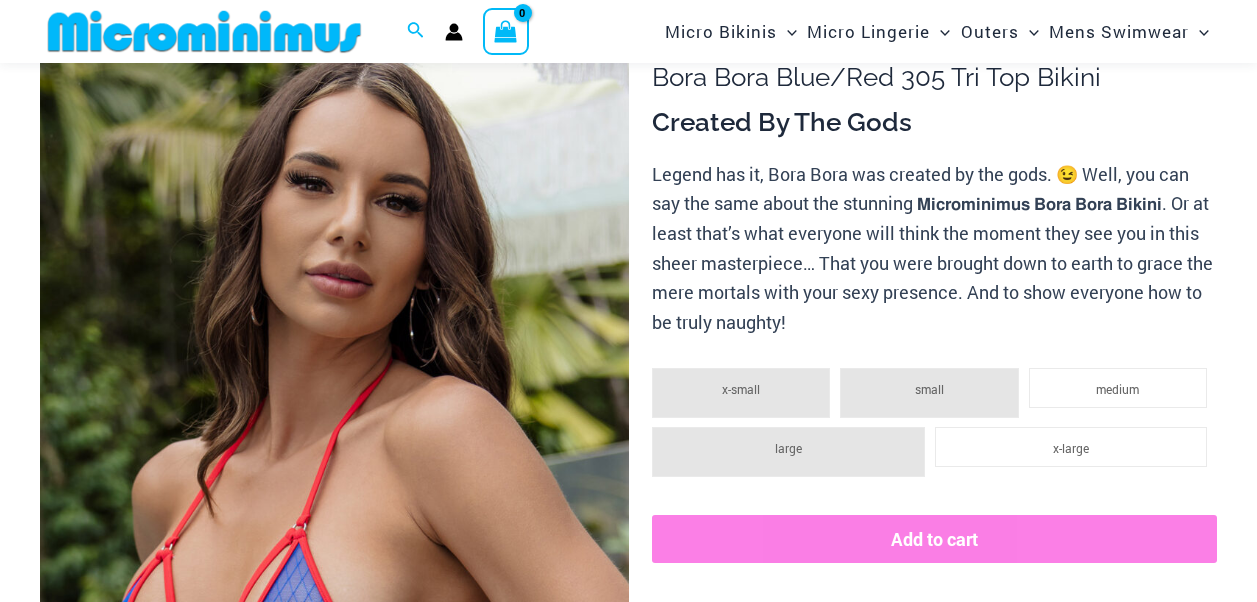 drag, startPoint x: 188, startPoint y: 114, endPoint x: 219, endPoint y: 162, distance: 57.14018 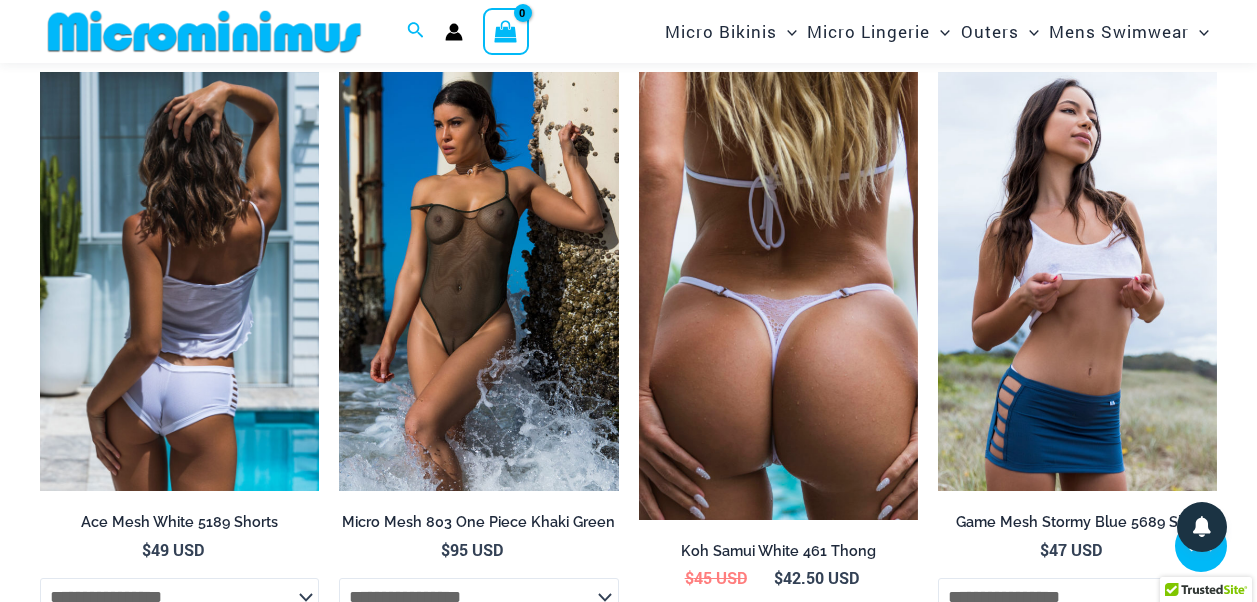 scroll, scrollTop: 1400, scrollLeft: 0, axis: vertical 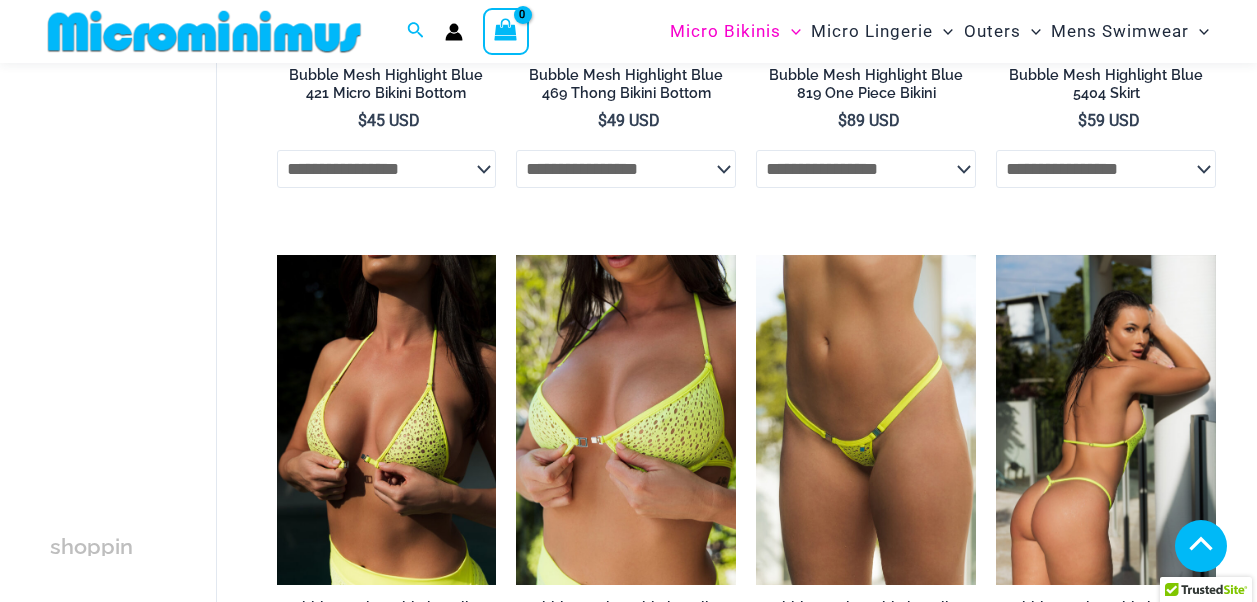 click at bounding box center (1106, 420) 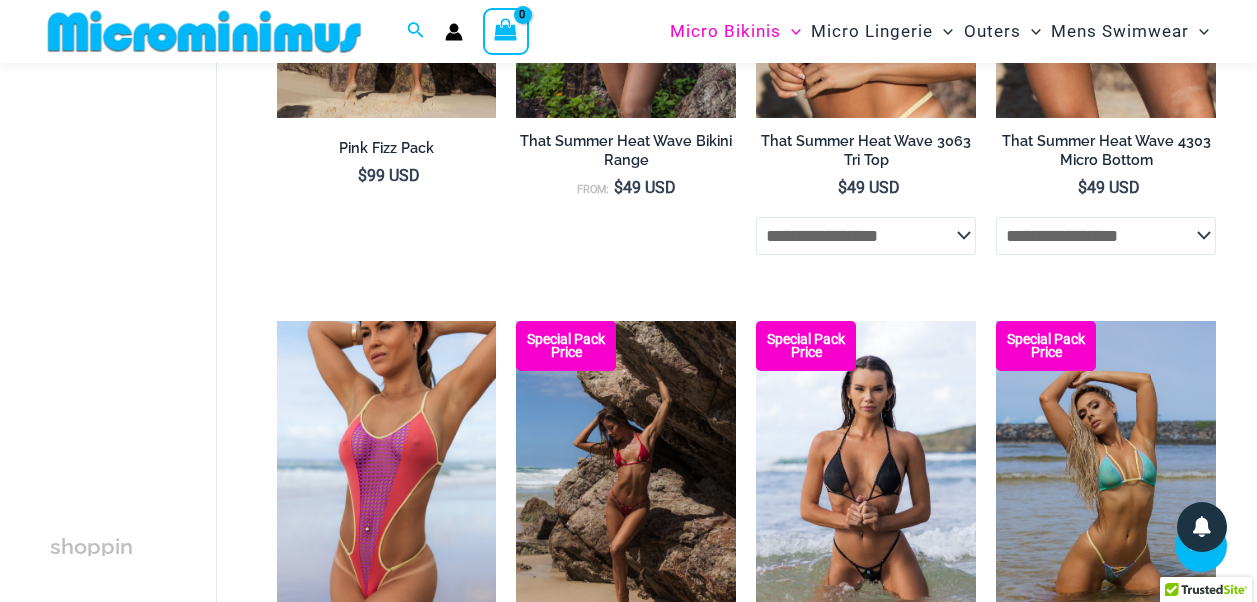 scroll, scrollTop: 1700, scrollLeft: 0, axis: vertical 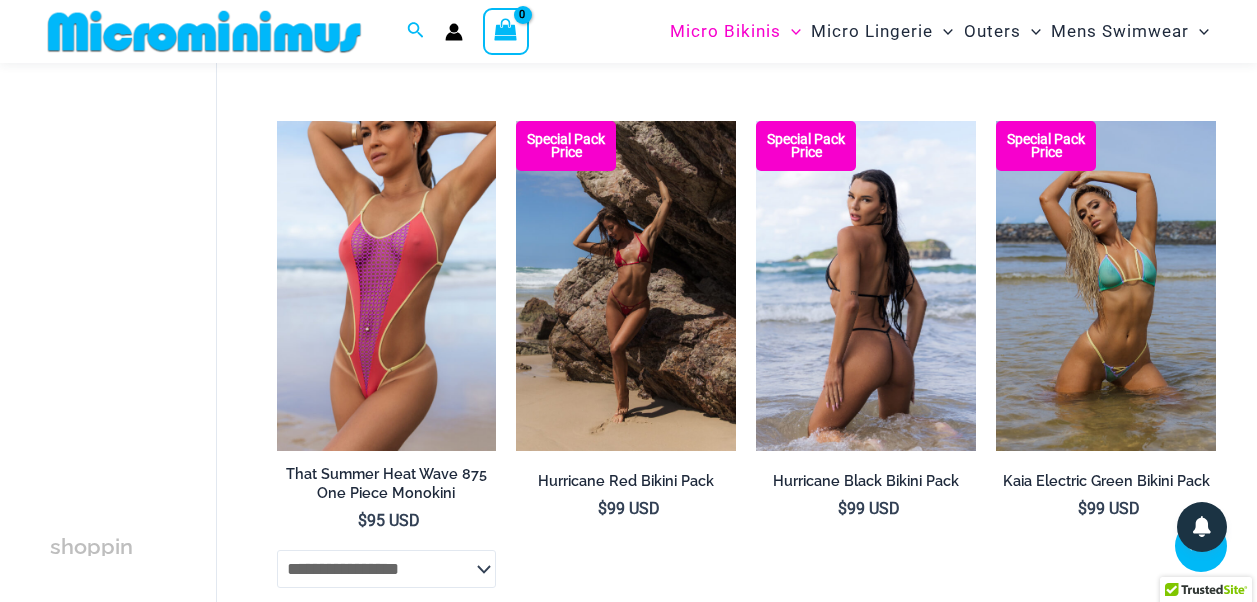 click at bounding box center [866, 286] 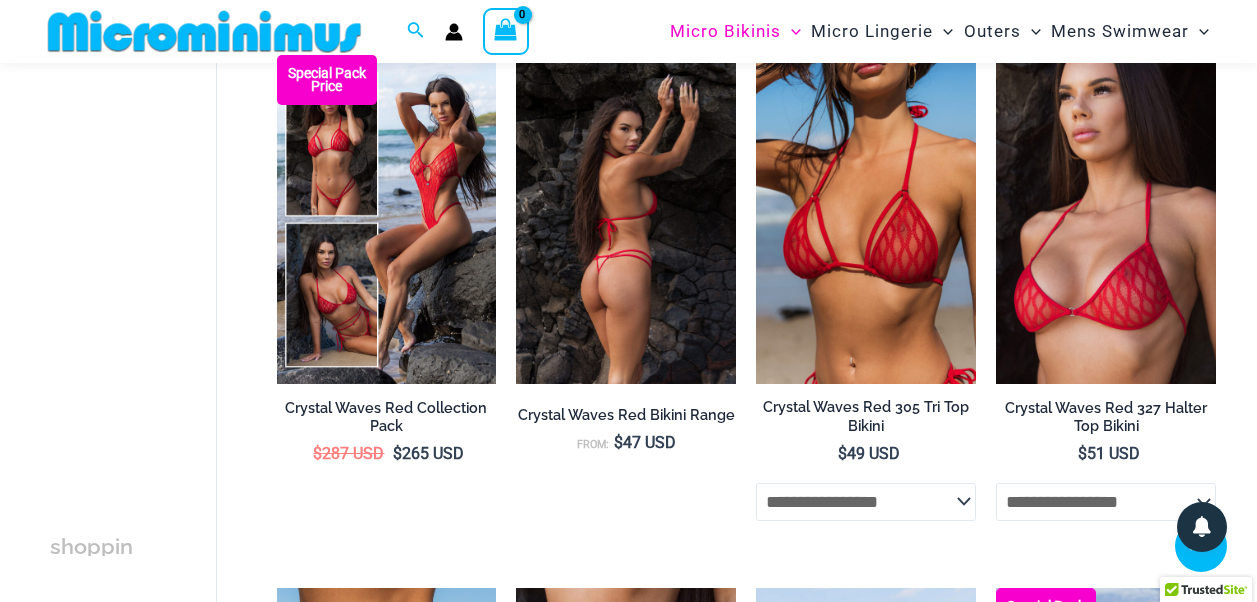 scroll, scrollTop: 2200, scrollLeft: 0, axis: vertical 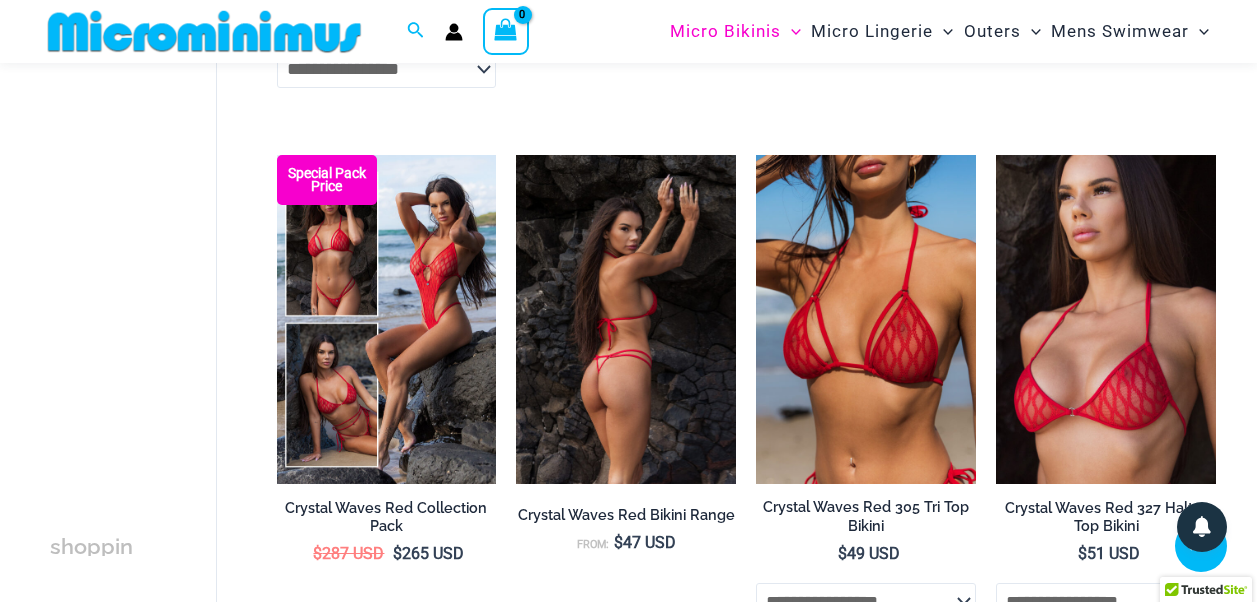 click at bounding box center [626, 320] 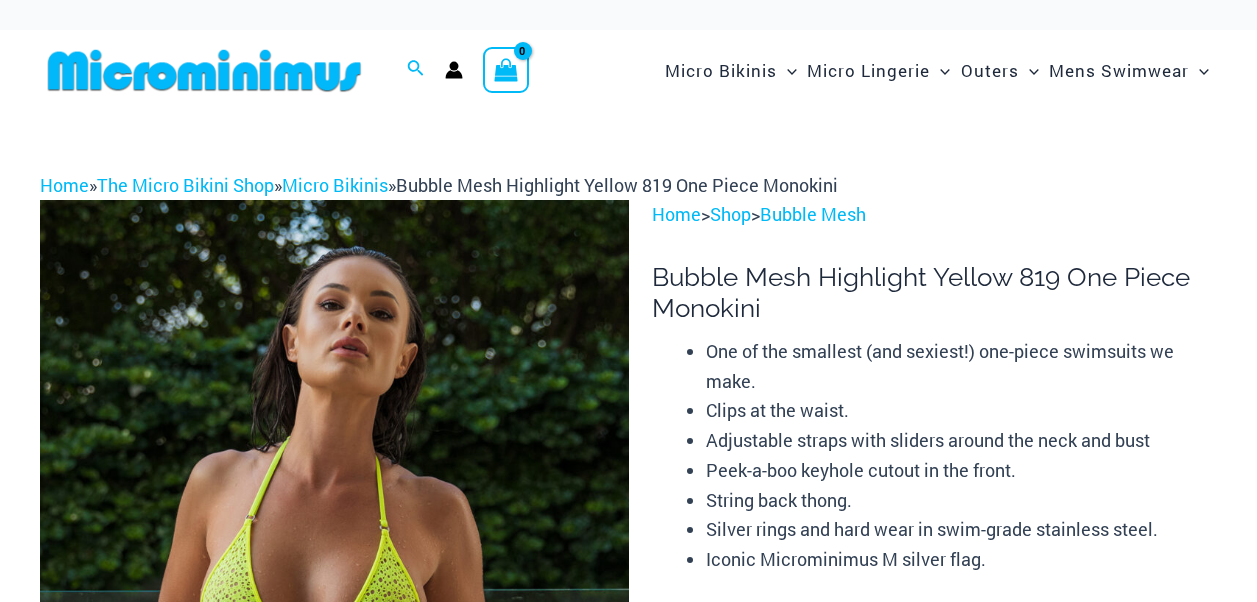 scroll, scrollTop: 0, scrollLeft: 0, axis: both 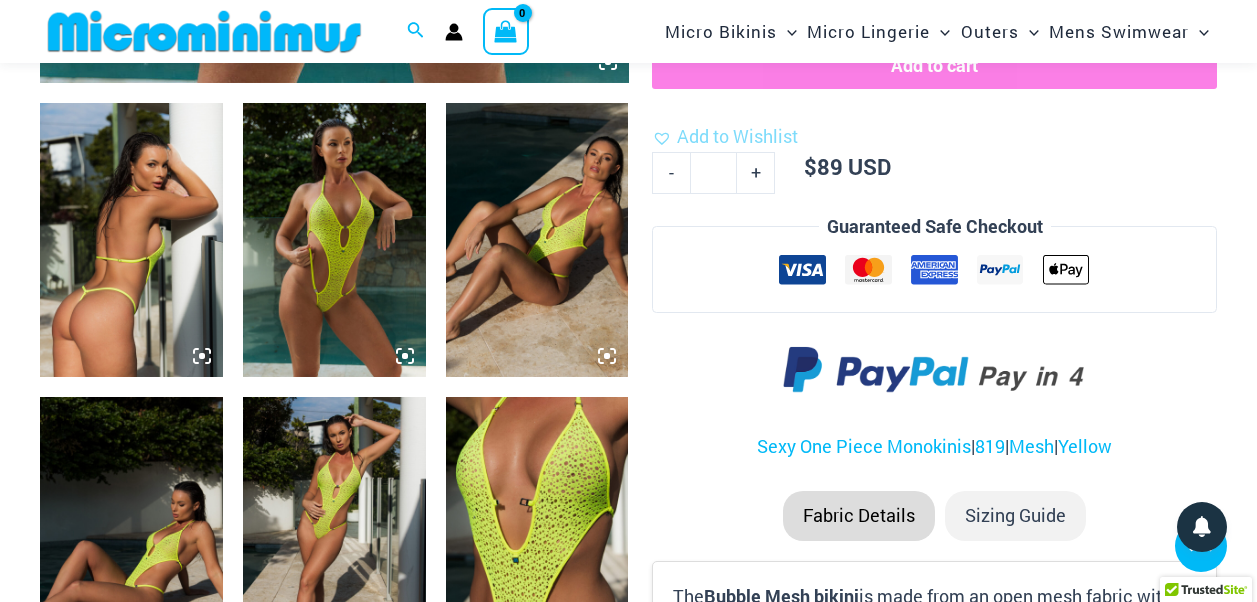 click at bounding box center (131, 240) 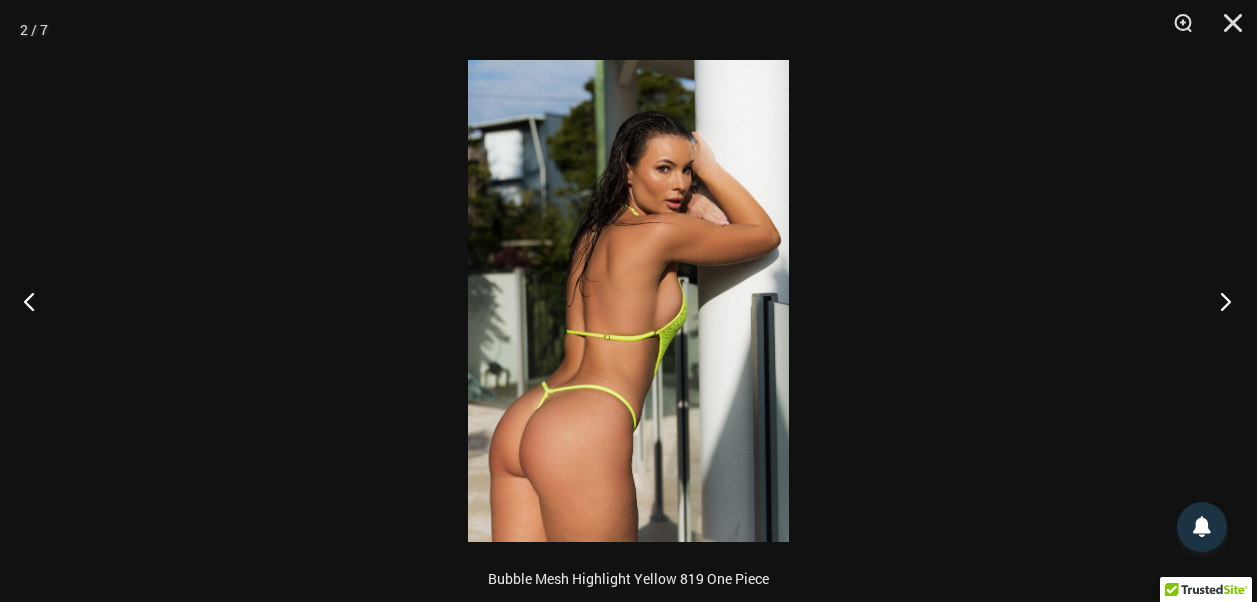 click at bounding box center [1219, 301] 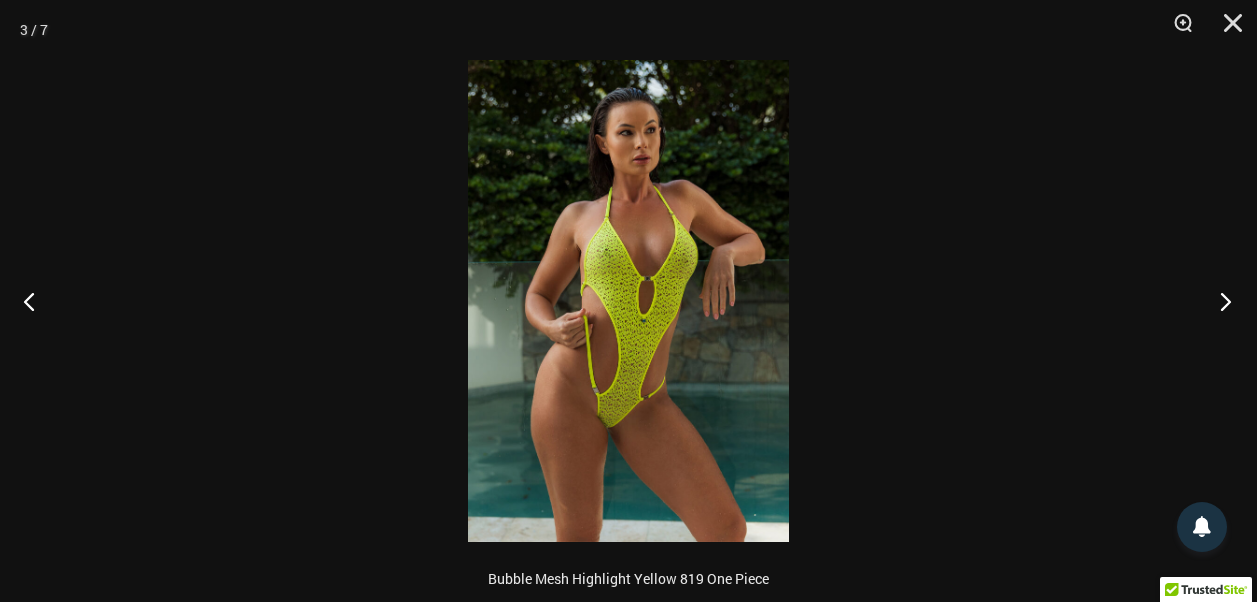 click at bounding box center (1219, 301) 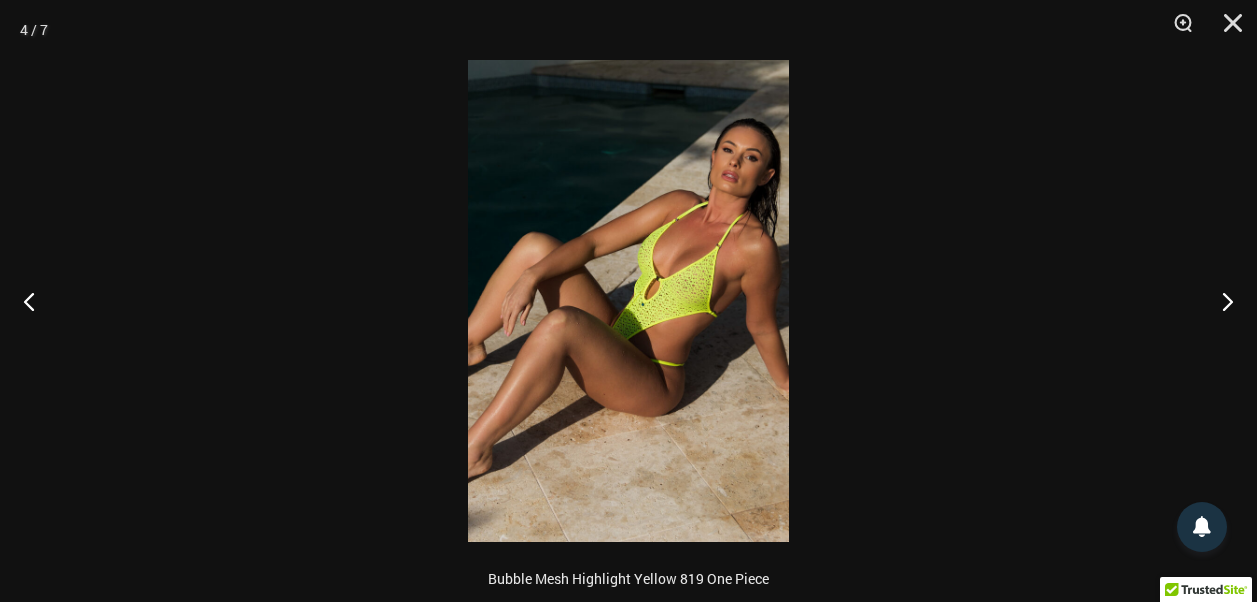 drag, startPoint x: 791, startPoint y: 190, endPoint x: 764, endPoint y: 196, distance: 27.658634 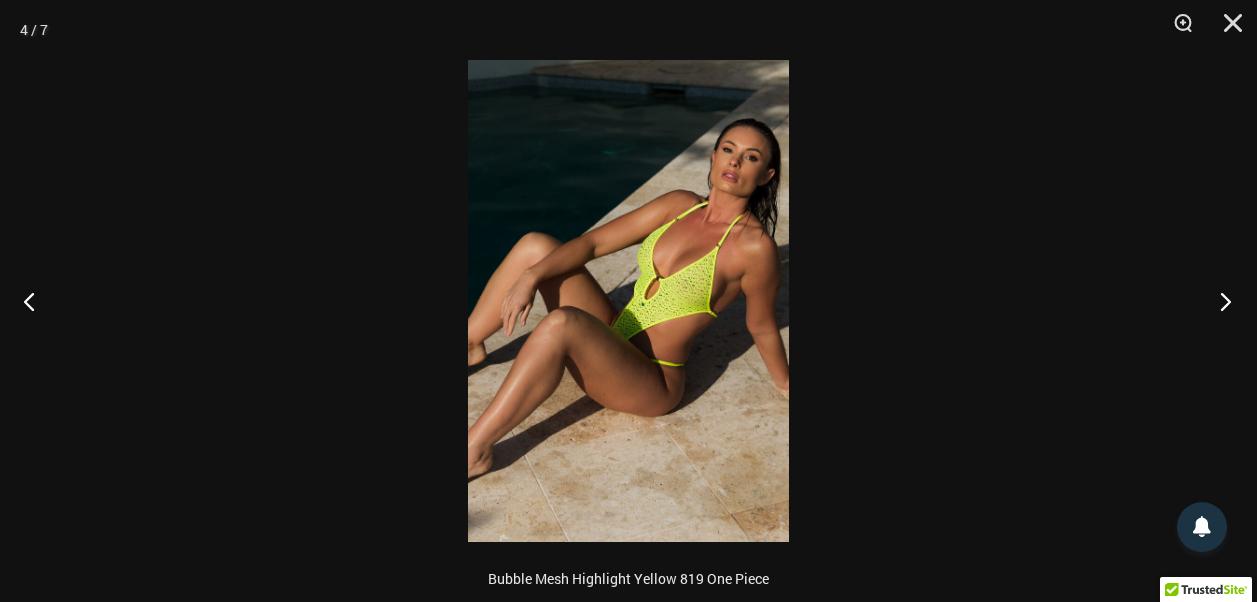 click at bounding box center (1219, 301) 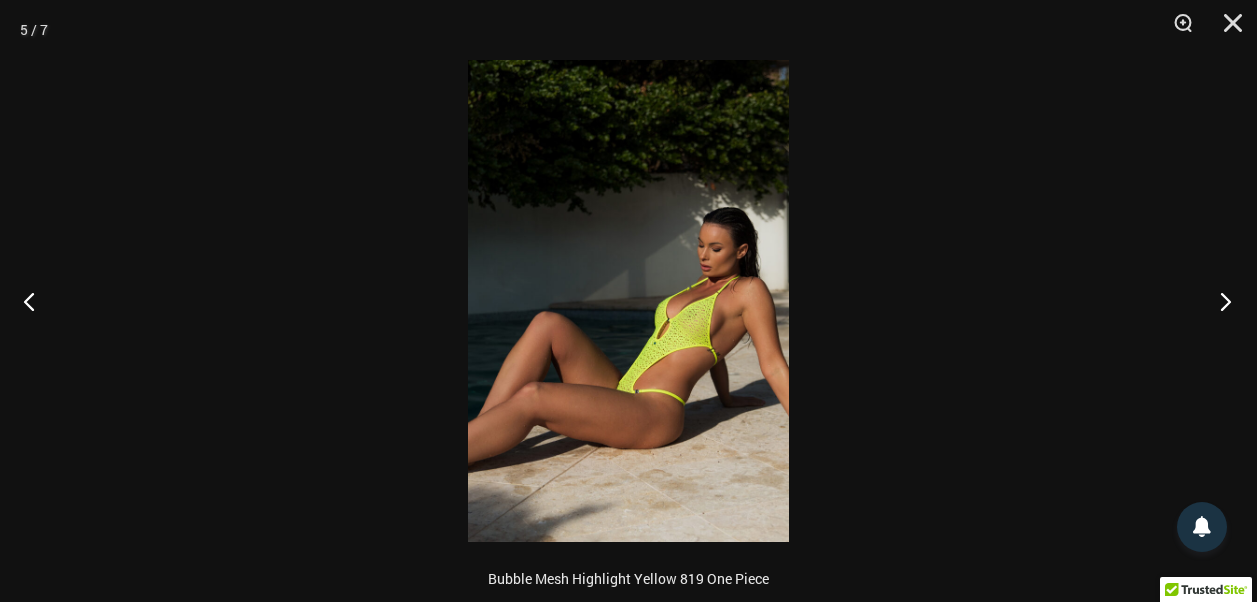 click at bounding box center [1219, 301] 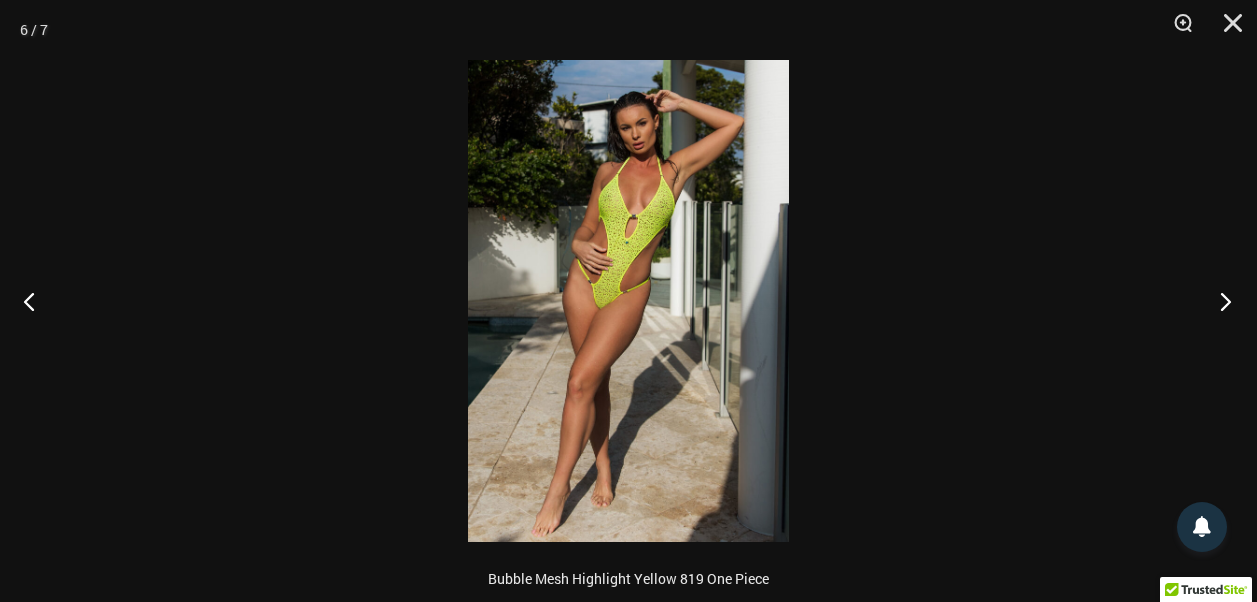 click at bounding box center [1219, 301] 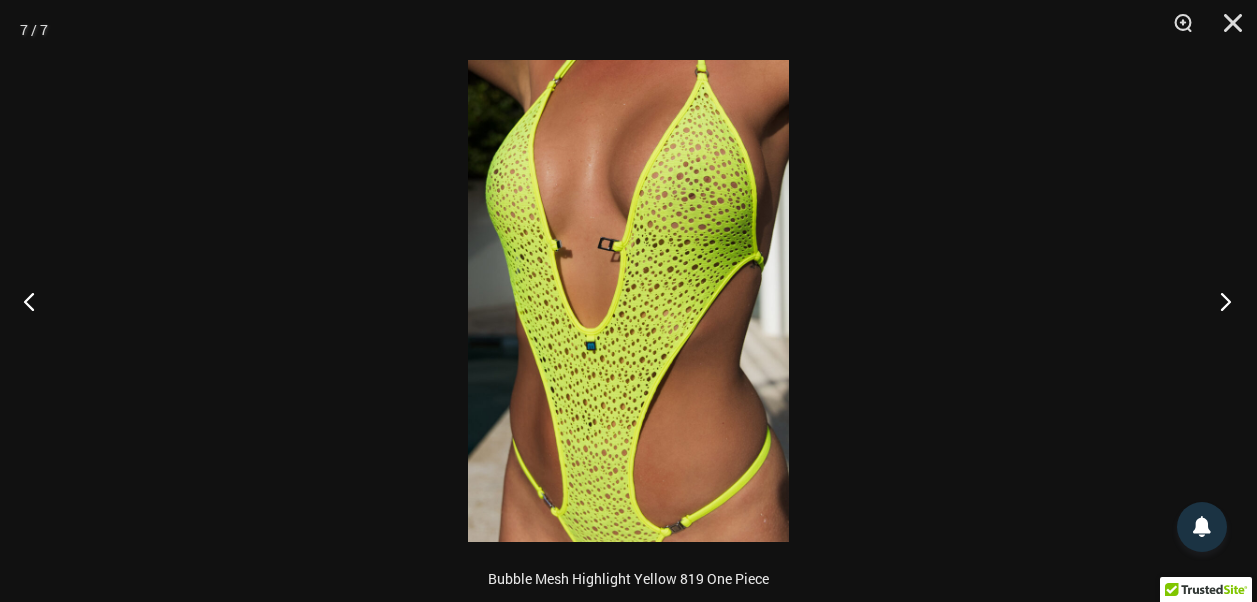 click at bounding box center [1219, 301] 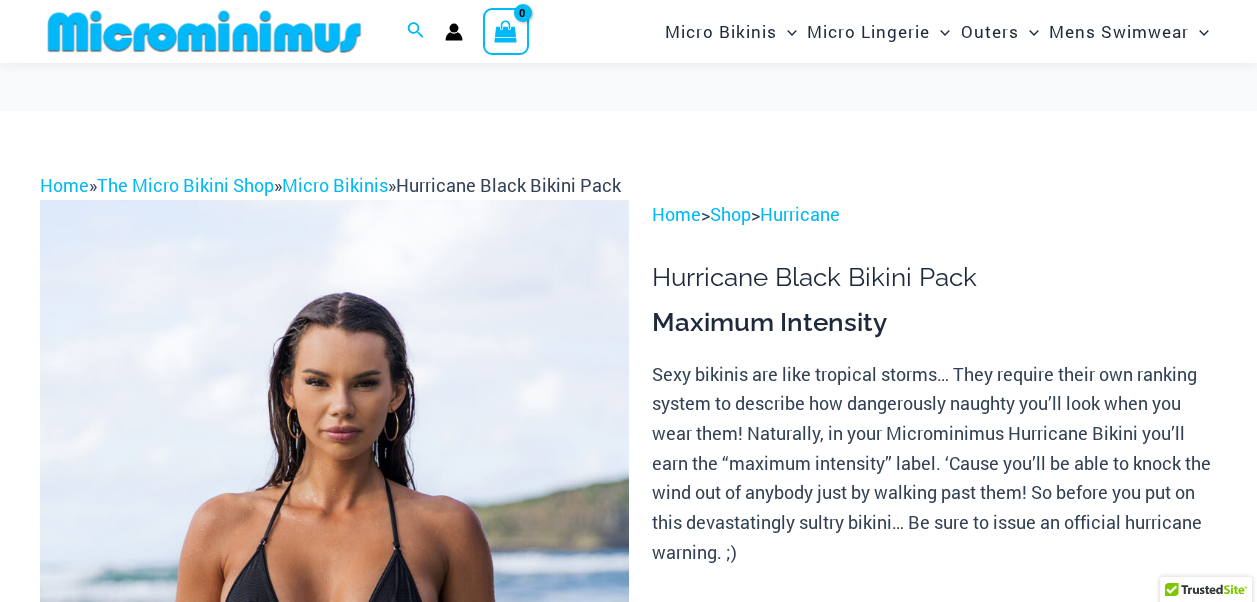 scroll, scrollTop: 200, scrollLeft: 0, axis: vertical 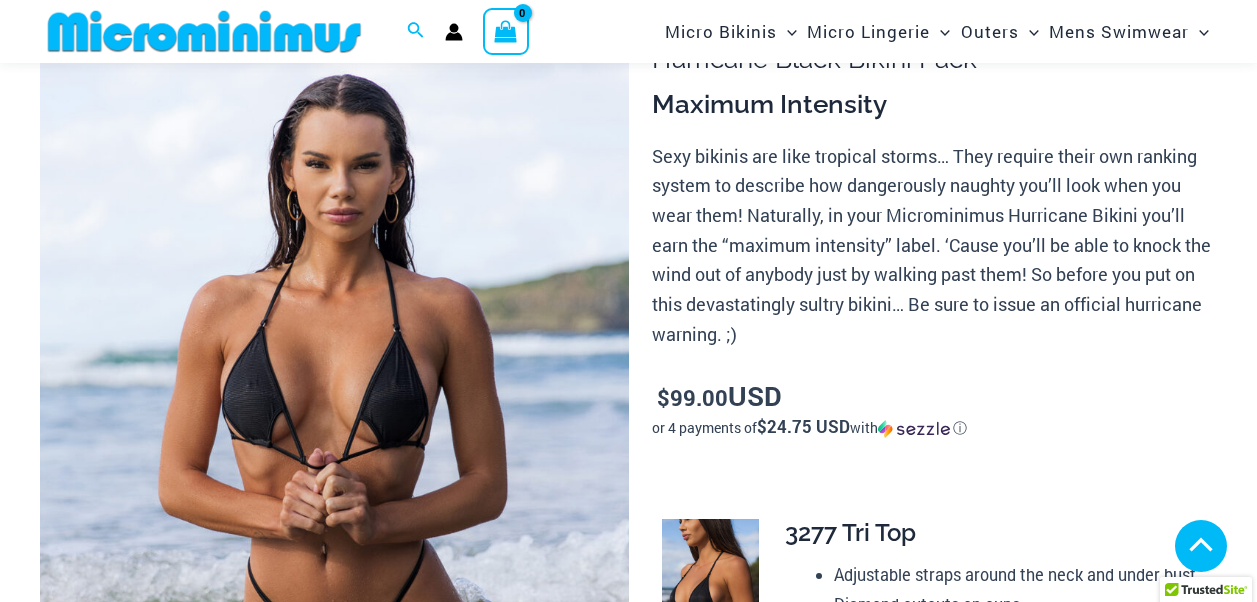 click at bounding box center [131, 1022] 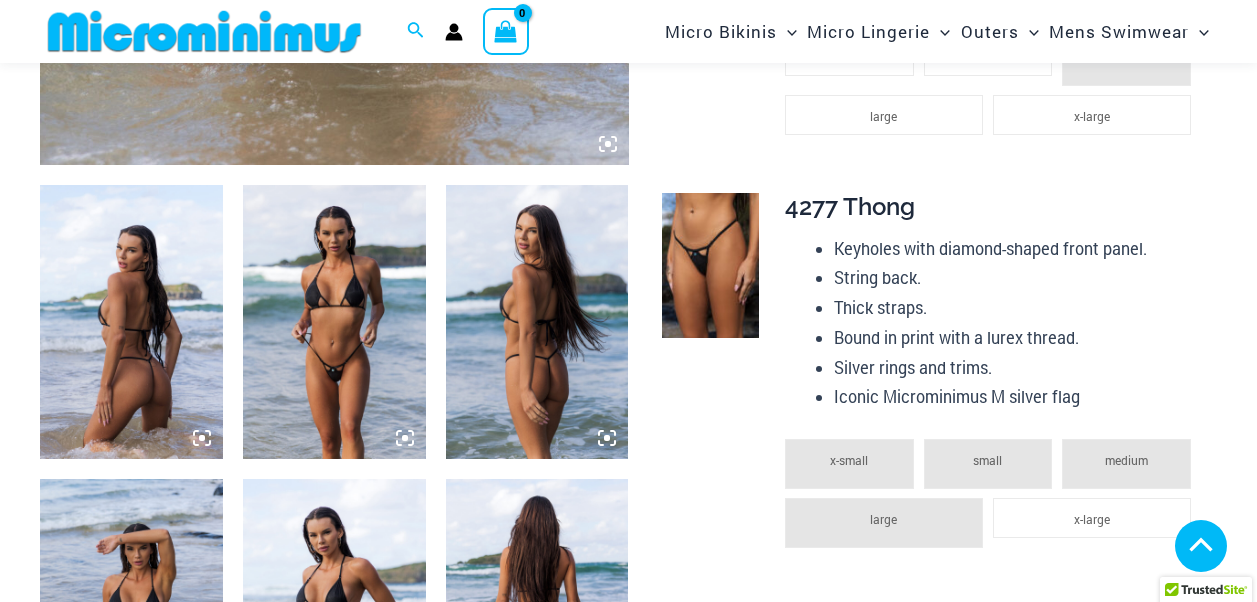 click at bounding box center (131, 322) 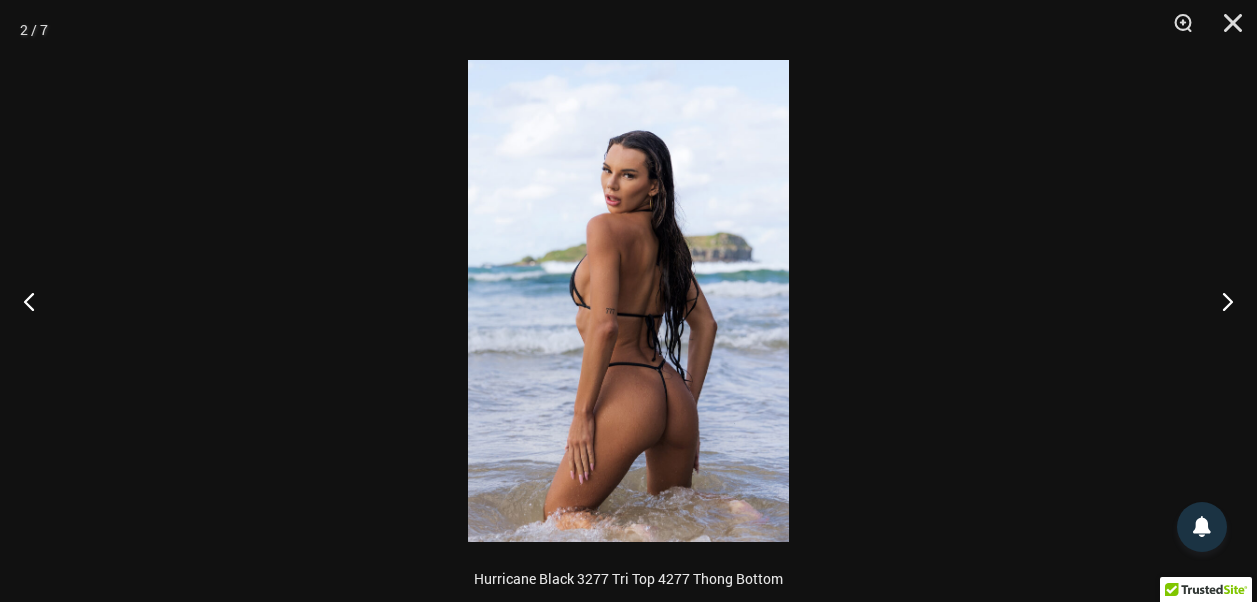 click at bounding box center (628, 301) 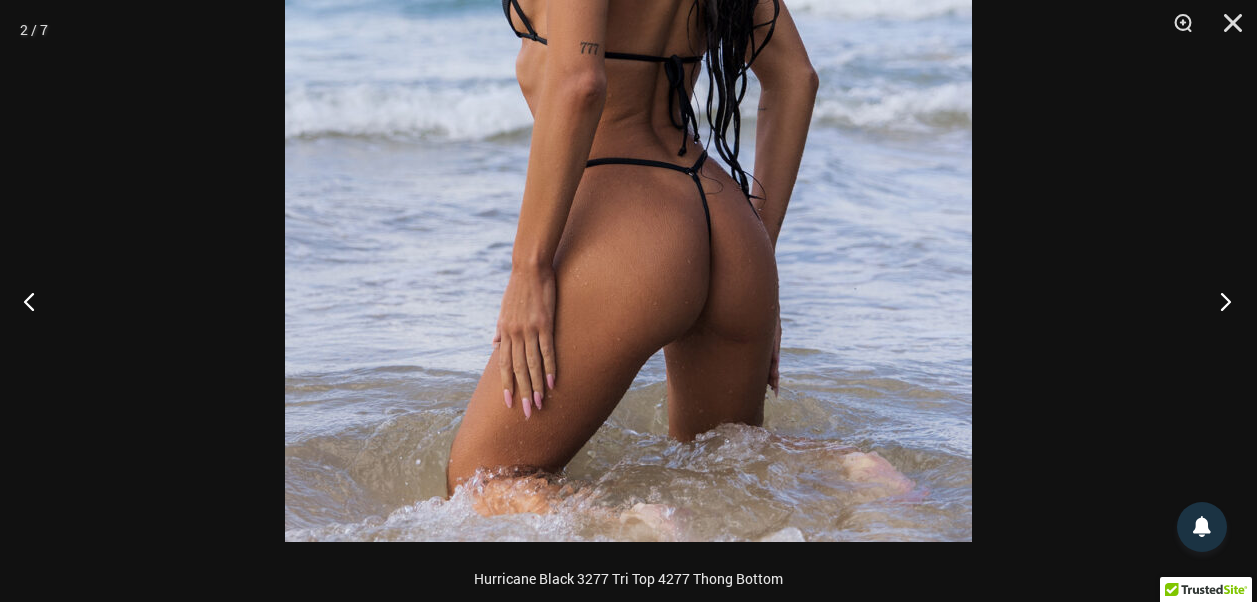 click at bounding box center [1219, 301] 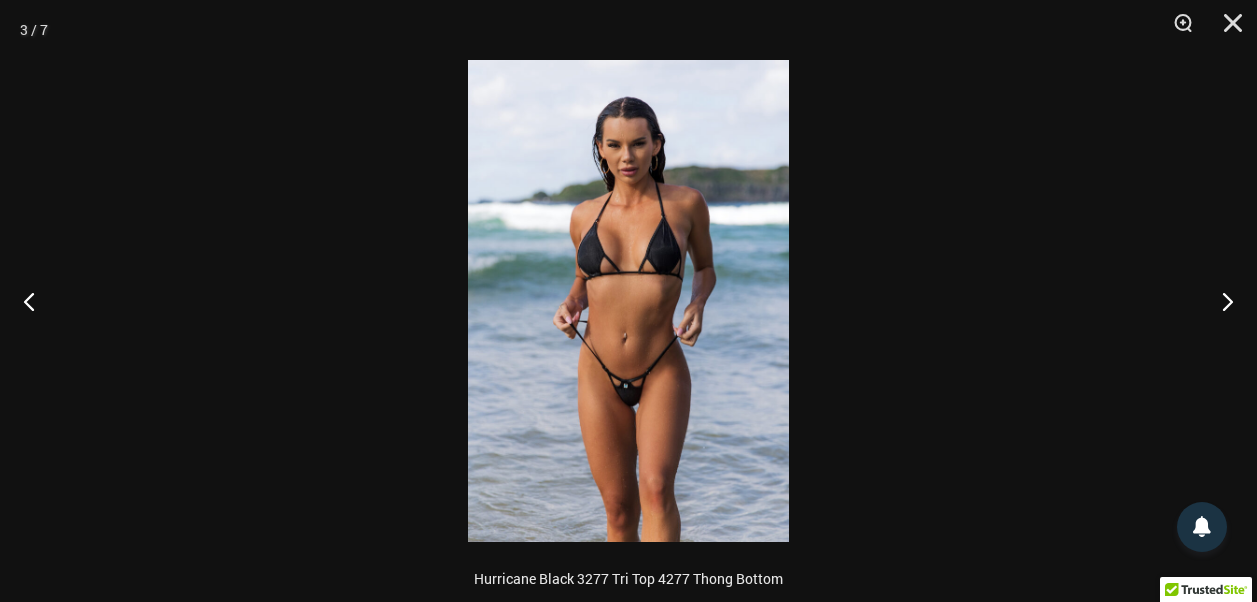 click at bounding box center (628, 301) 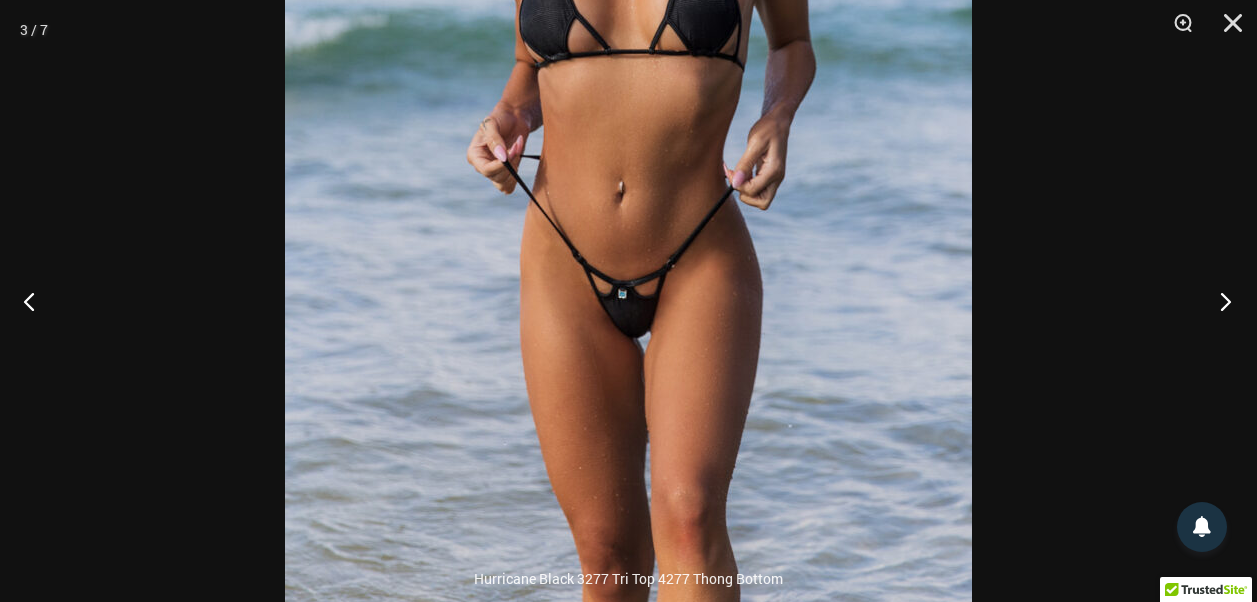 click at bounding box center (1219, 301) 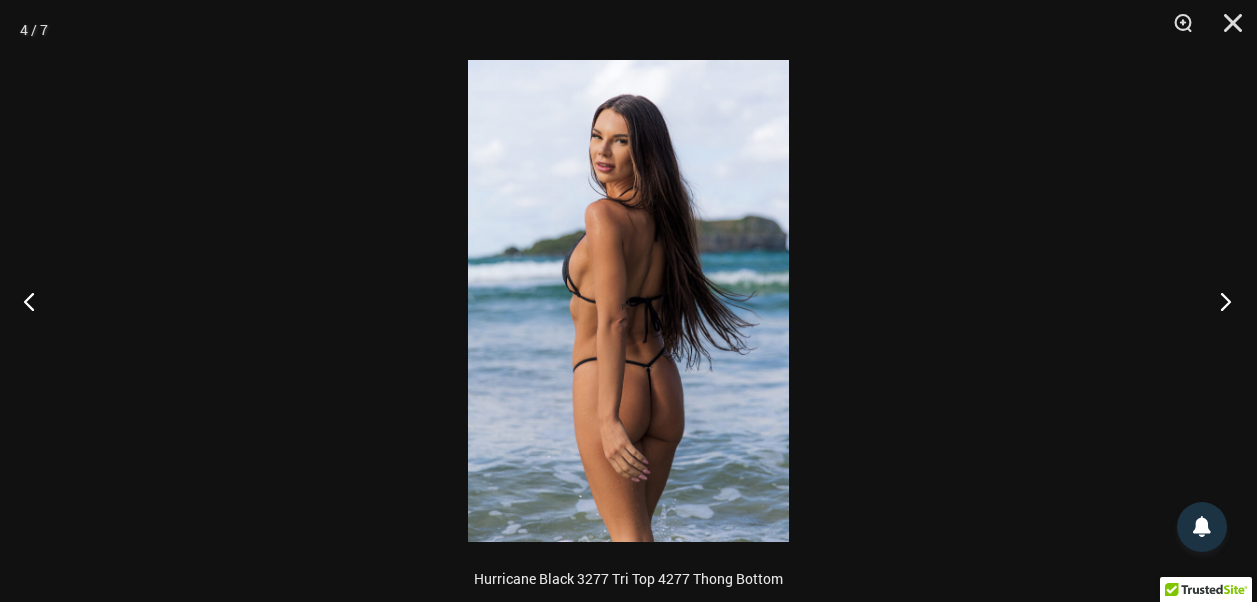 click at bounding box center (1219, 301) 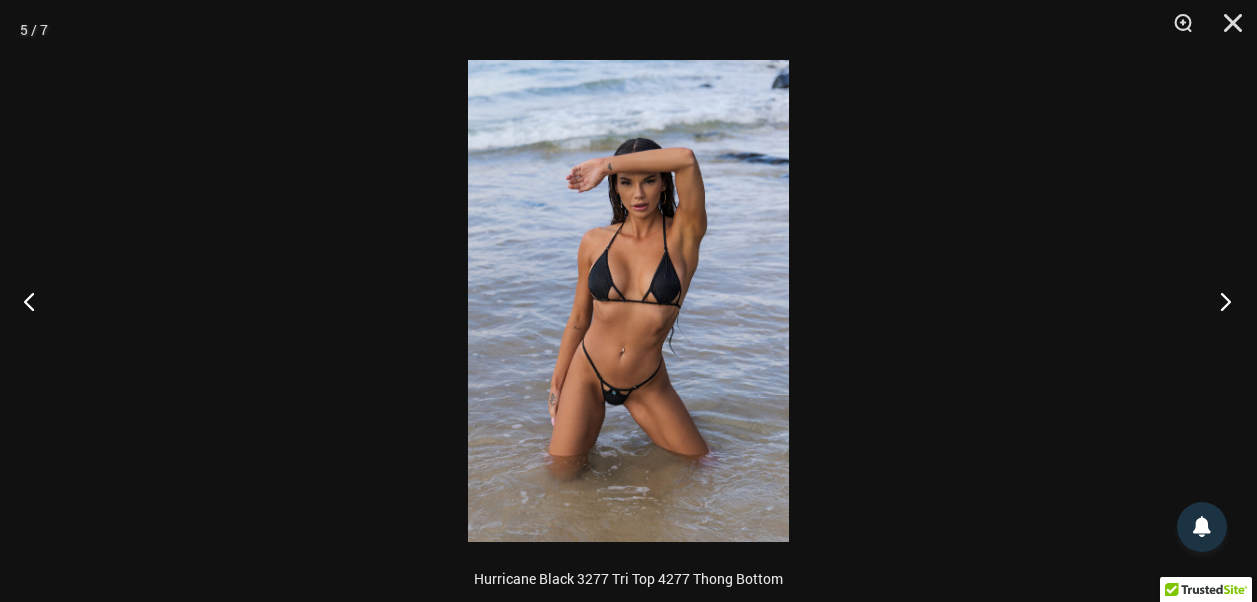 click at bounding box center [1219, 301] 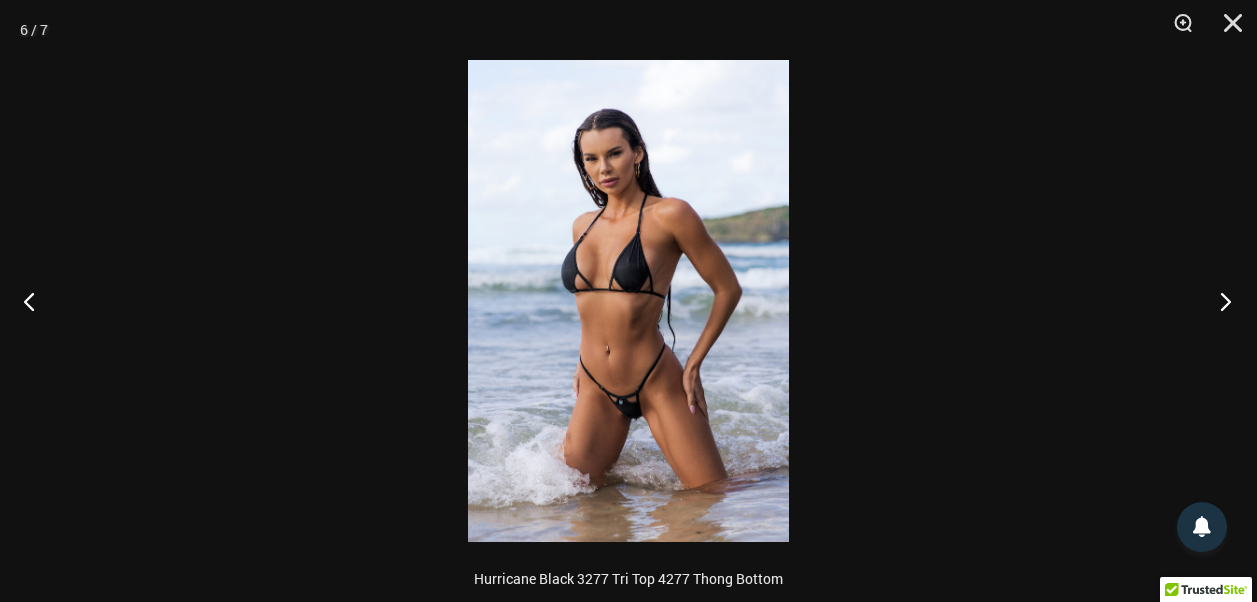 click at bounding box center (1219, 301) 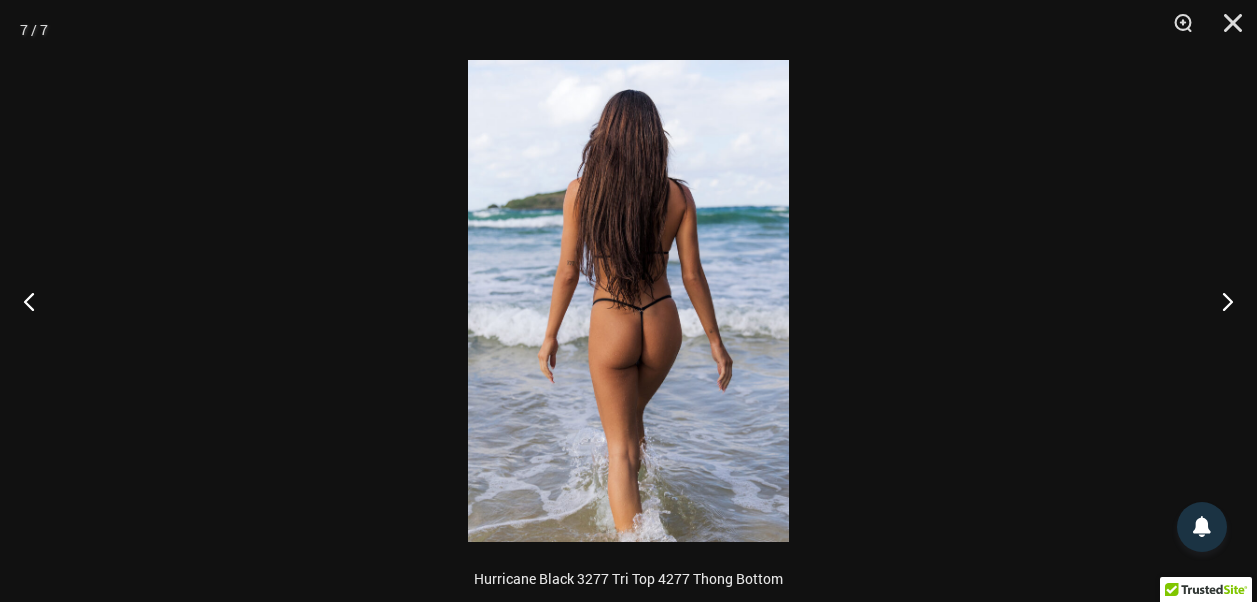 click at bounding box center (628, 301) 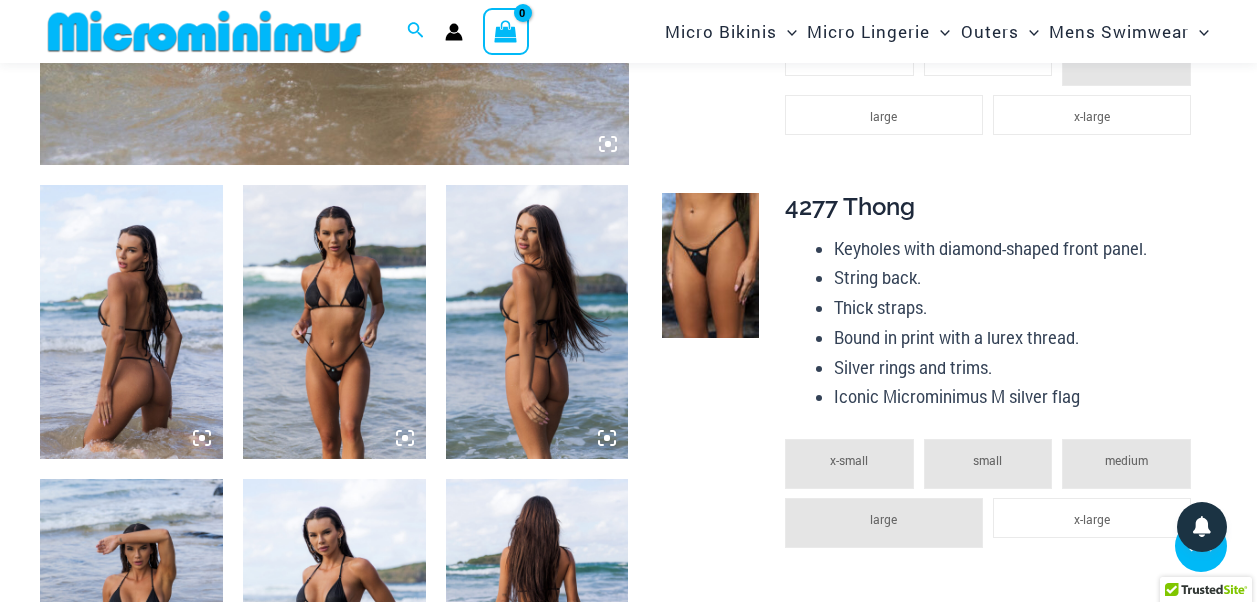 click on "Silver rings and trims." at bounding box center (1017, 368) 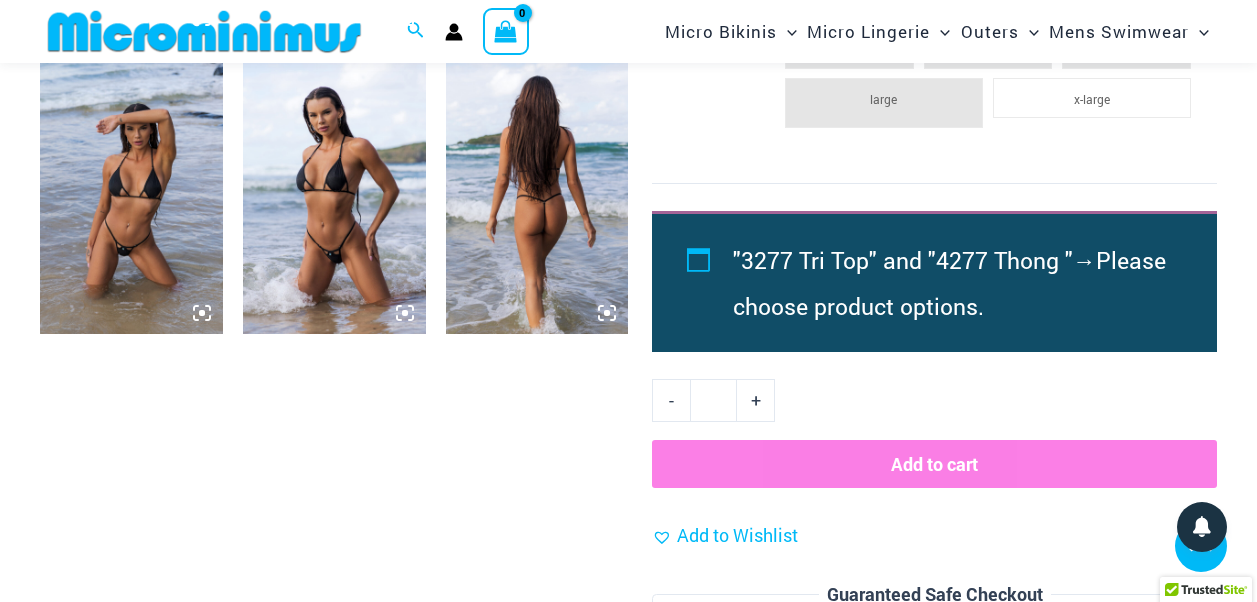 scroll, scrollTop: 1400, scrollLeft: 0, axis: vertical 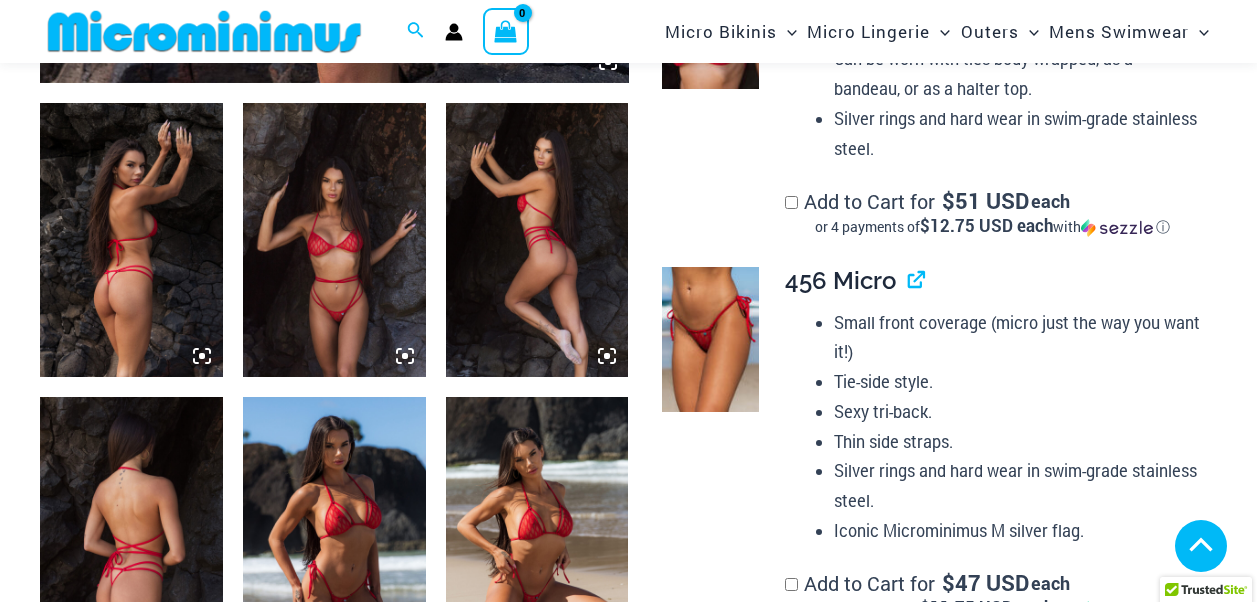 click at bounding box center (131, 240) 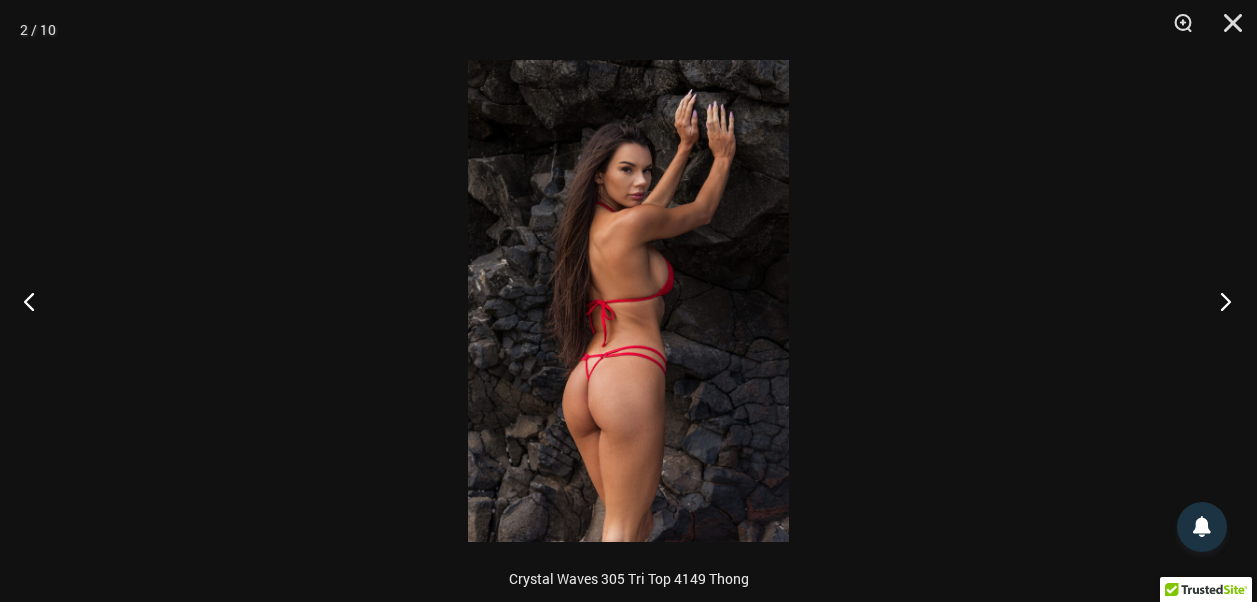 click at bounding box center [1219, 301] 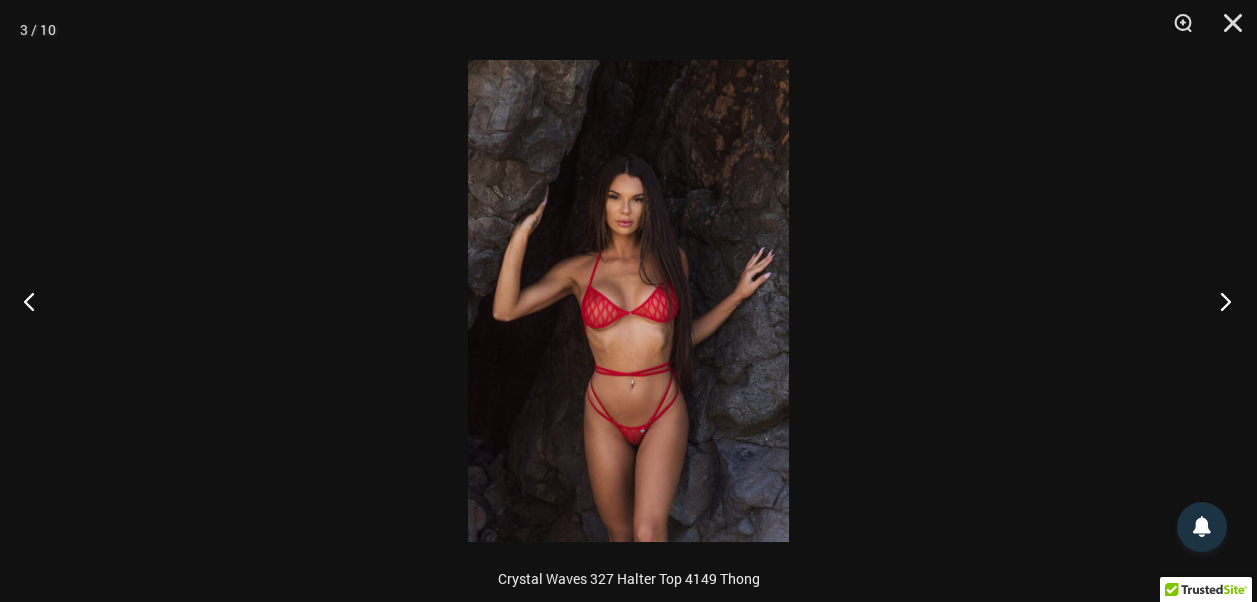 click at bounding box center (1219, 301) 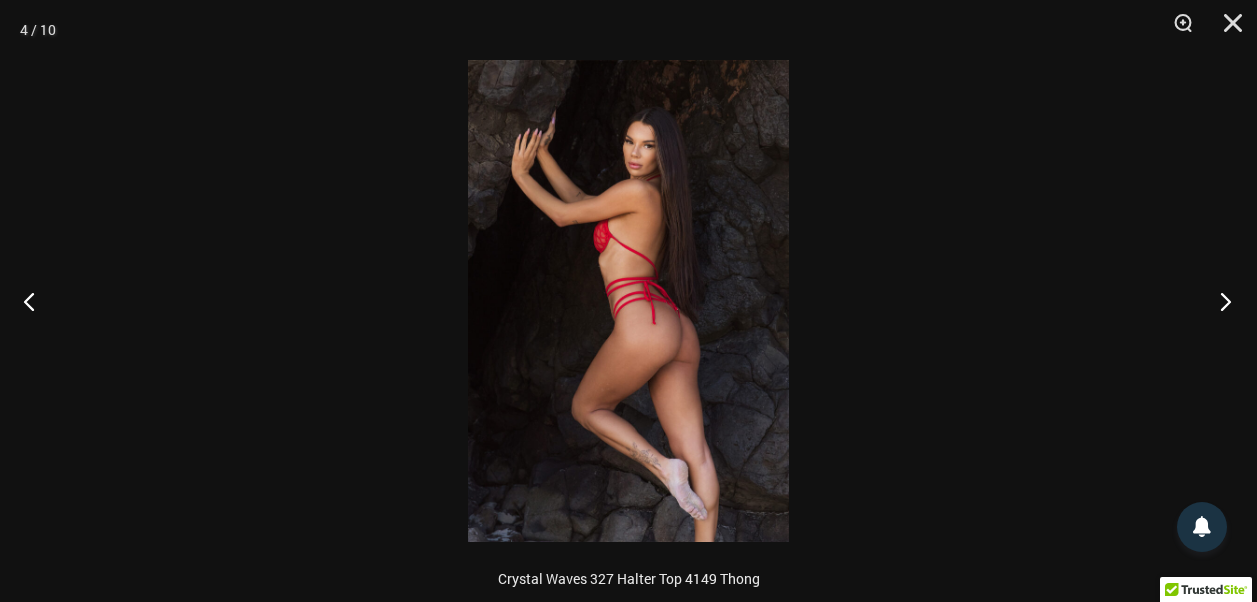 click at bounding box center [1219, 301] 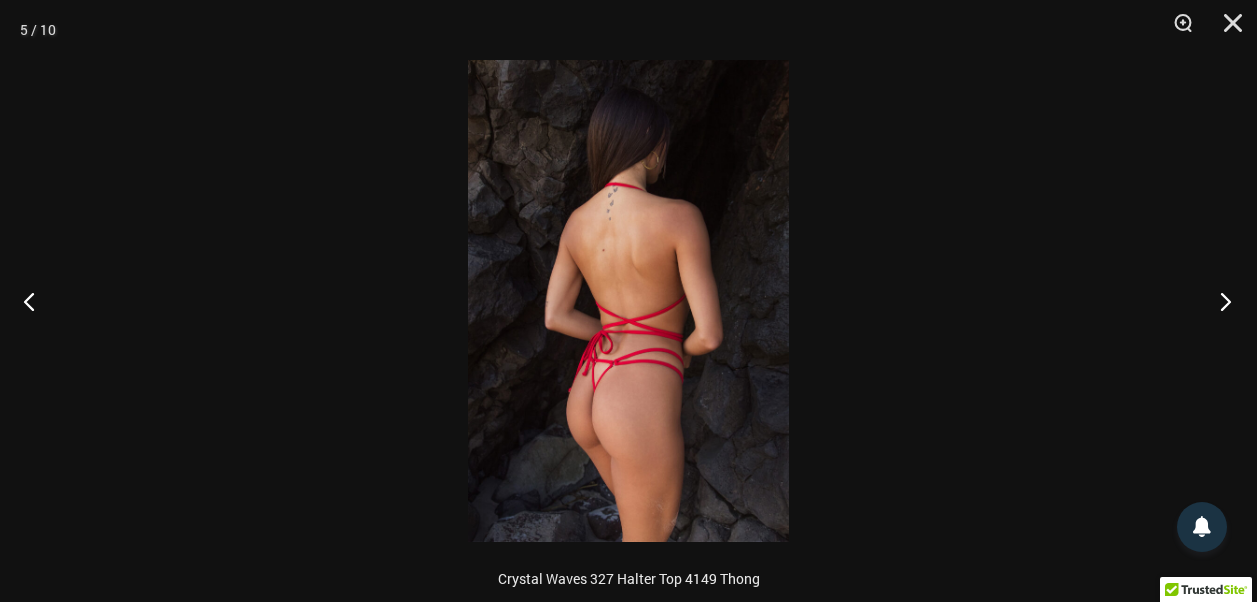 click at bounding box center [1219, 301] 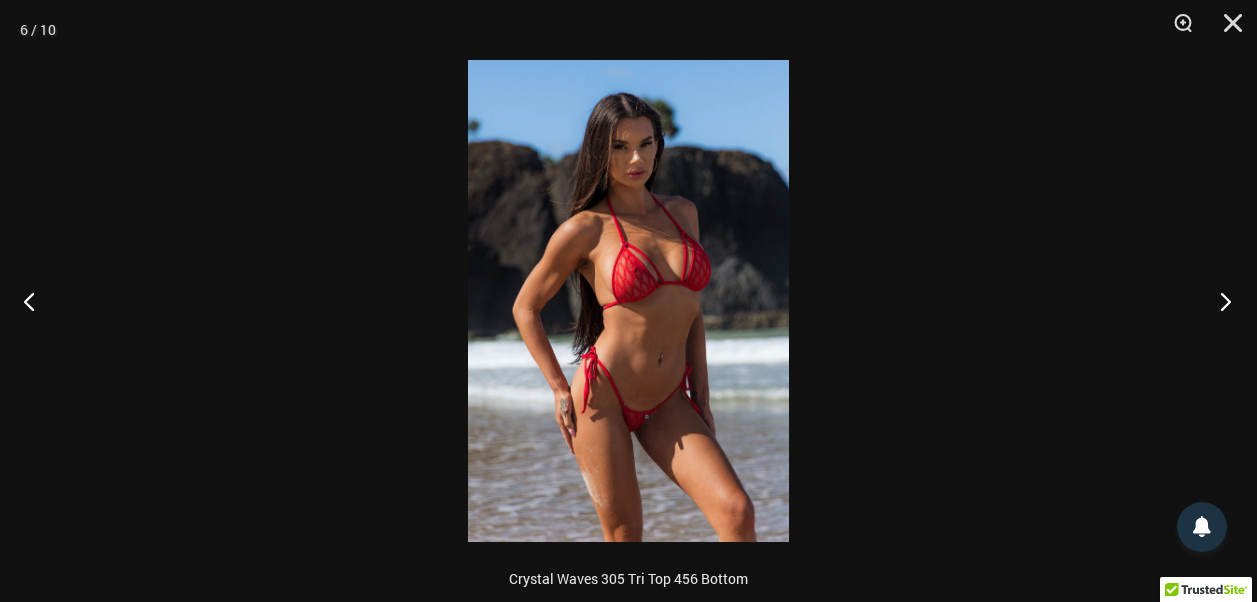 click at bounding box center (1219, 301) 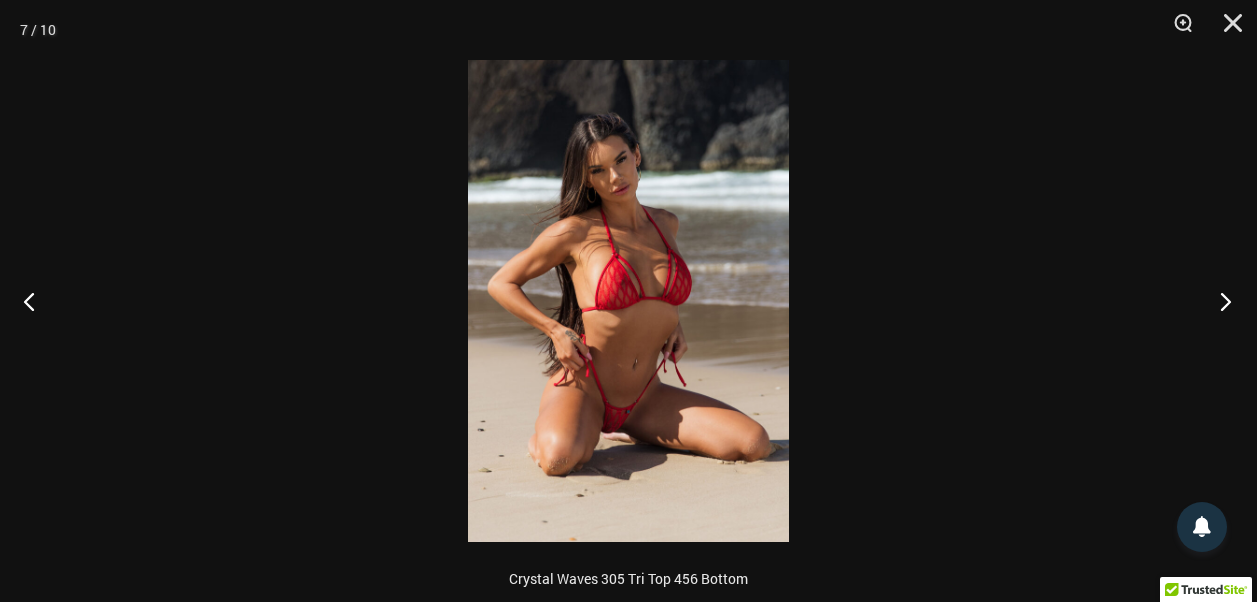 click at bounding box center [1219, 301] 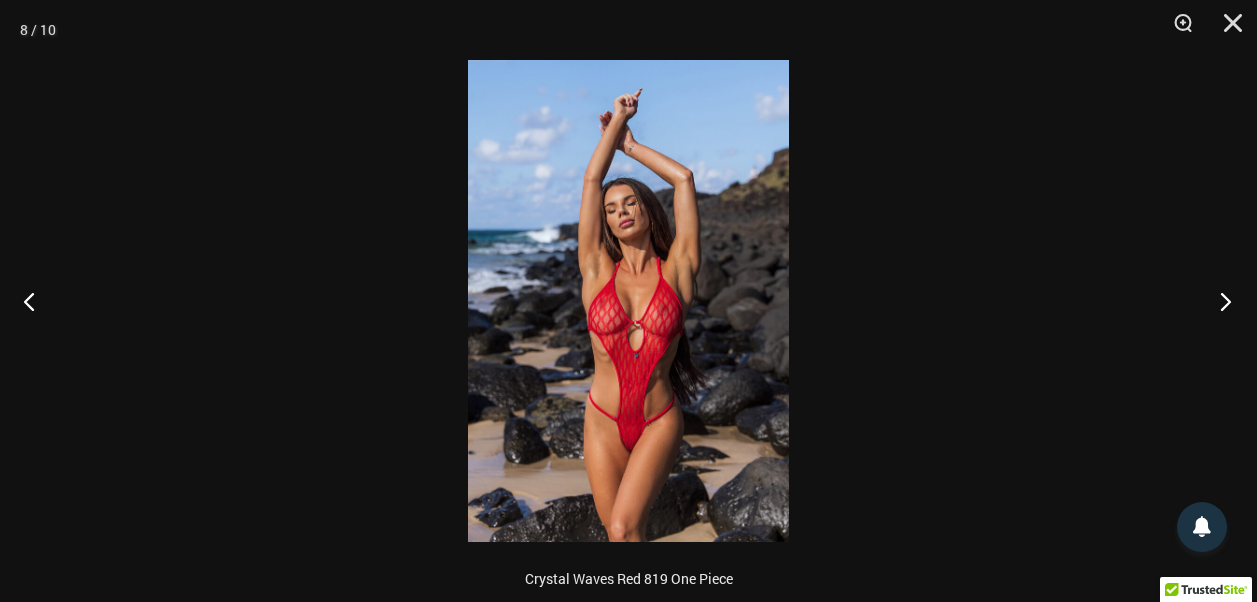 click at bounding box center (1219, 301) 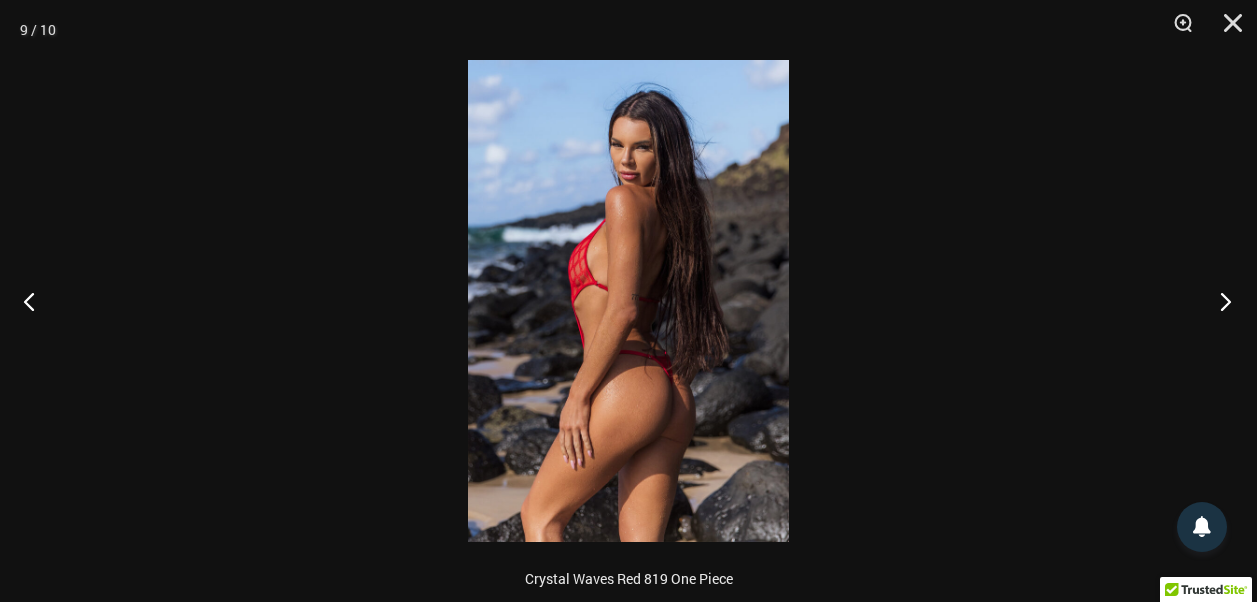 click at bounding box center [1219, 301] 